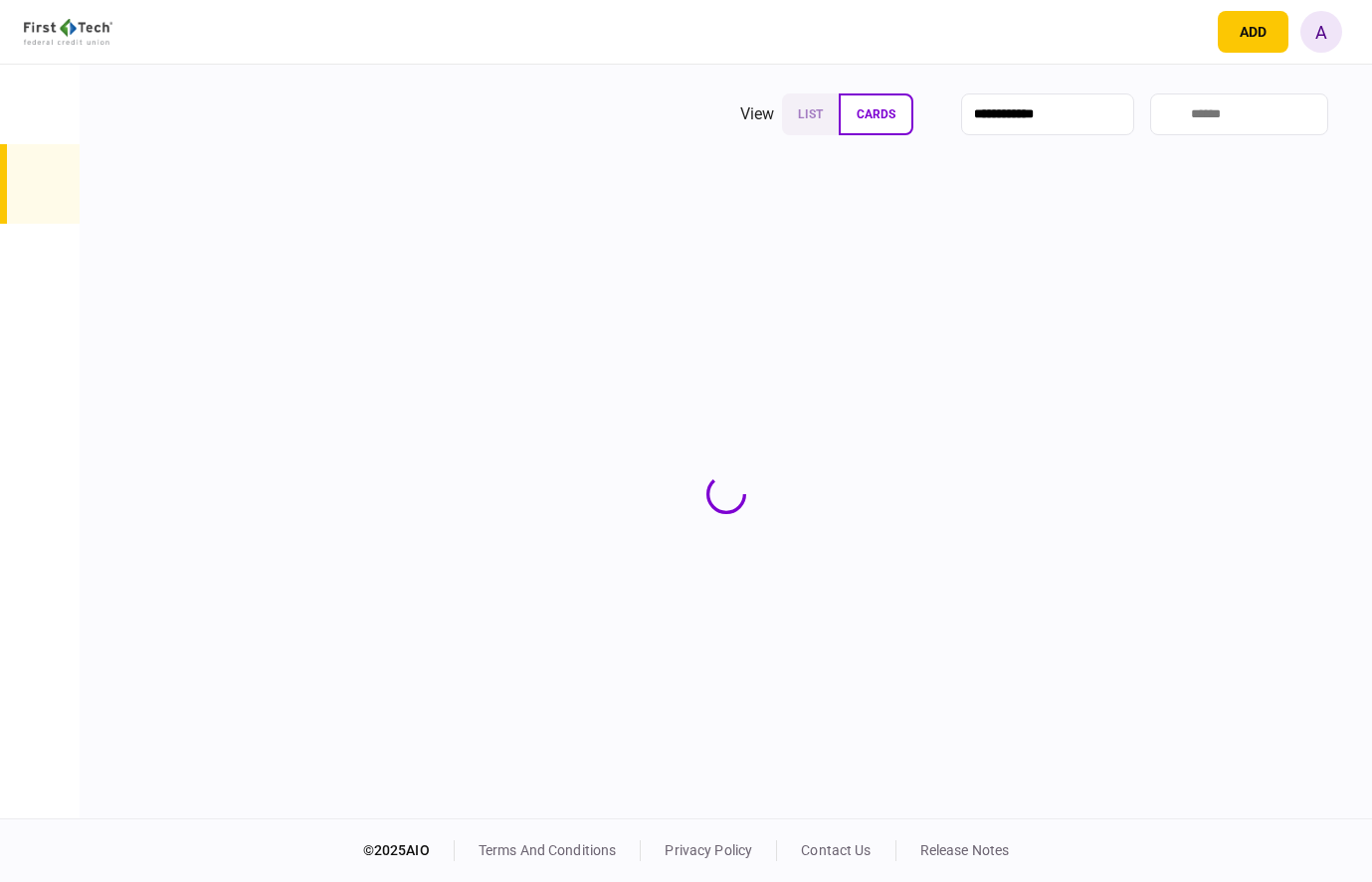 scroll, scrollTop: 0, scrollLeft: 0, axis: both 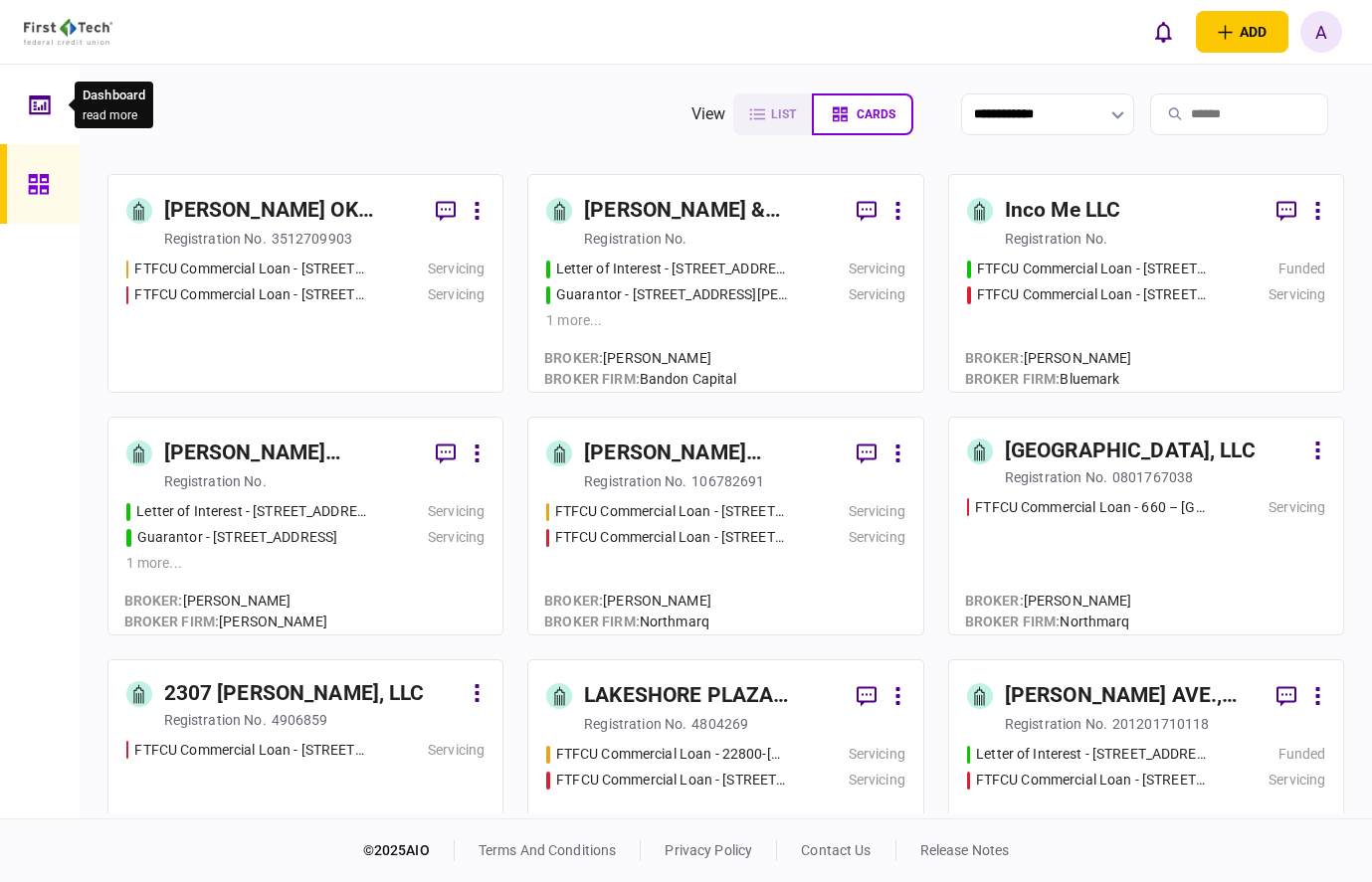 click 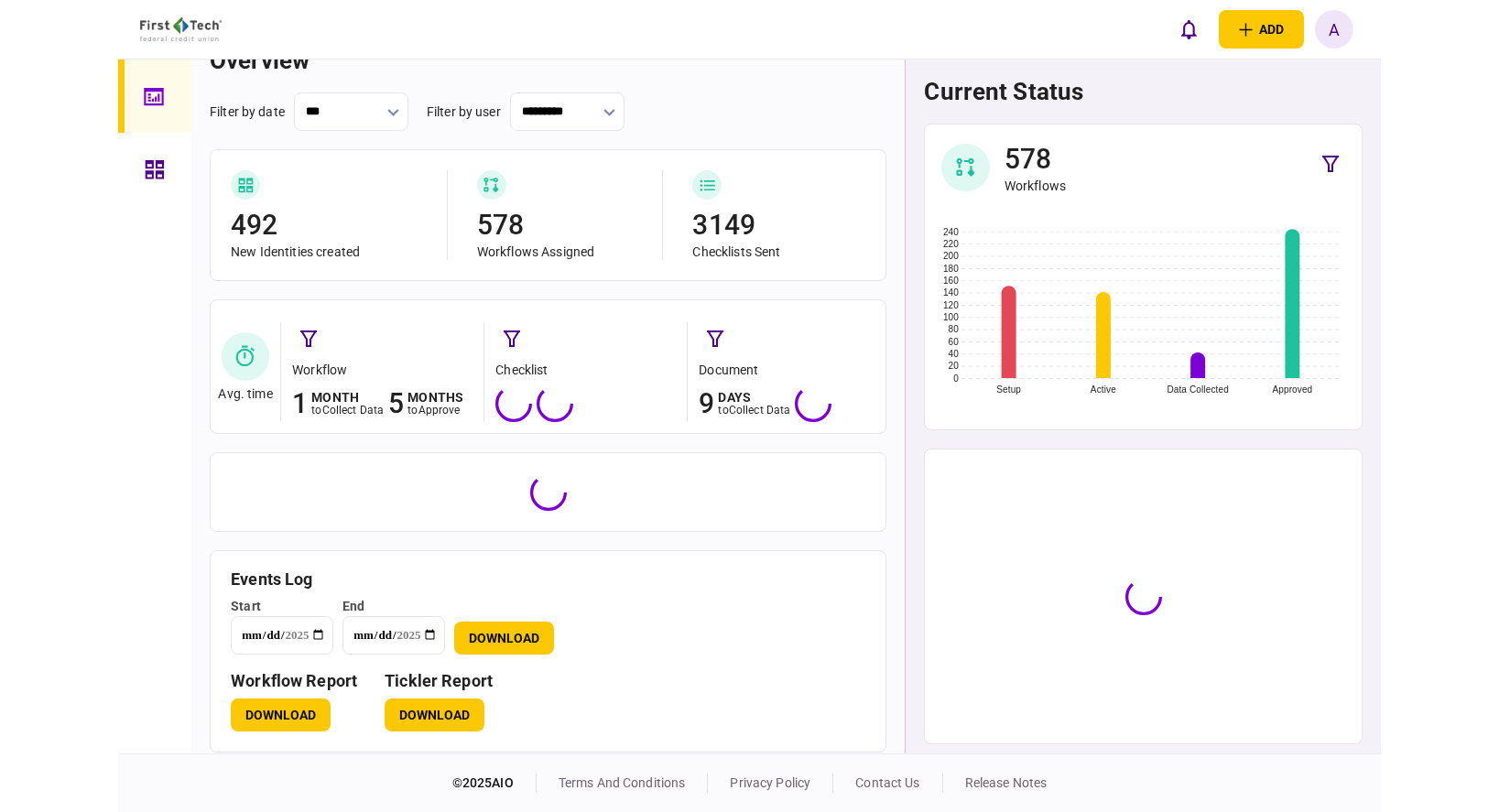 scroll, scrollTop: 44, scrollLeft: 0, axis: vertical 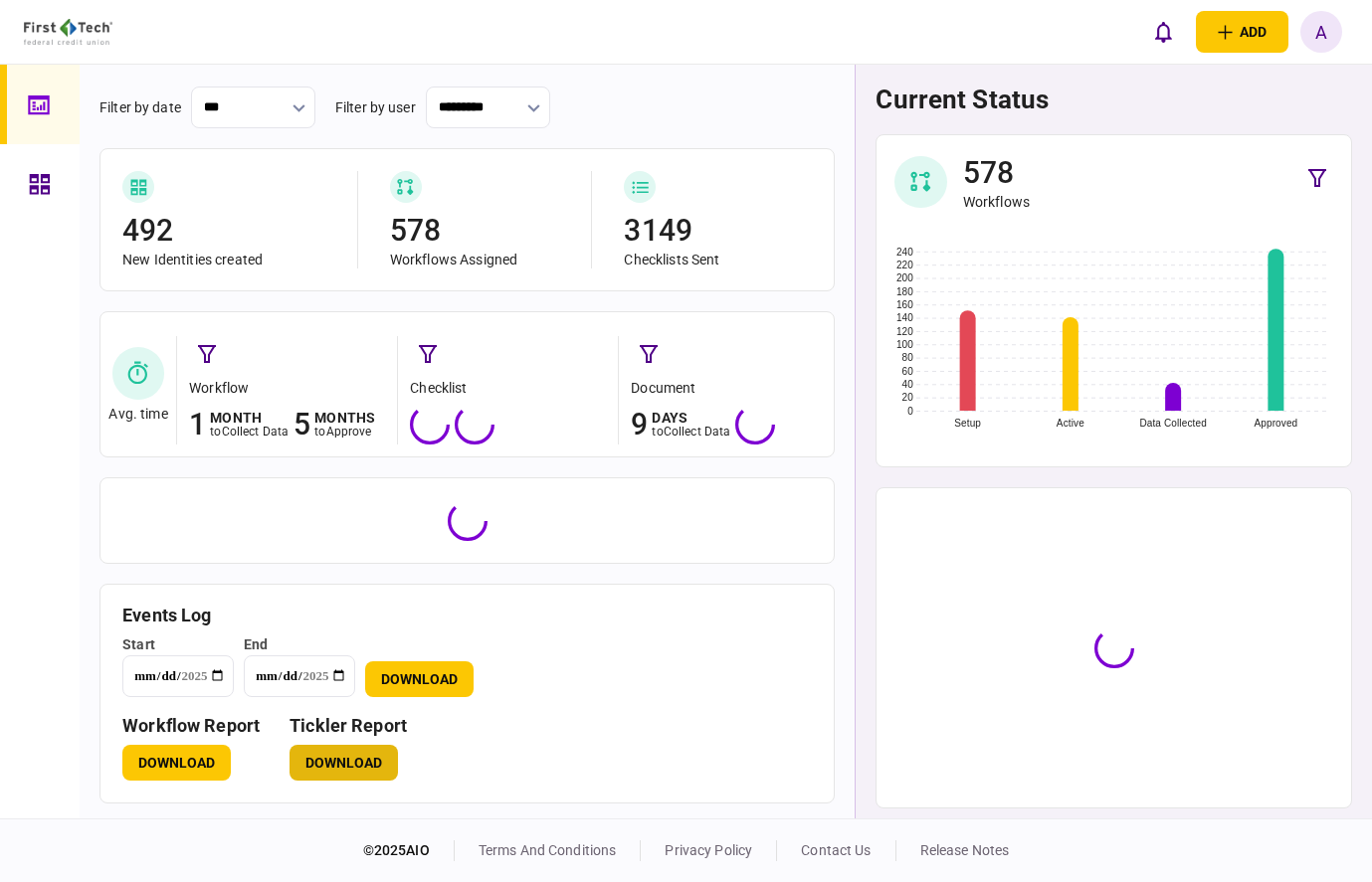 click on "Download" at bounding box center (343, 763) 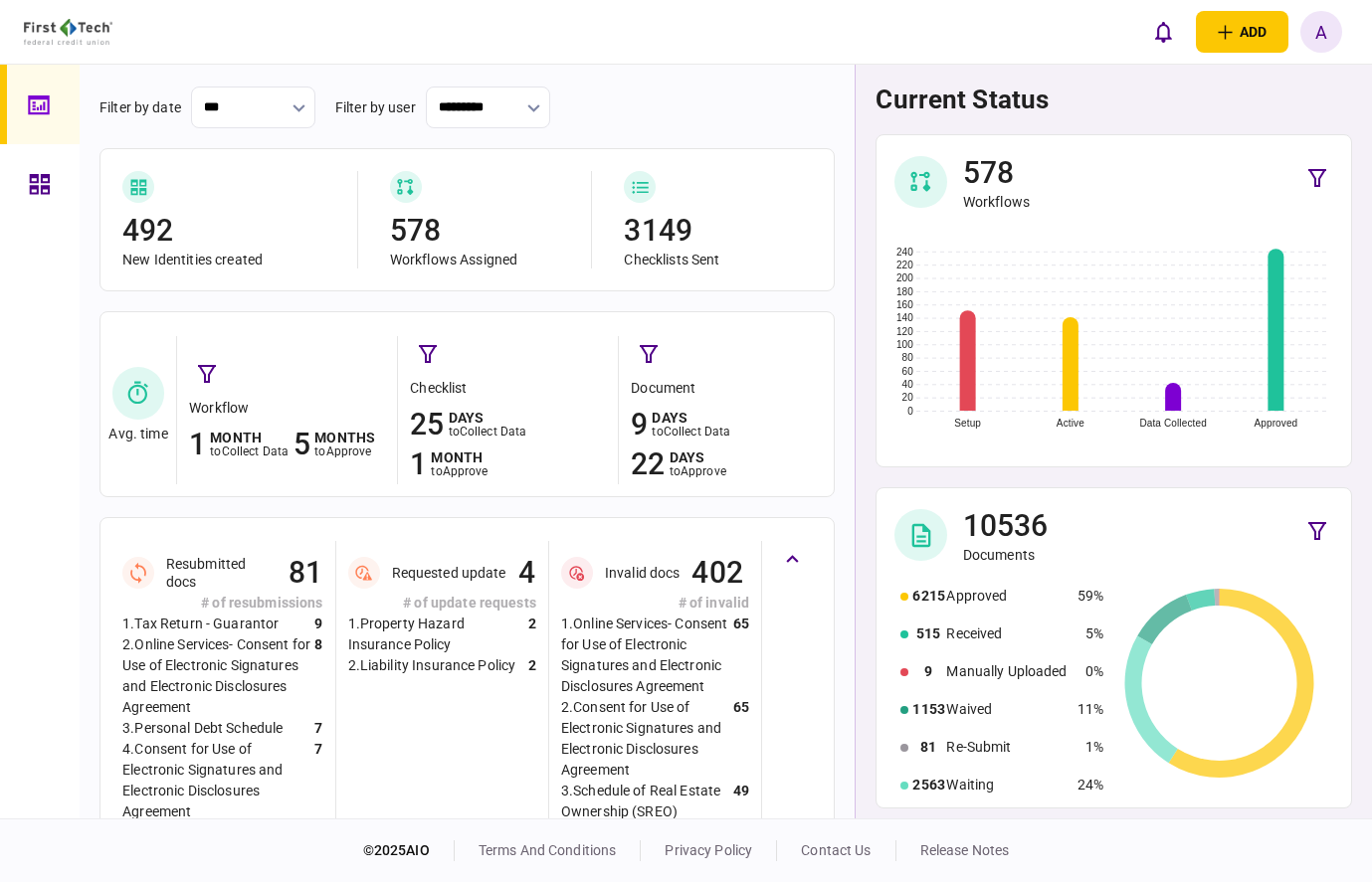 drag, startPoint x: 20, startPoint y: 187, endPoint x: 13, endPoint y: 450, distance: 263.09314 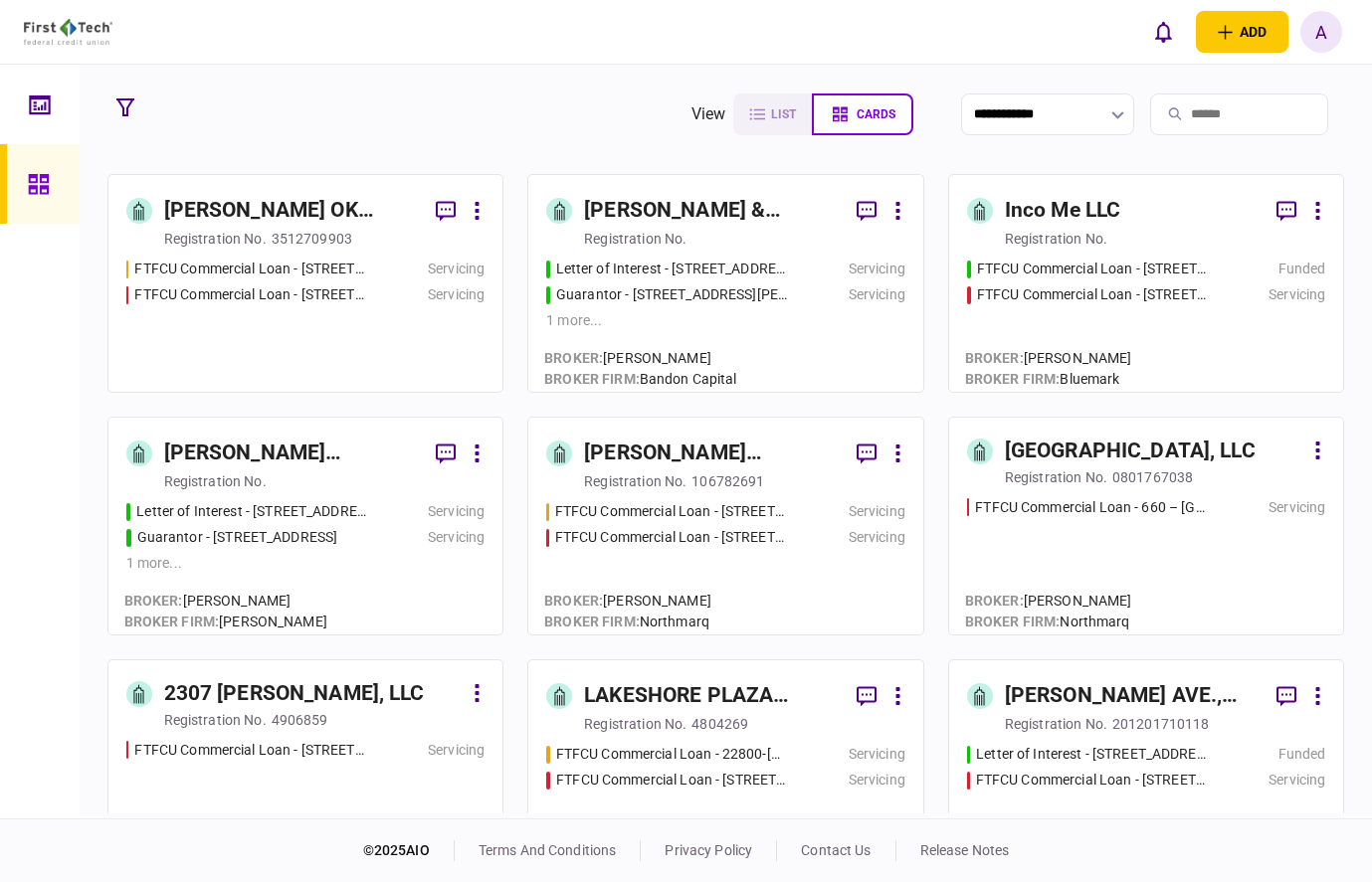 click at bounding box center (1239, 114) 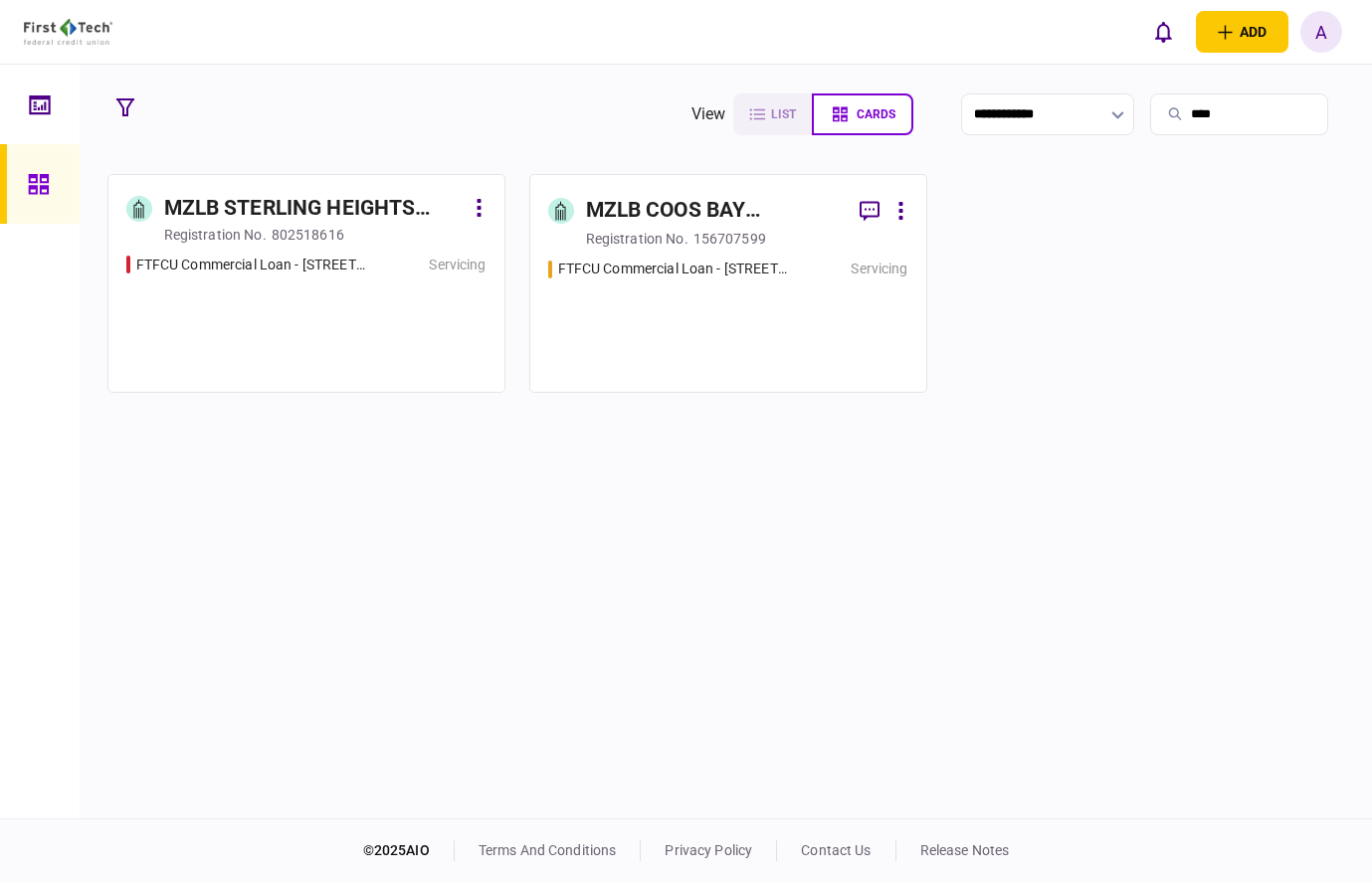type on "****" 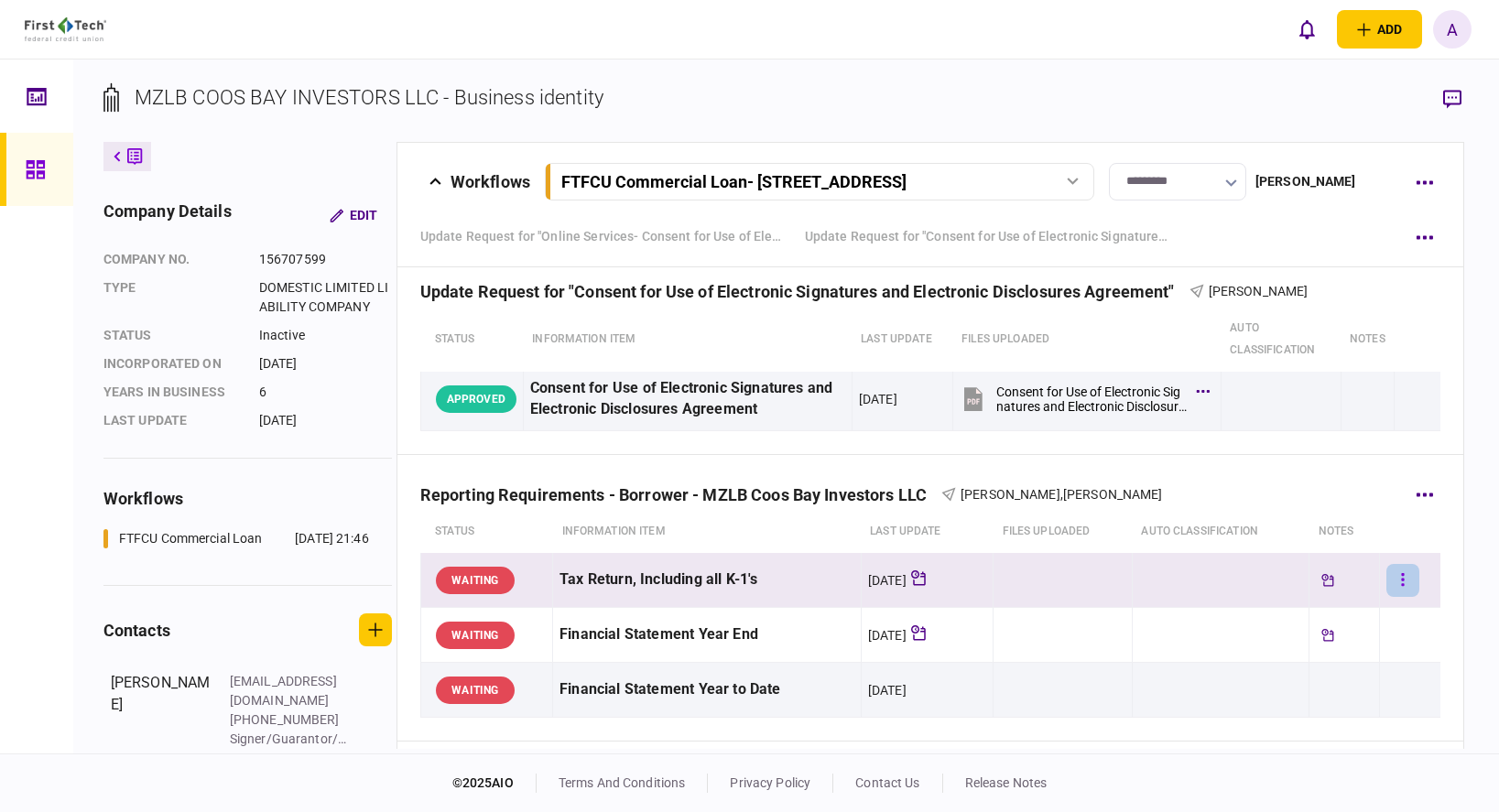 scroll, scrollTop: 549, scrollLeft: 0, axis: vertical 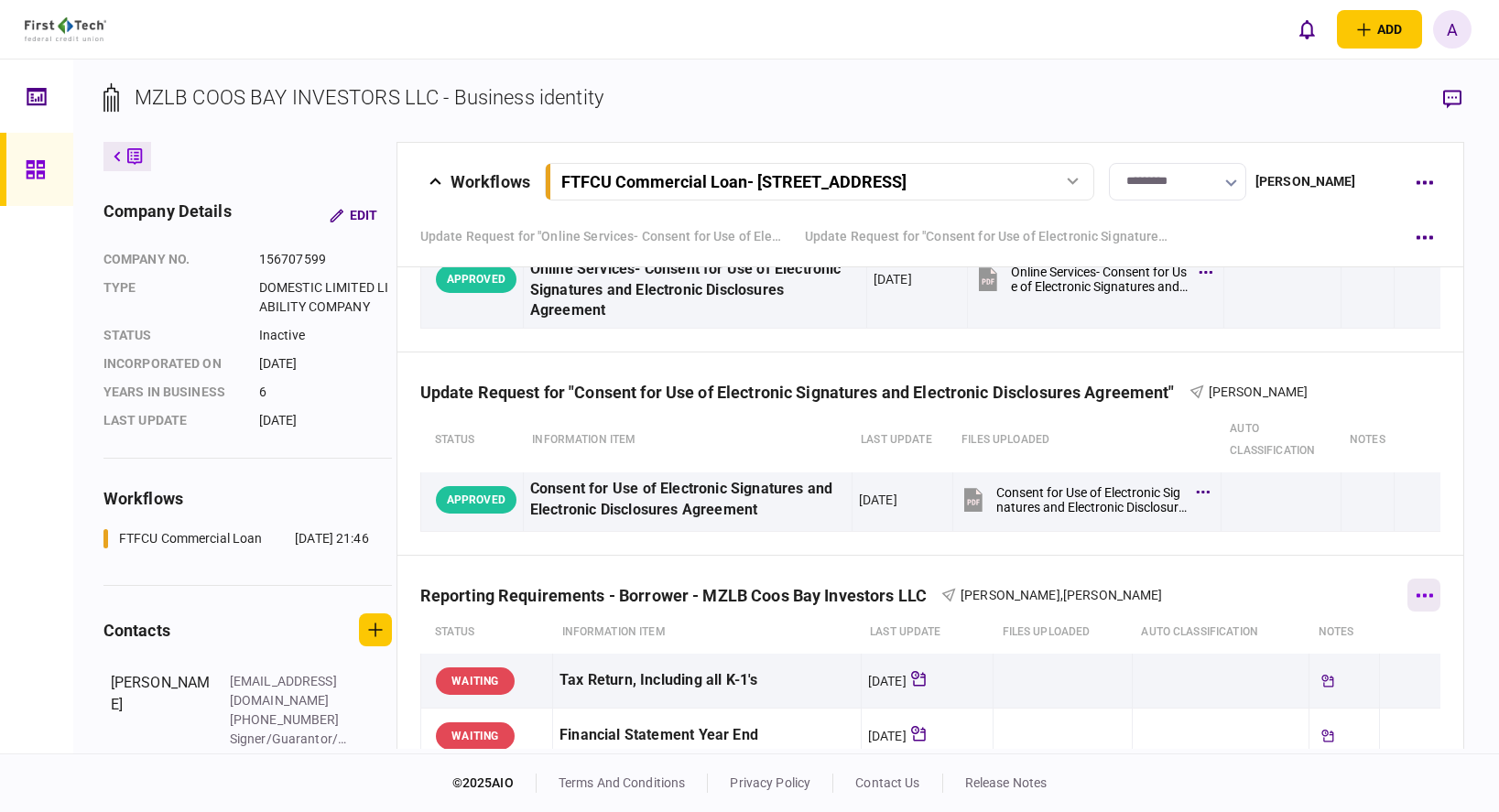 click at bounding box center (1424, 595) 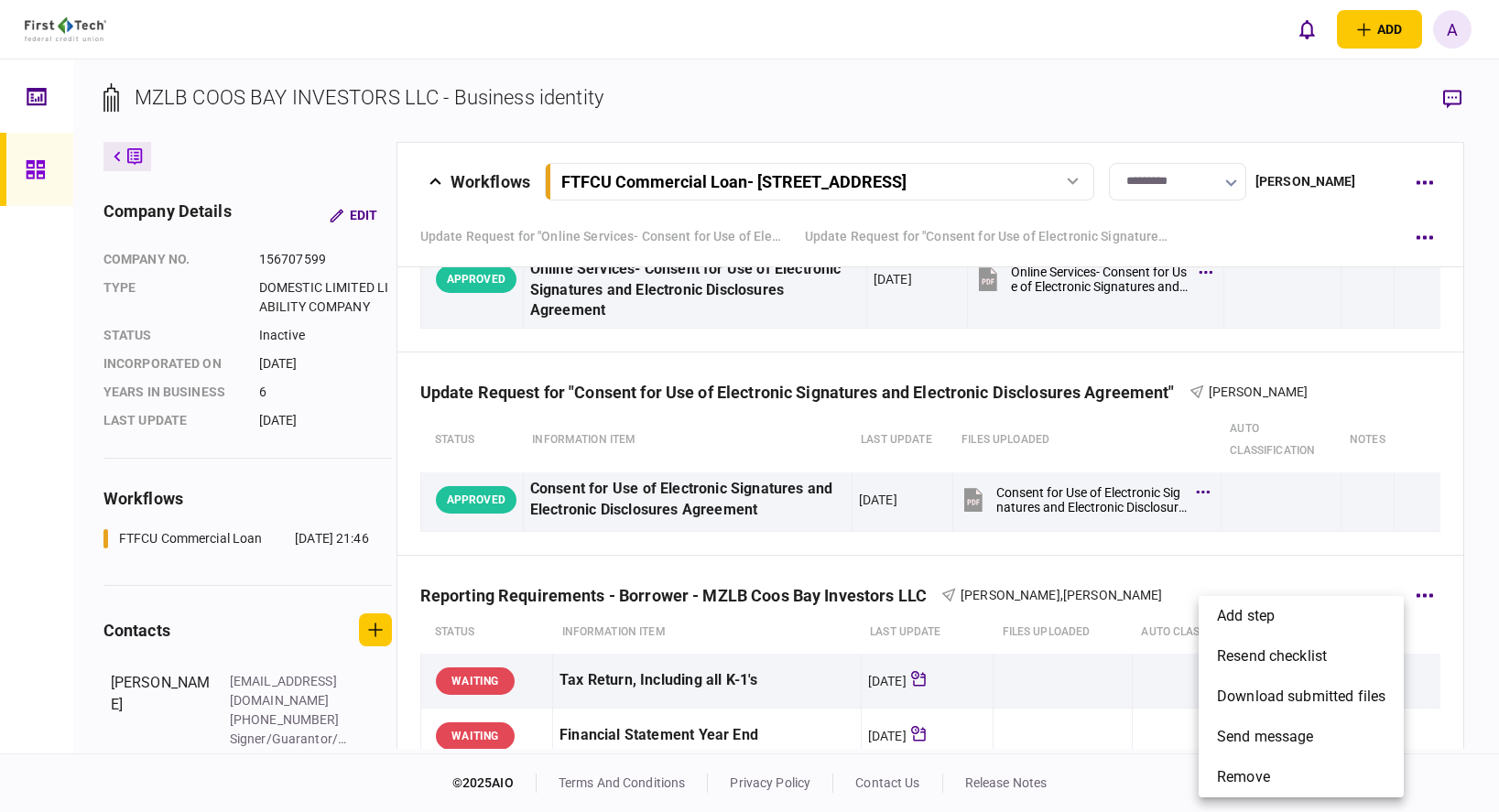 click at bounding box center [749, 406] 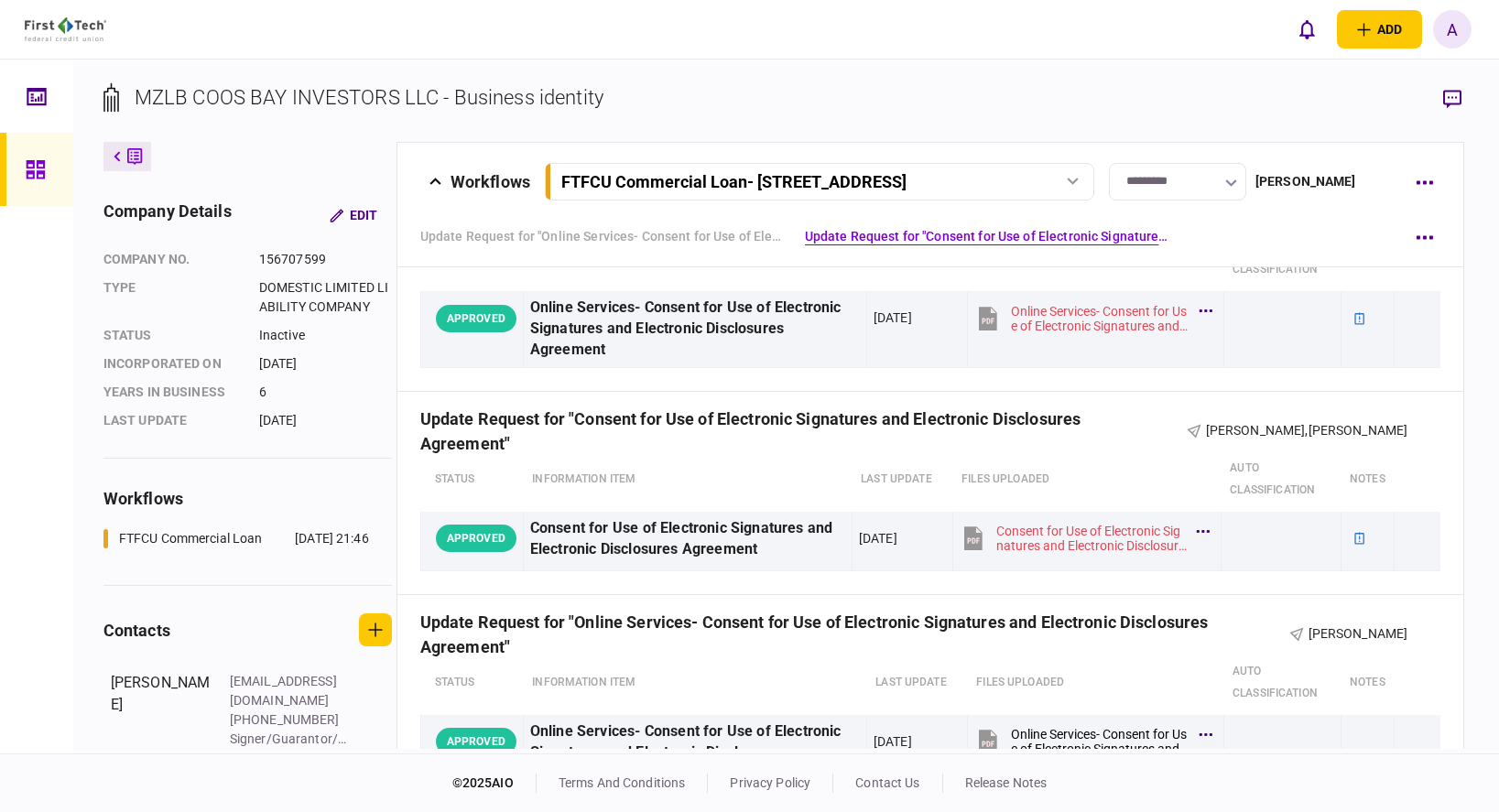 scroll, scrollTop: 0, scrollLeft: 0, axis: both 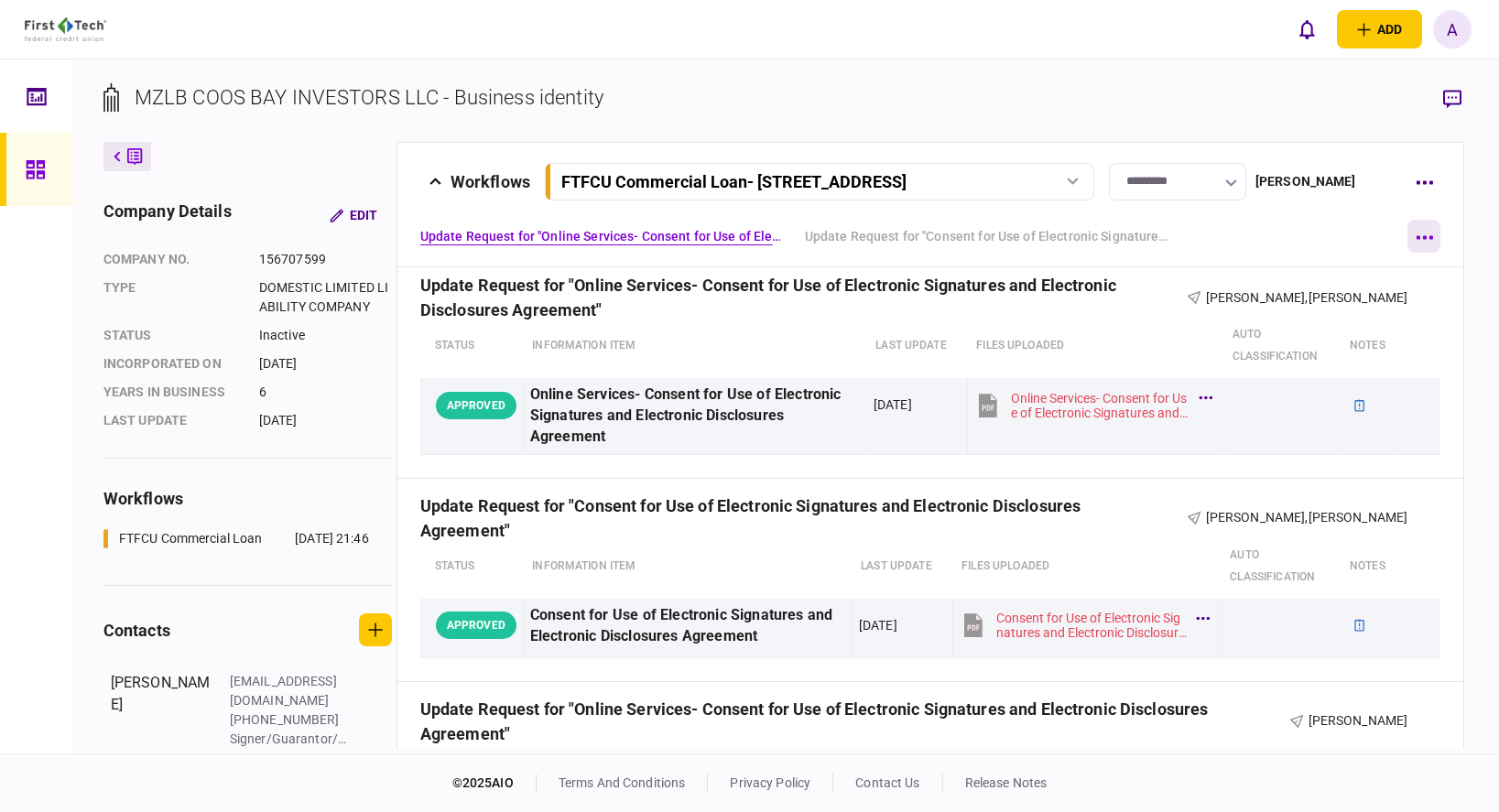 click at bounding box center [1424, 236] 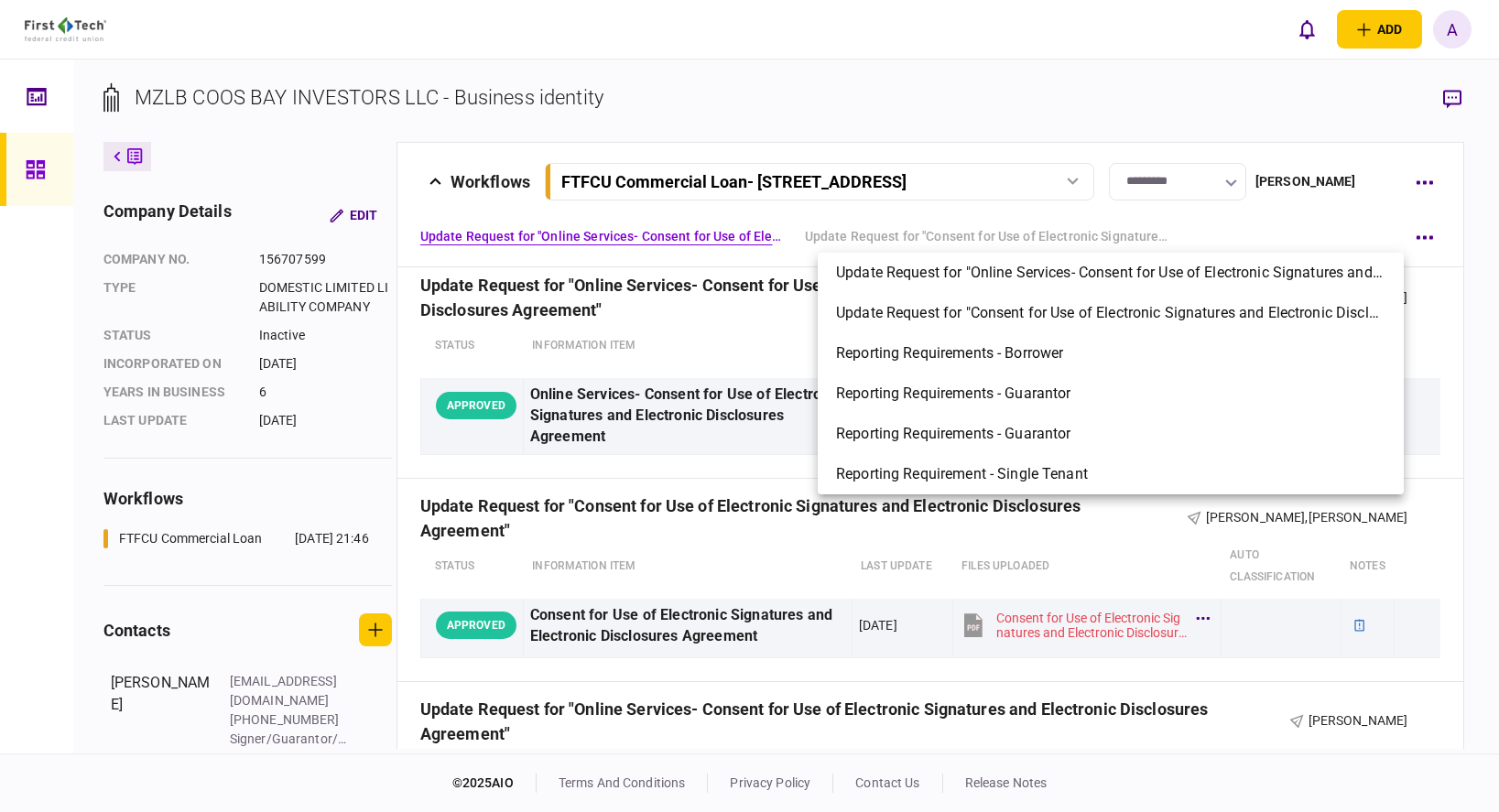 click at bounding box center (749, 406) 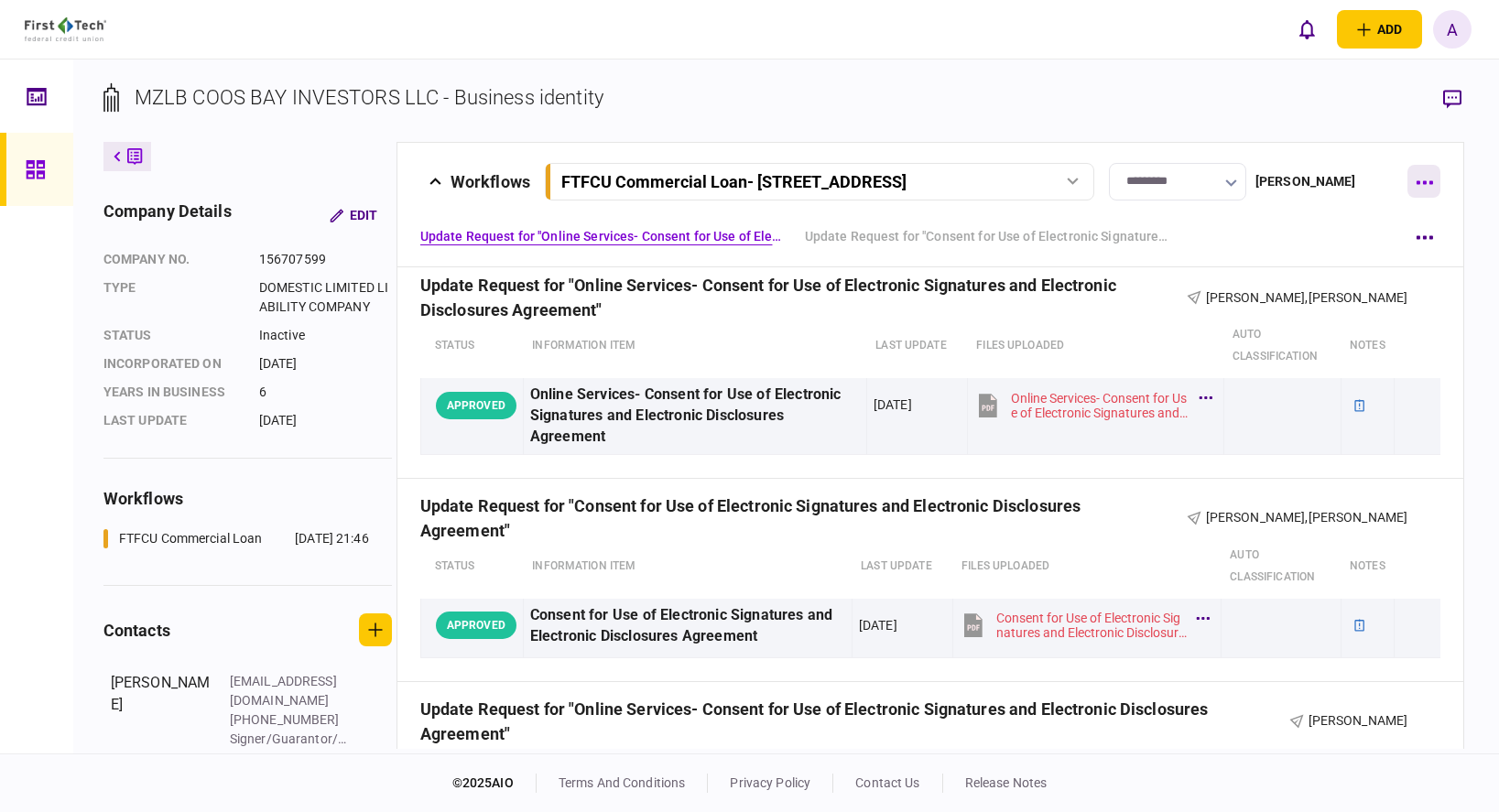 click 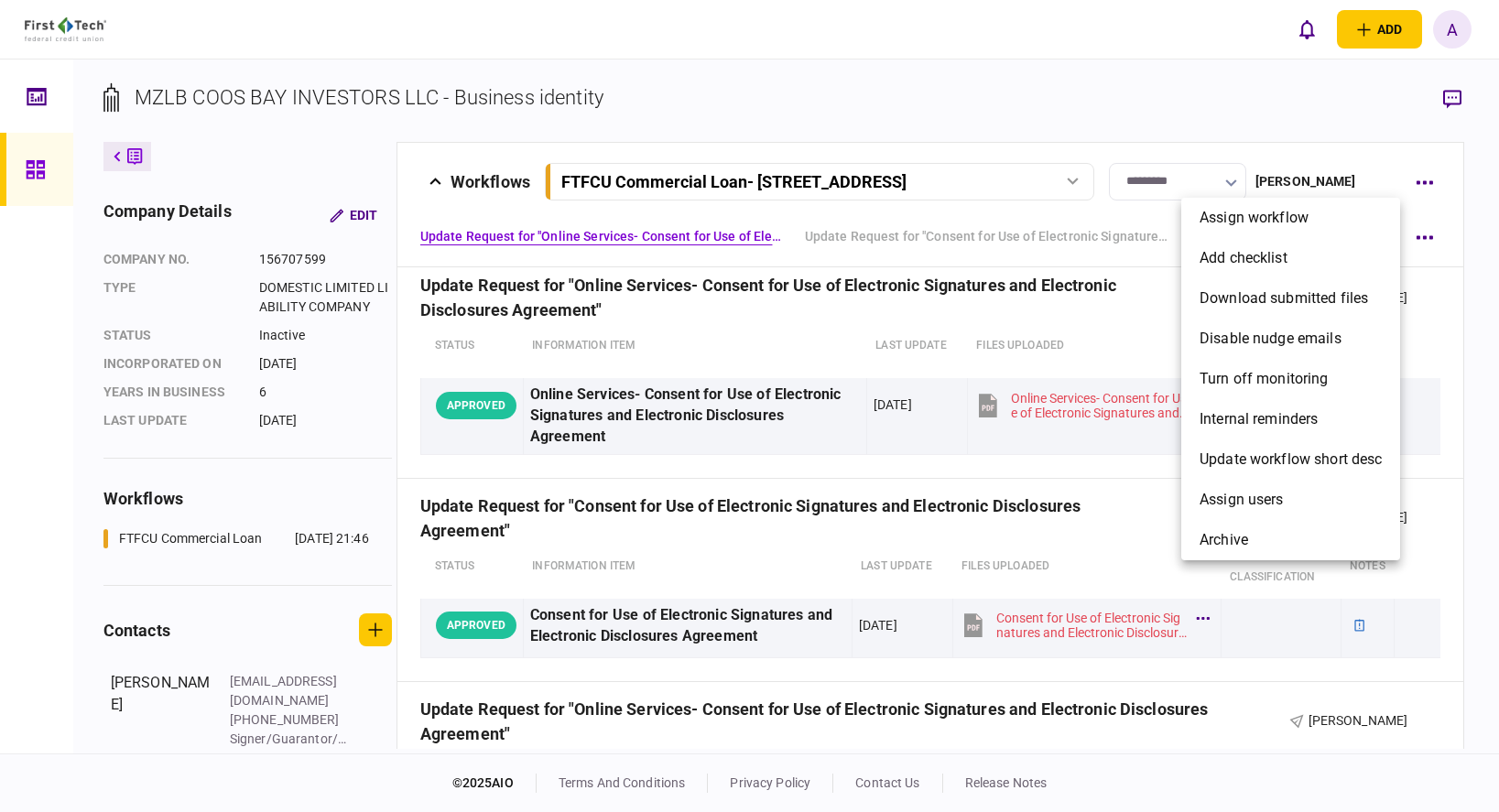 click at bounding box center [749, 406] 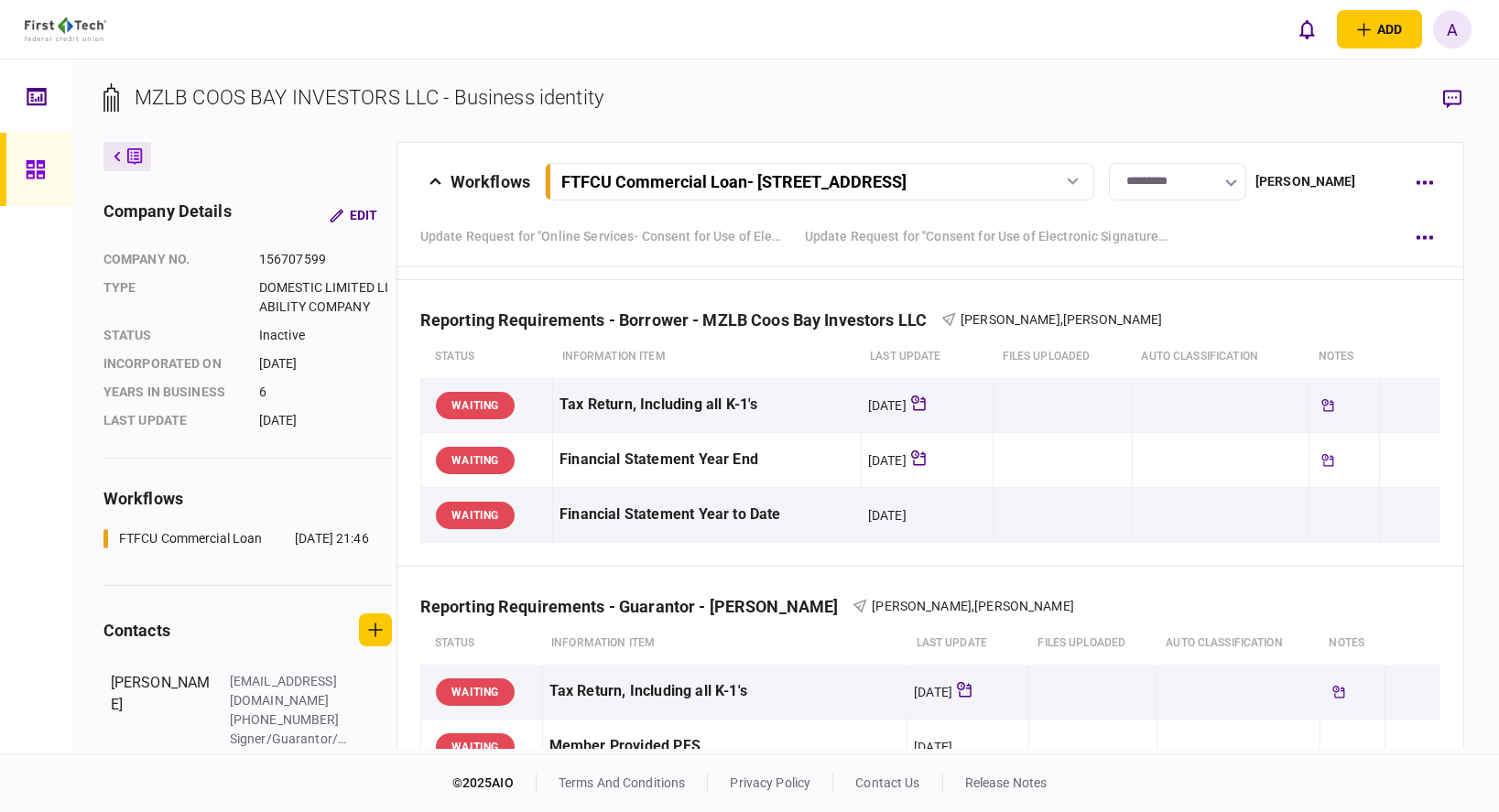 scroll, scrollTop: 824, scrollLeft: 0, axis: vertical 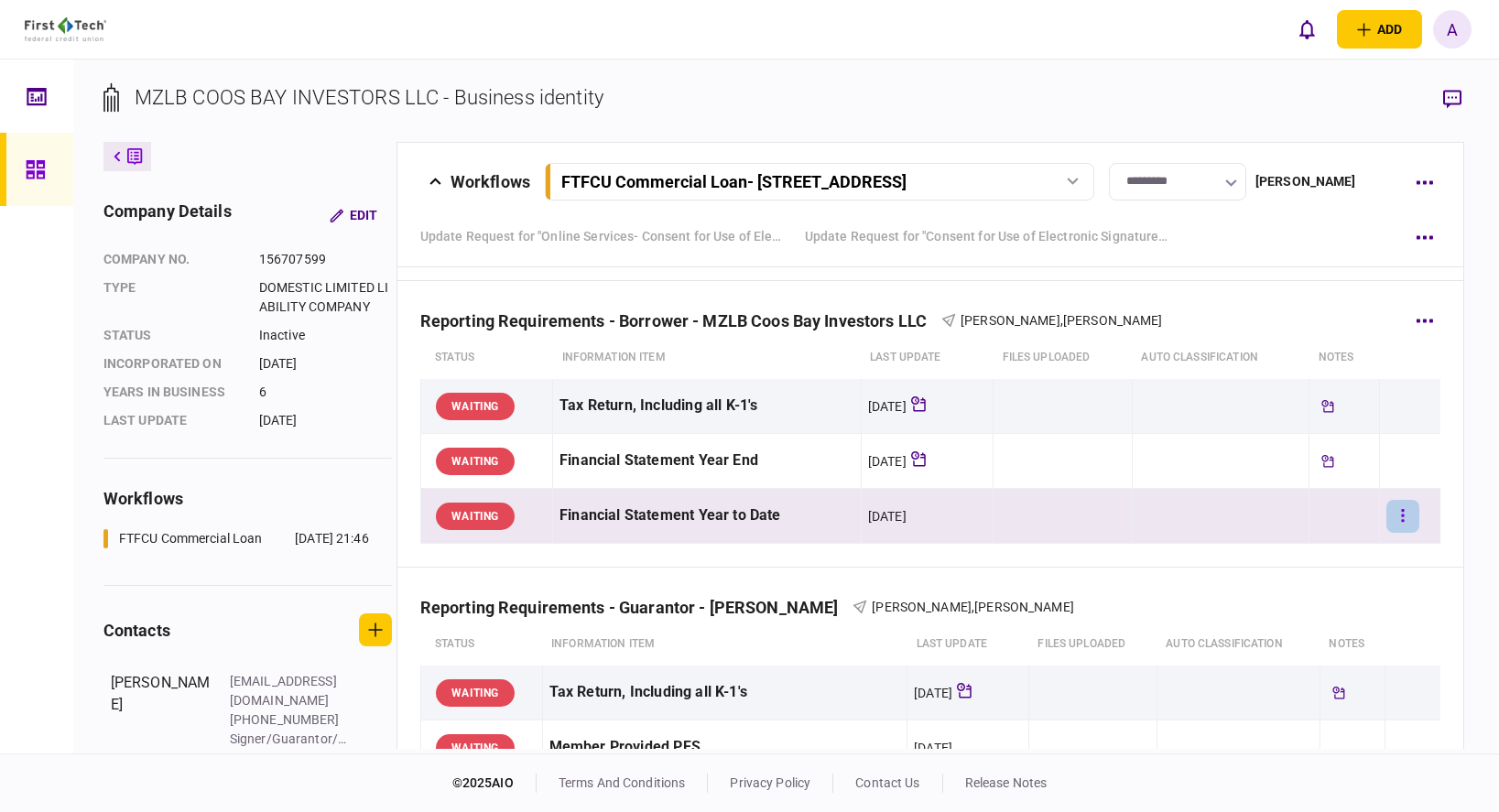 click at bounding box center (1403, 516) 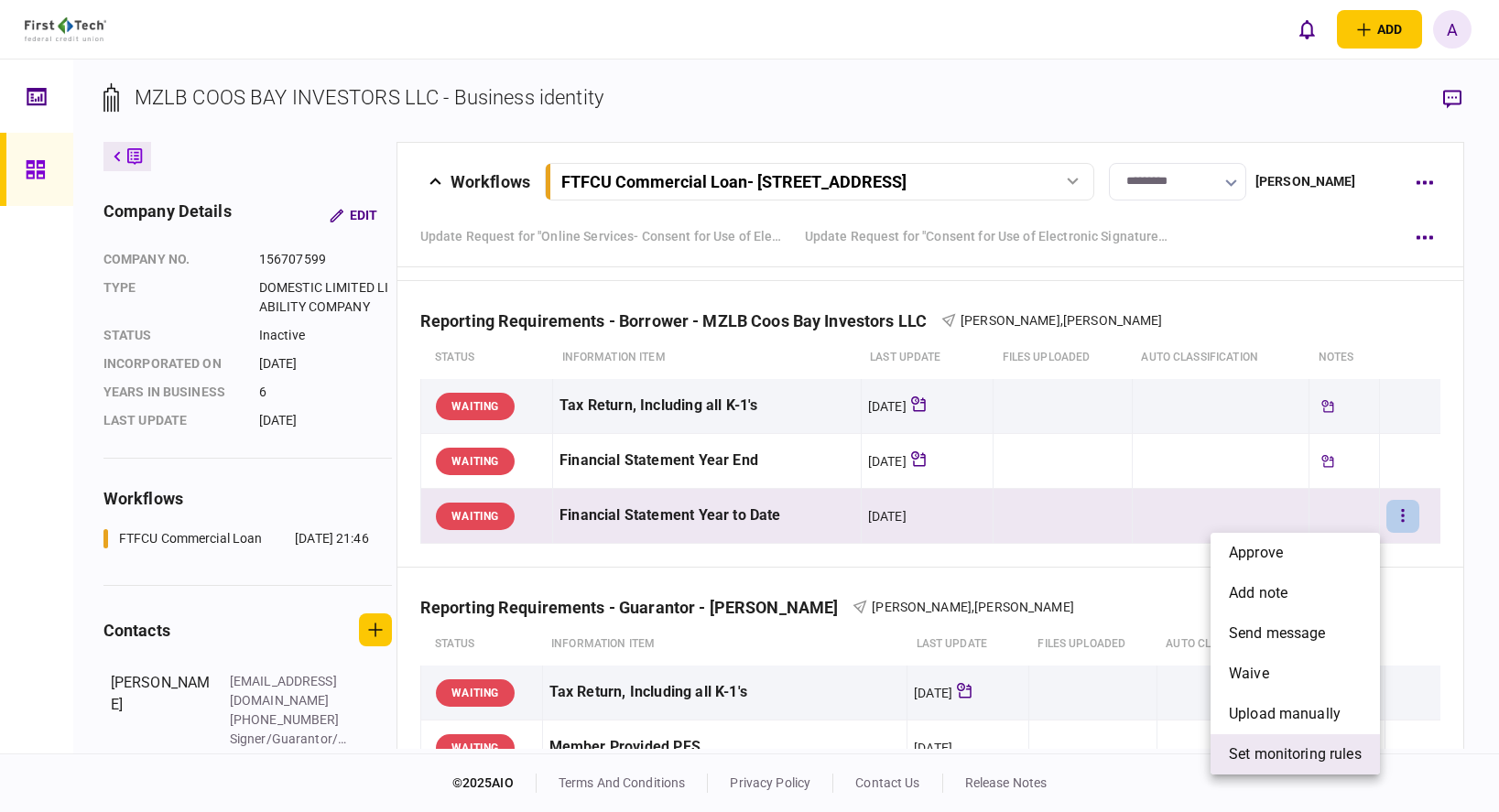 click on "set monitoring rules" at bounding box center [1295, 754] 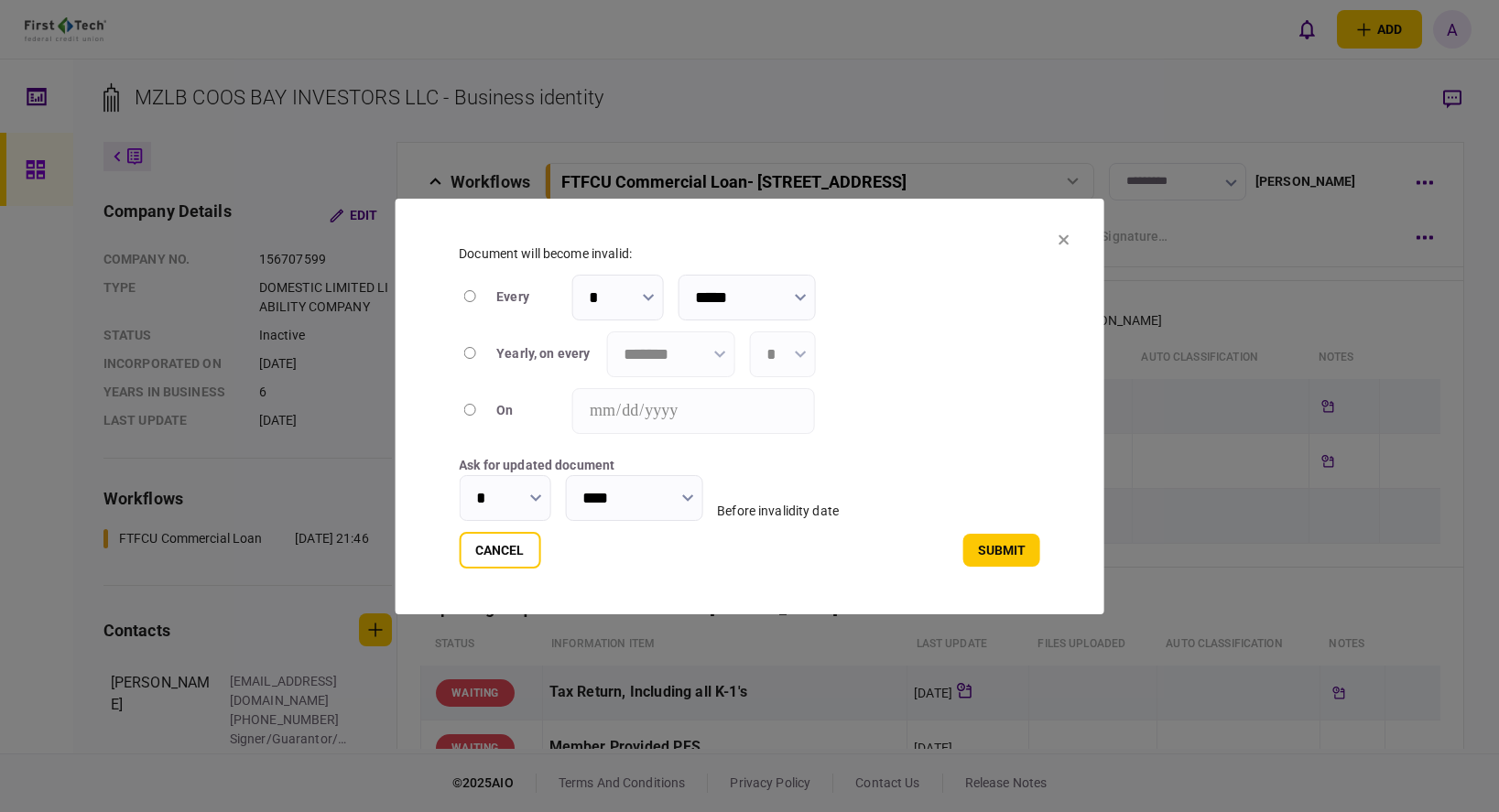 click at bounding box center [470, 354] 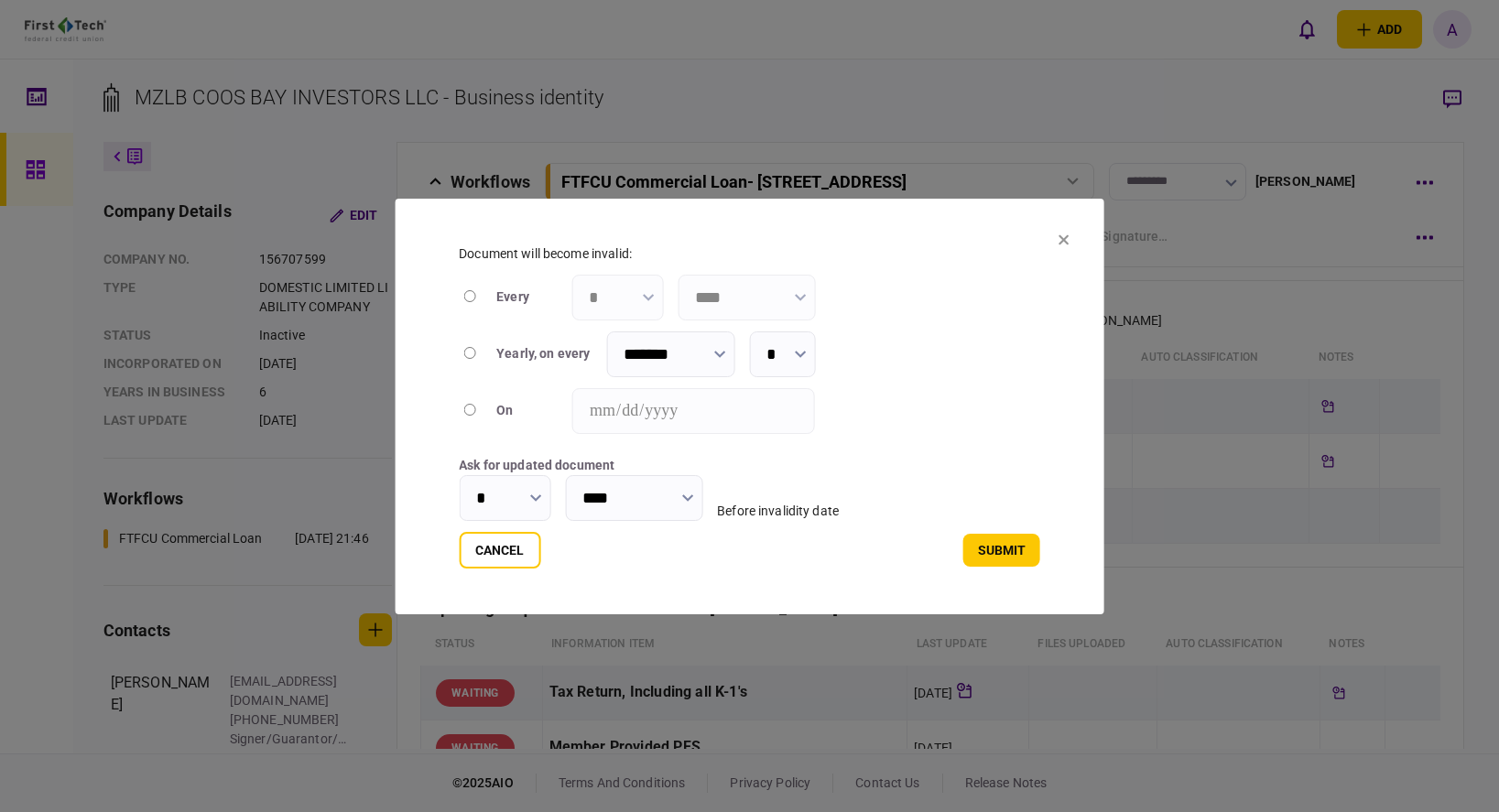 click on "*******" at bounding box center [670, 354] 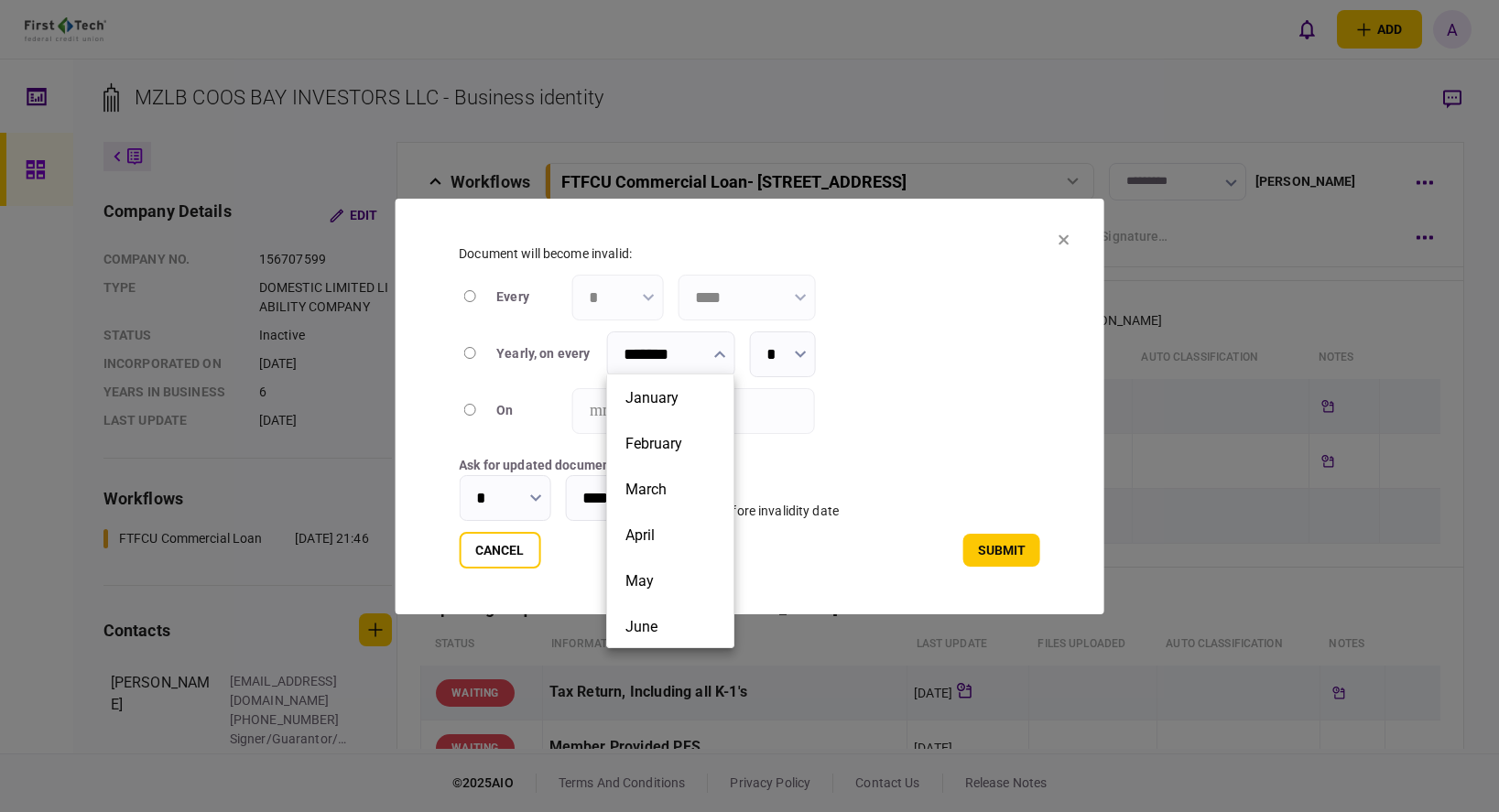 click at bounding box center (749, 406) 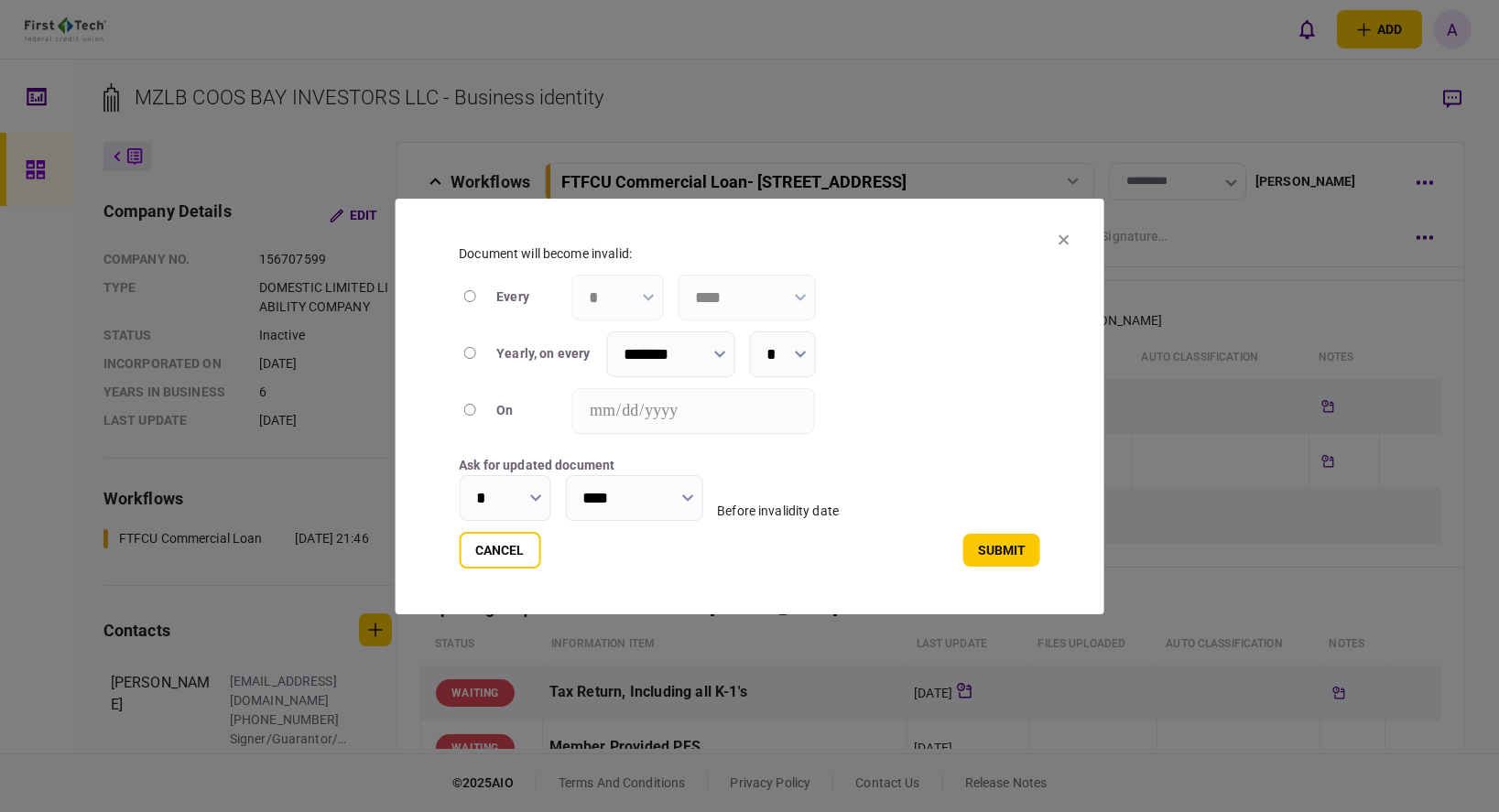 click 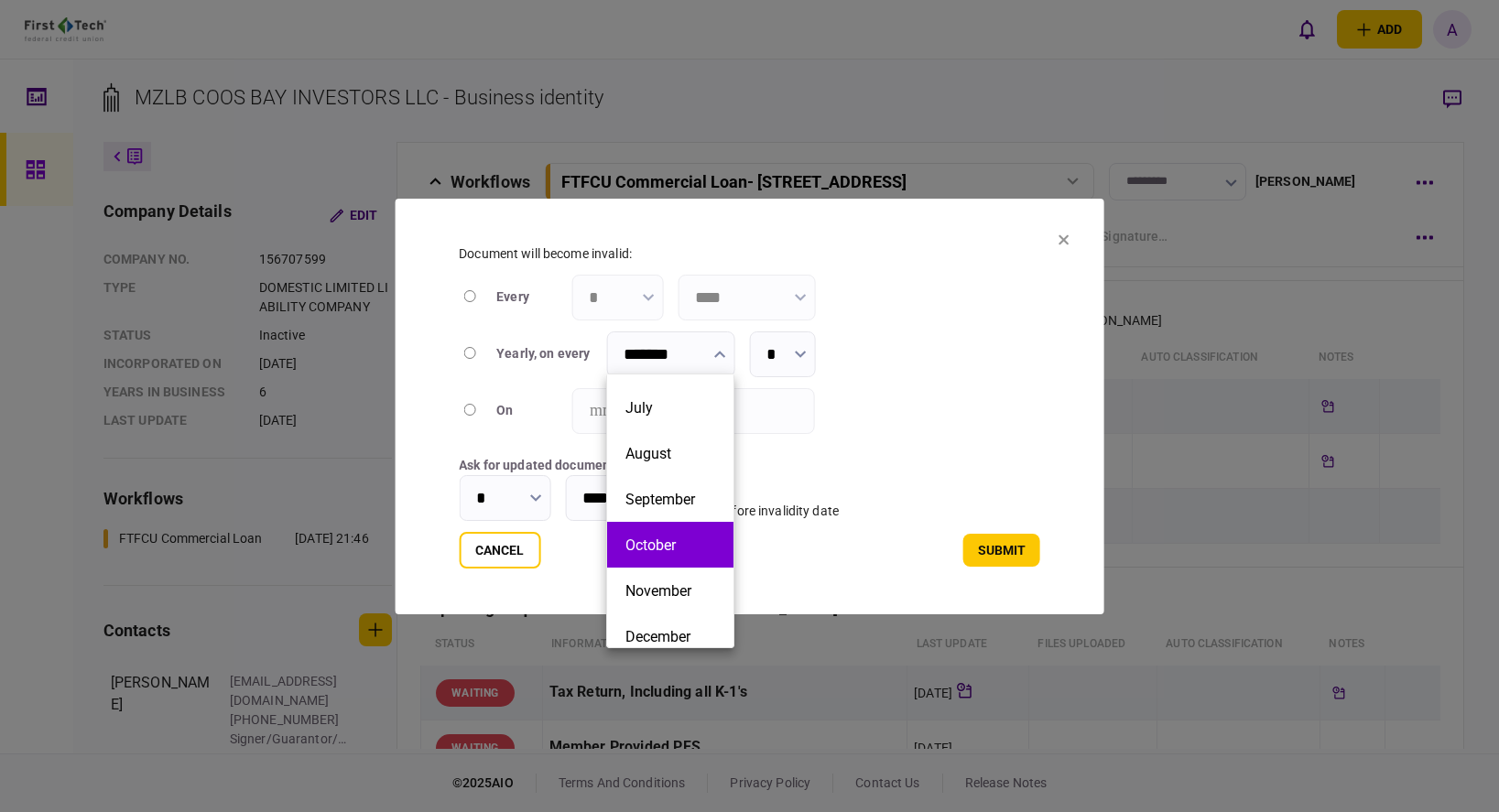 scroll, scrollTop: 275, scrollLeft: 0, axis: vertical 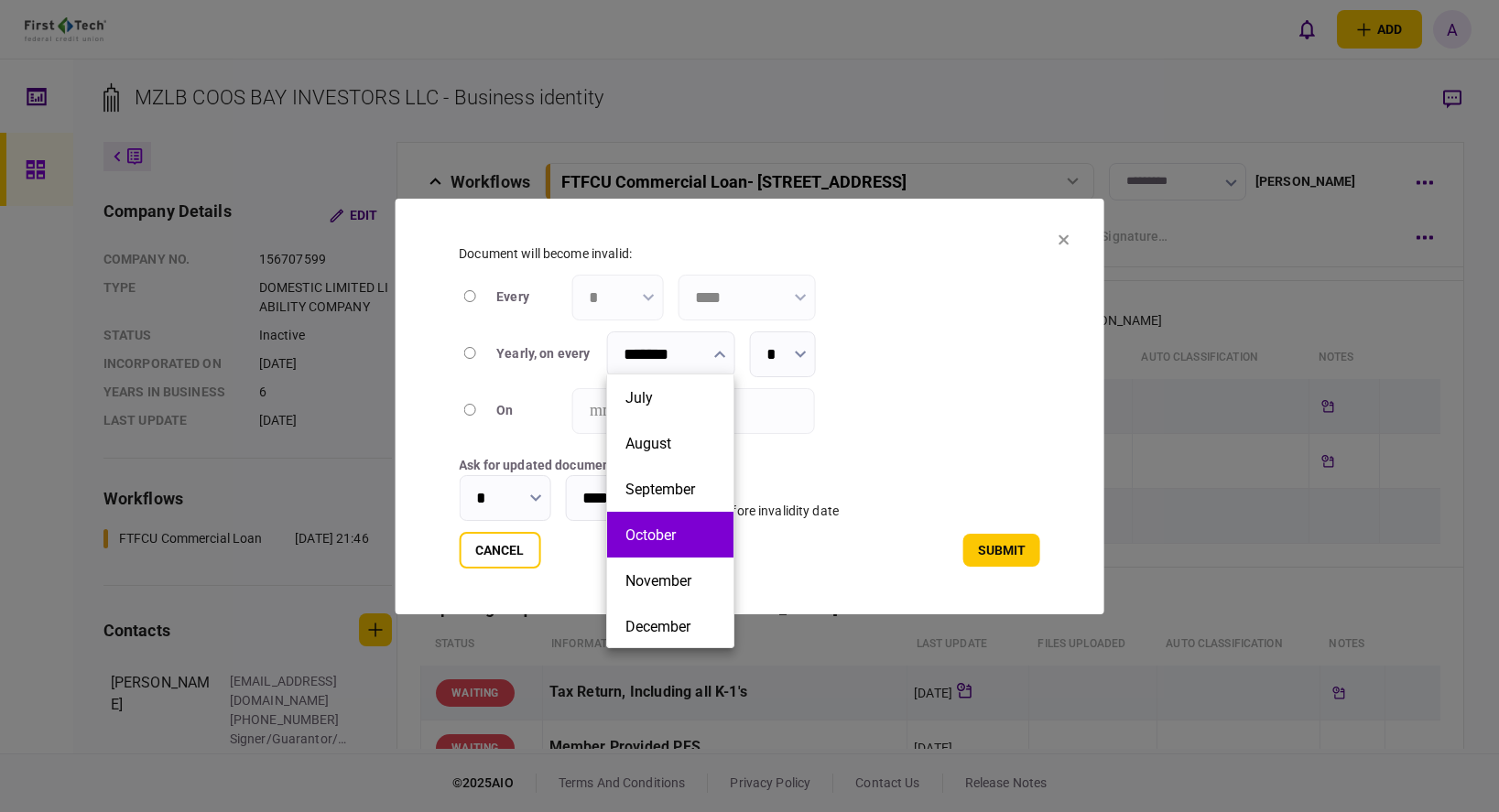 click on "October" at bounding box center [670, 535] 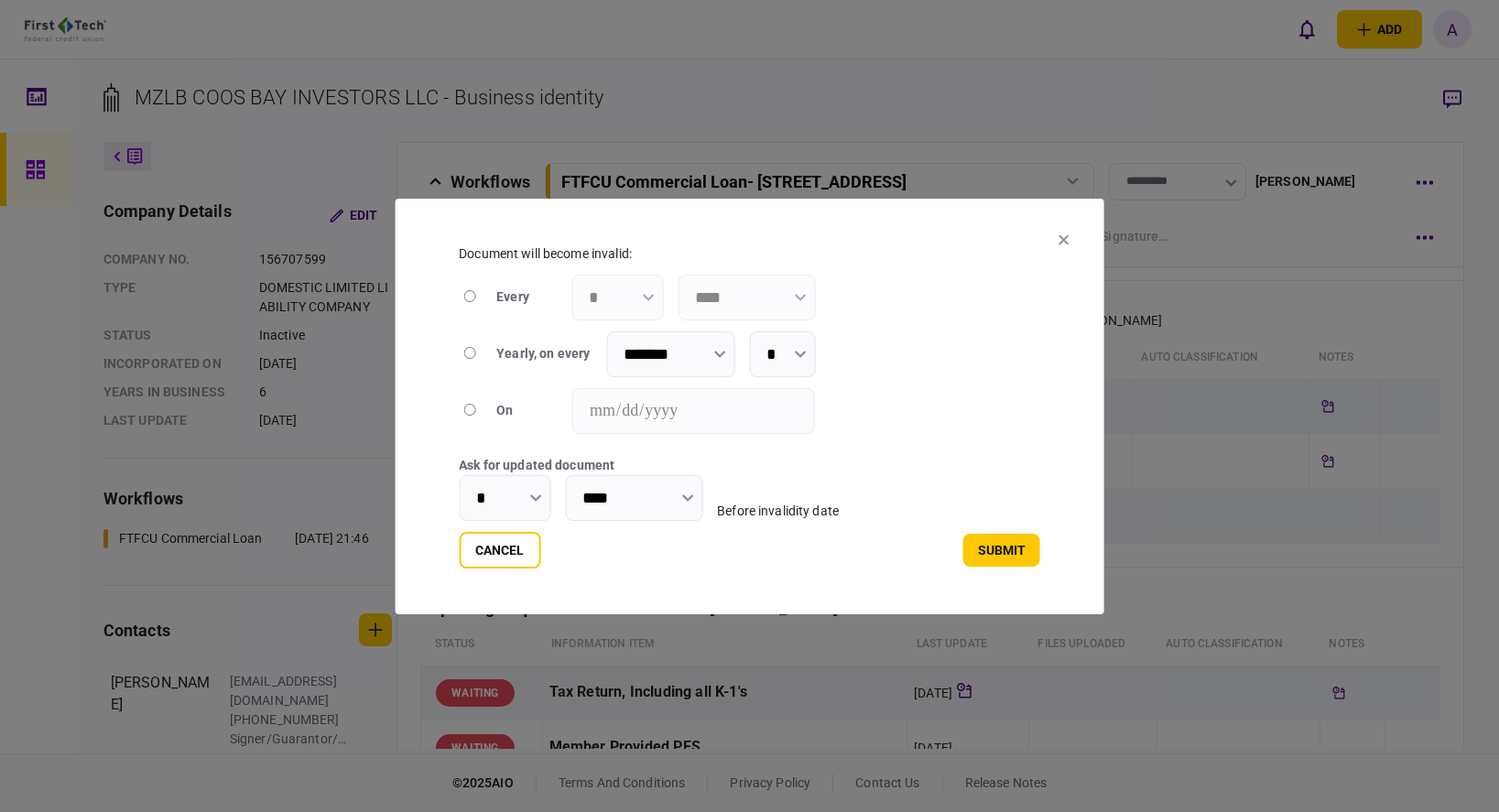 click on "*" at bounding box center (505, 498) 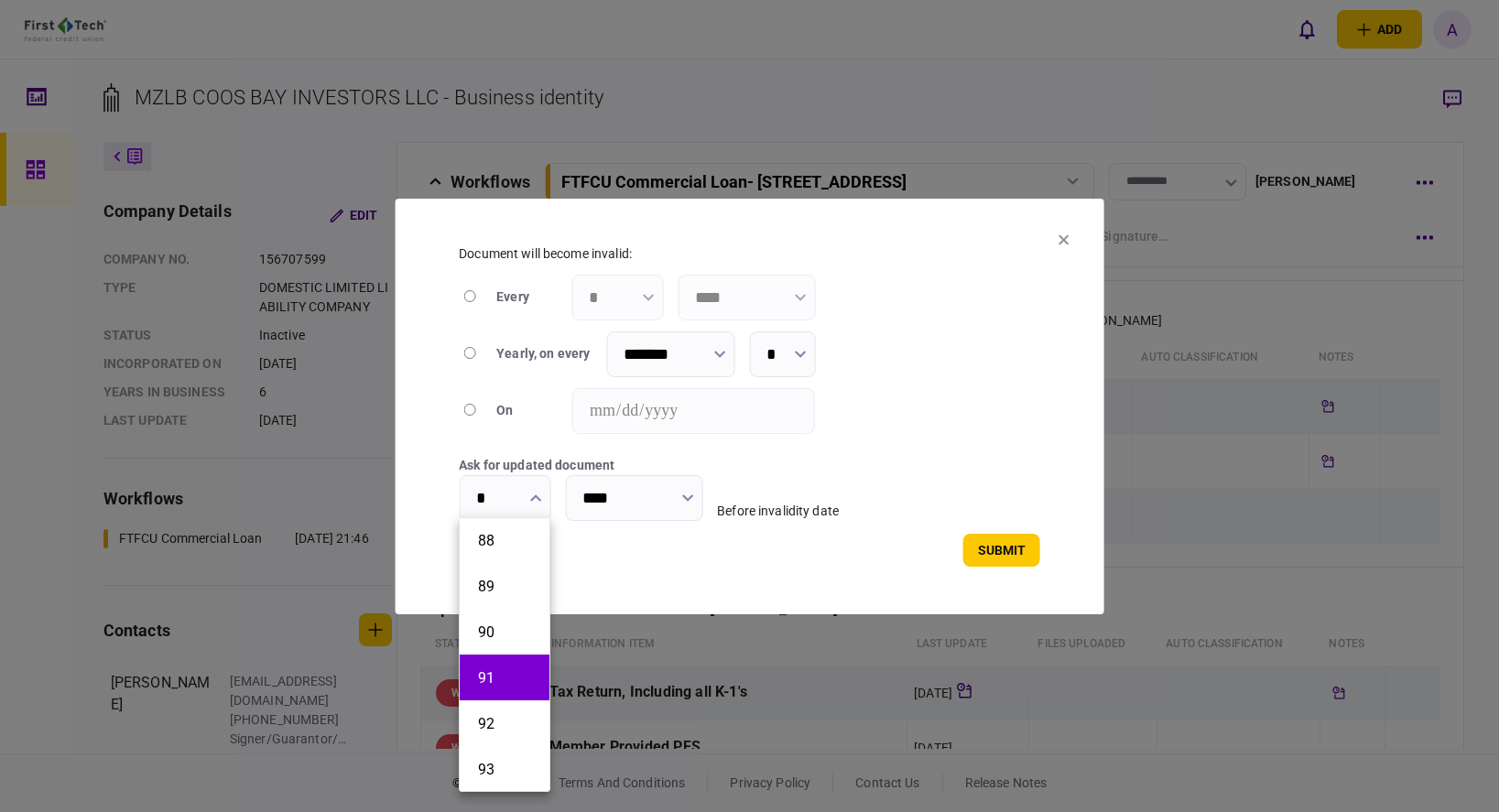 scroll, scrollTop: 4028, scrollLeft: 0, axis: vertical 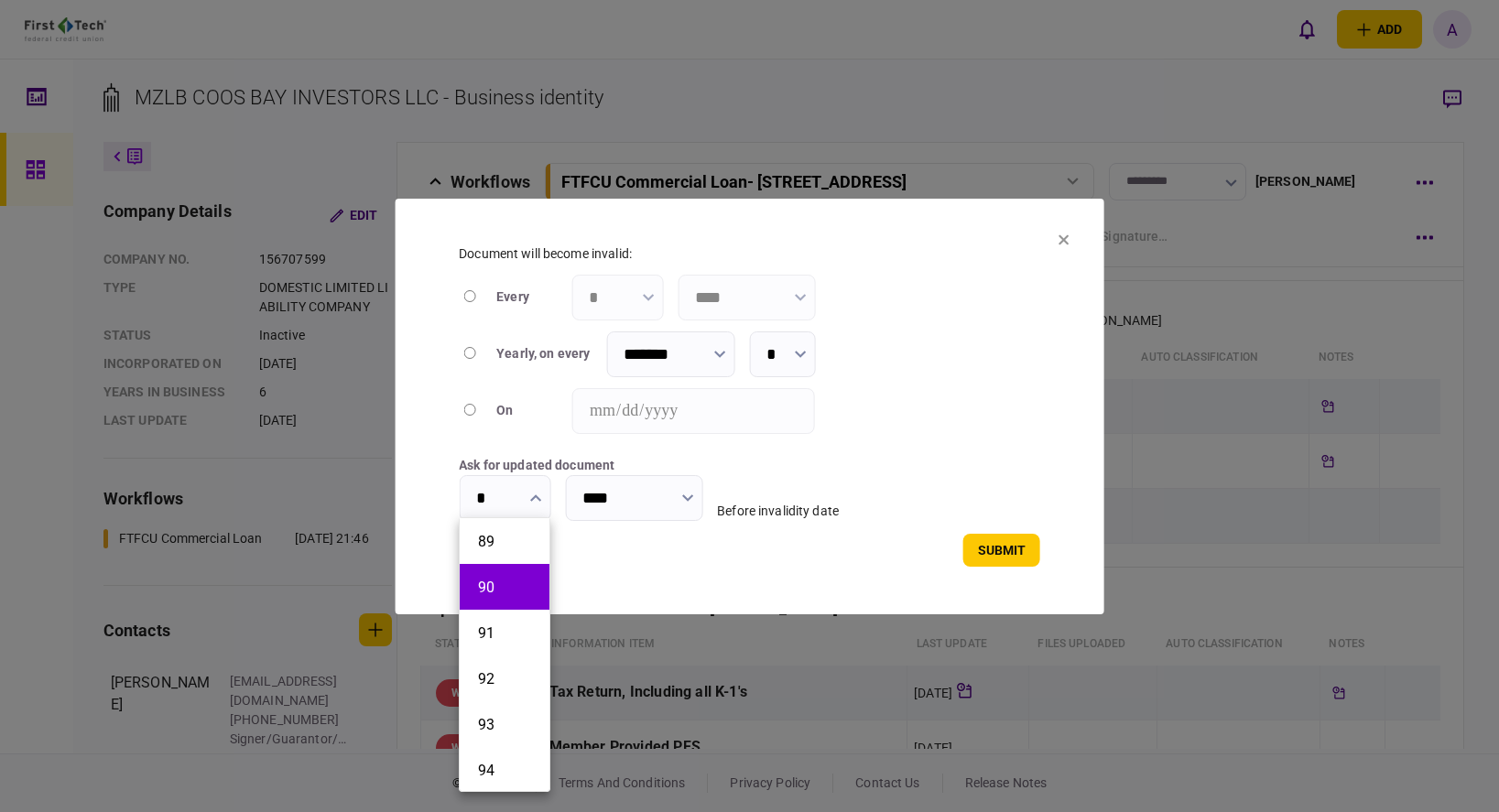 click on "90" at bounding box center [505, 587] 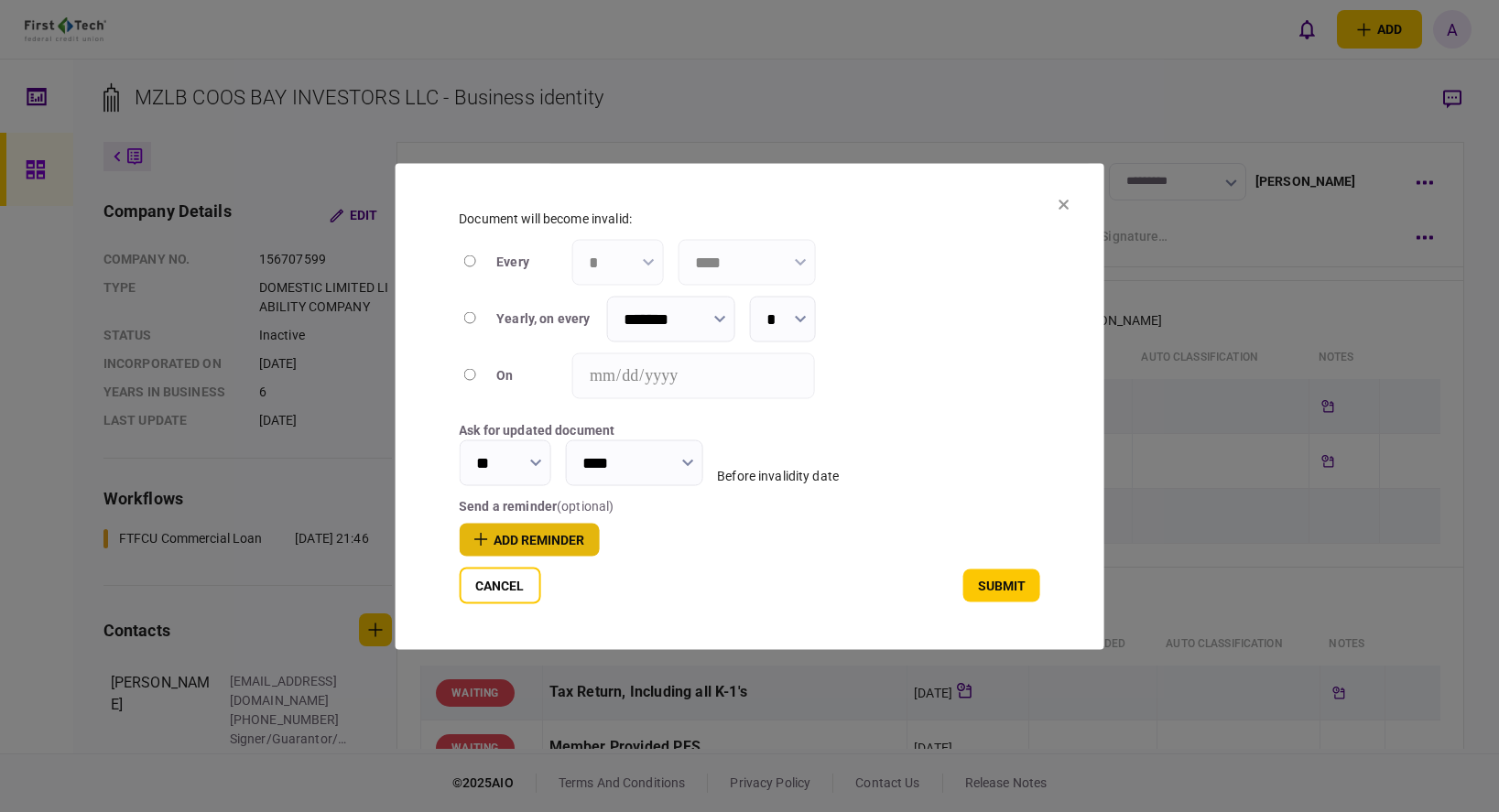 click on "add reminder" at bounding box center (528, 539) 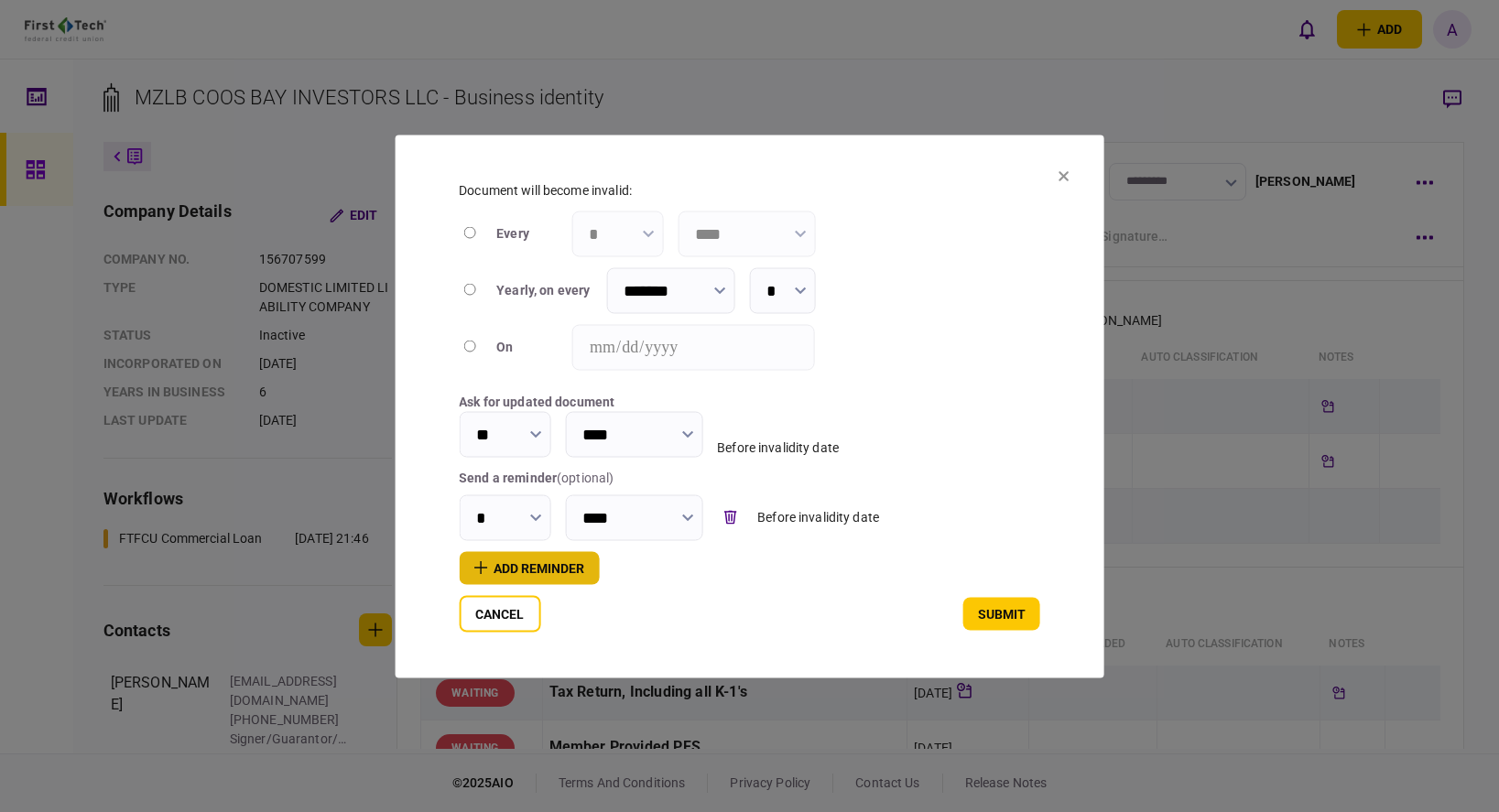 click on "add reminder" at bounding box center (528, 568) 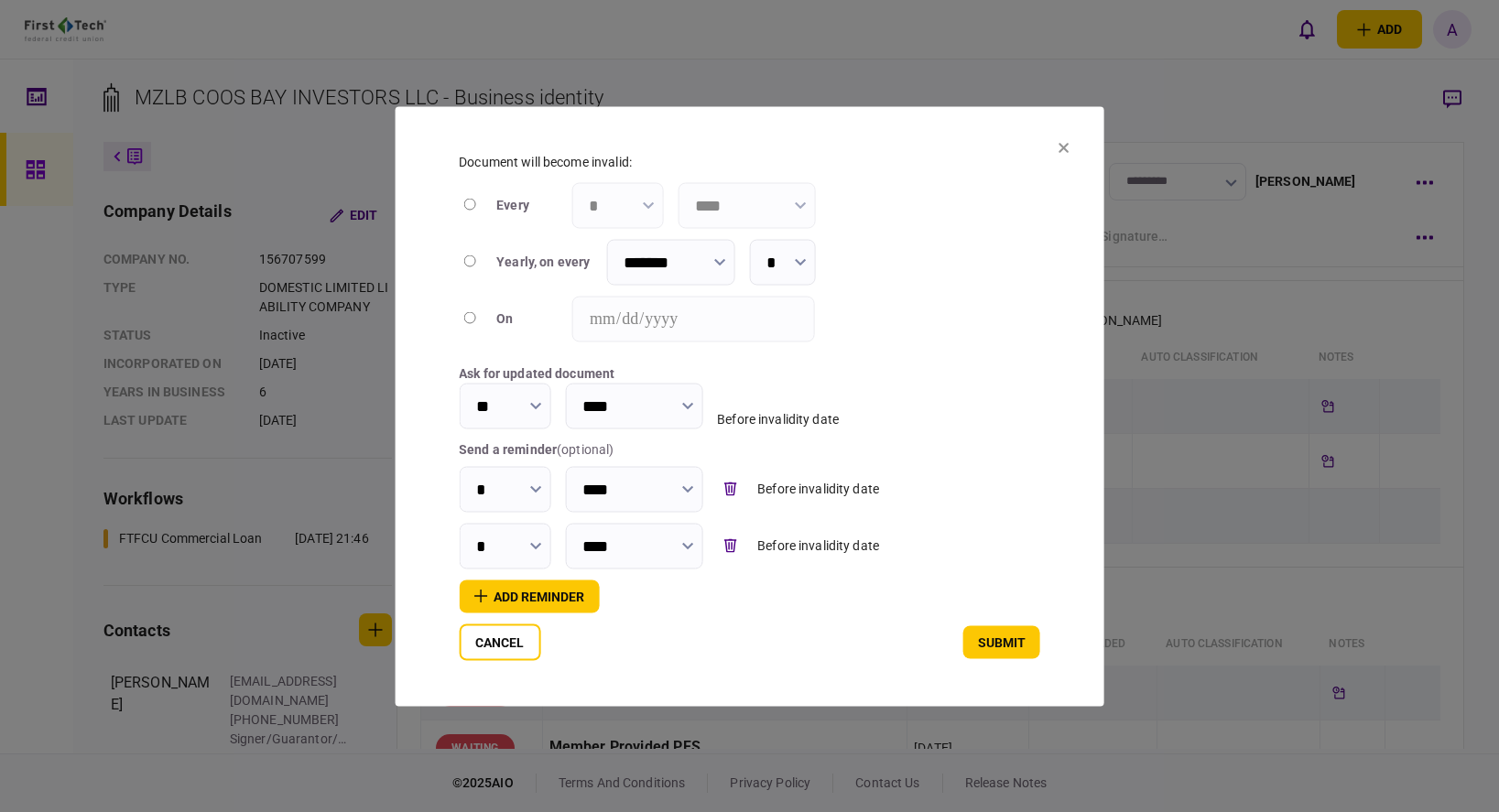click 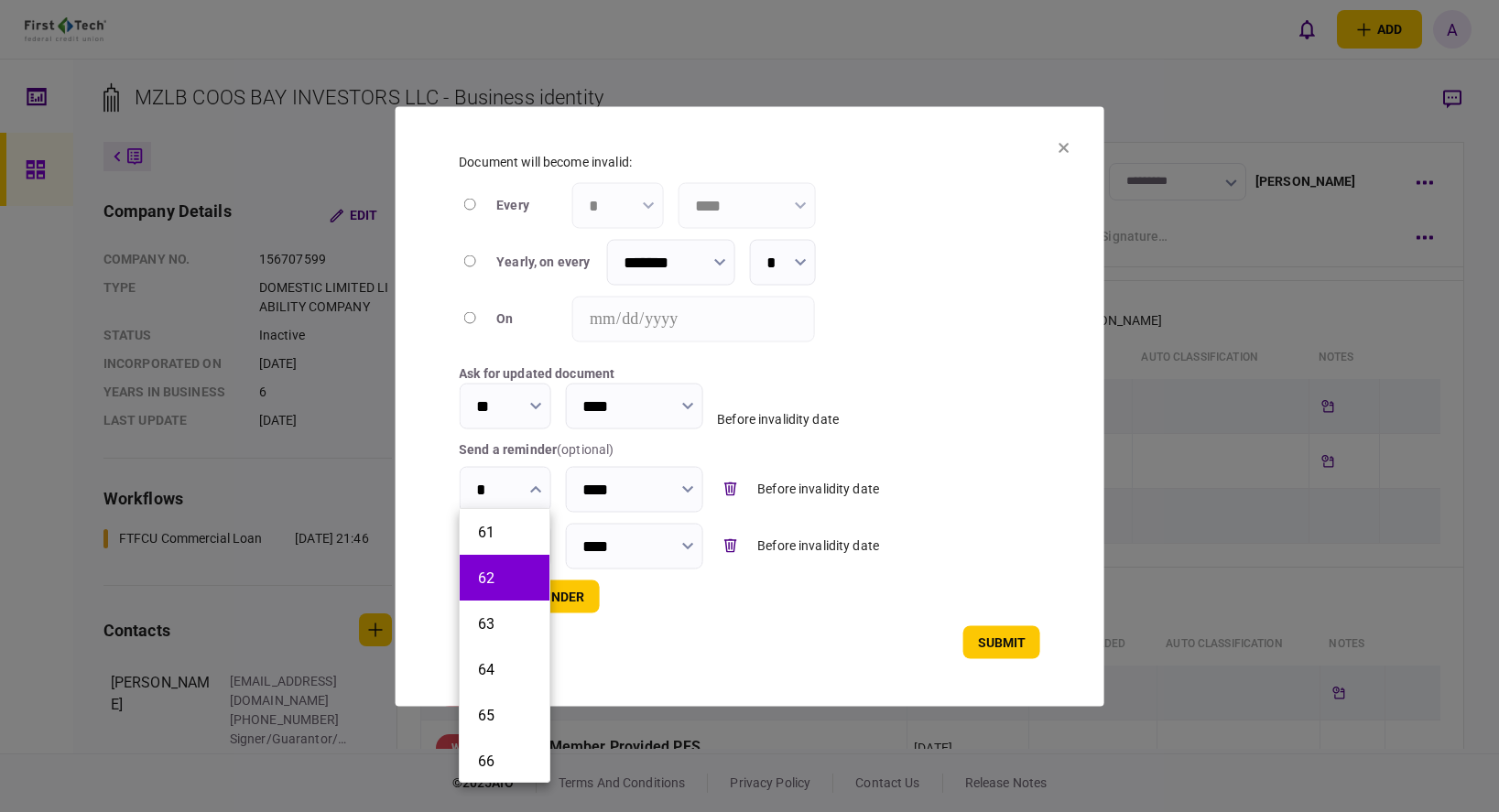 scroll, scrollTop: 2655, scrollLeft: 0, axis: vertical 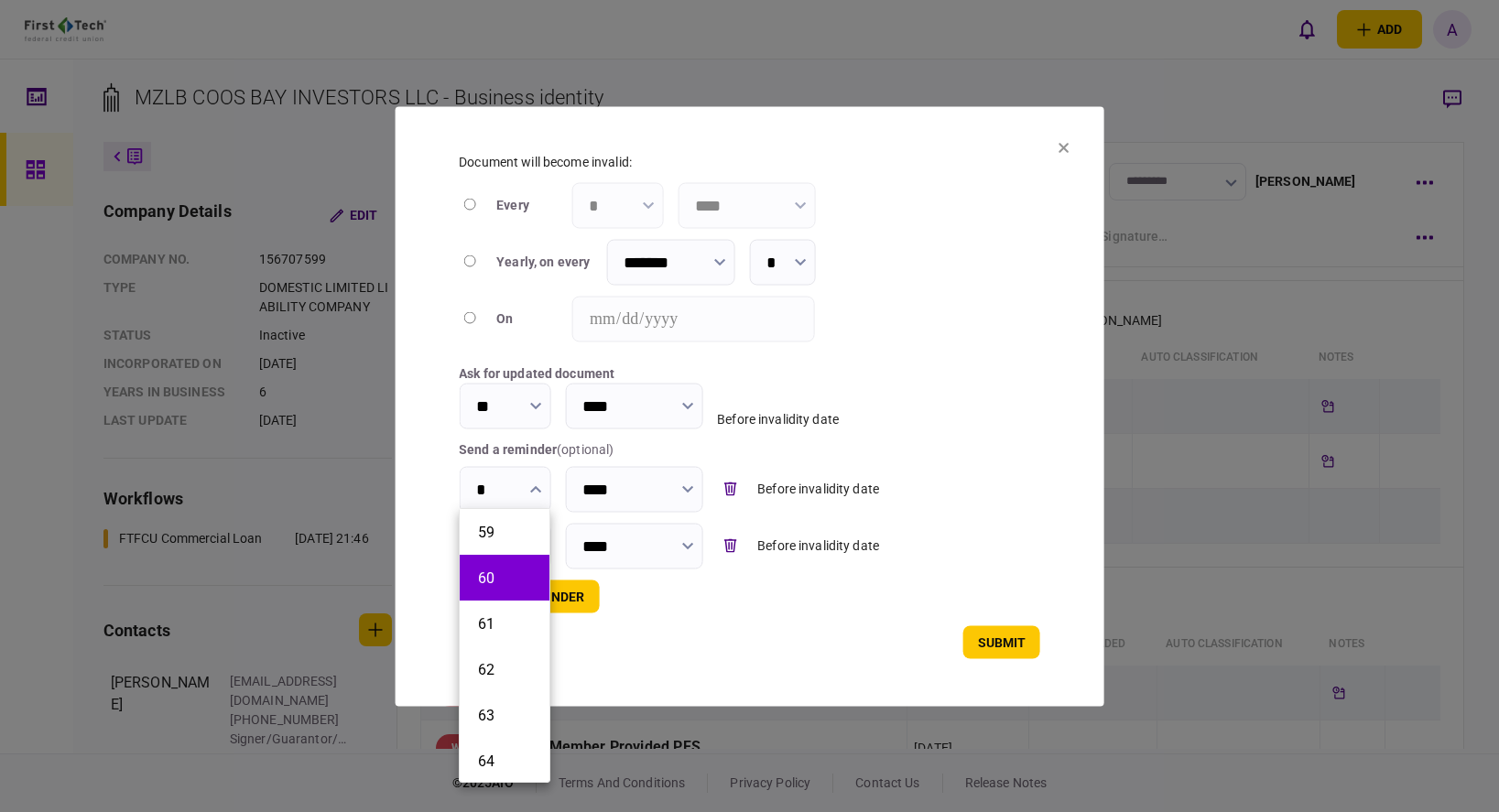 click on "60" at bounding box center (505, 578) 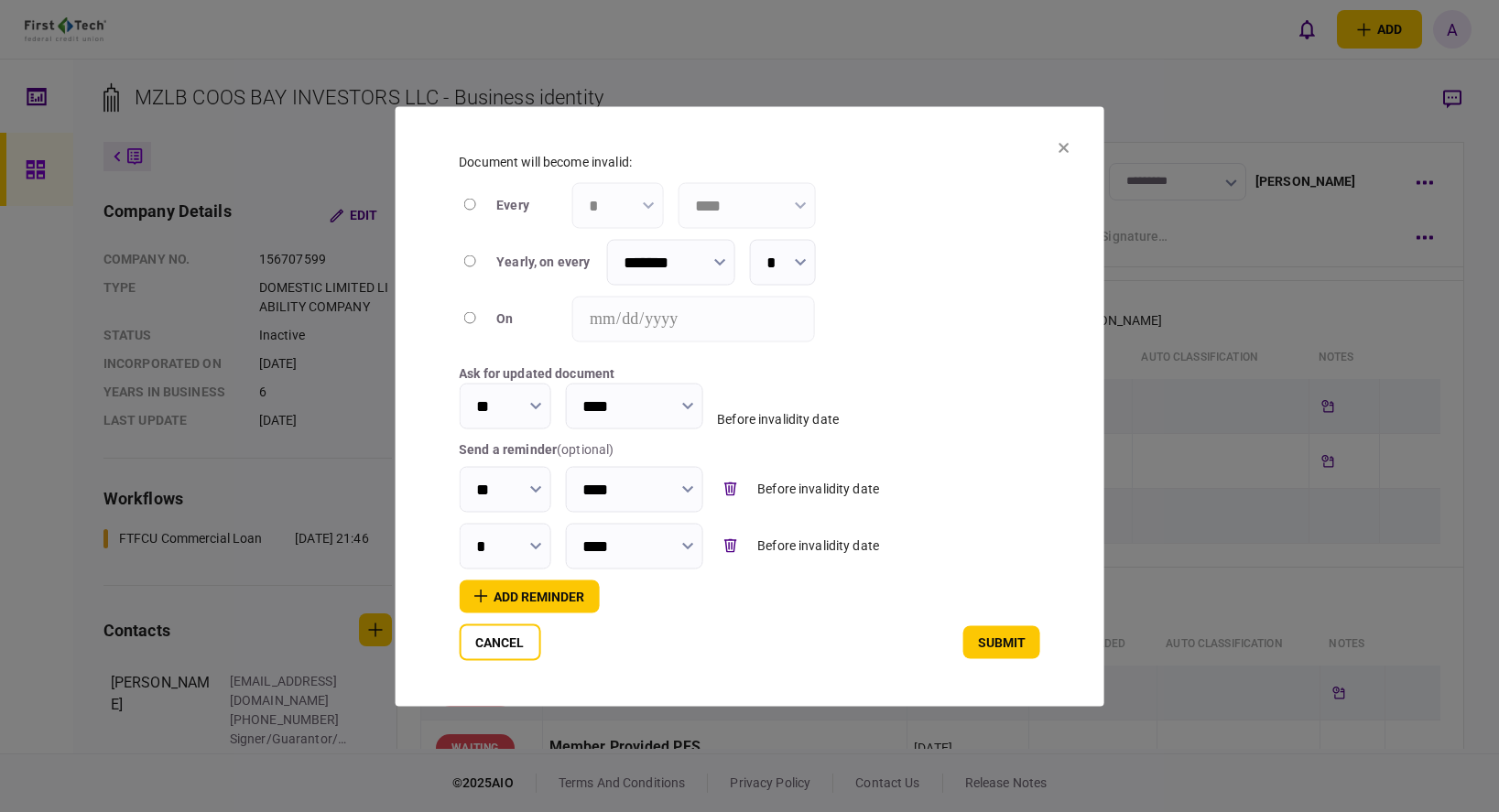 click on "*" at bounding box center [505, 546] 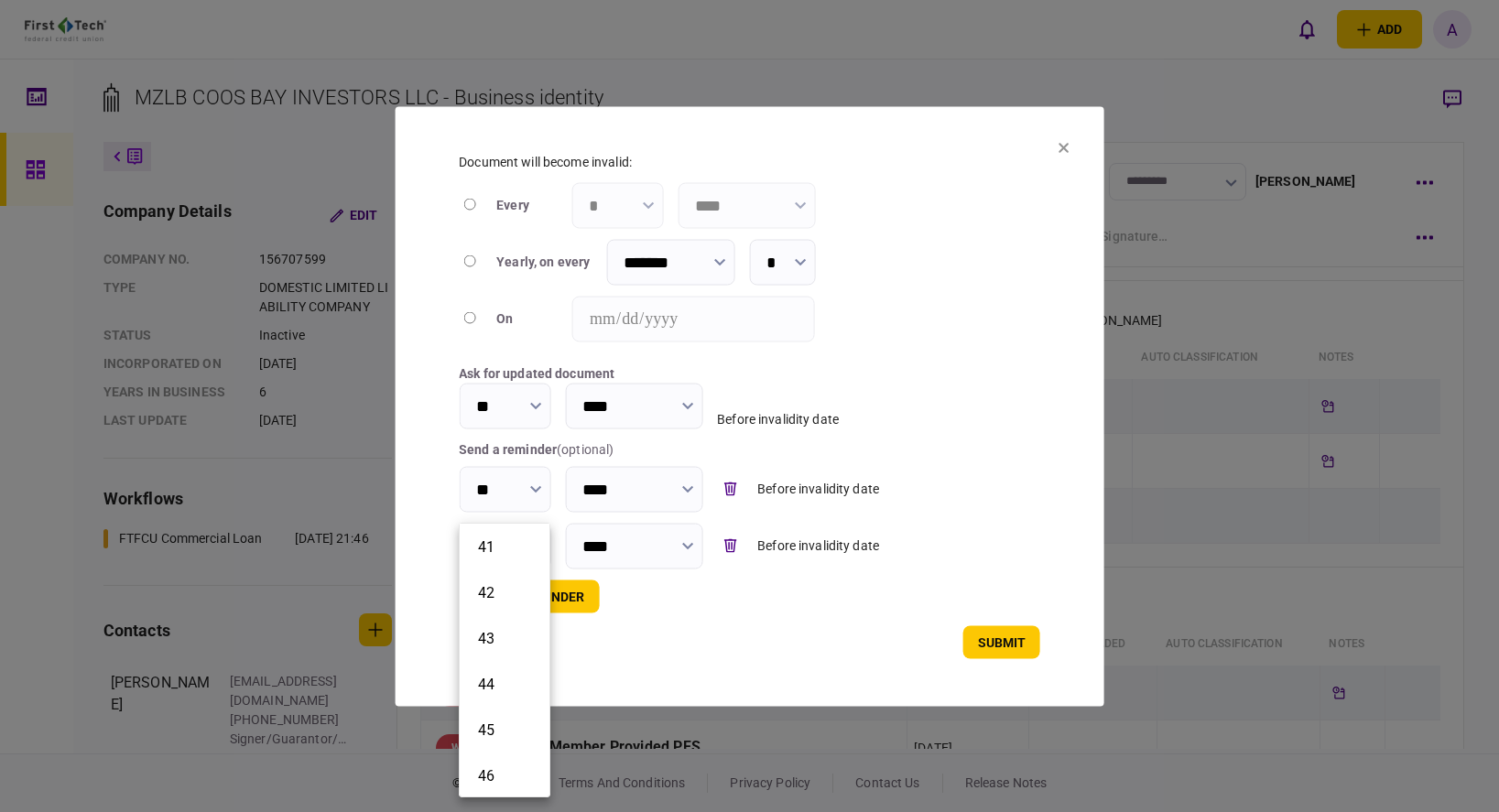 scroll, scrollTop: 2014, scrollLeft: 0, axis: vertical 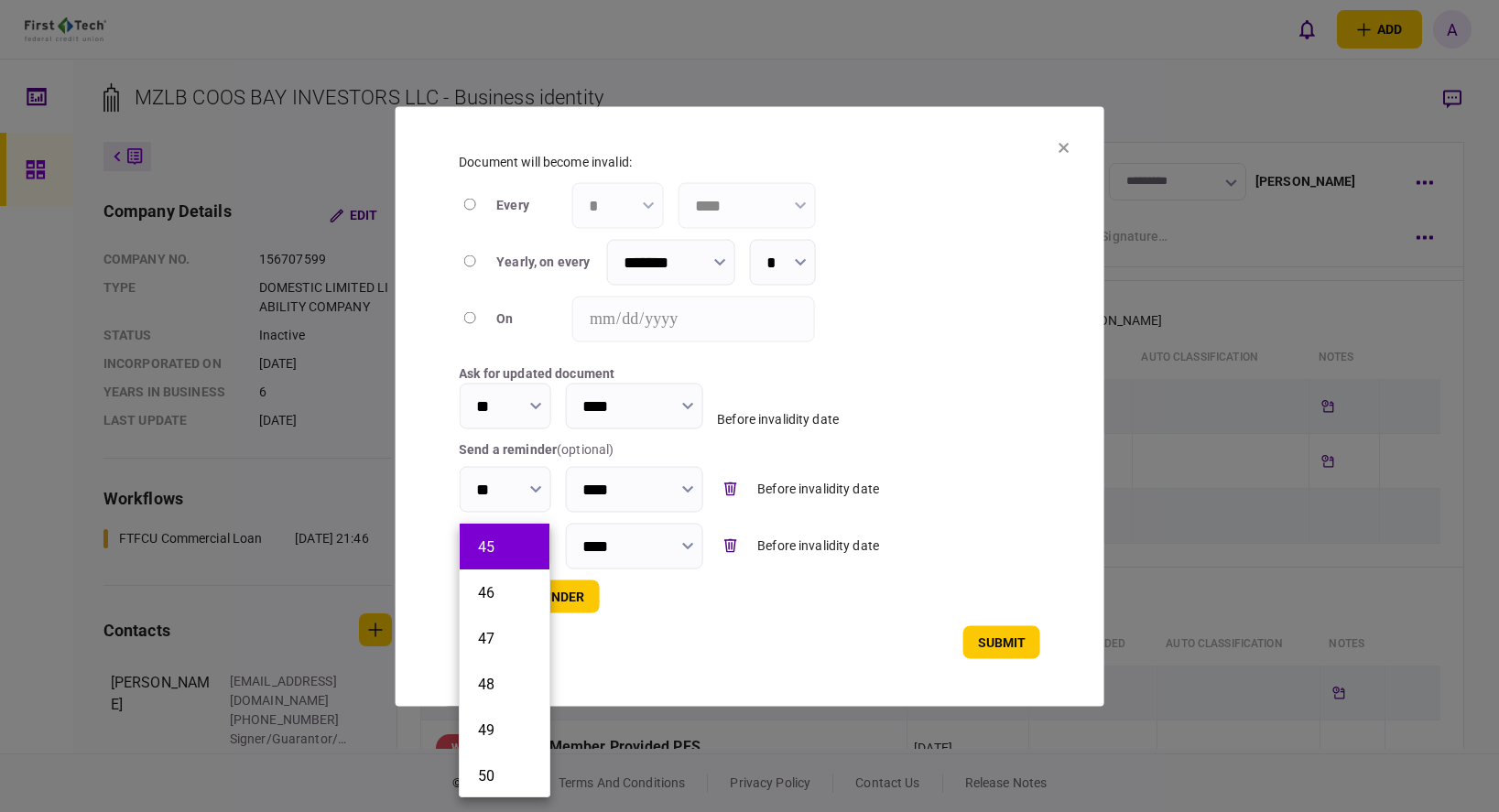 click on "45" at bounding box center (505, 547) 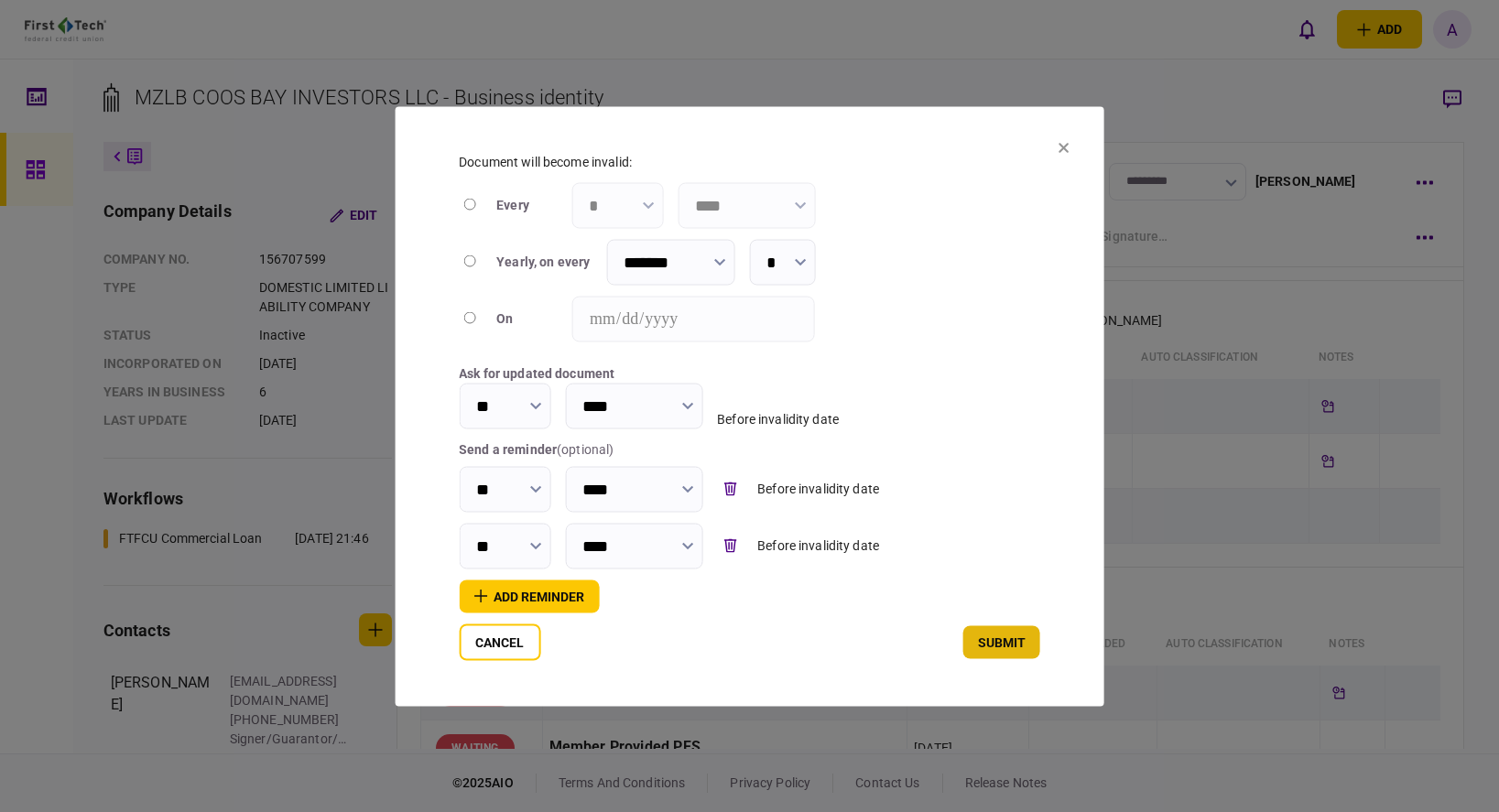 click on "submit" at bounding box center [1002, 642] 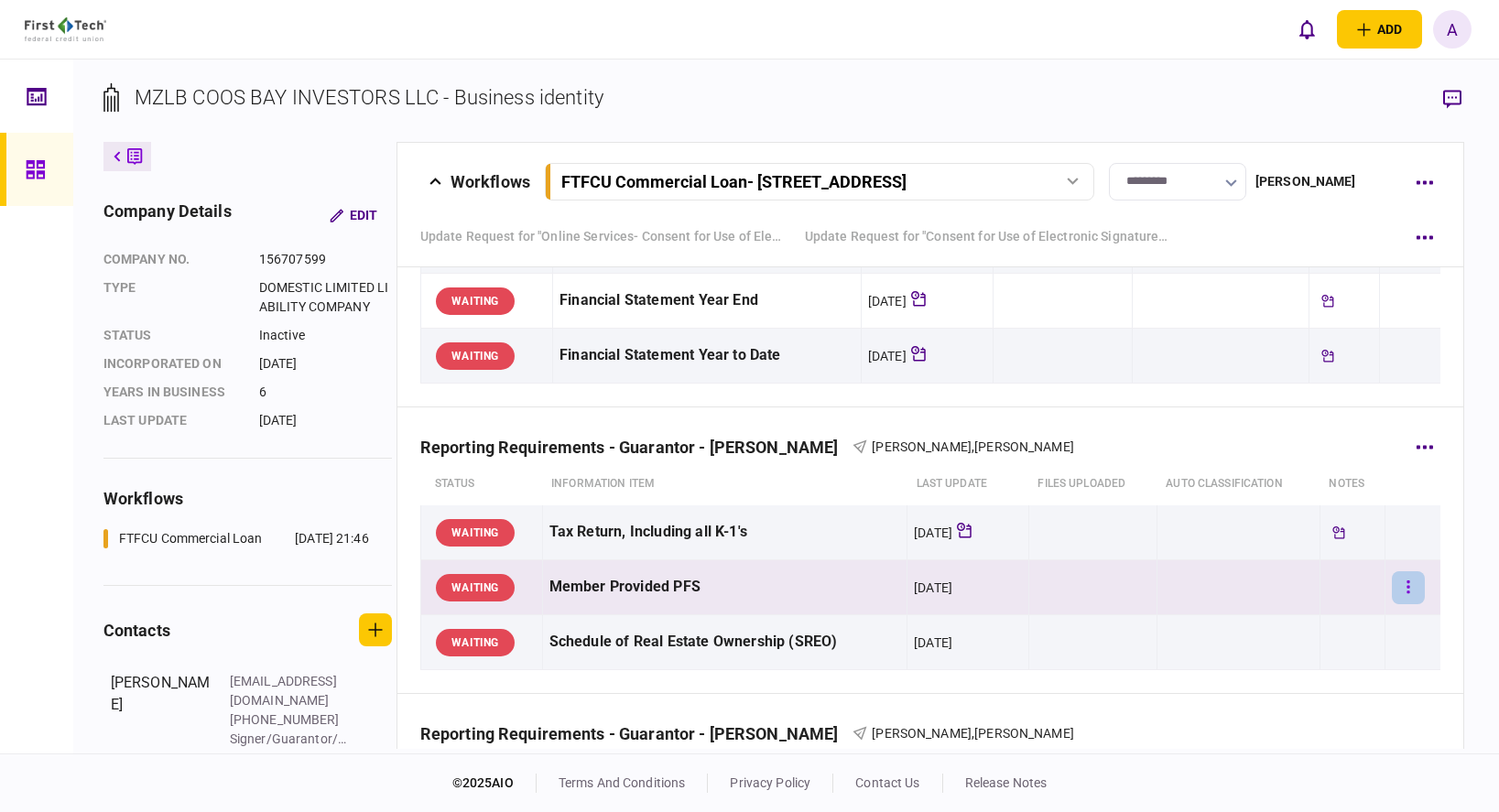 scroll, scrollTop: 1027, scrollLeft: 0, axis: vertical 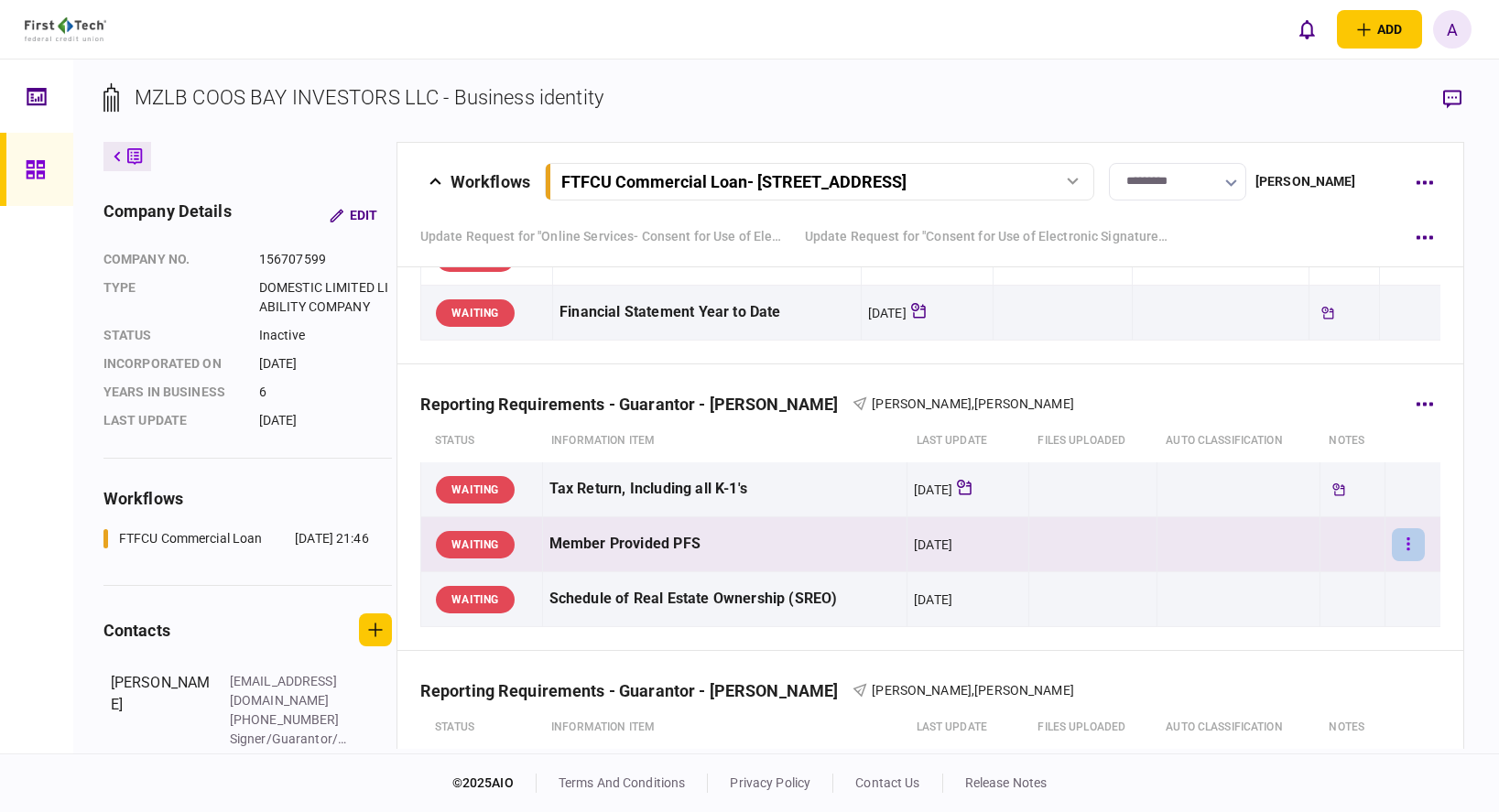 click at bounding box center [1408, 545] 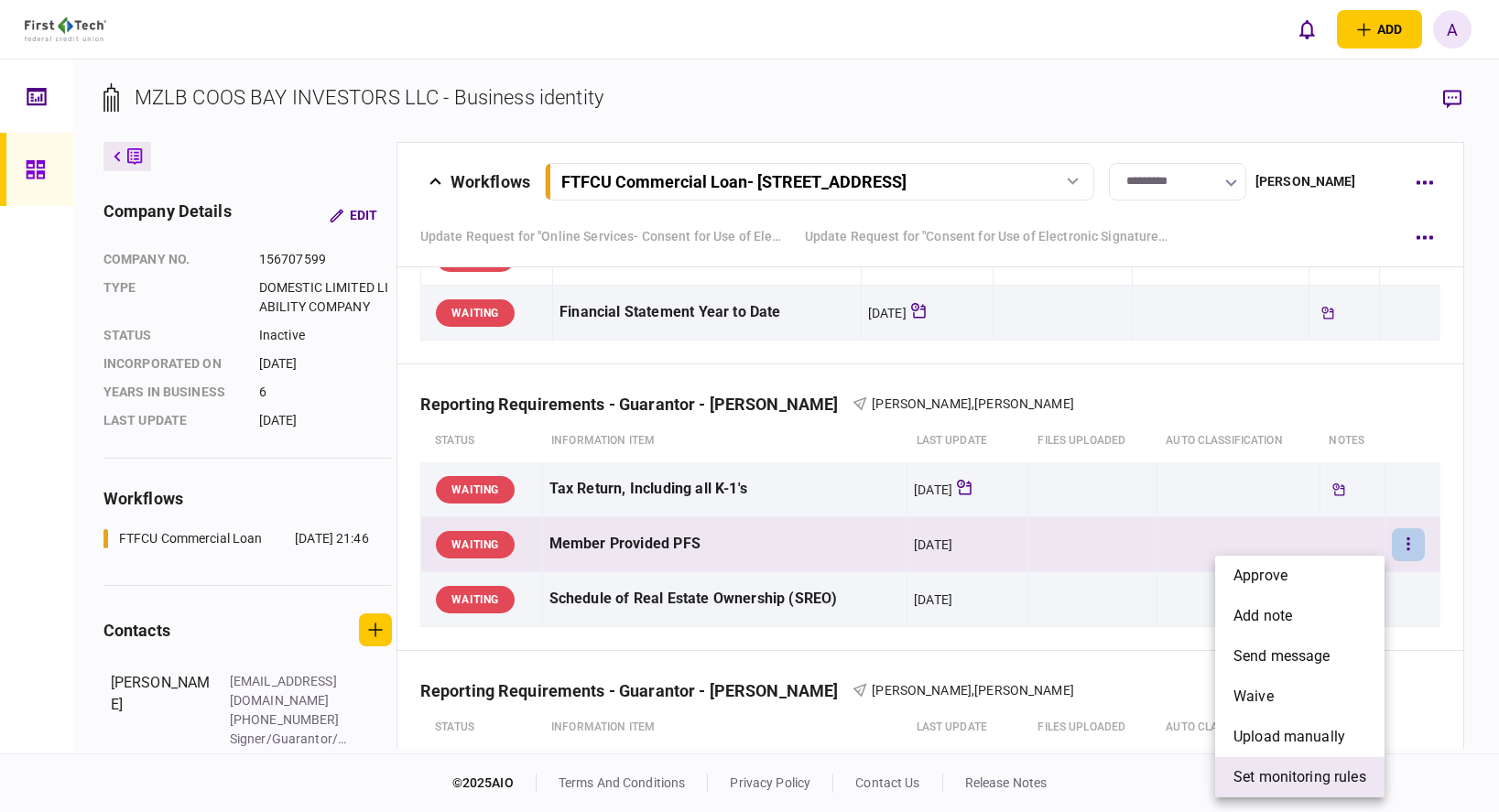 click on "set monitoring rules" at bounding box center [1299, 777] 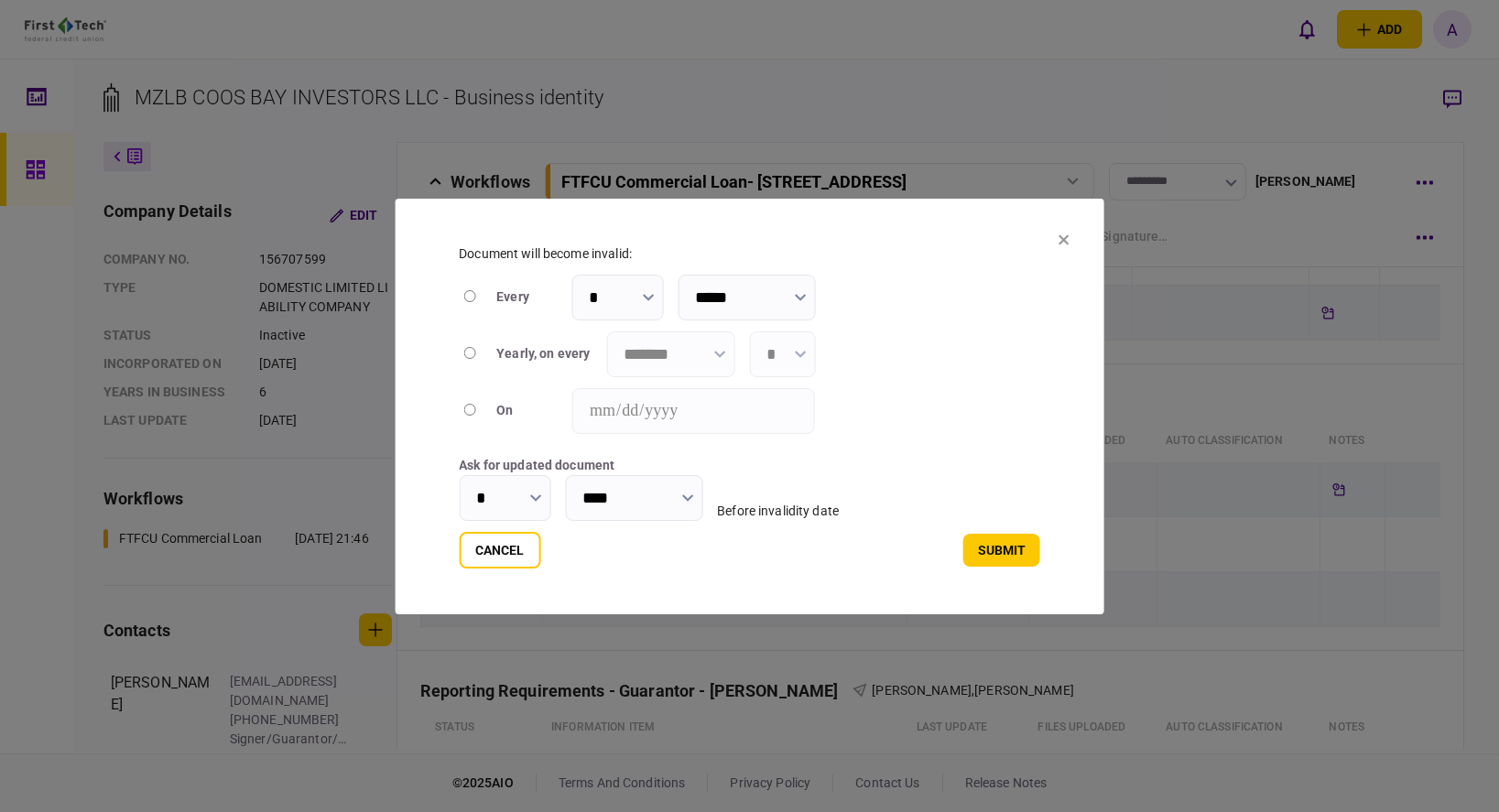 type on "****" 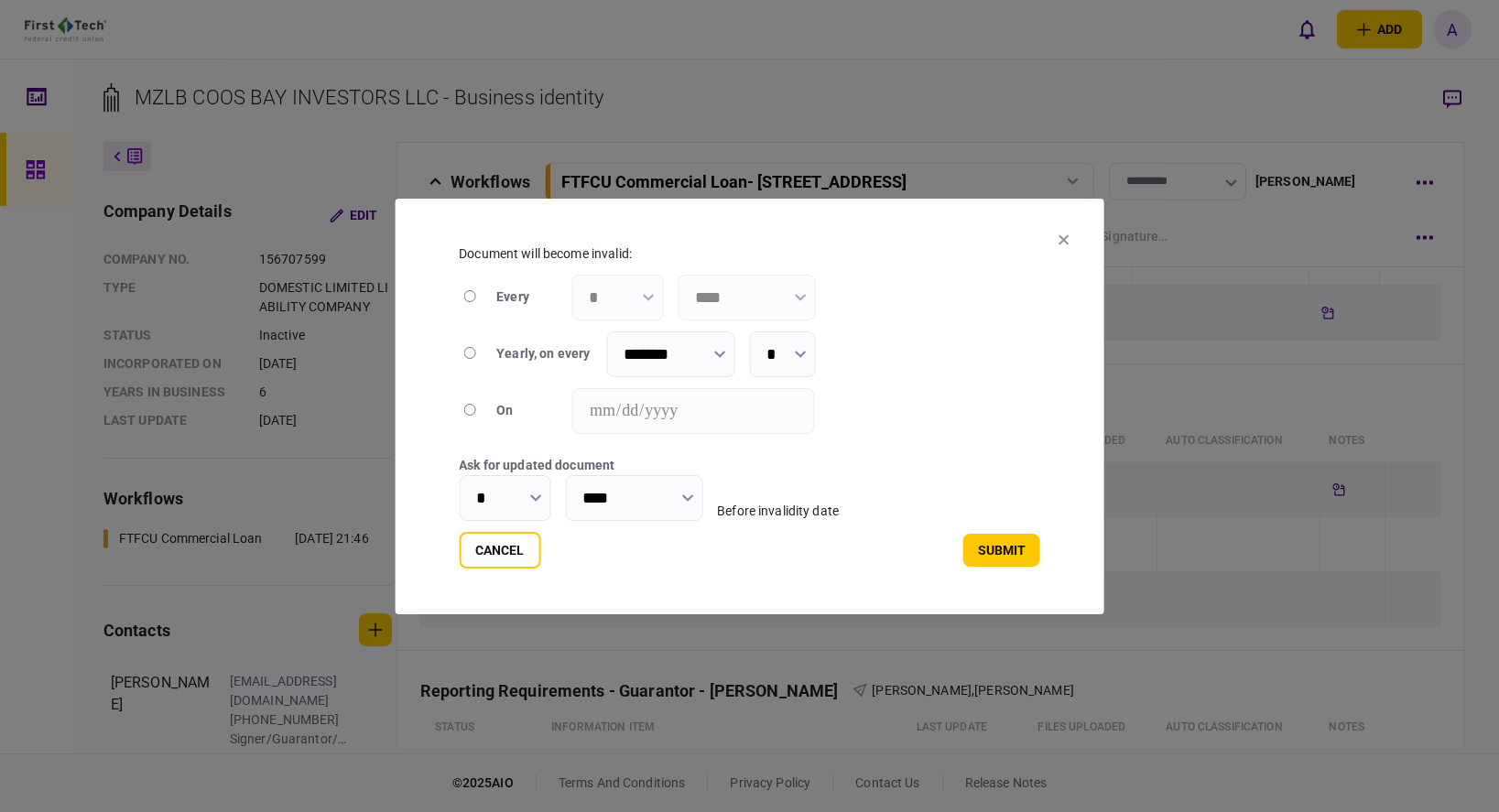 click 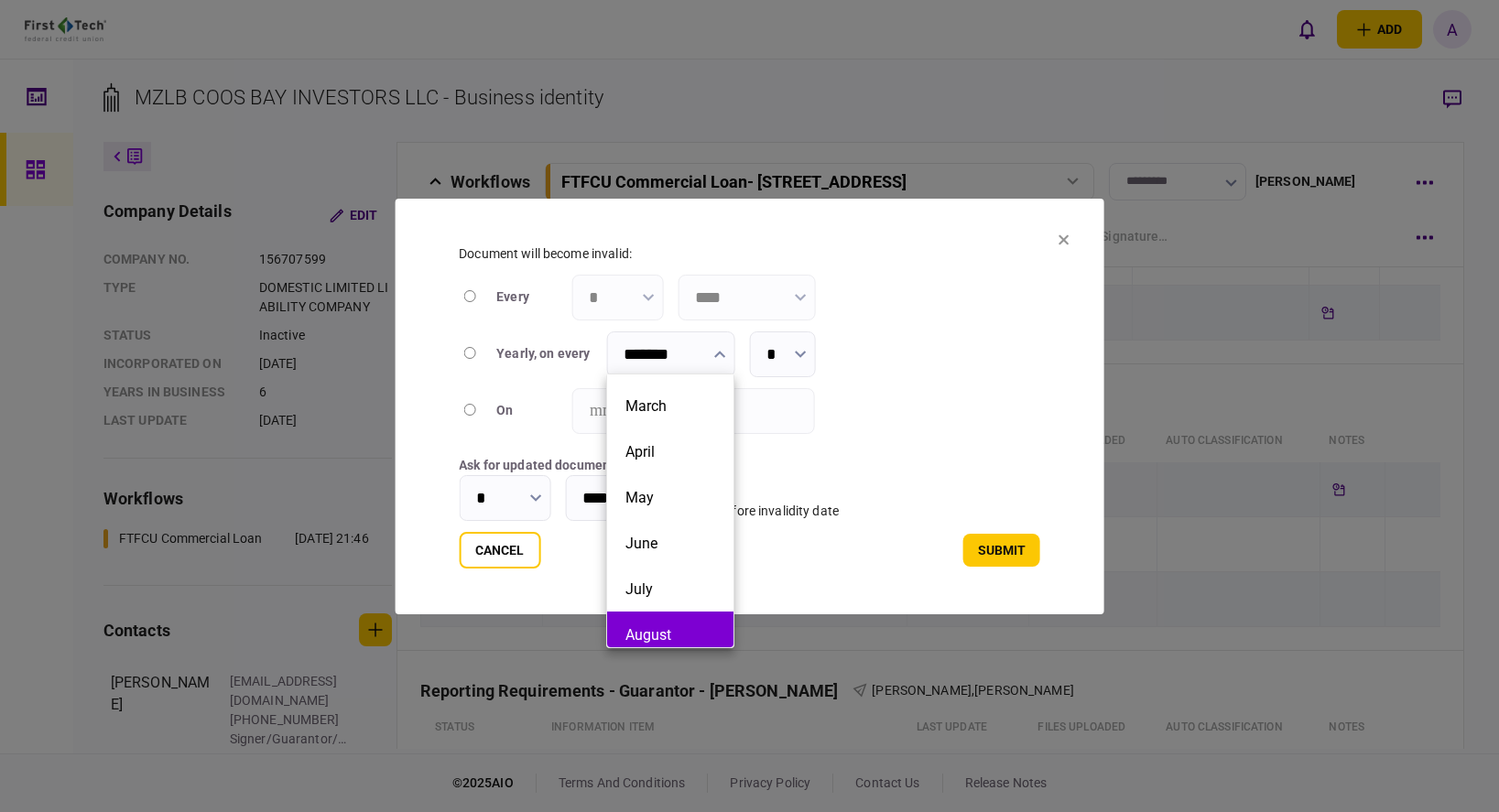scroll, scrollTop: 276, scrollLeft: 0, axis: vertical 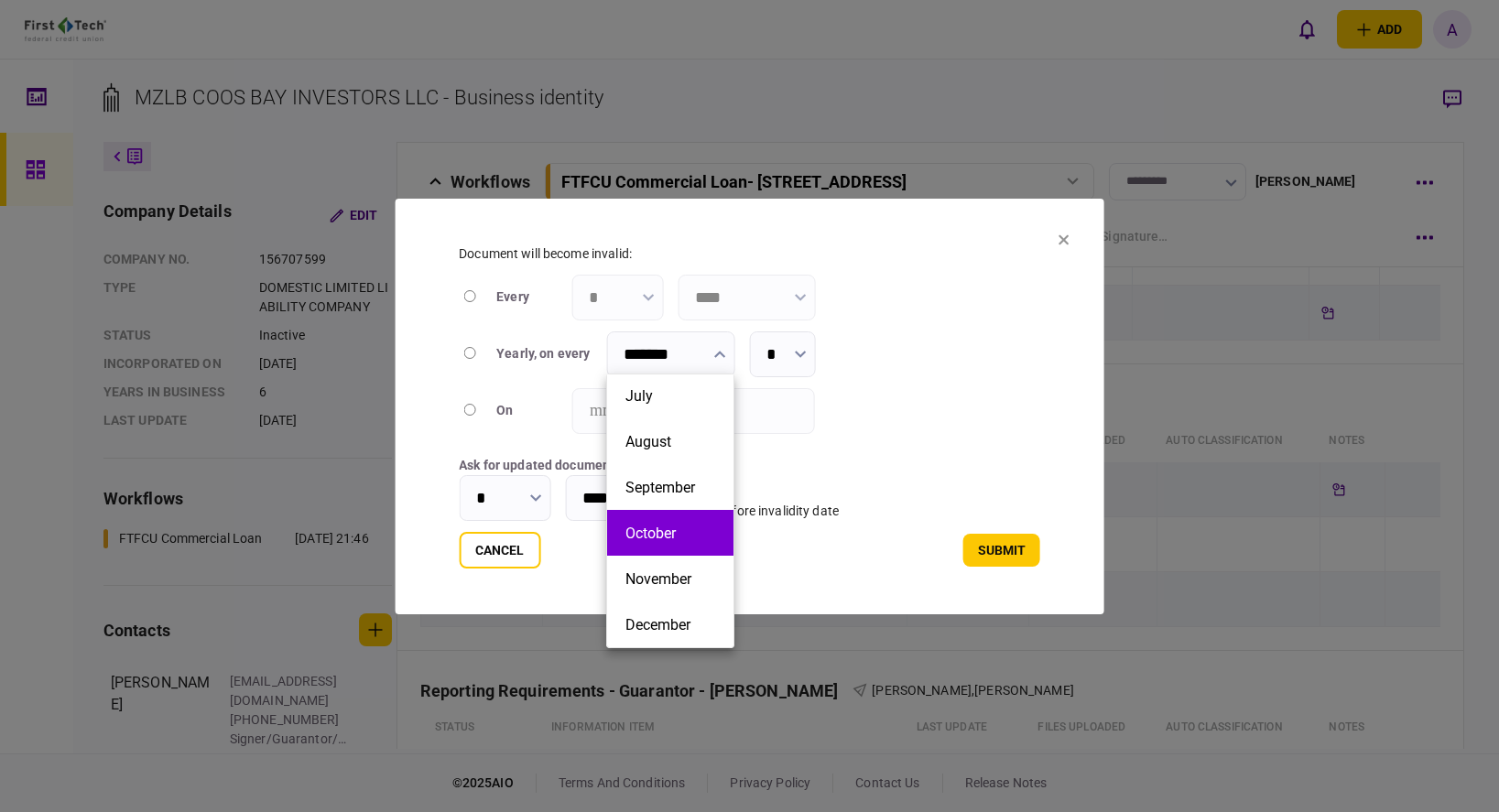 click on "October" at bounding box center [670, 533] 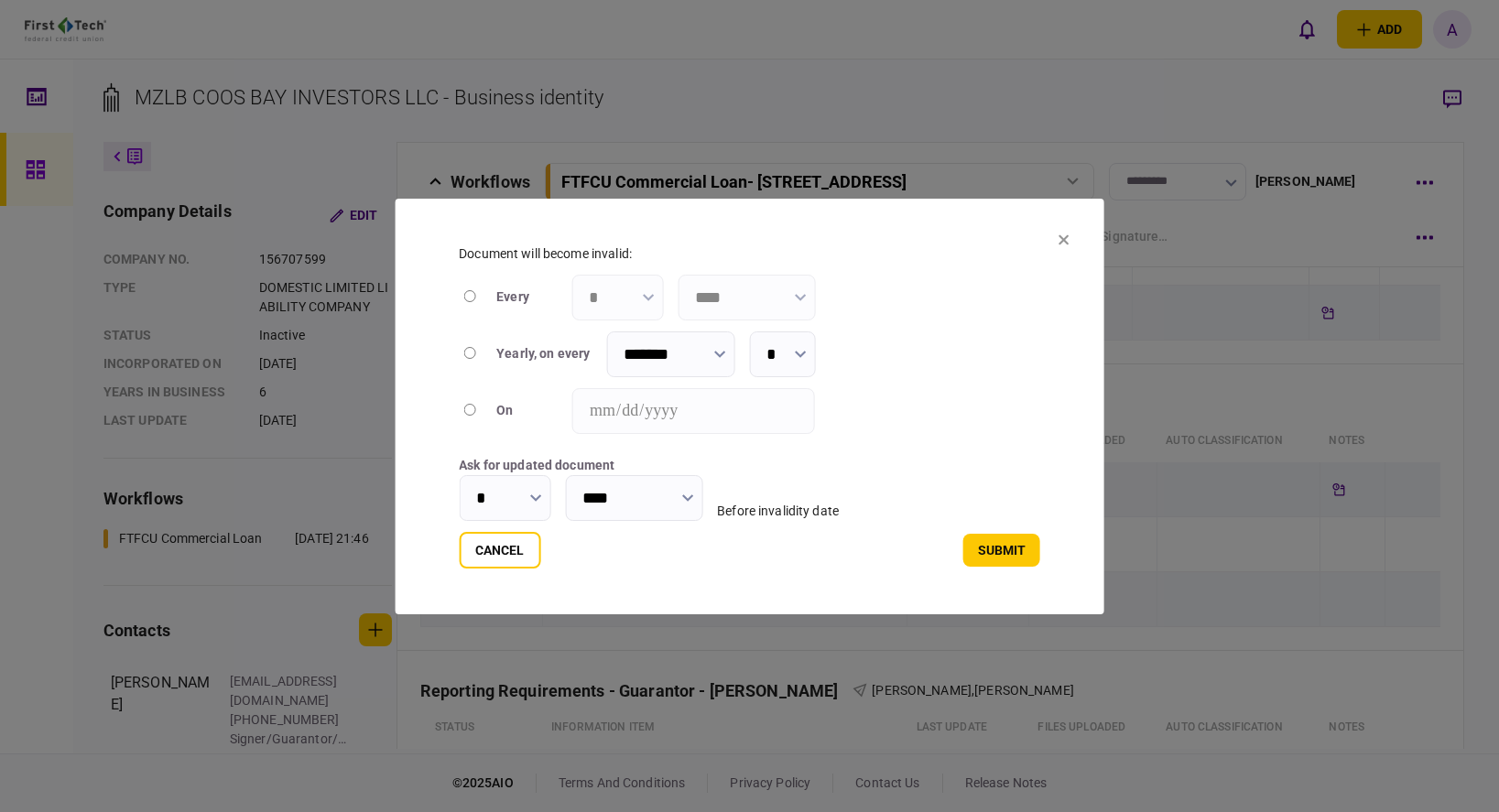click on "*" at bounding box center [505, 498] 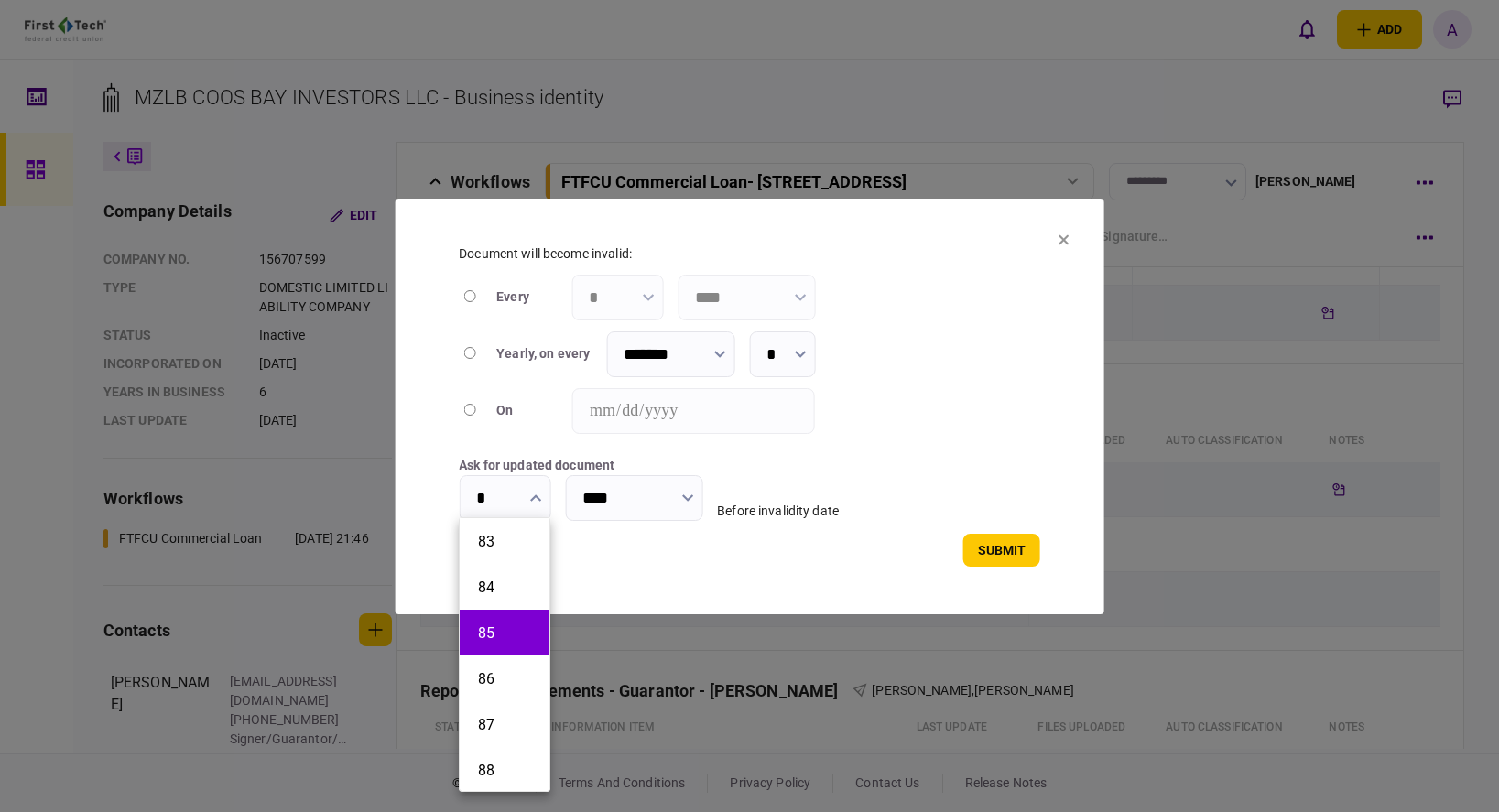 scroll, scrollTop: 4028, scrollLeft: 0, axis: vertical 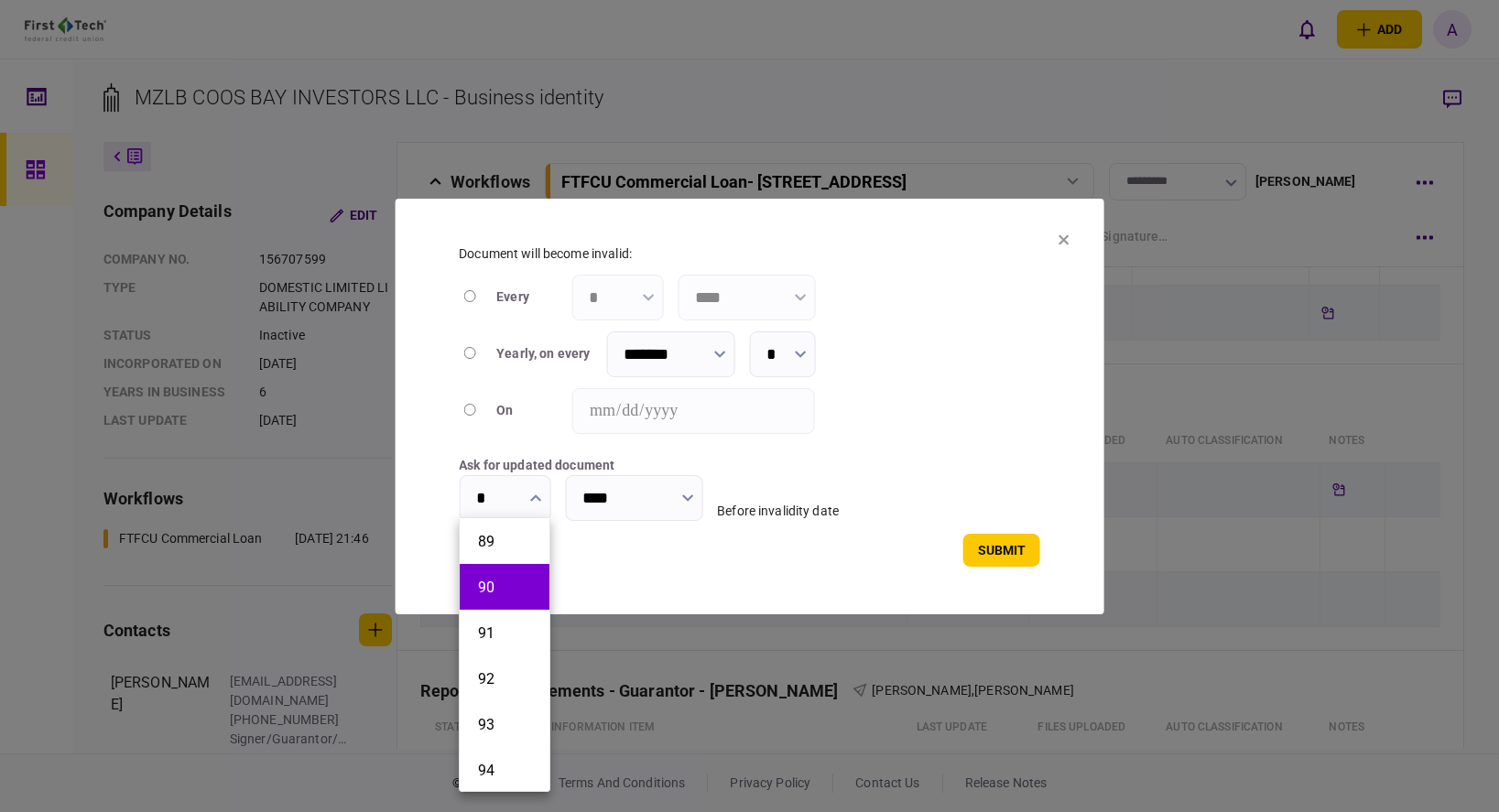 click on "90" at bounding box center [505, 587] 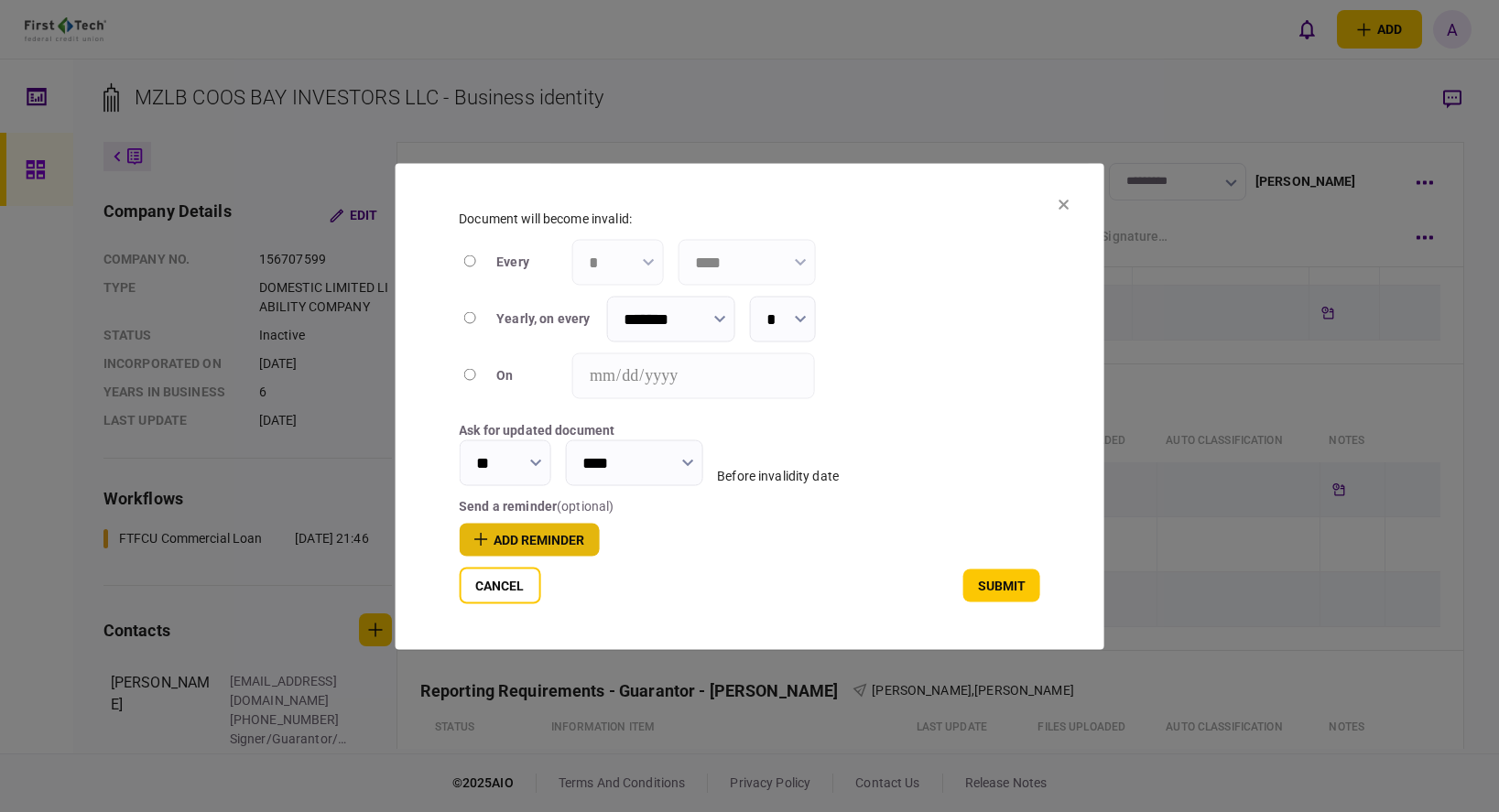 click on "add reminder" at bounding box center (528, 539) 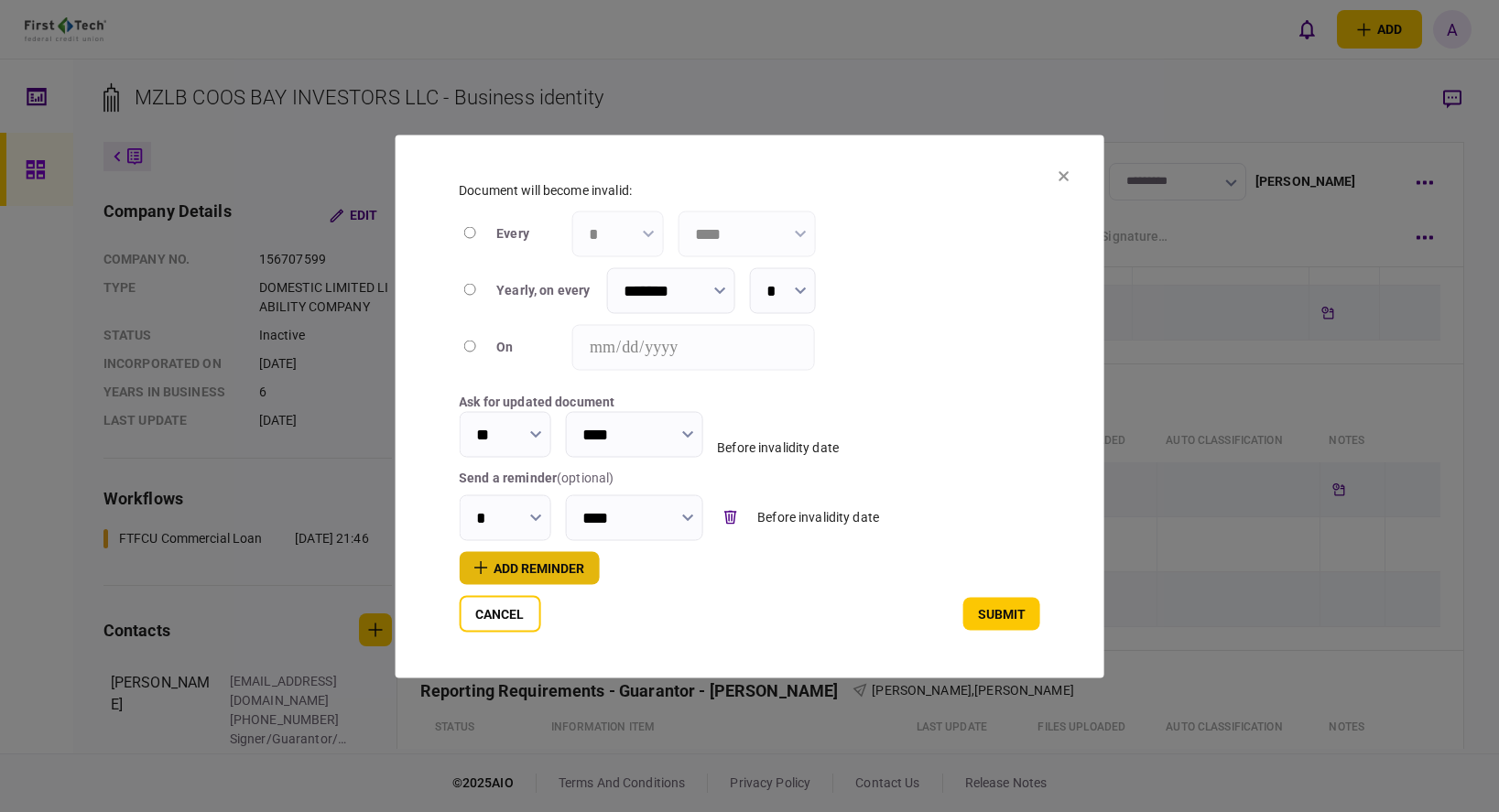 click on "add reminder" at bounding box center [528, 568] 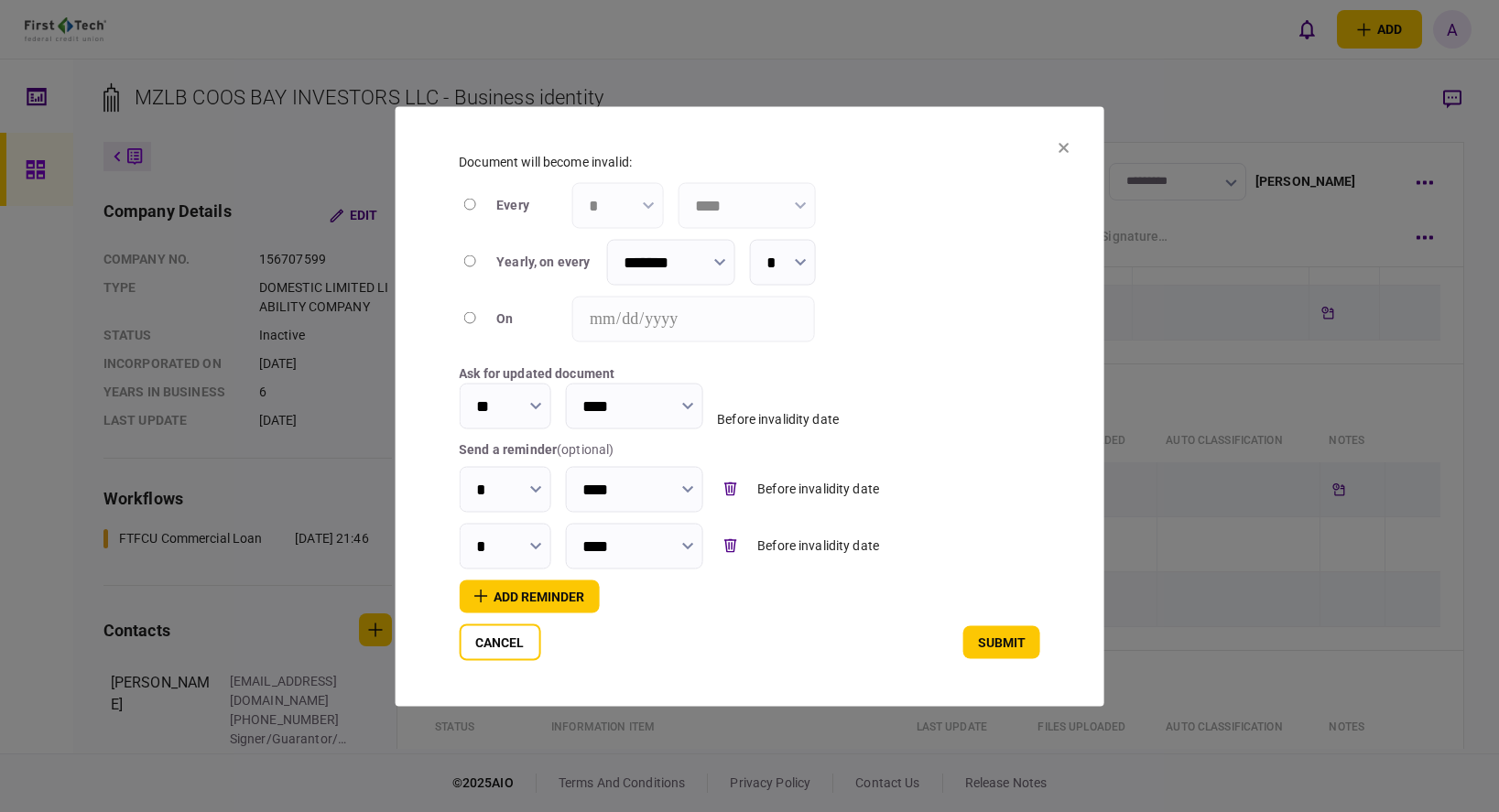 click 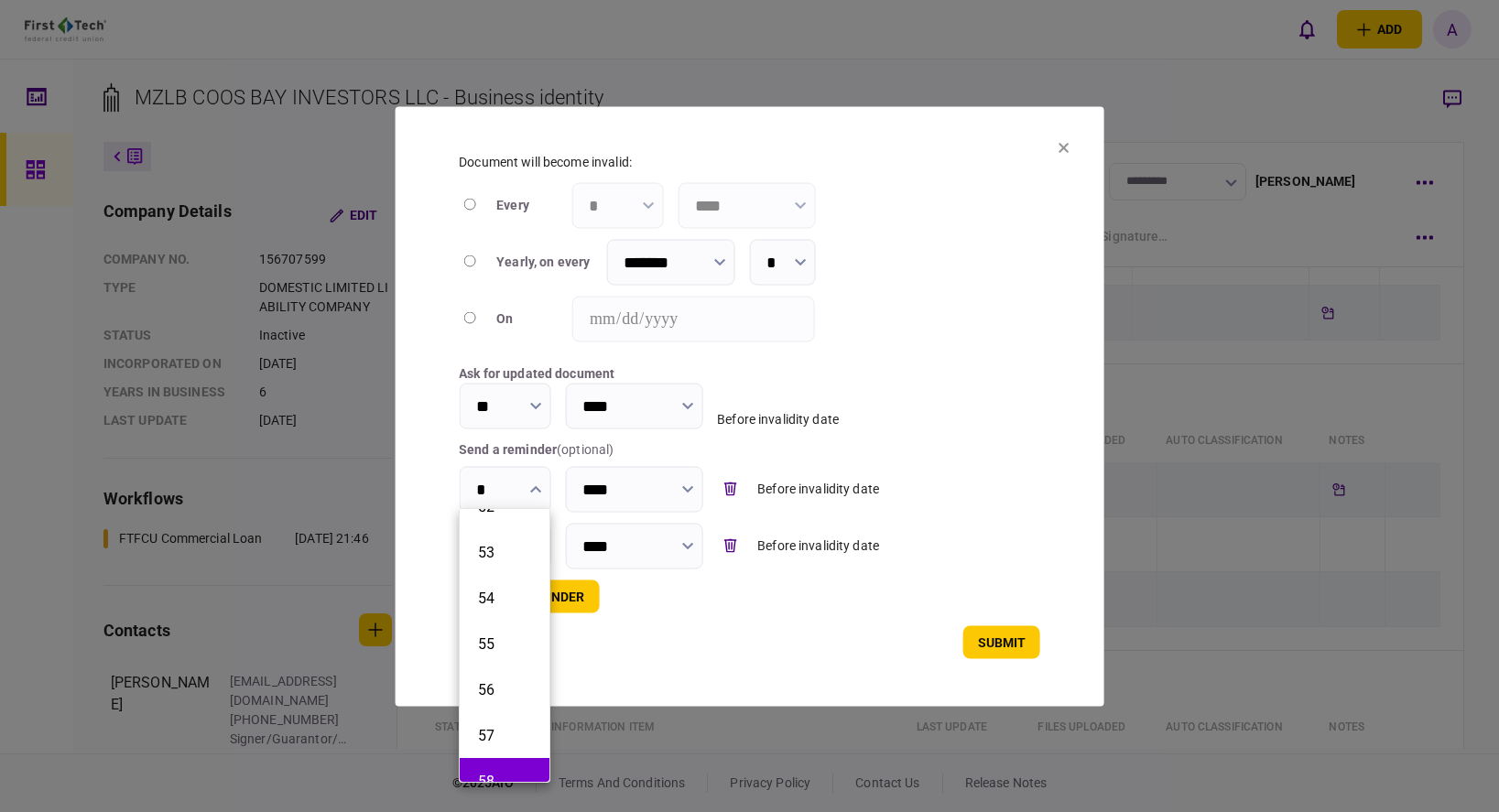 scroll, scrollTop: 2563, scrollLeft: 0, axis: vertical 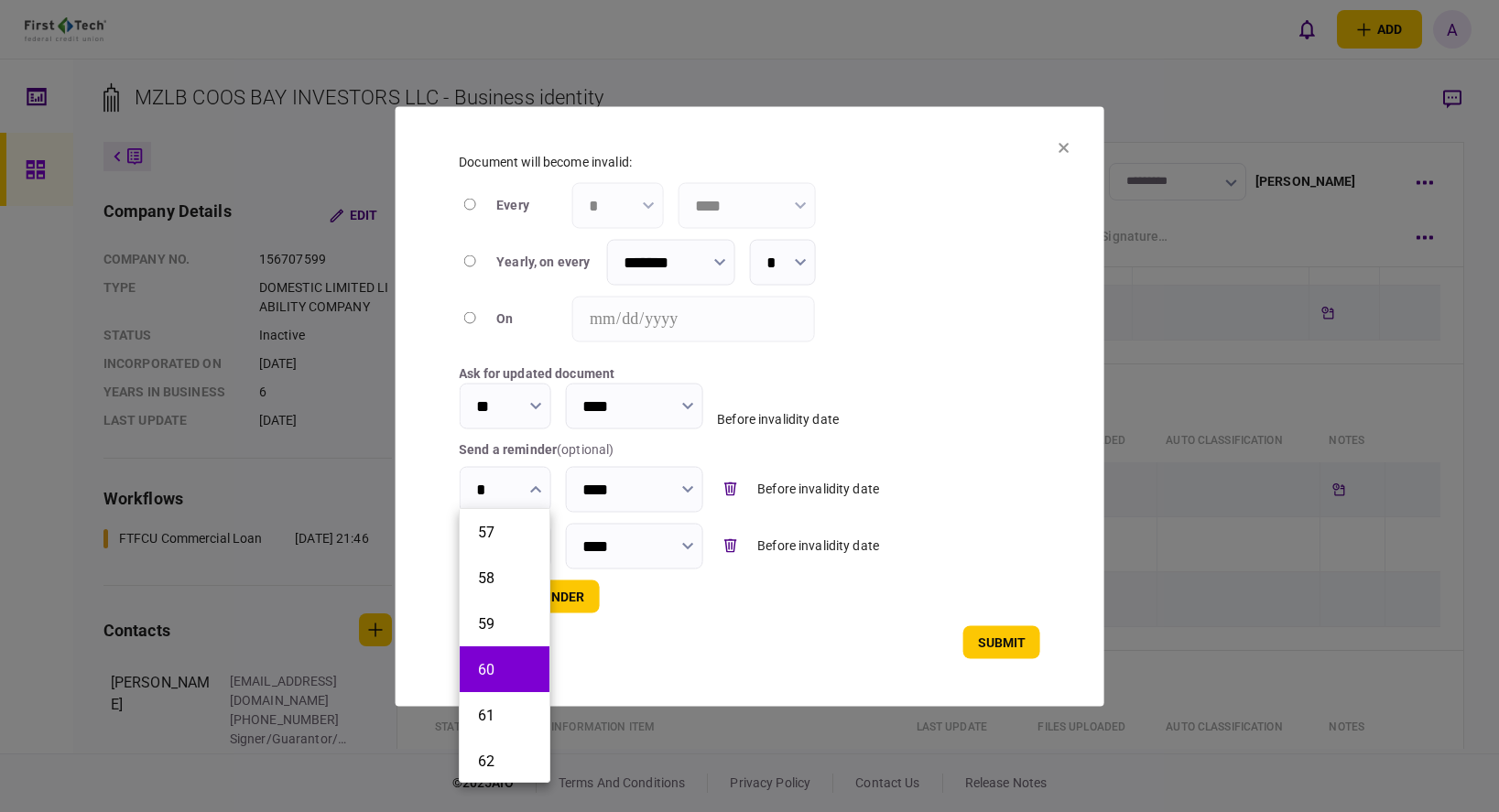 click on "60" at bounding box center [505, 669] 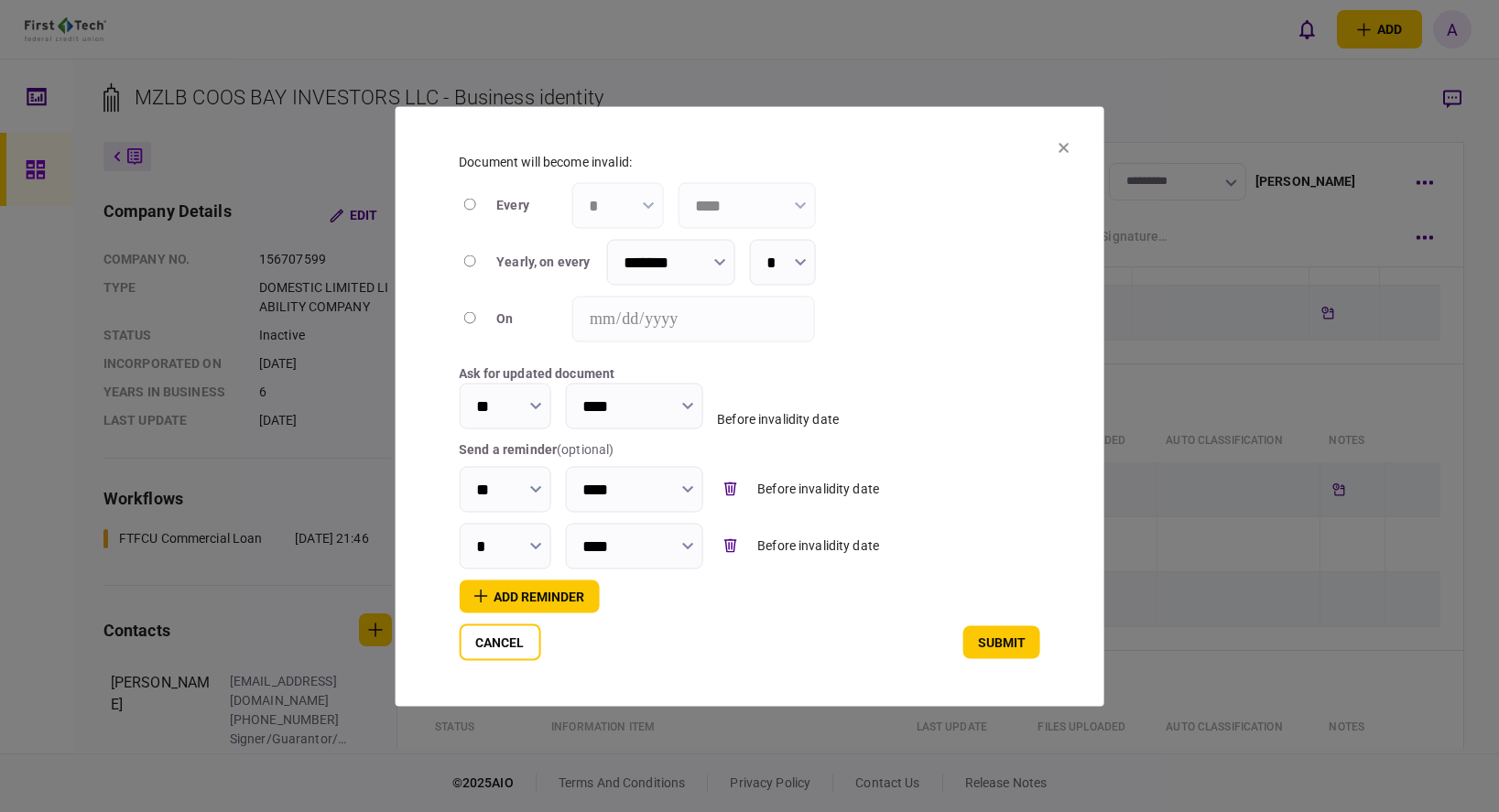 click 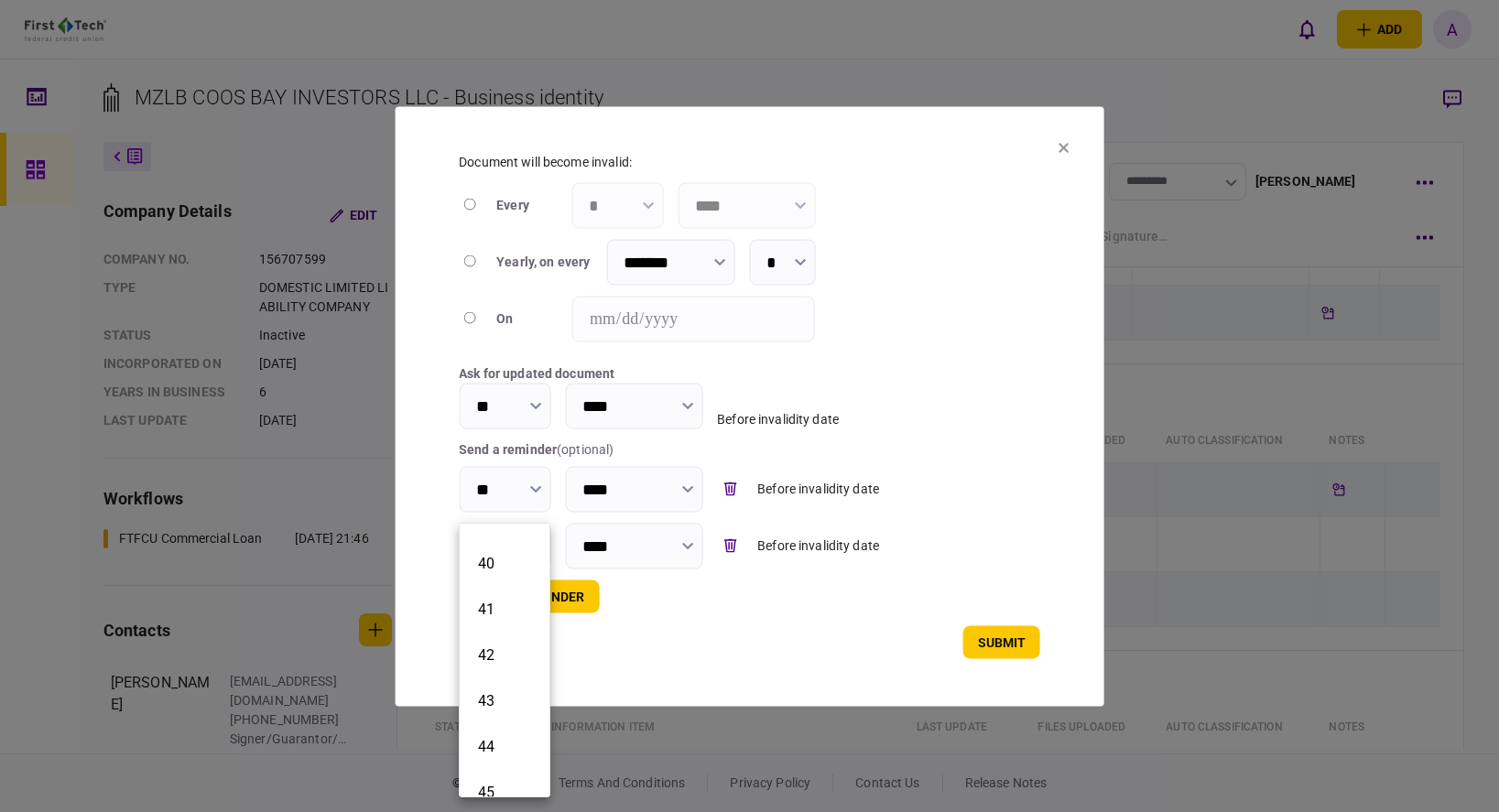 scroll, scrollTop: 1922, scrollLeft: 0, axis: vertical 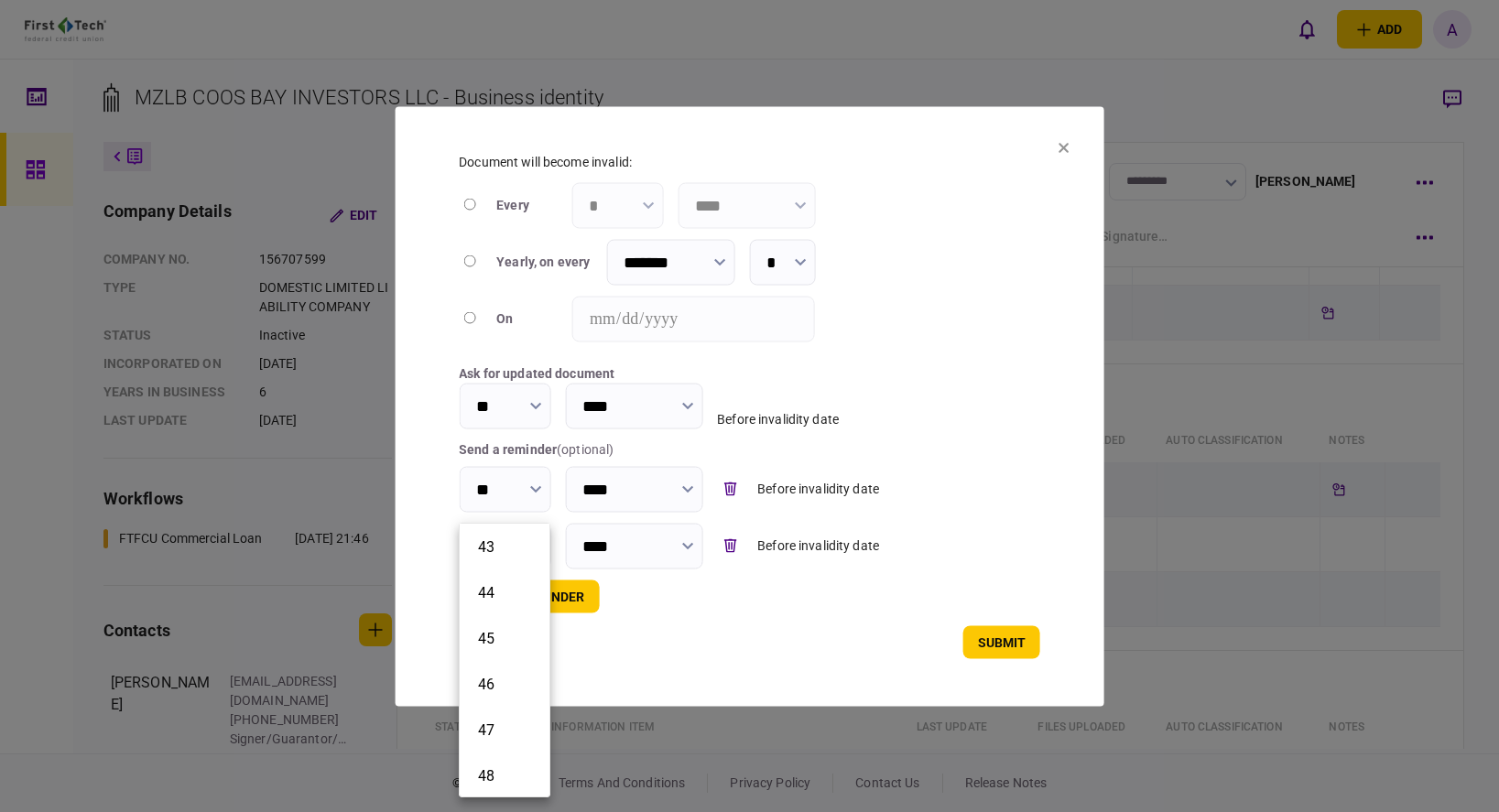 click on "45" at bounding box center (505, 638) 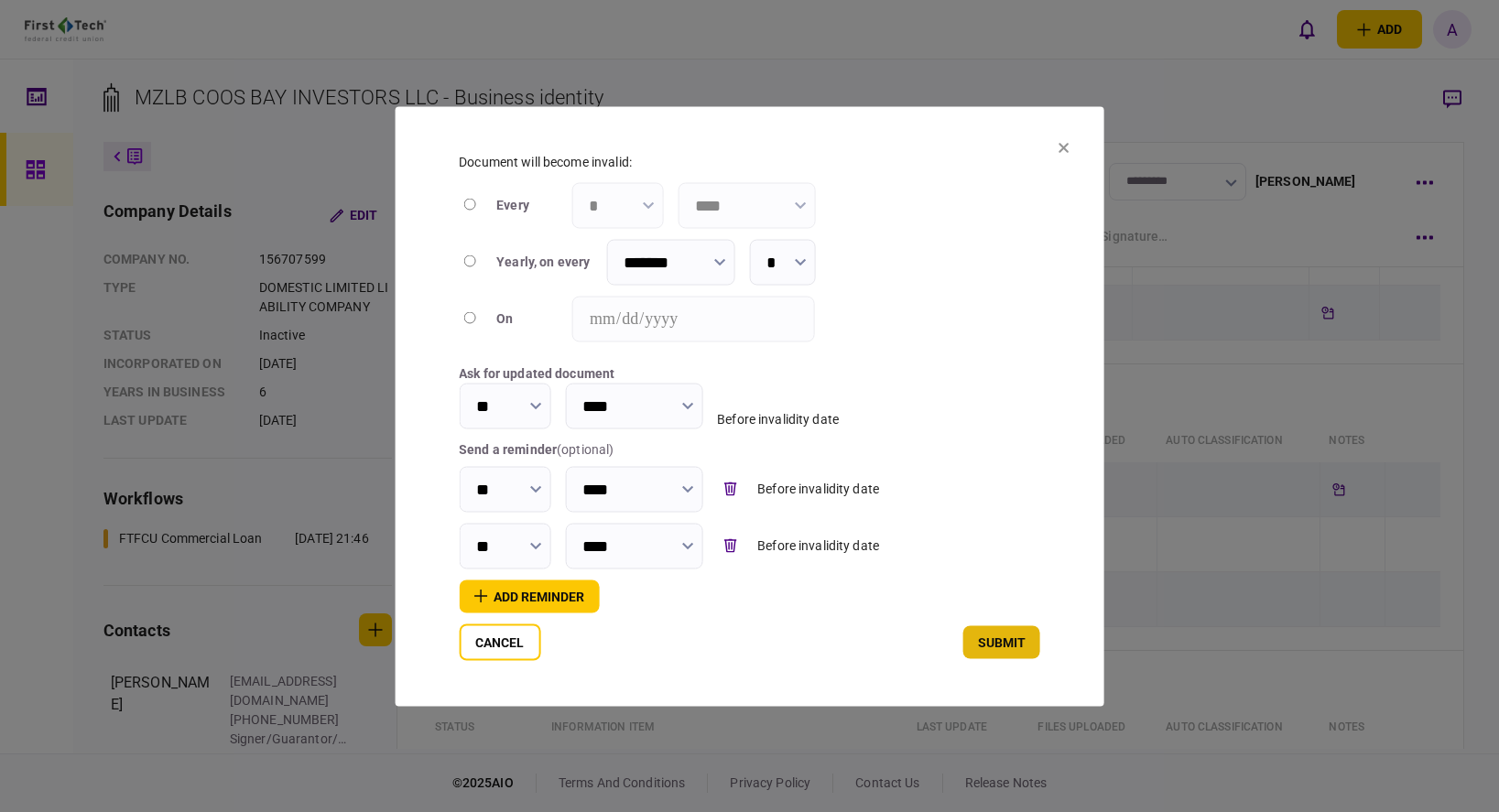 click on "submit" at bounding box center [1002, 642] 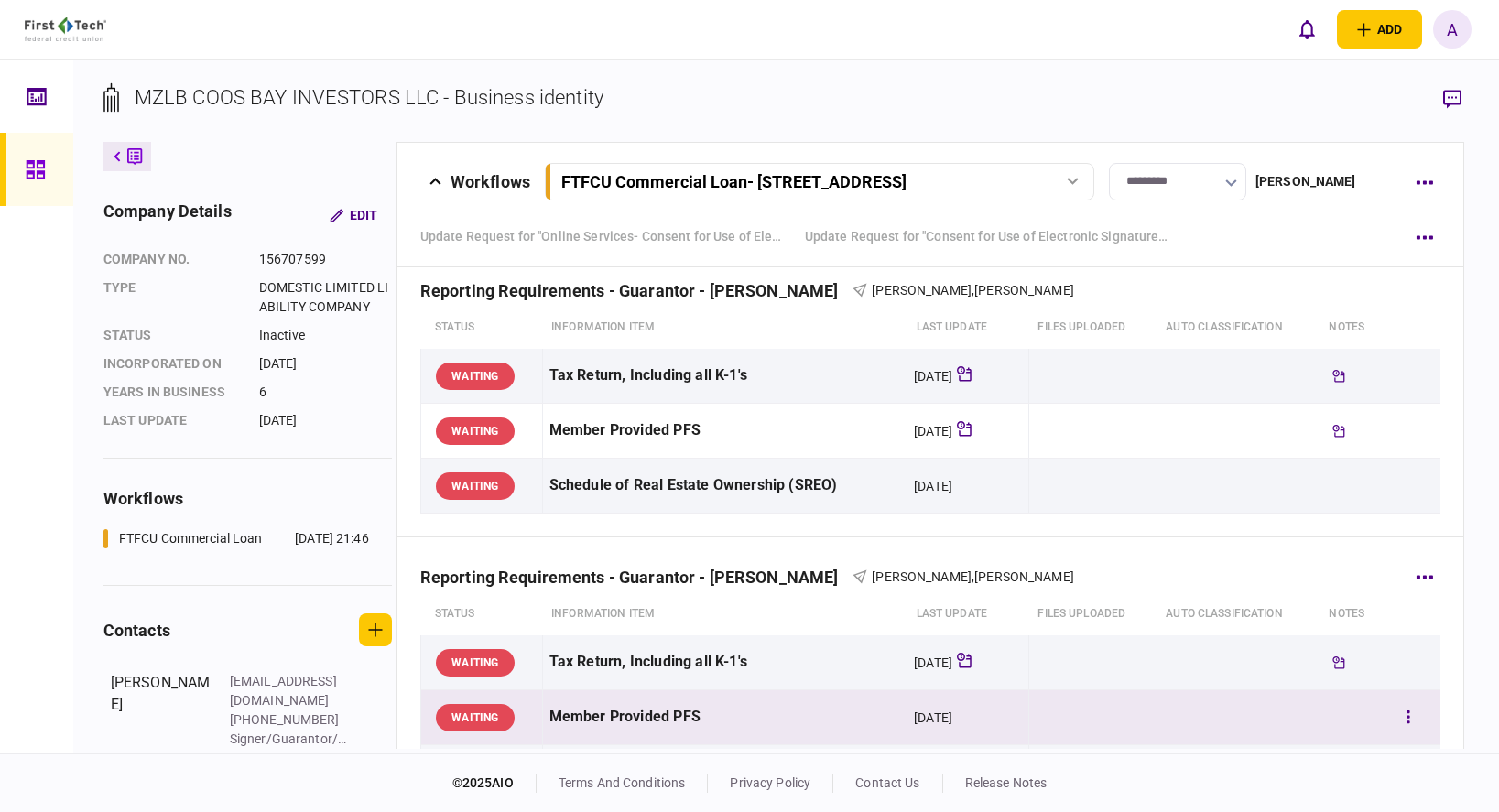 scroll, scrollTop: 1119, scrollLeft: 0, axis: vertical 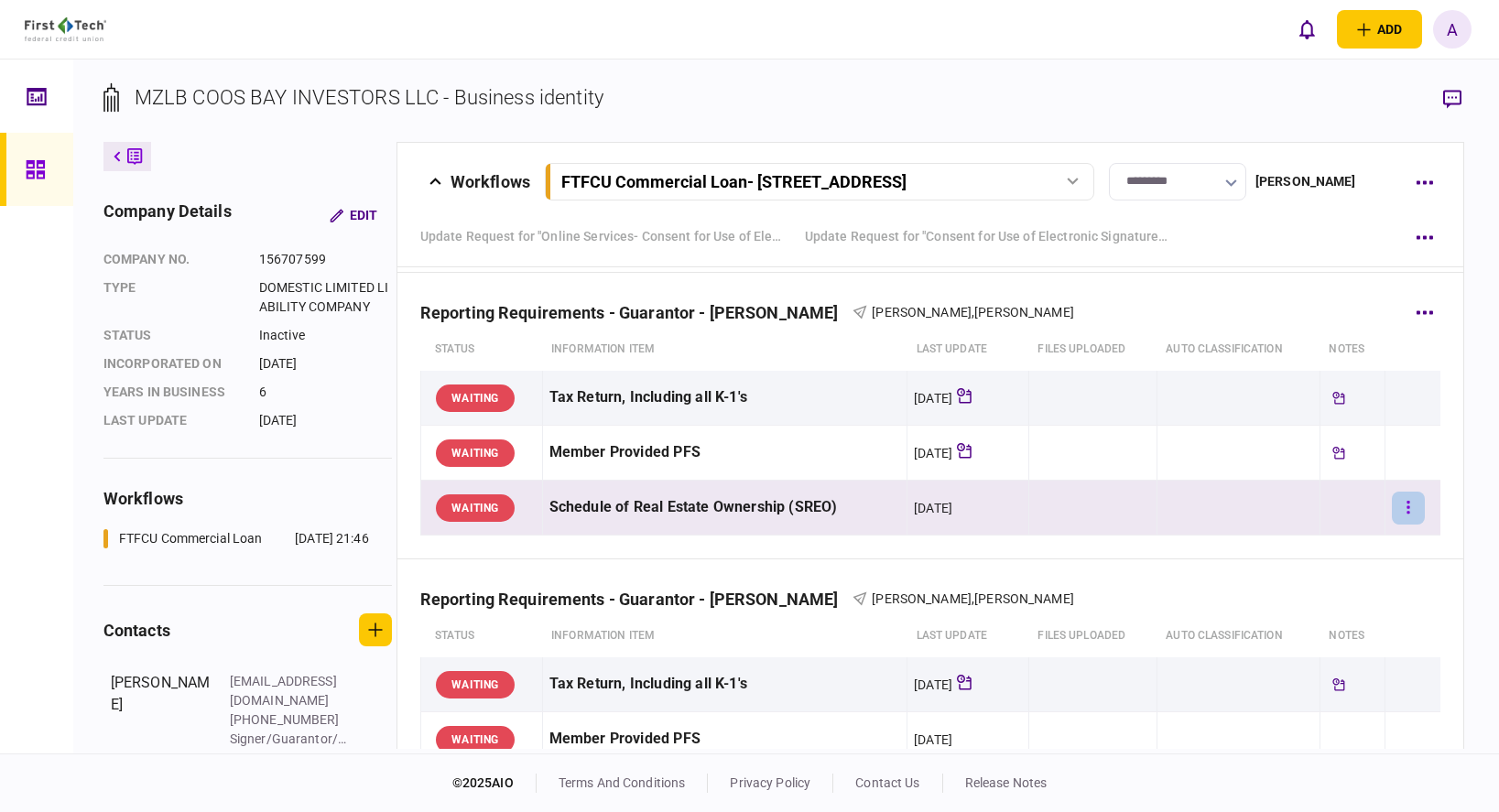 click 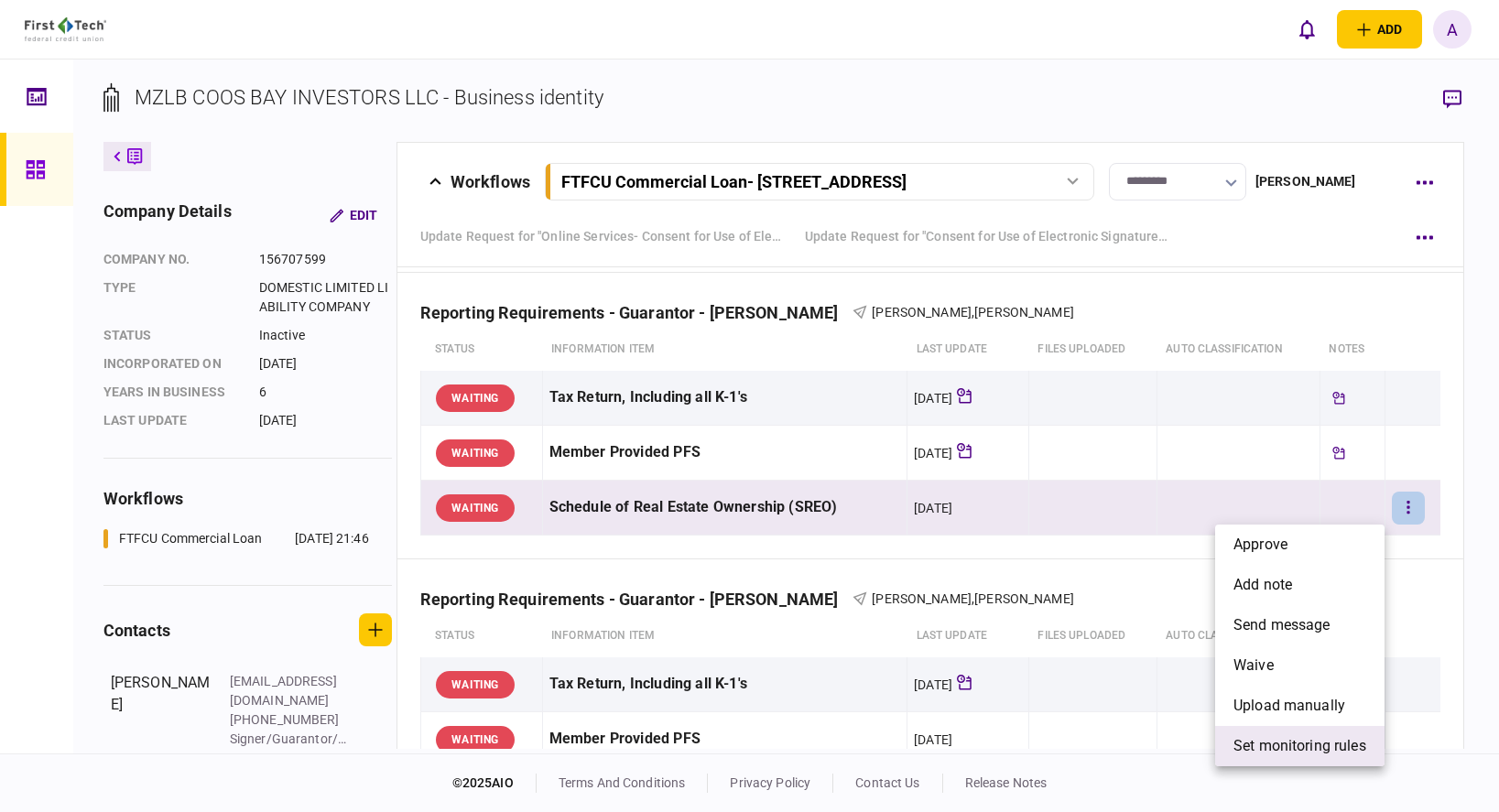 click on "set monitoring rules" at bounding box center (1299, 746) 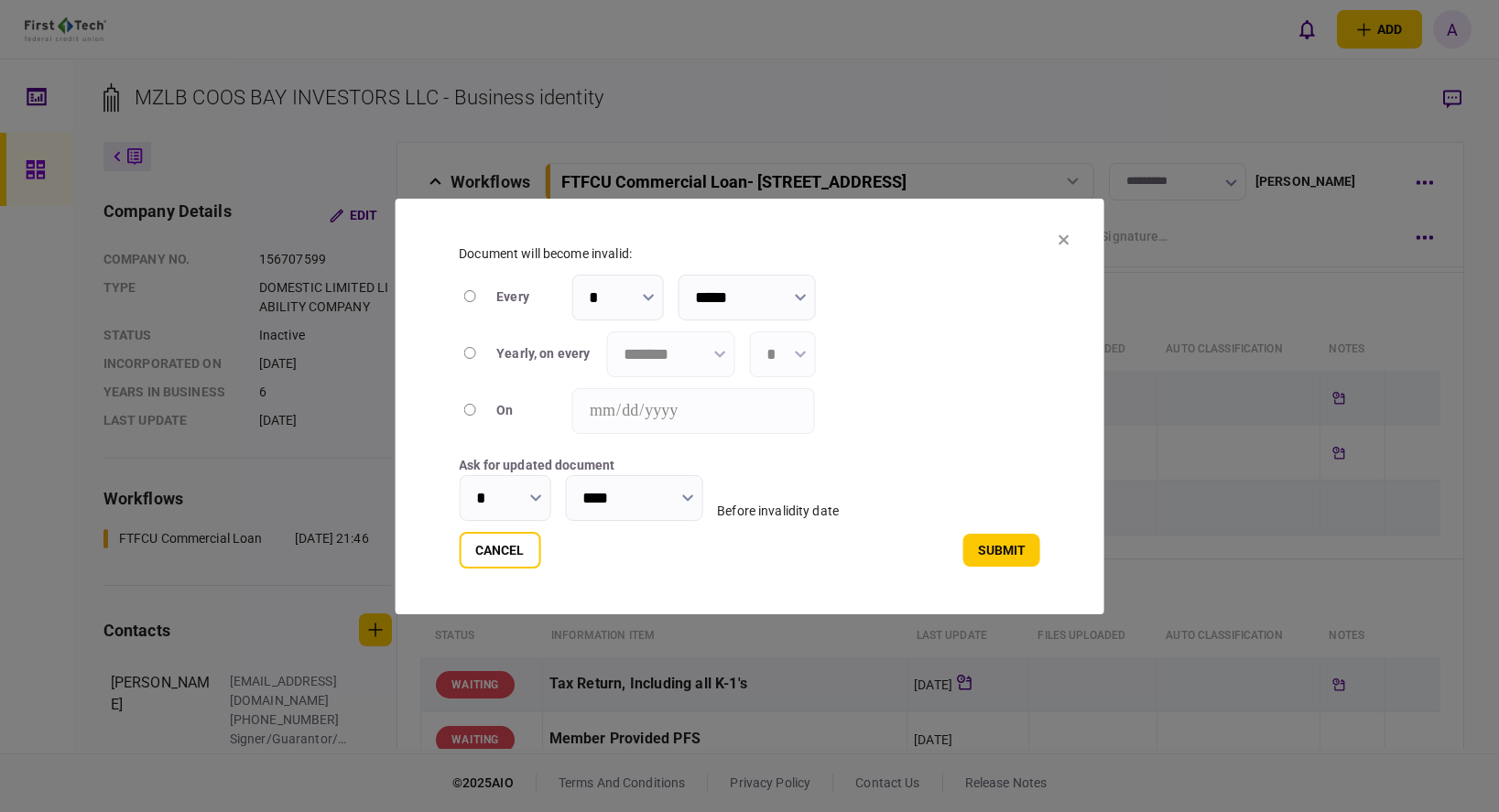 type on "****" 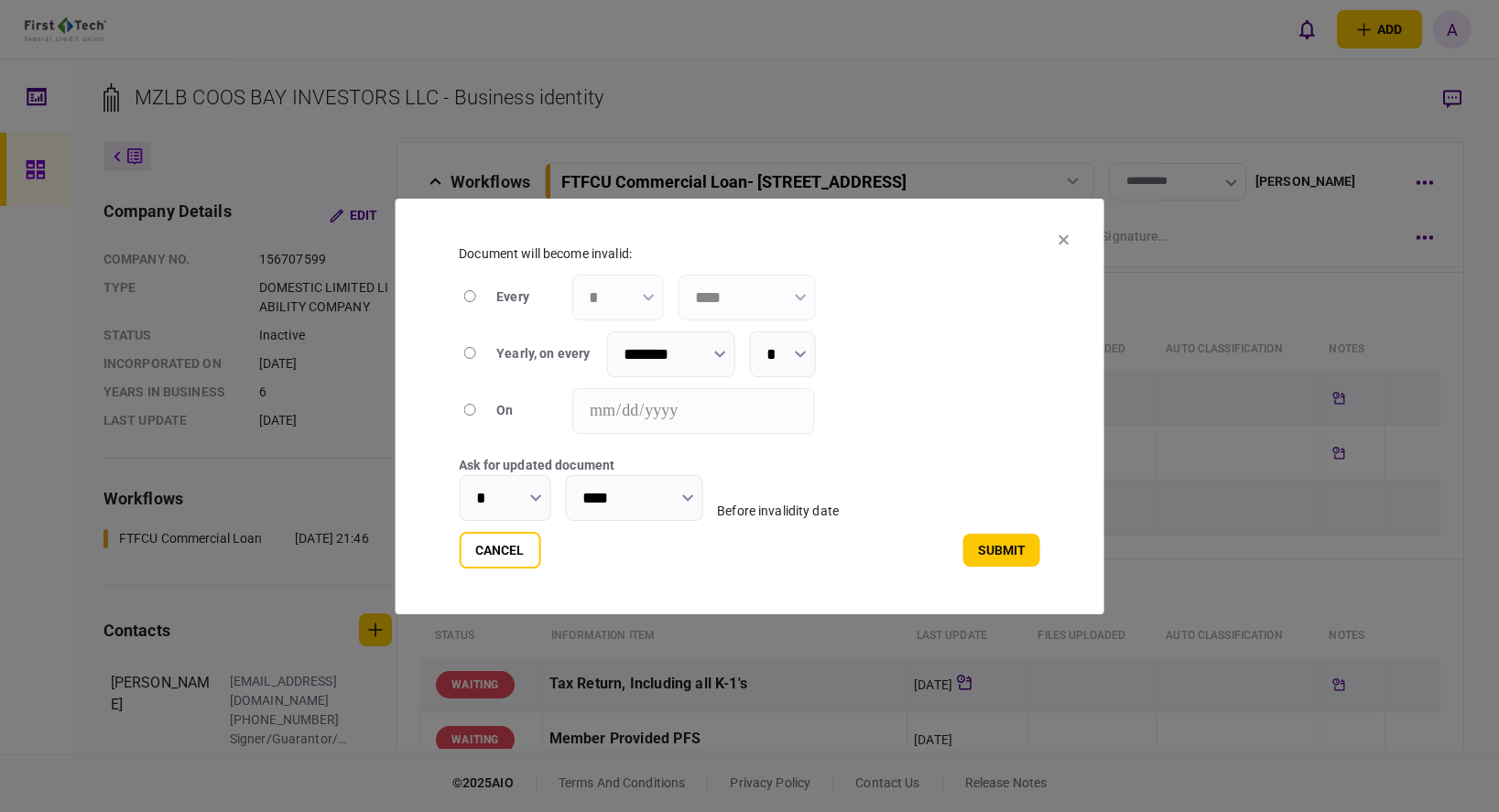 click 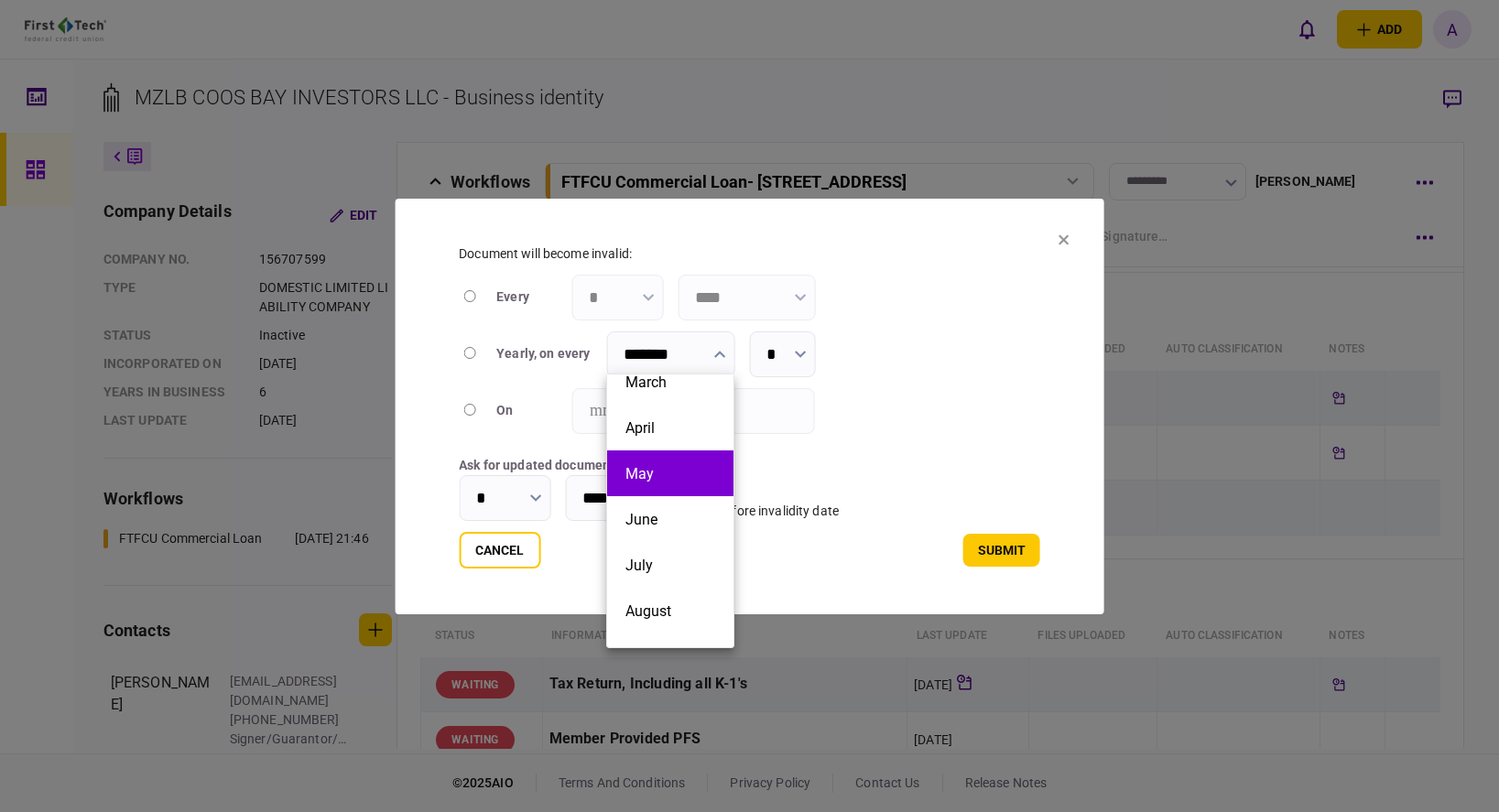 scroll, scrollTop: 275, scrollLeft: 0, axis: vertical 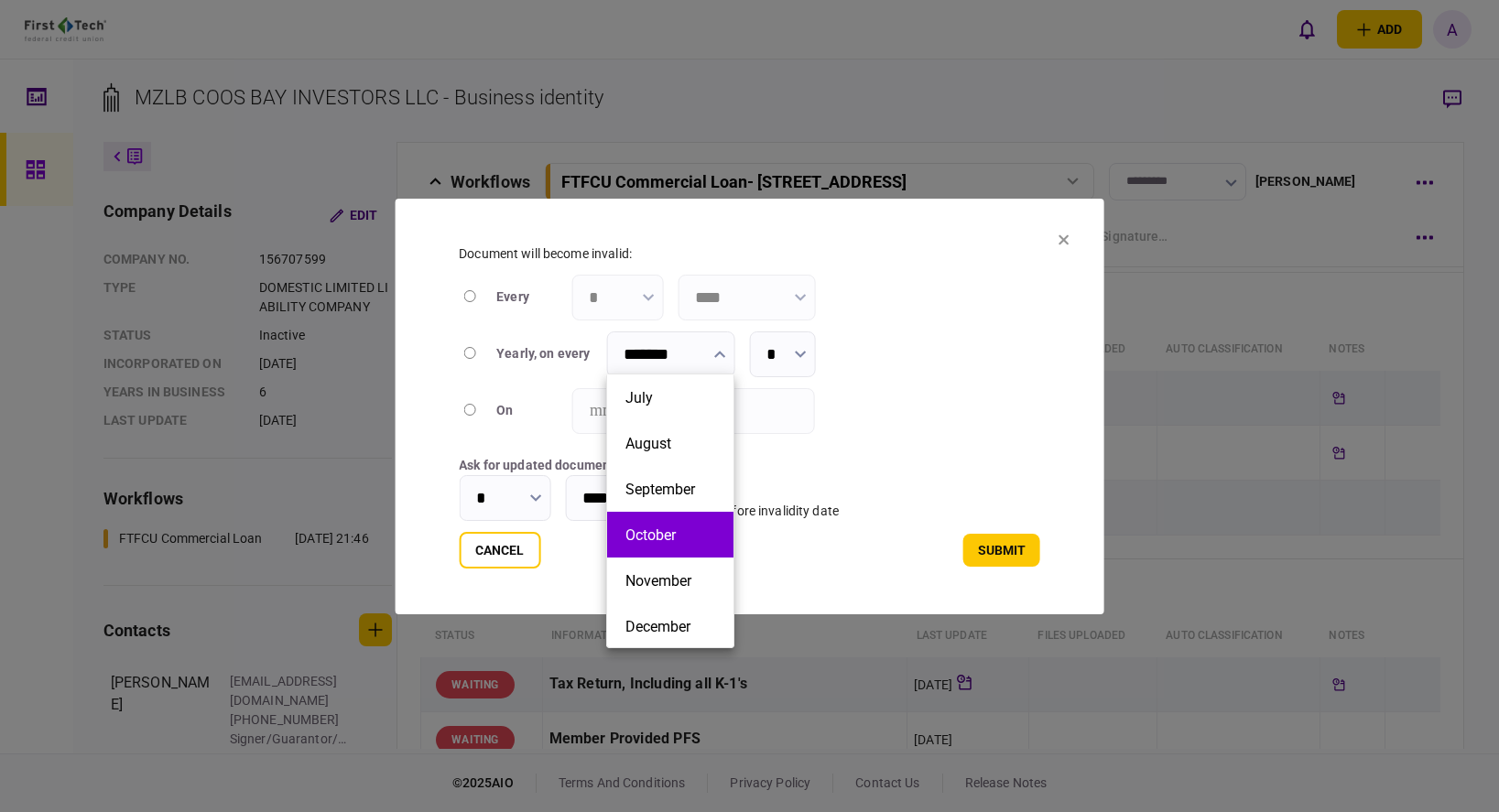 click on "October" at bounding box center (670, 535) 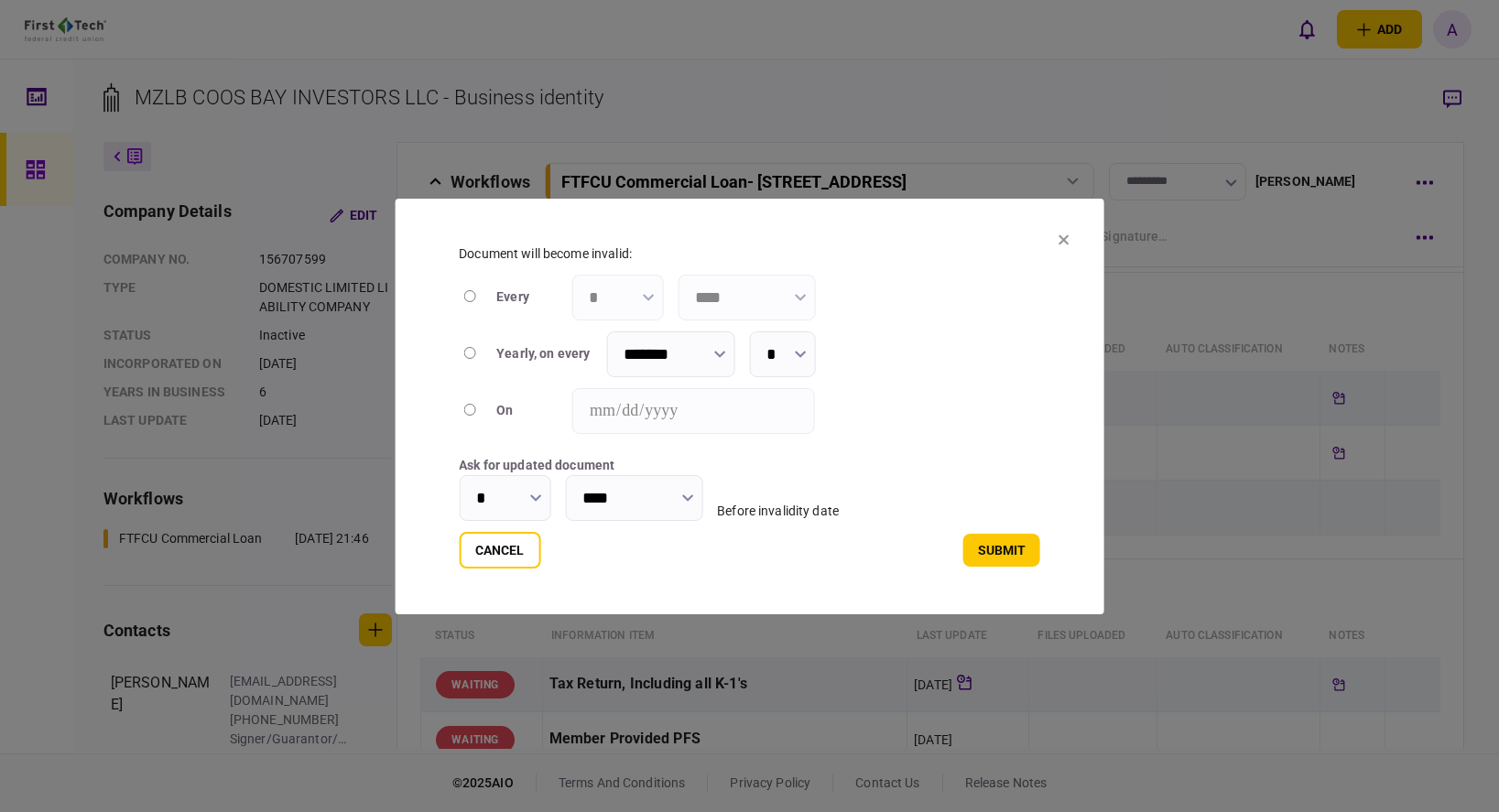 click 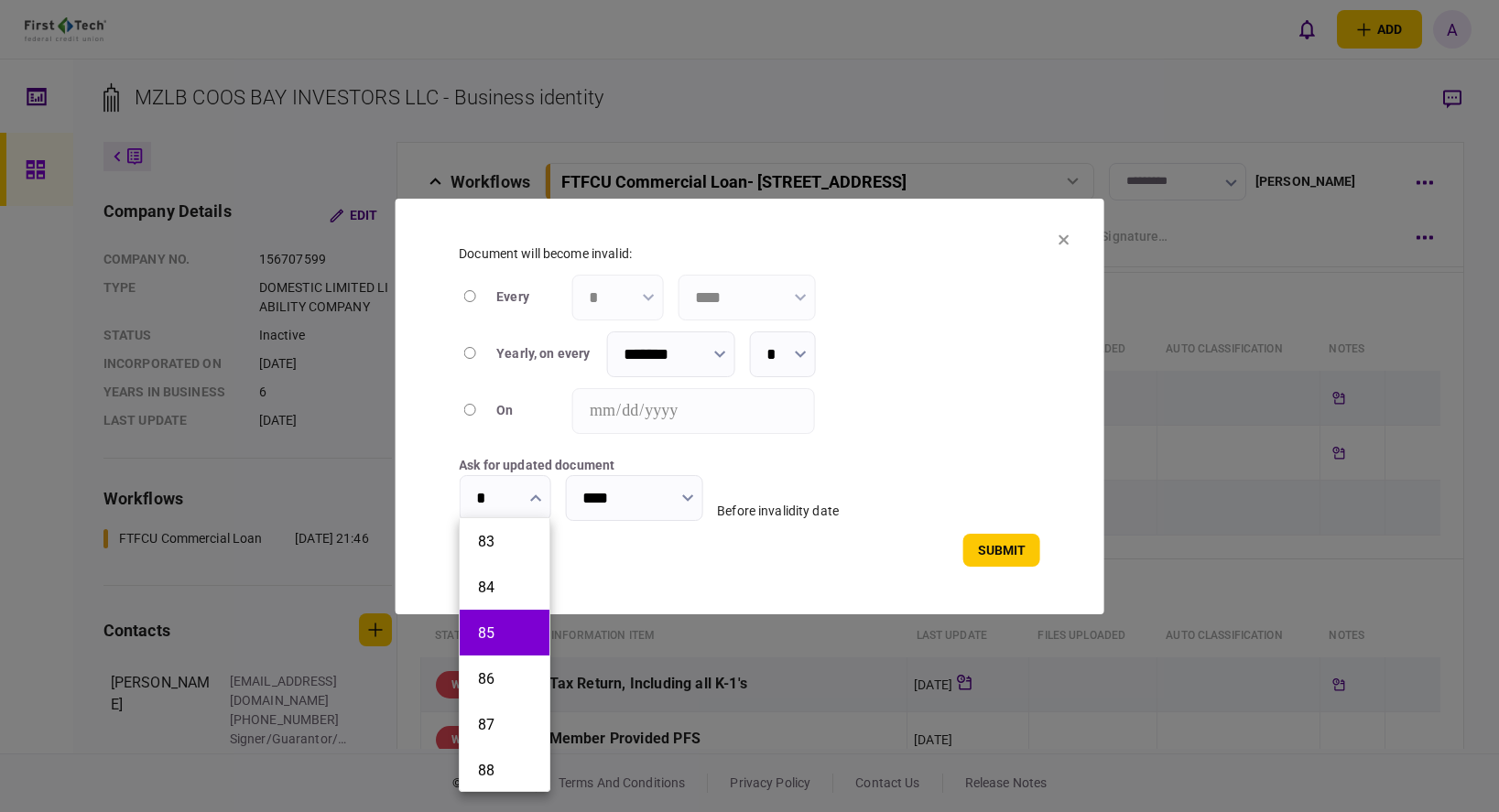 scroll, scrollTop: 3936, scrollLeft: 0, axis: vertical 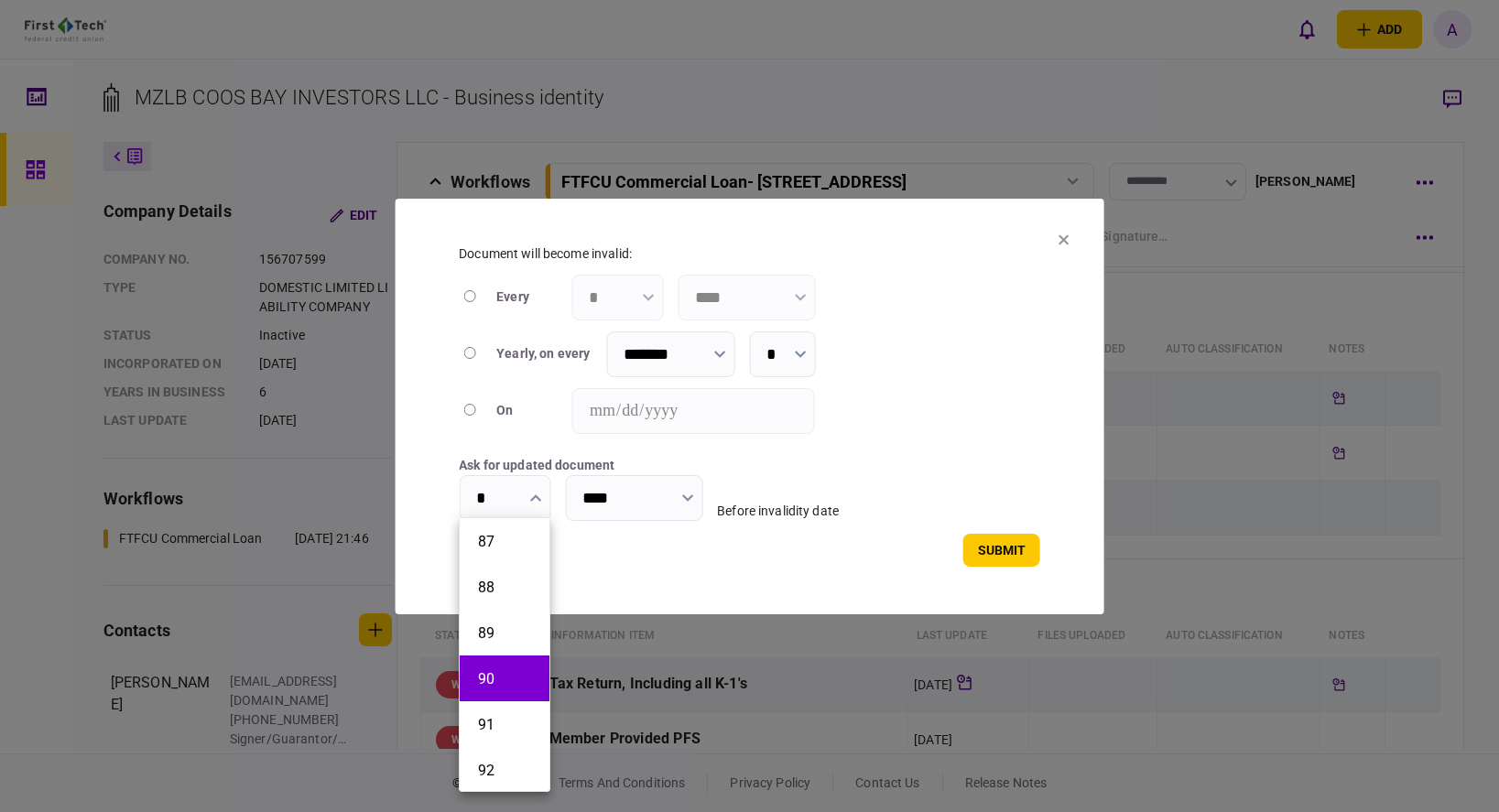 click on "90" at bounding box center (505, 678) 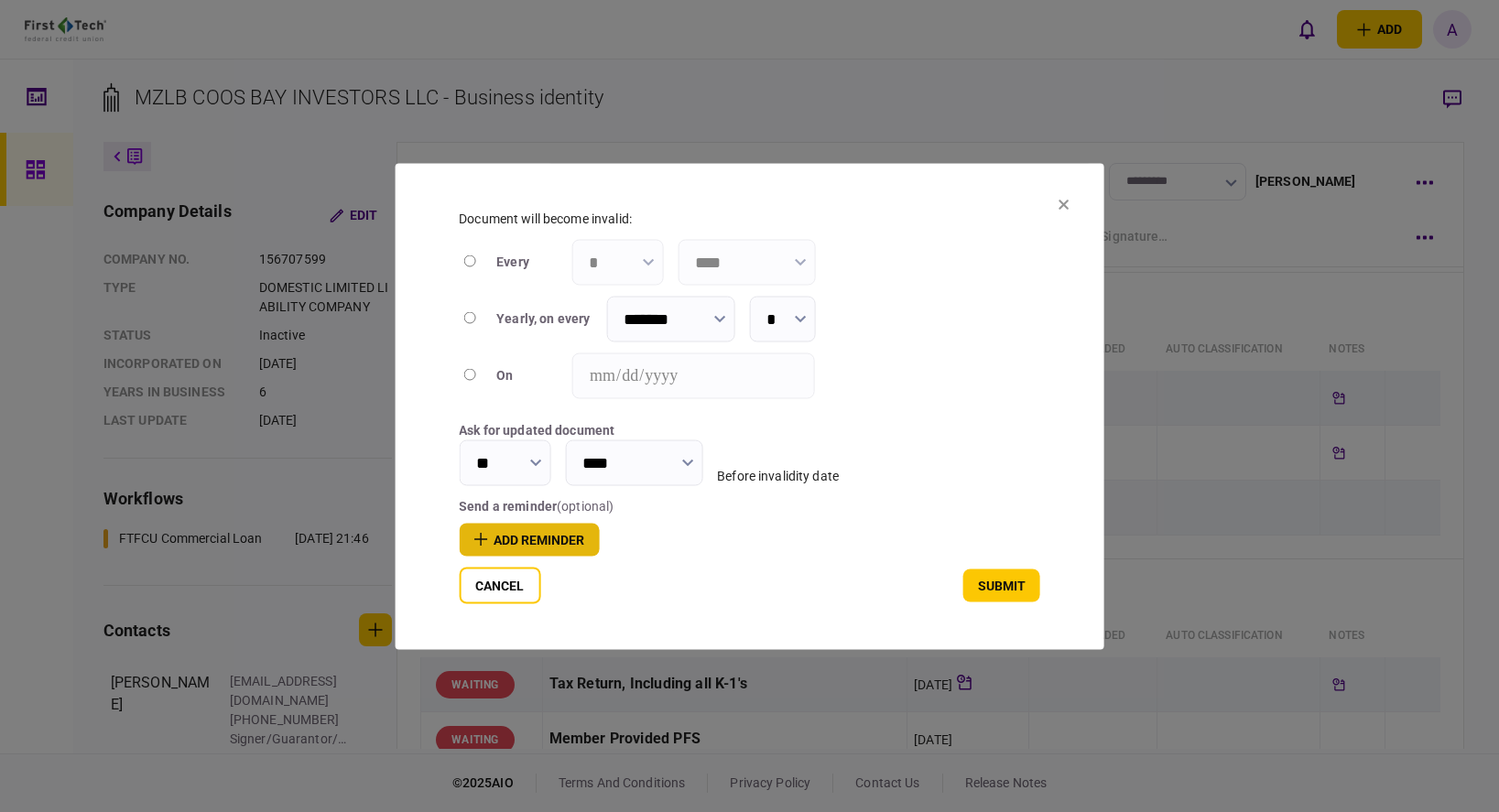 click on "add reminder" at bounding box center [528, 539] 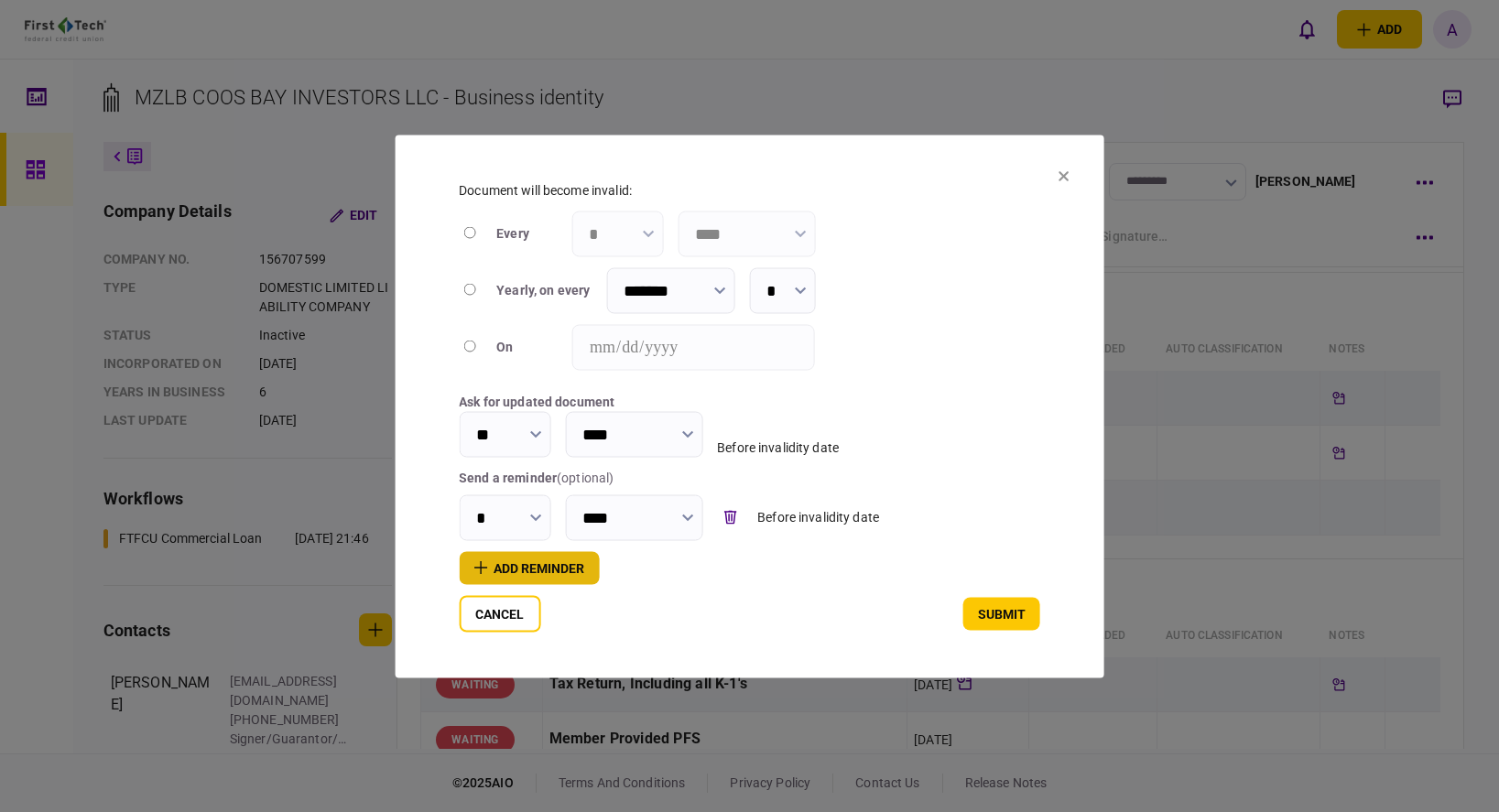 click on "add reminder" at bounding box center [528, 568] 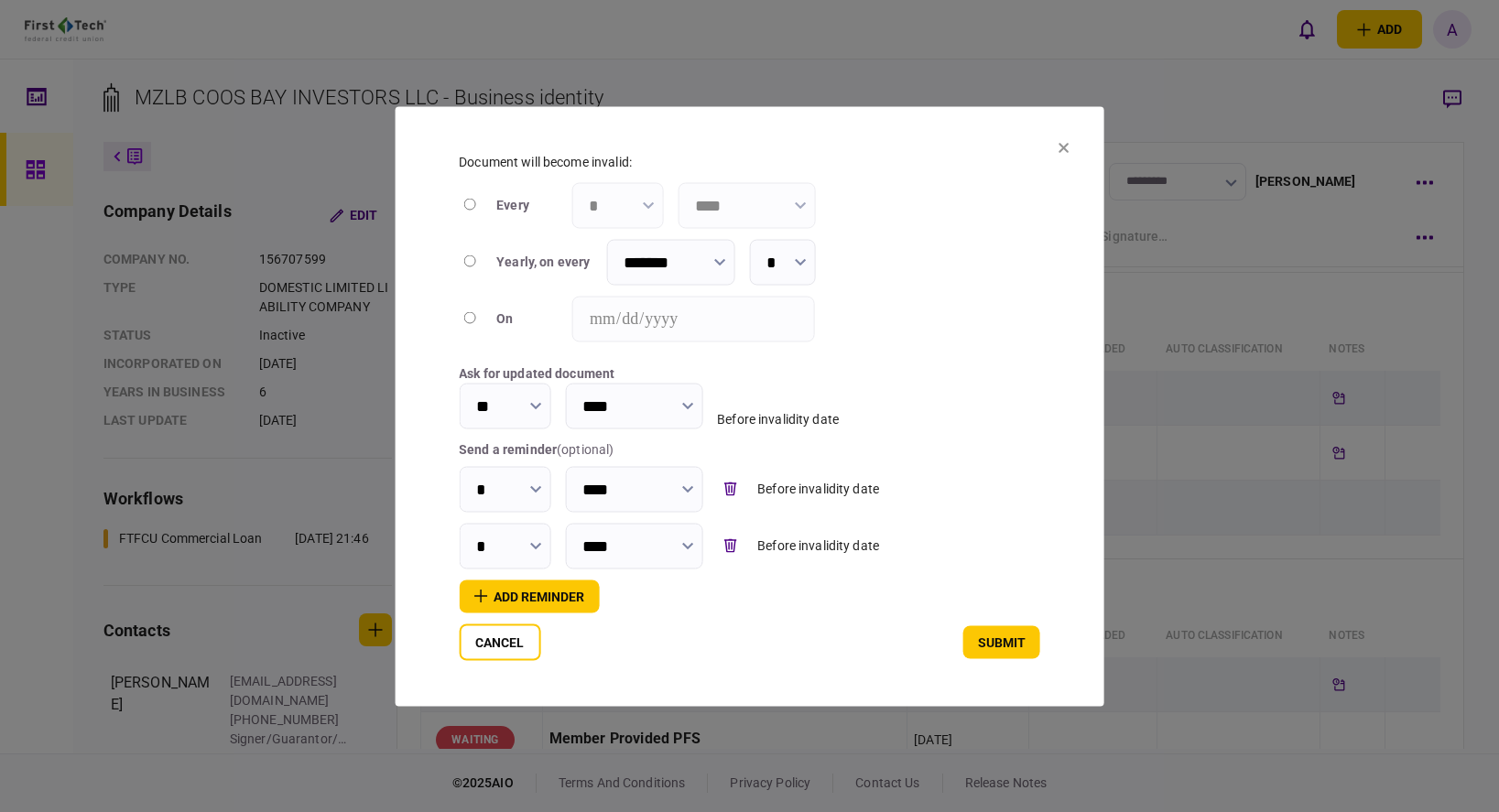click 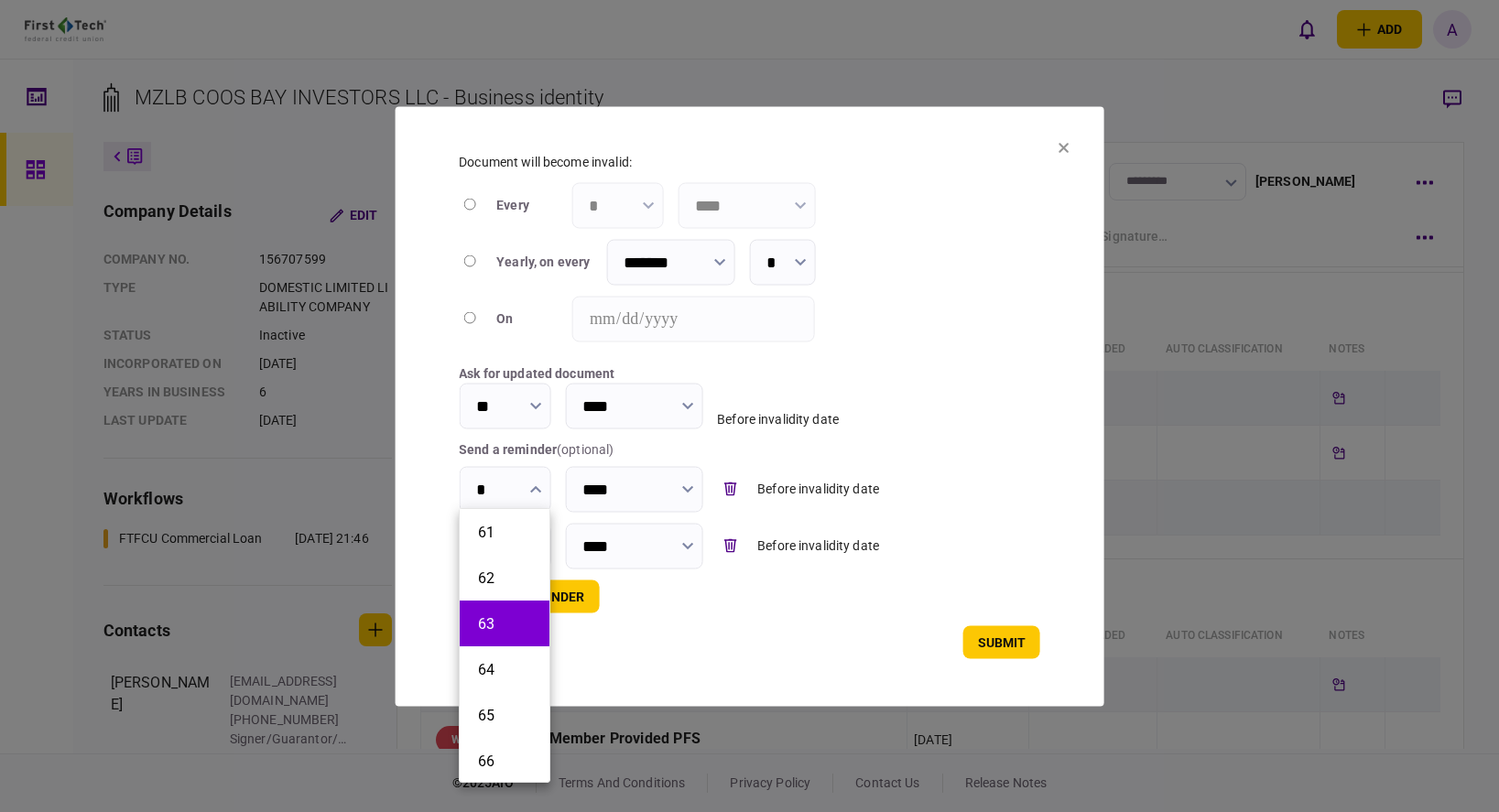 scroll, scrollTop: 2655, scrollLeft: 0, axis: vertical 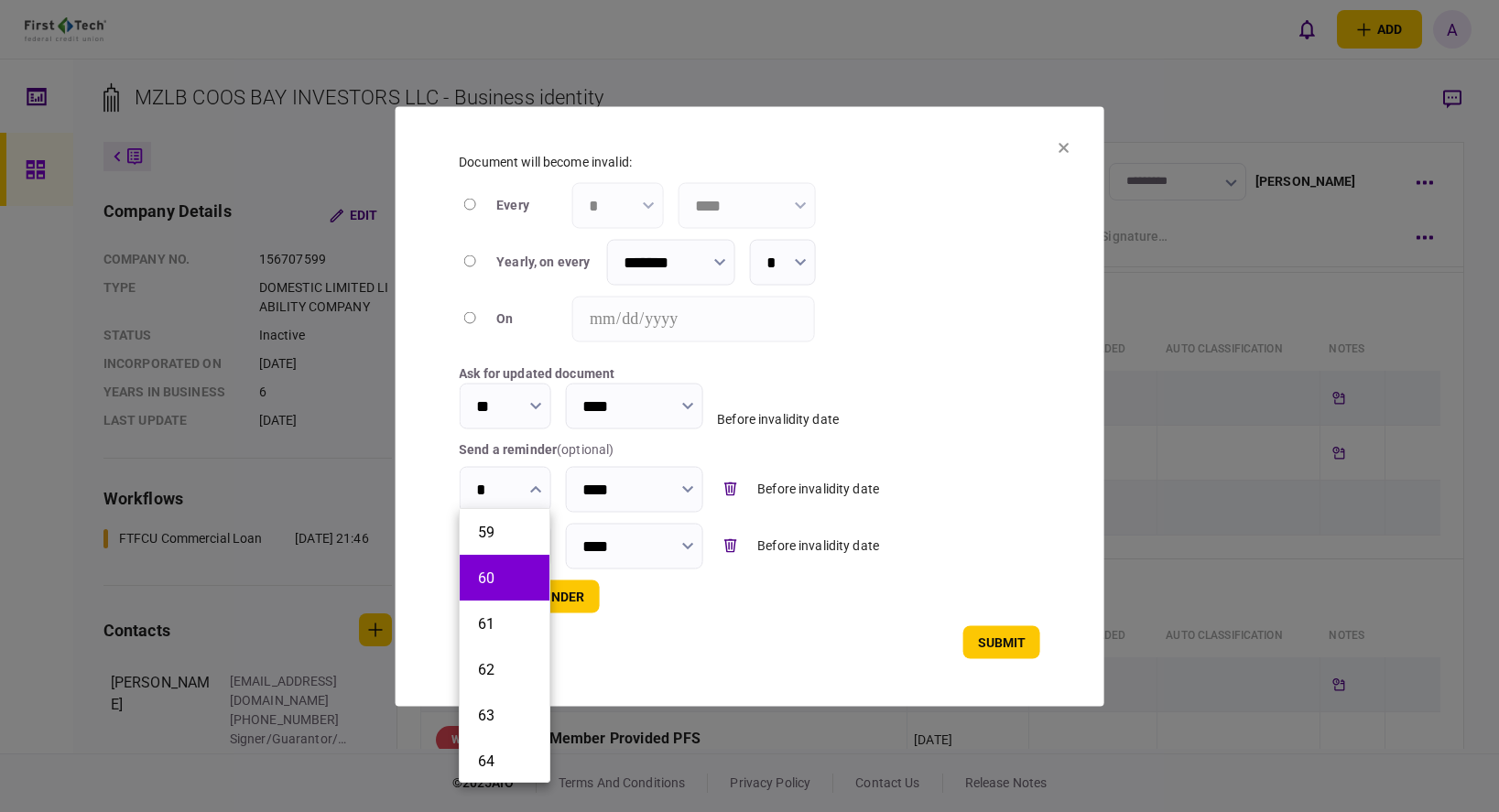 click on "60" at bounding box center [505, 578] 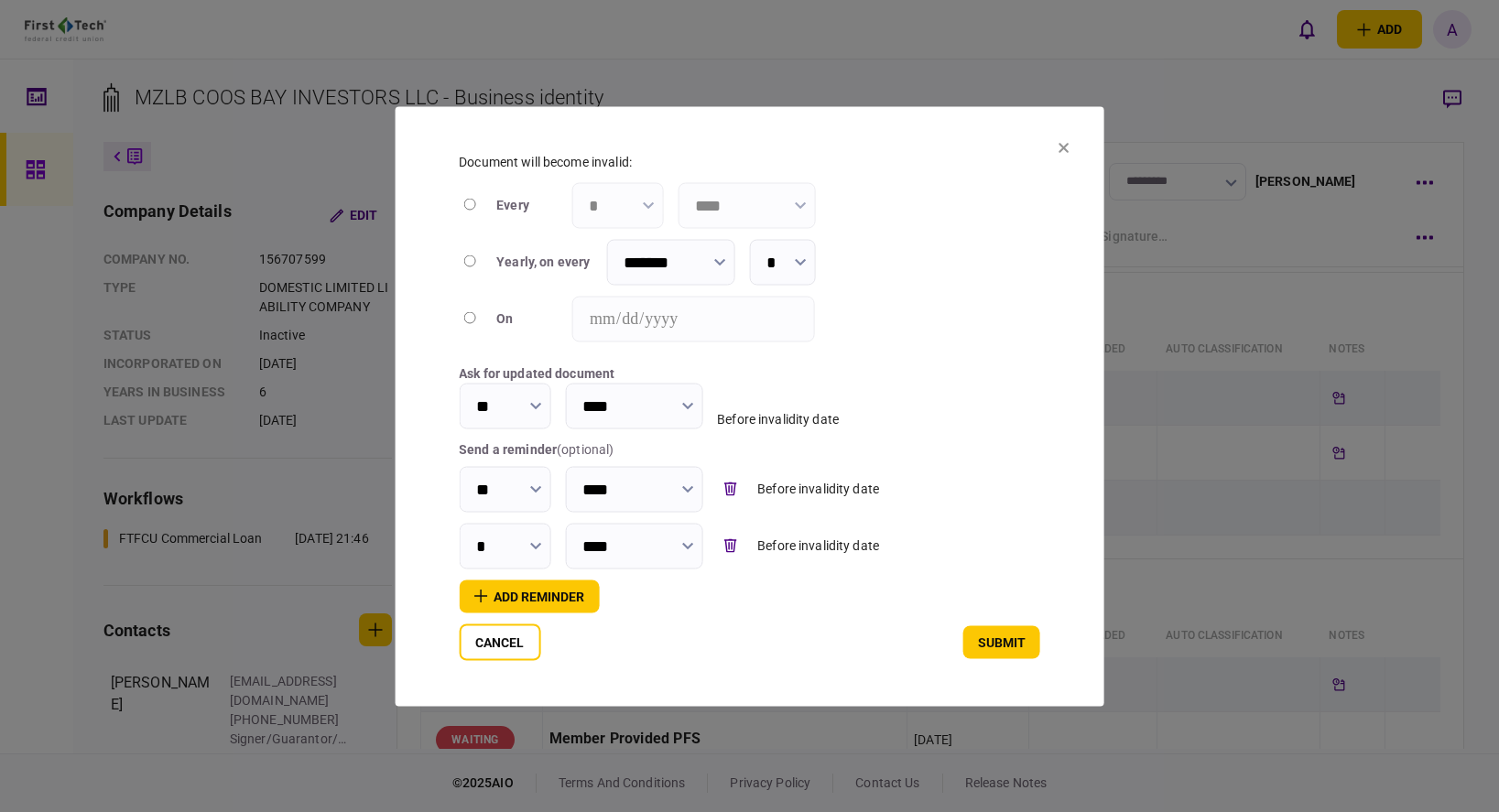 click on "*" at bounding box center [505, 546] 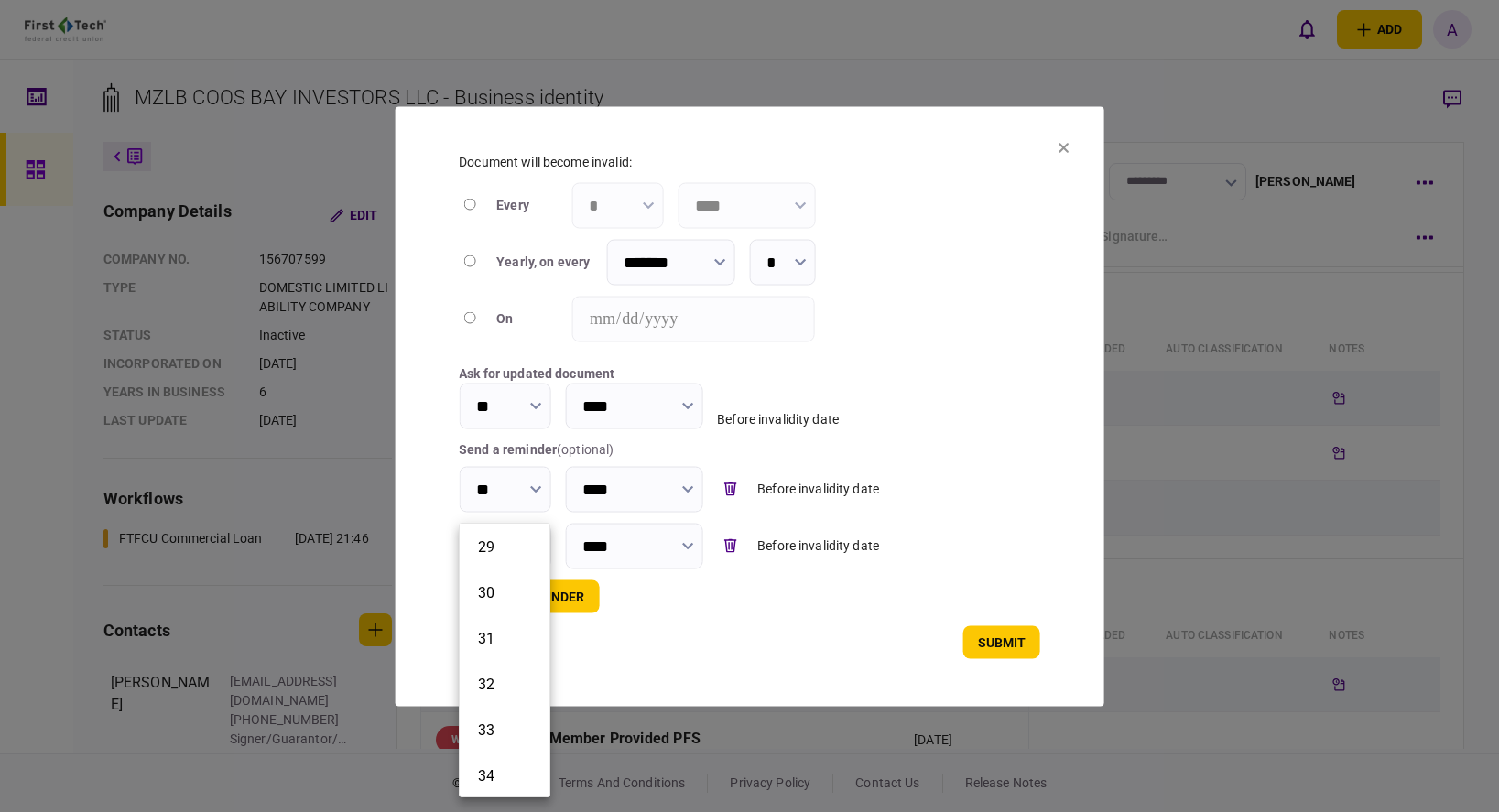 scroll, scrollTop: 1922, scrollLeft: 0, axis: vertical 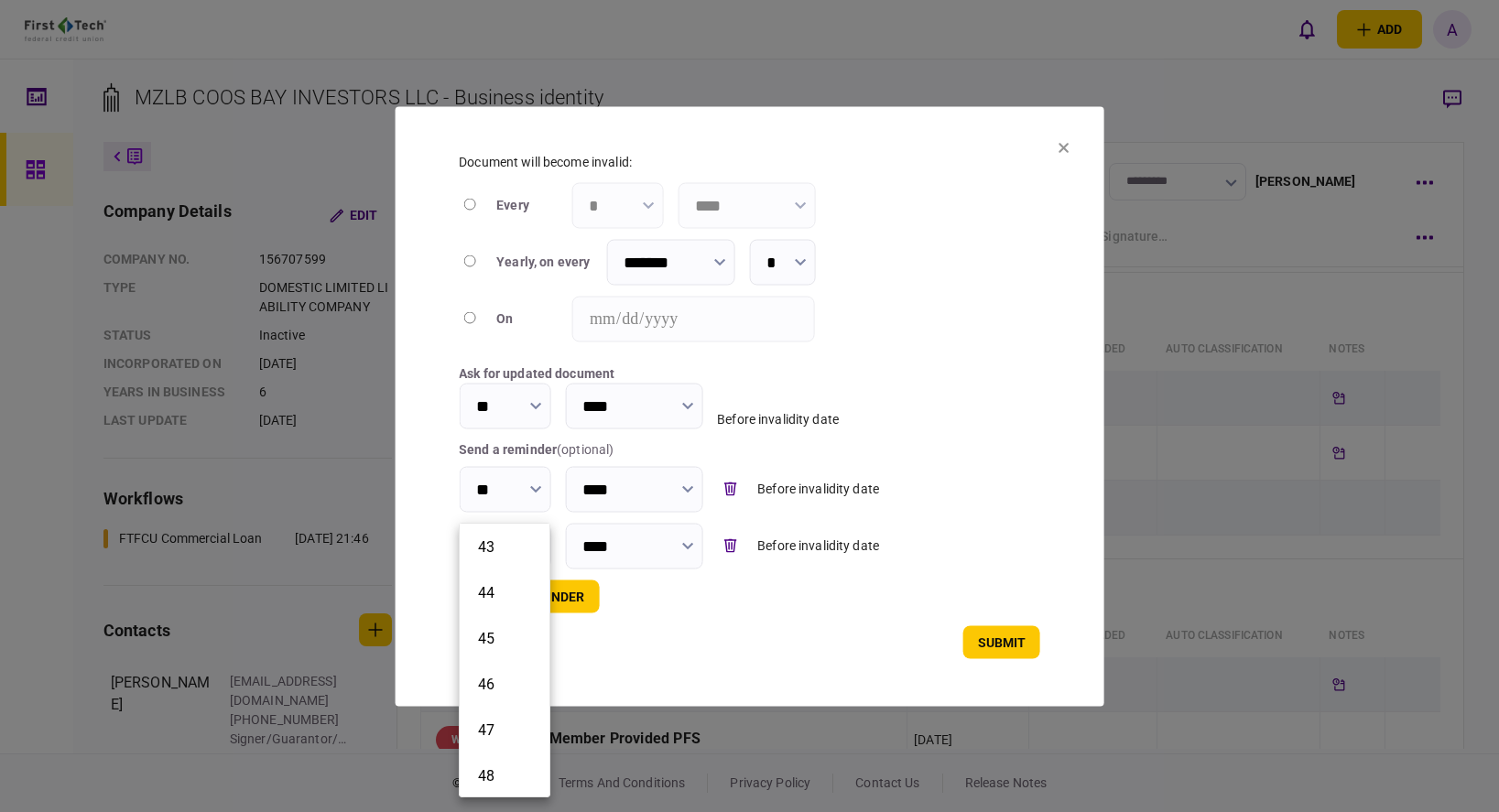 click on "45" at bounding box center [505, 638] 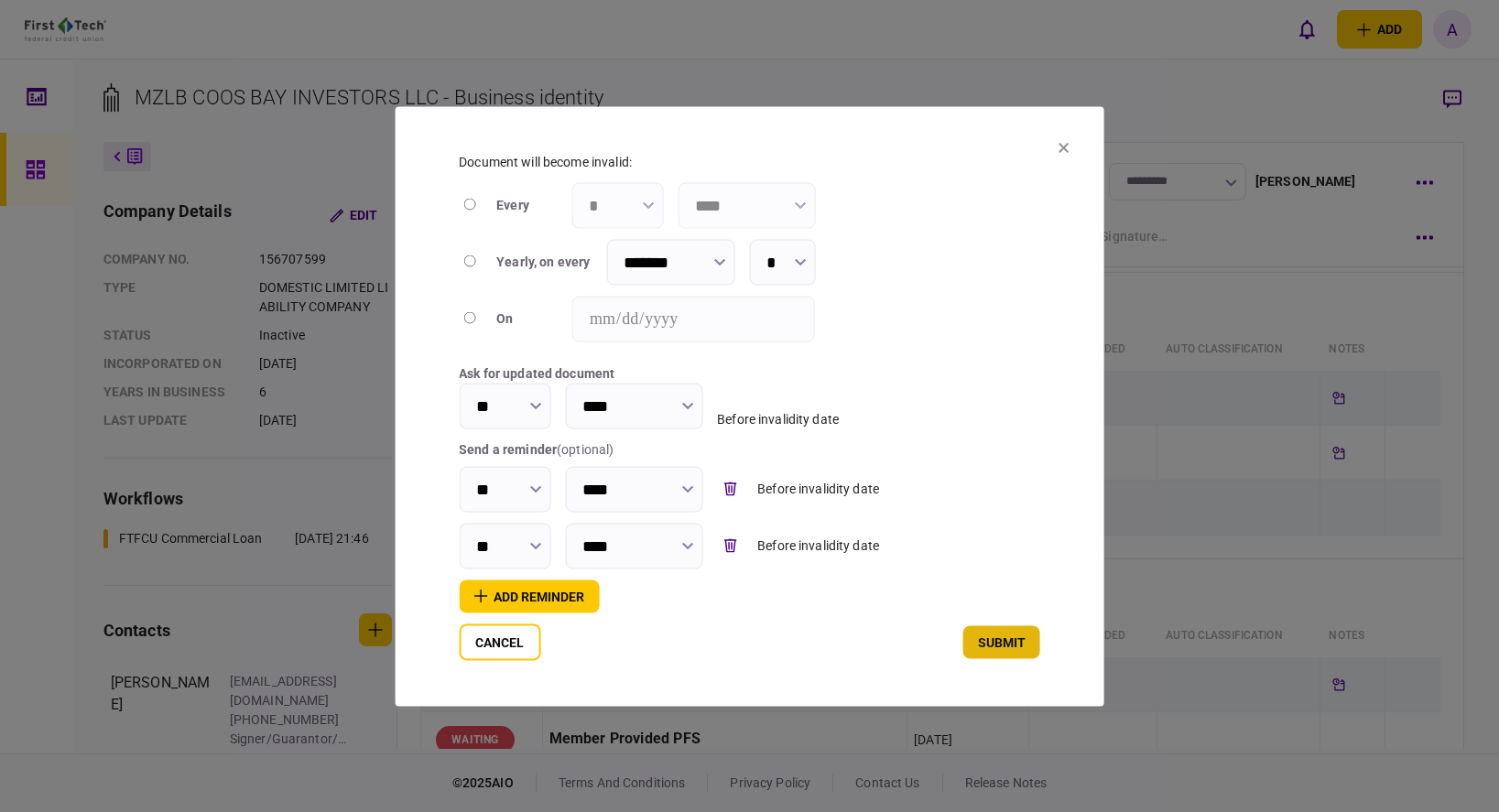 click on "submit" at bounding box center (1002, 642) 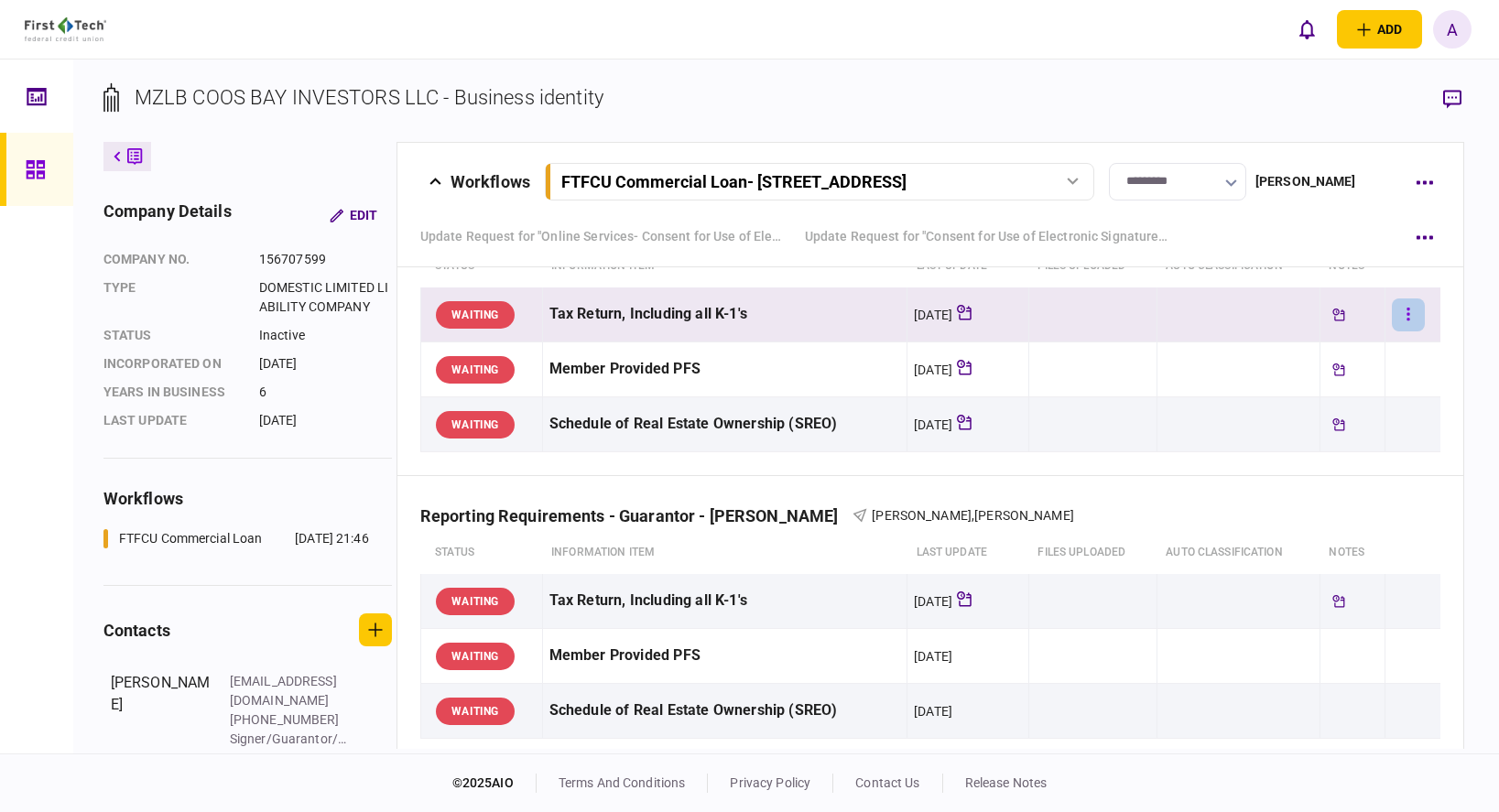 scroll, scrollTop: 1210, scrollLeft: 0, axis: vertical 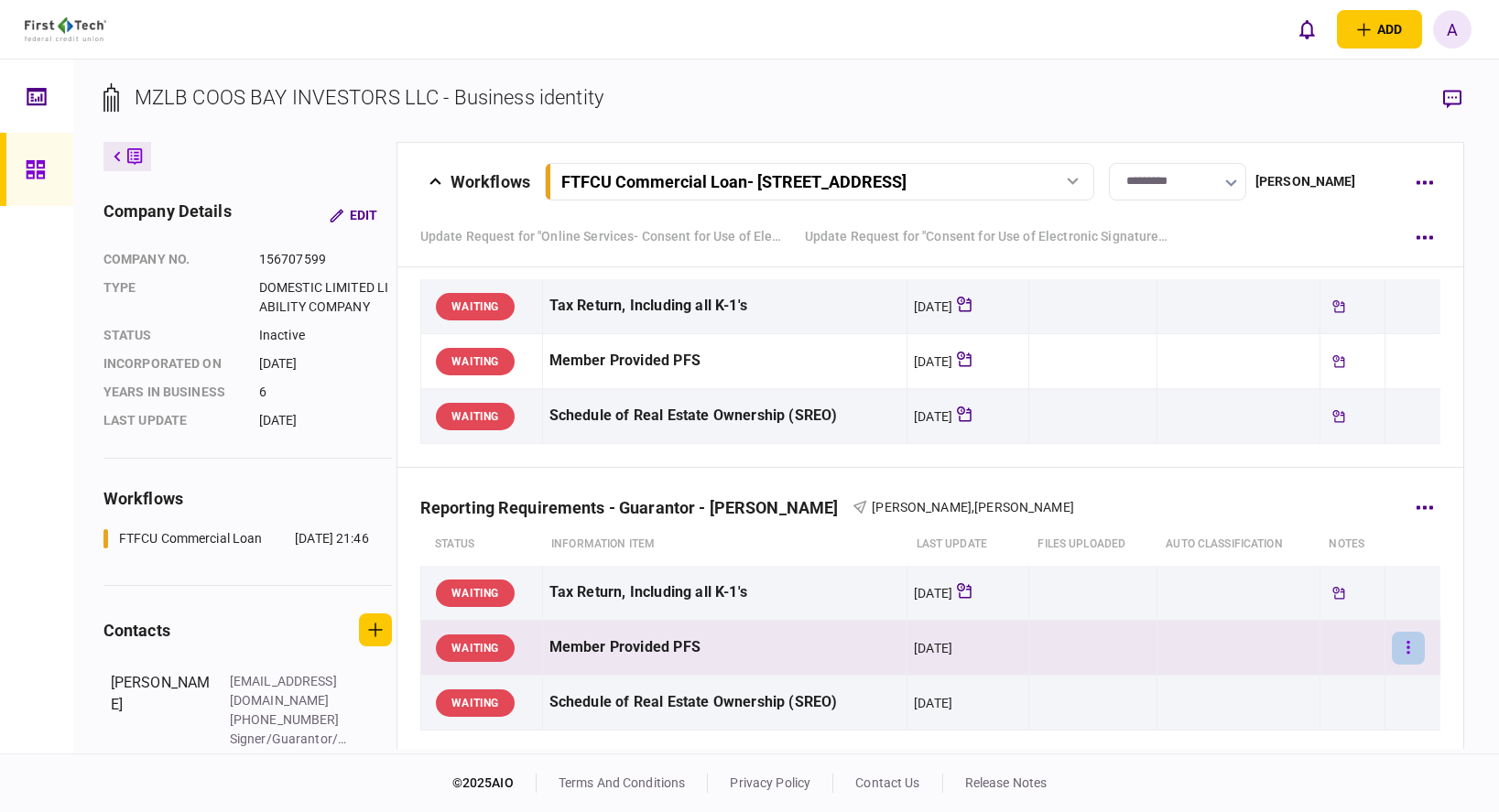 click 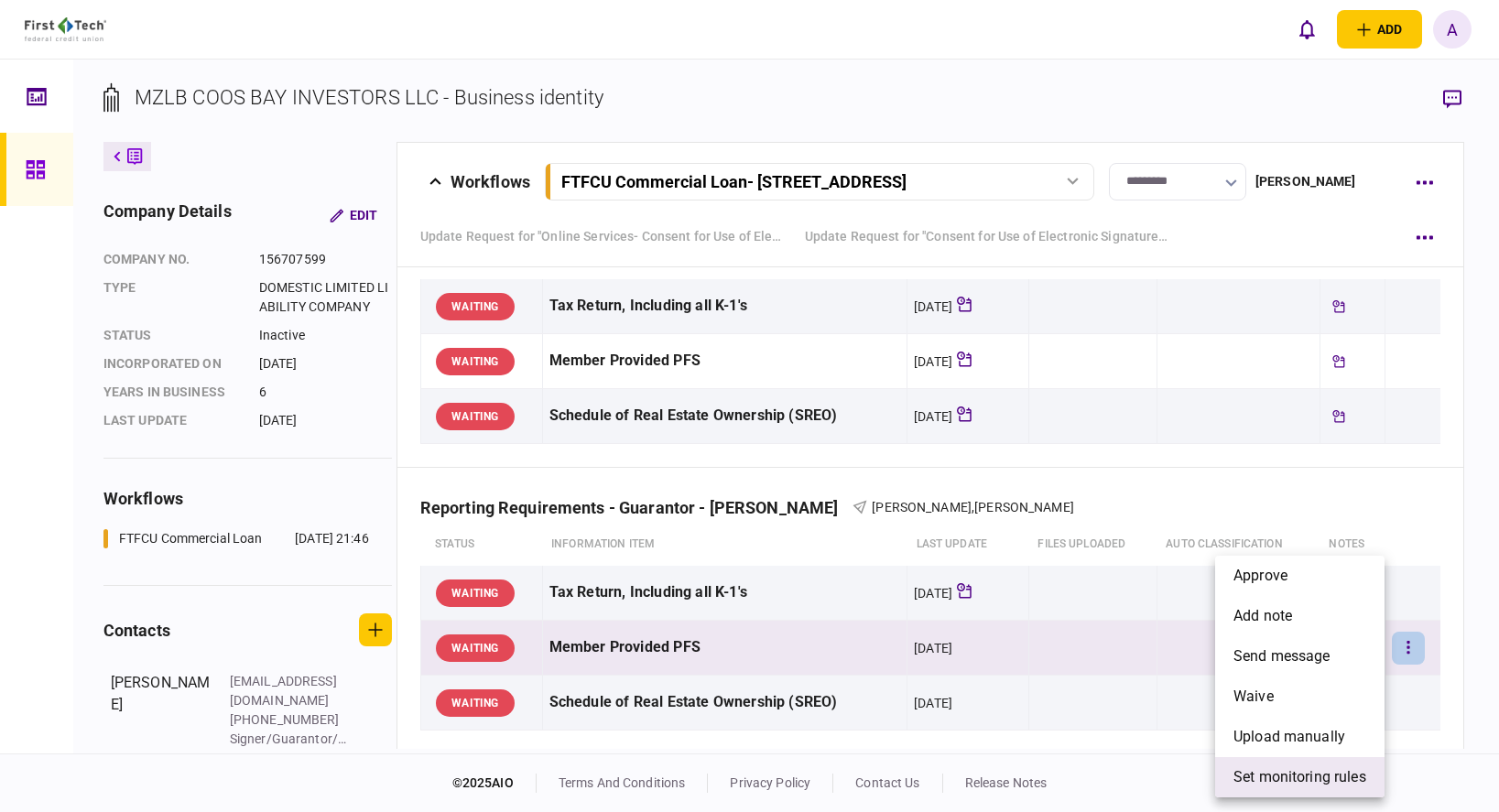 click on "set monitoring rules" at bounding box center (1299, 777) 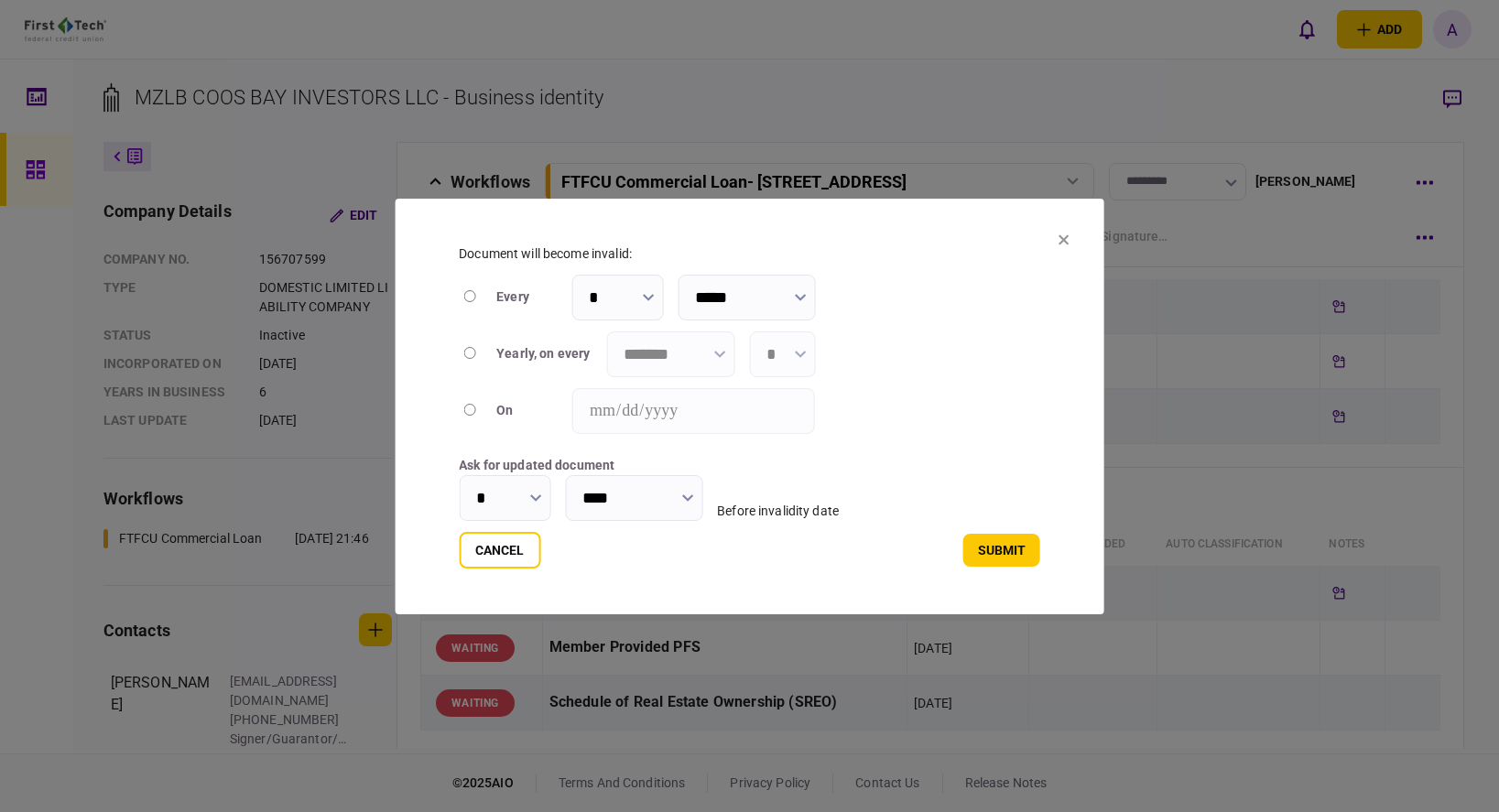 click at bounding box center [470, 354] 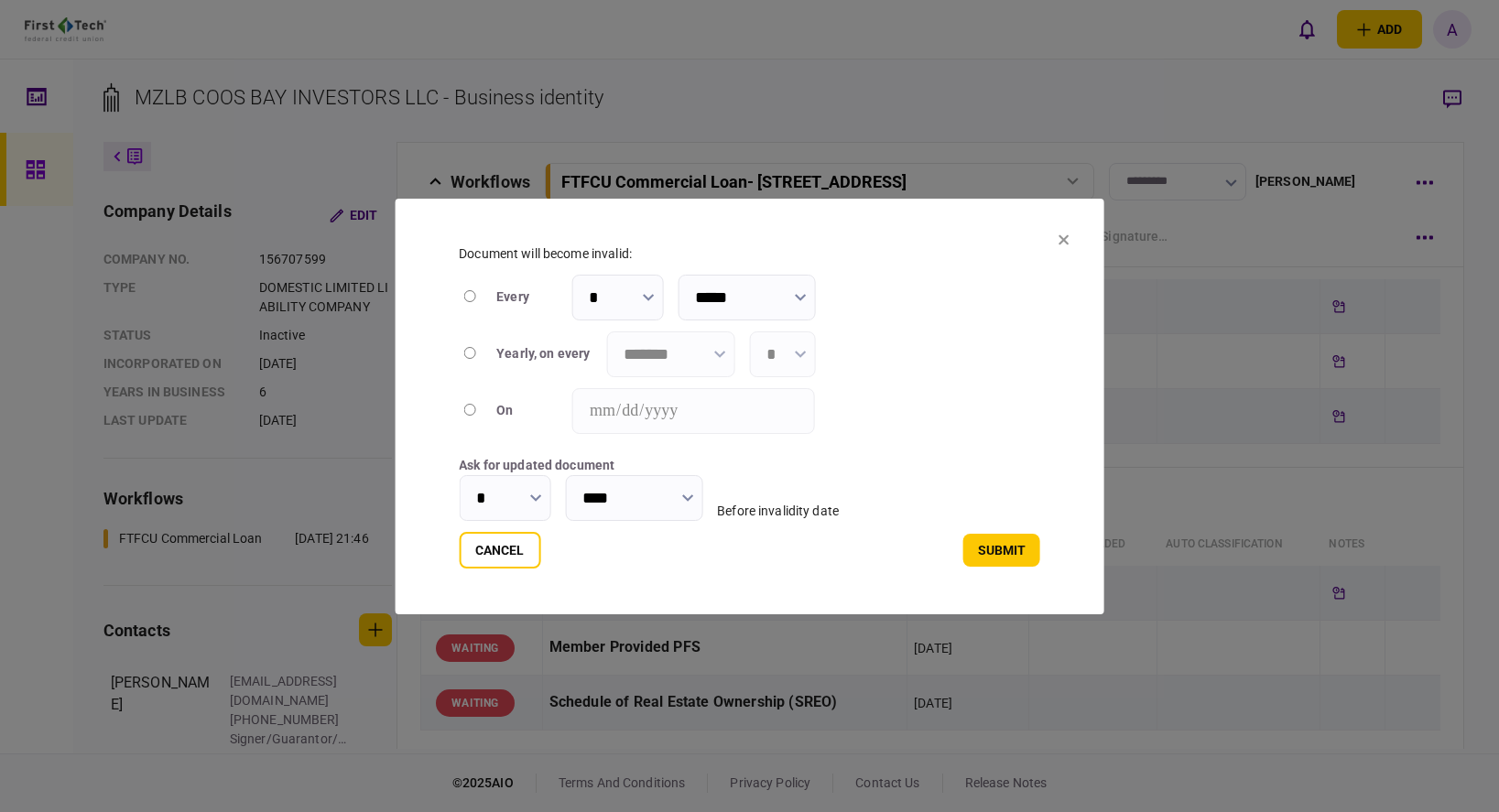 type on "****" 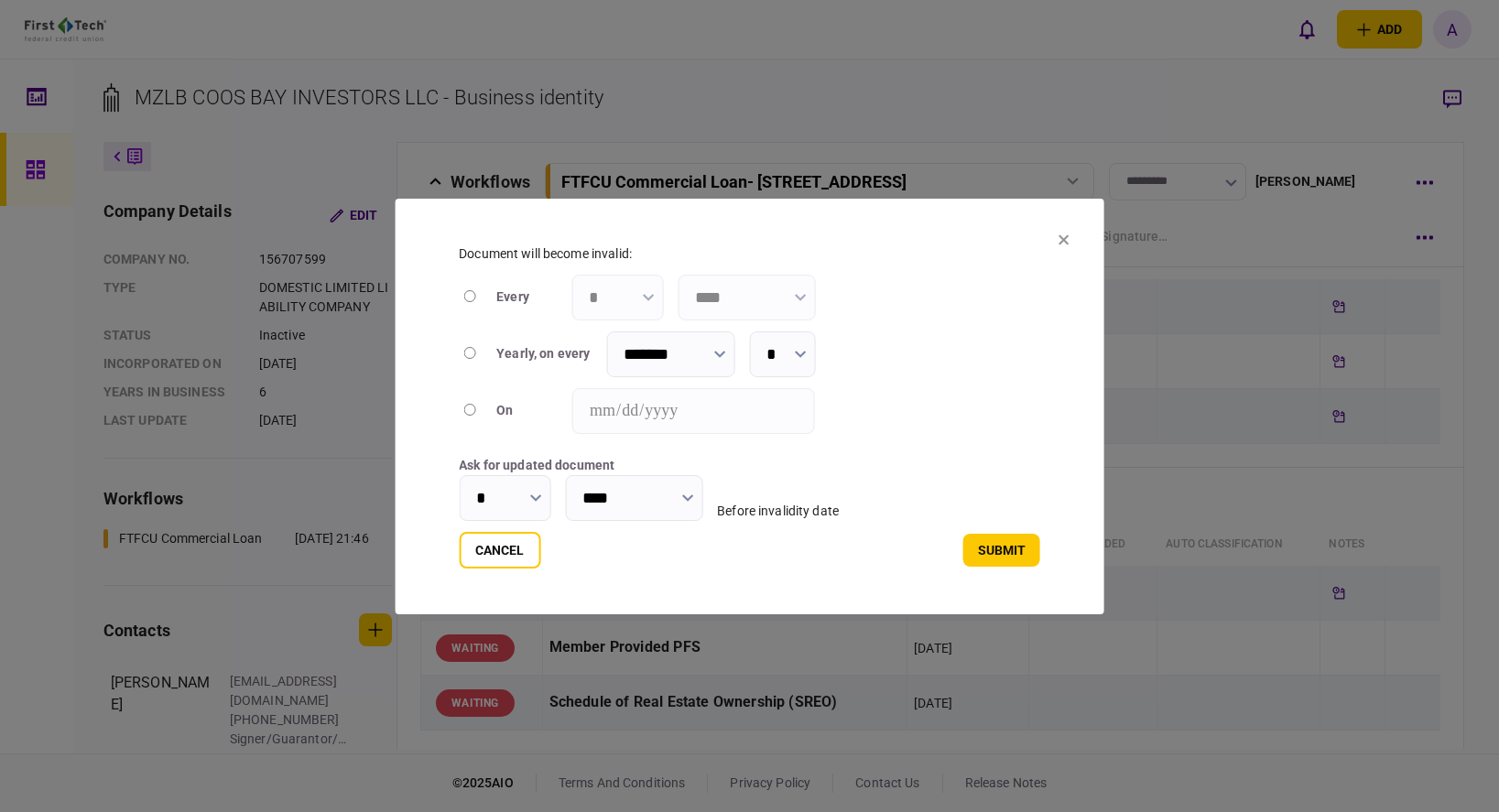 click on "*******" at bounding box center (670, 354) 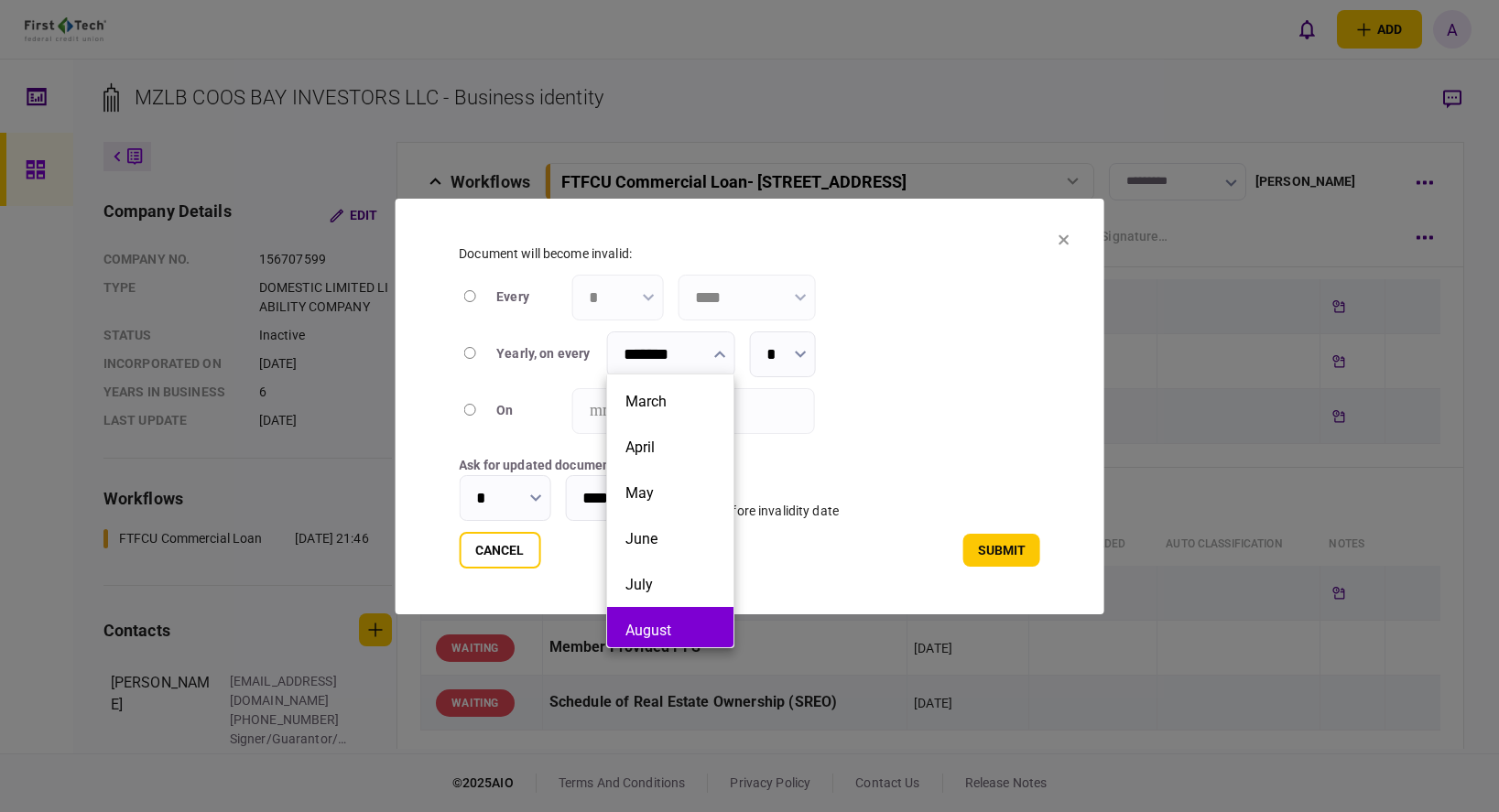 scroll, scrollTop: 183, scrollLeft: 0, axis: vertical 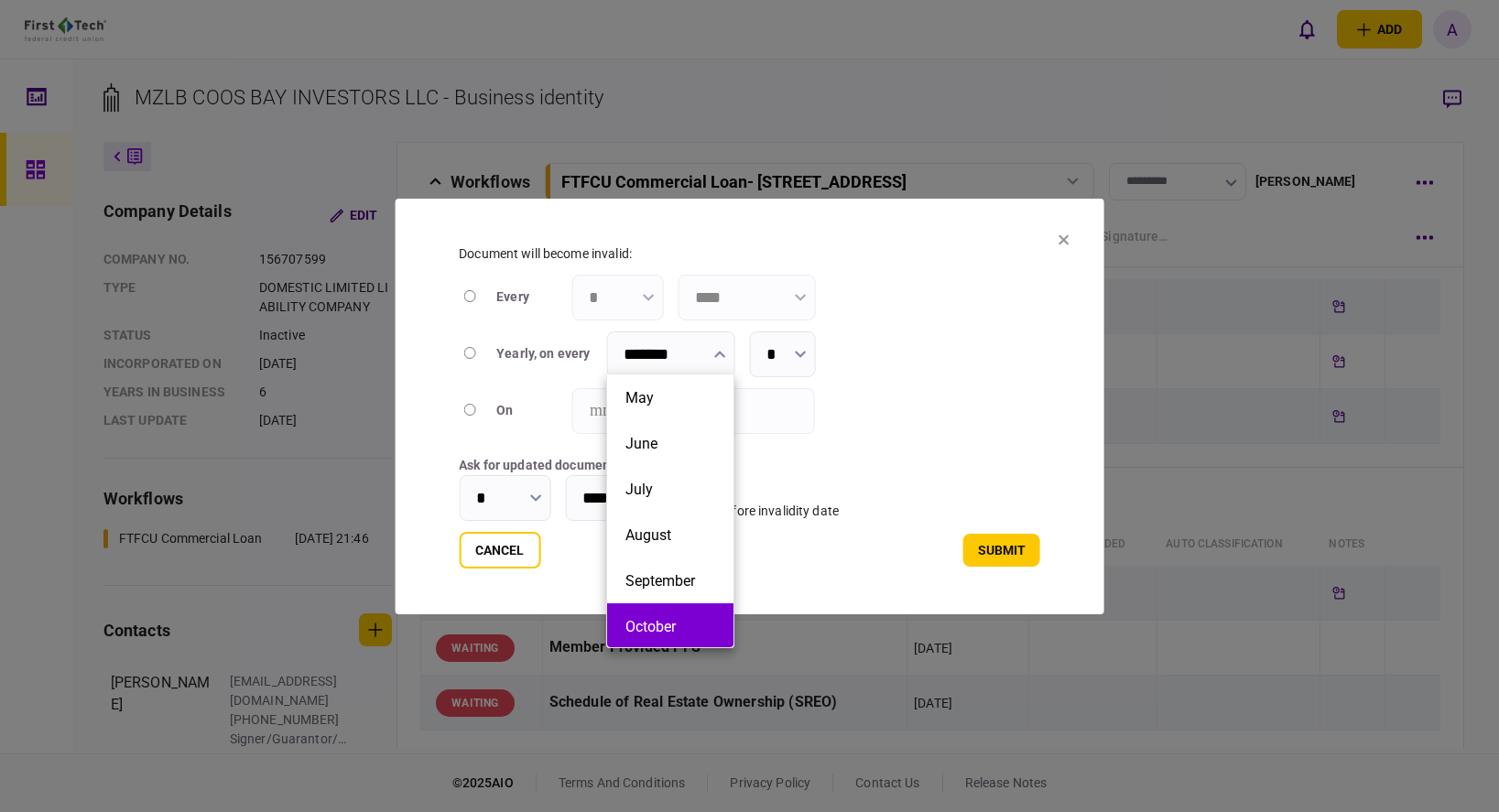 click on "October" at bounding box center [670, 626] 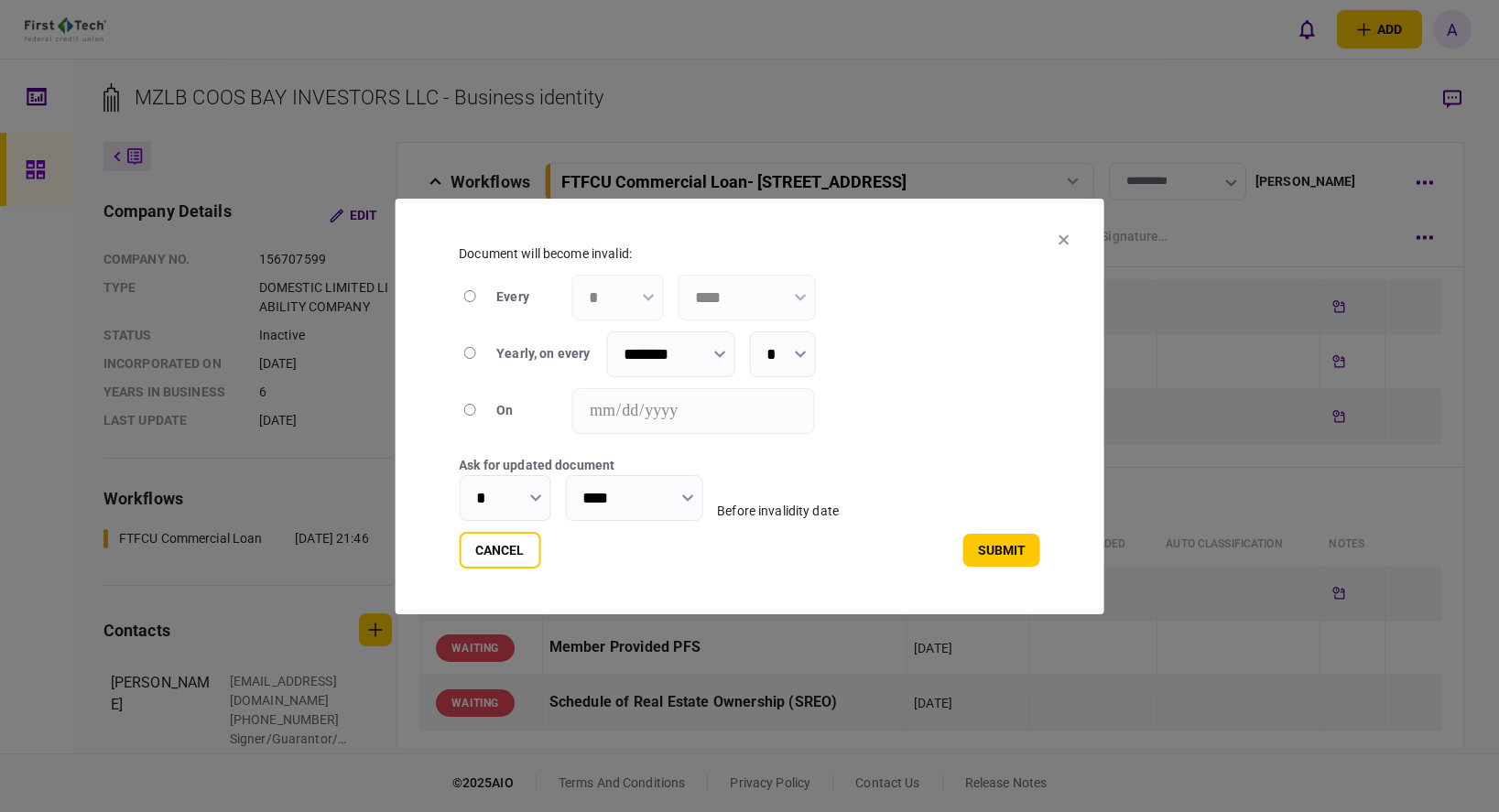 click 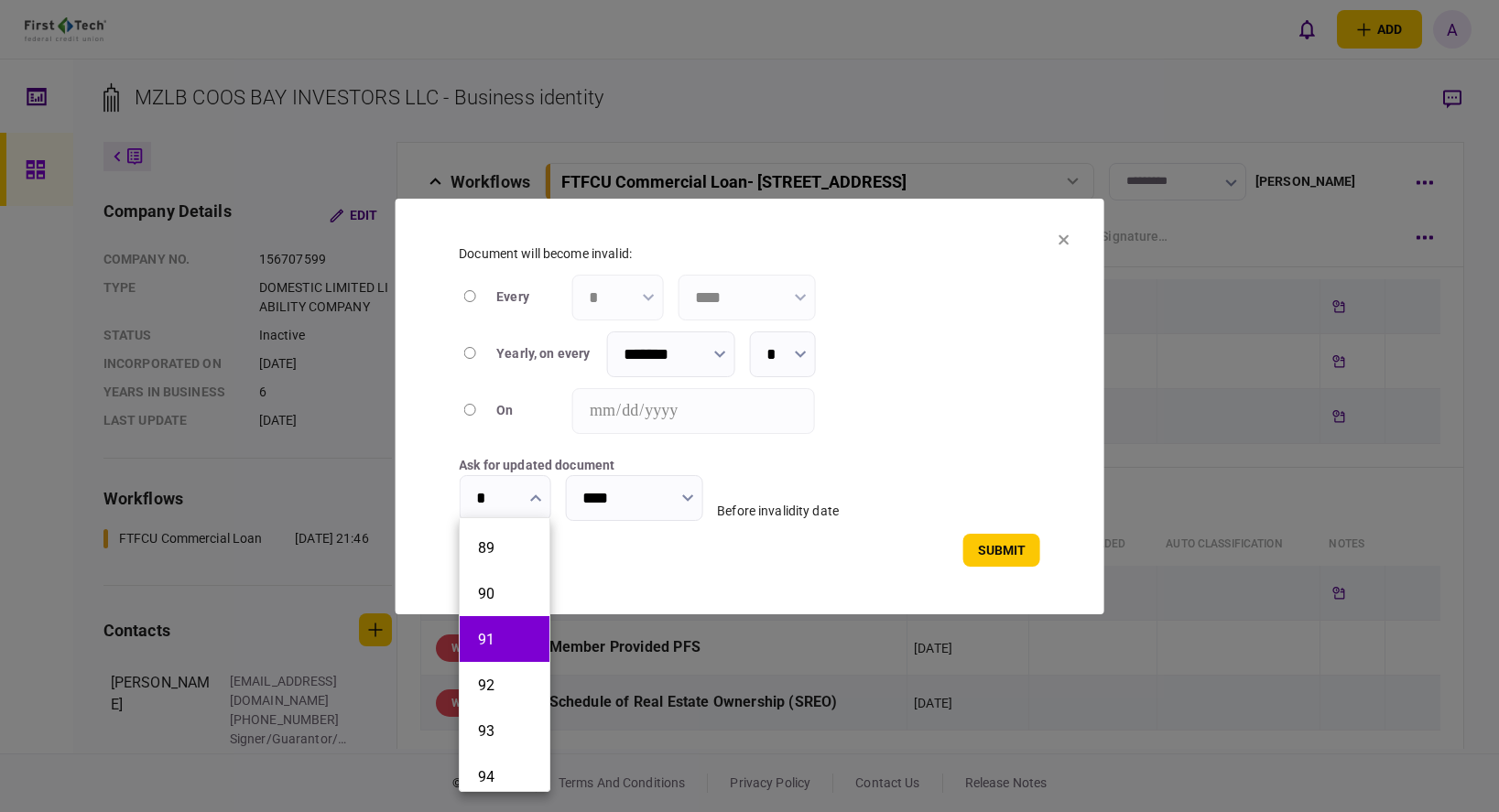 scroll, scrollTop: 4028, scrollLeft: 0, axis: vertical 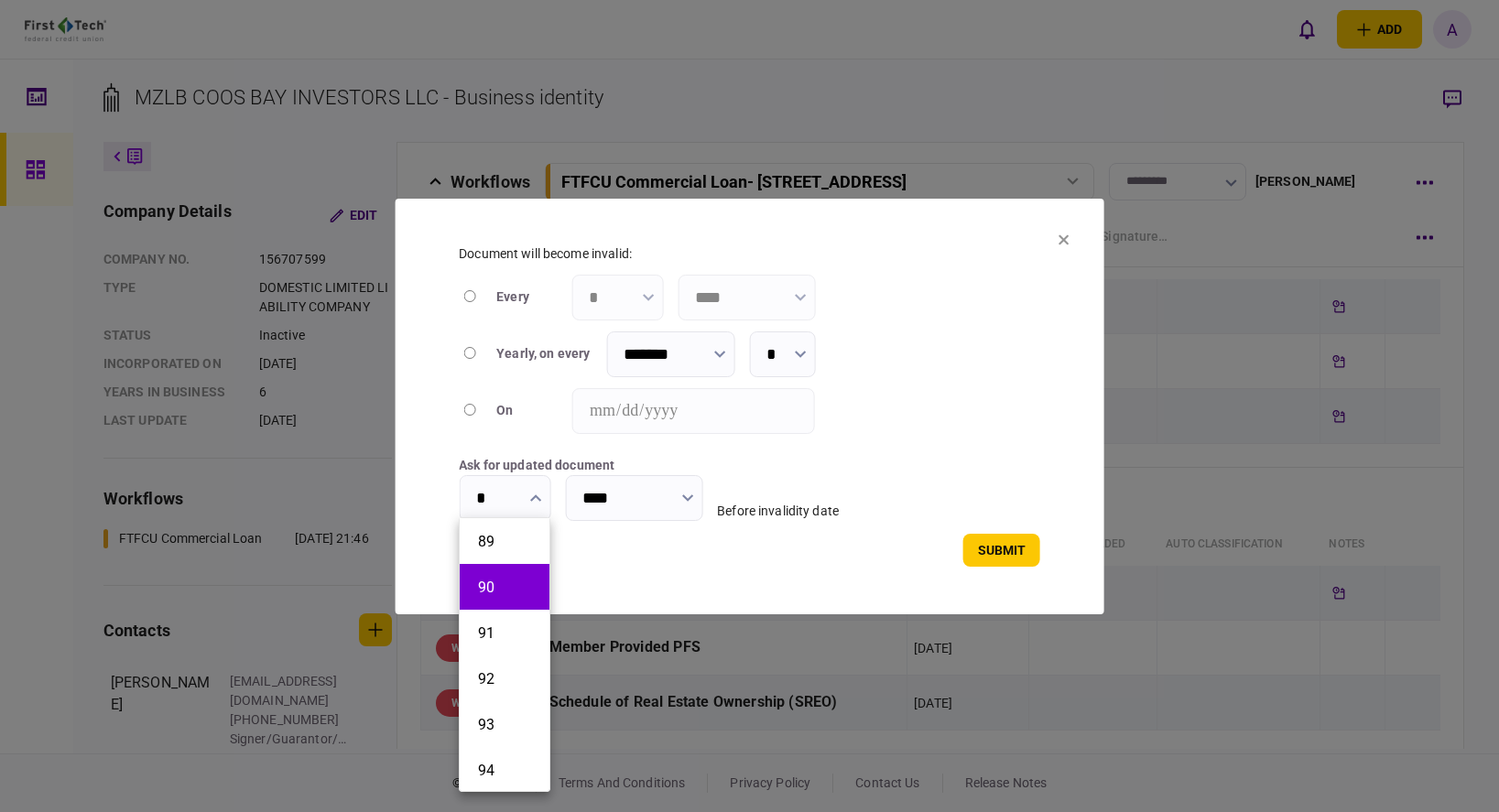 click on "90" at bounding box center (505, 587) 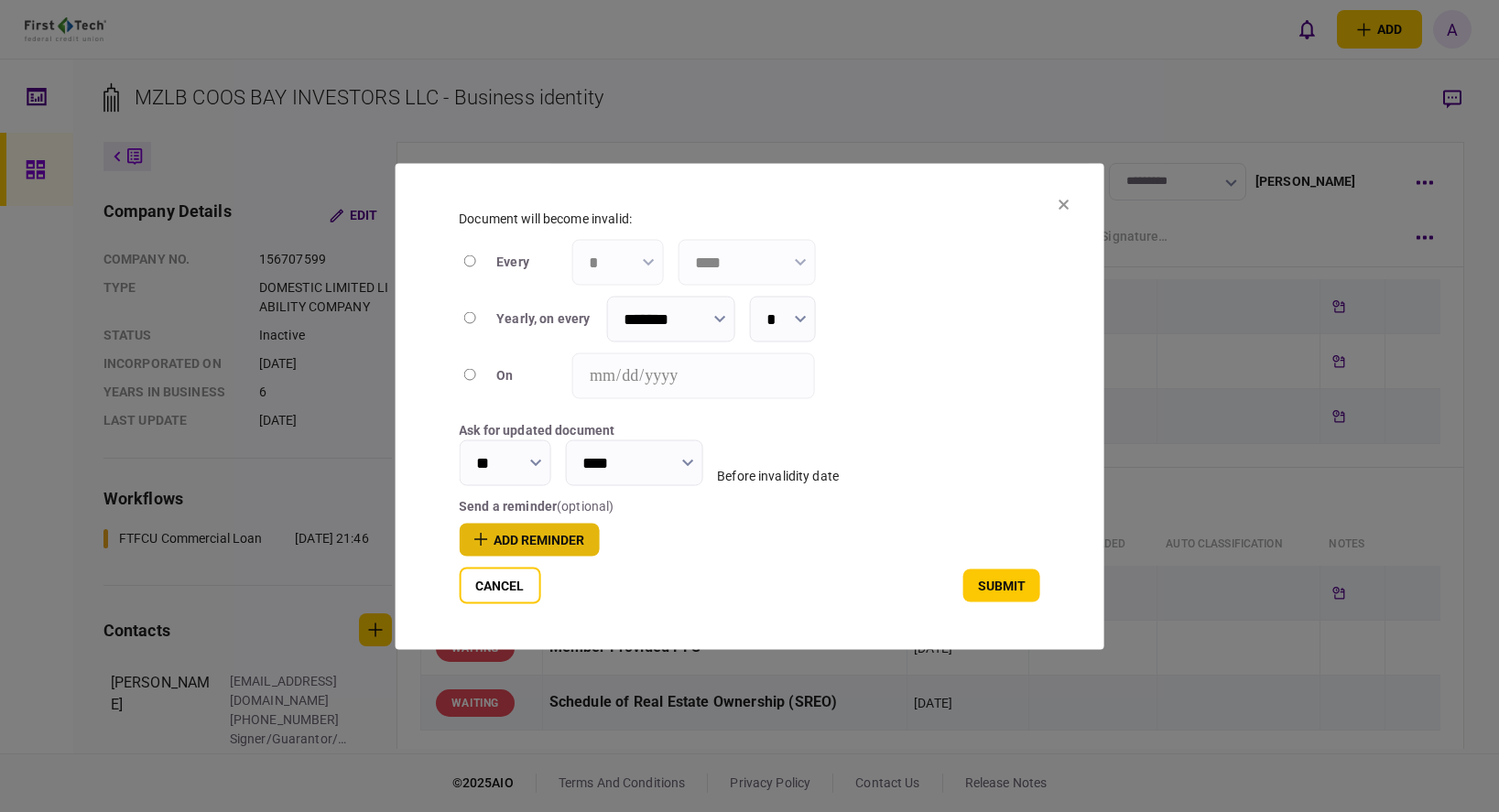 click on "add reminder" at bounding box center [528, 539] 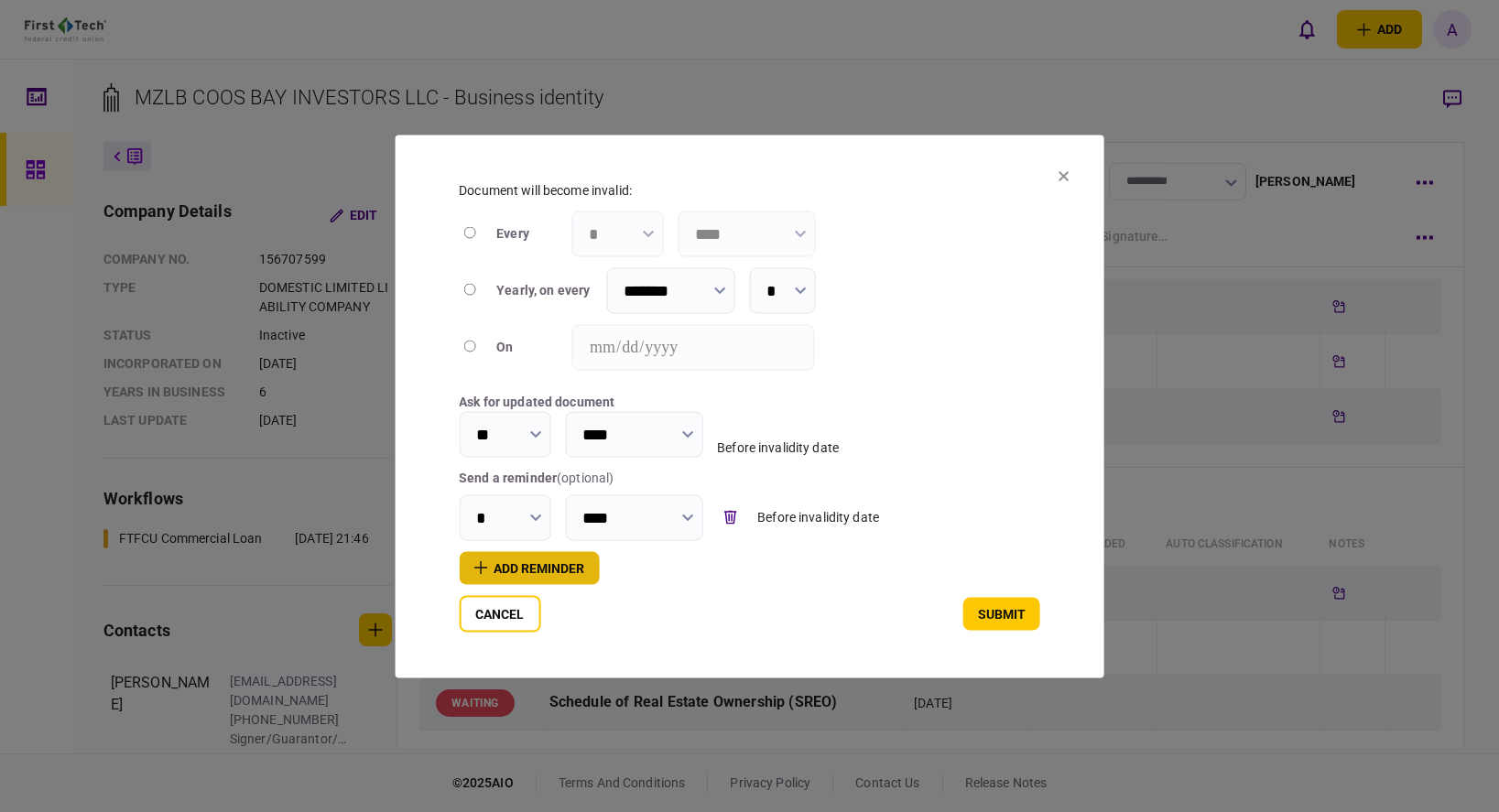 click on "add reminder" at bounding box center (528, 568) 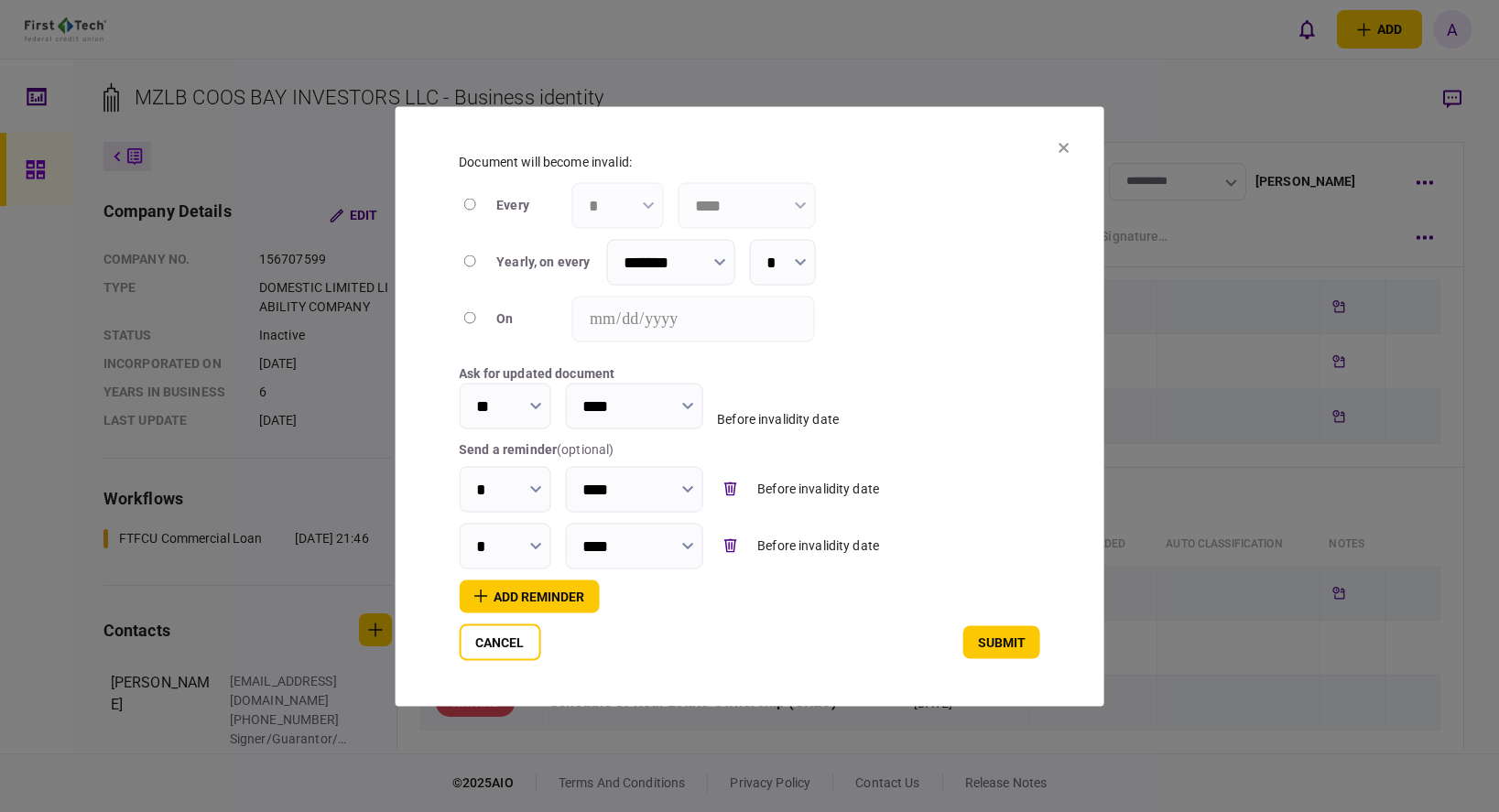 click 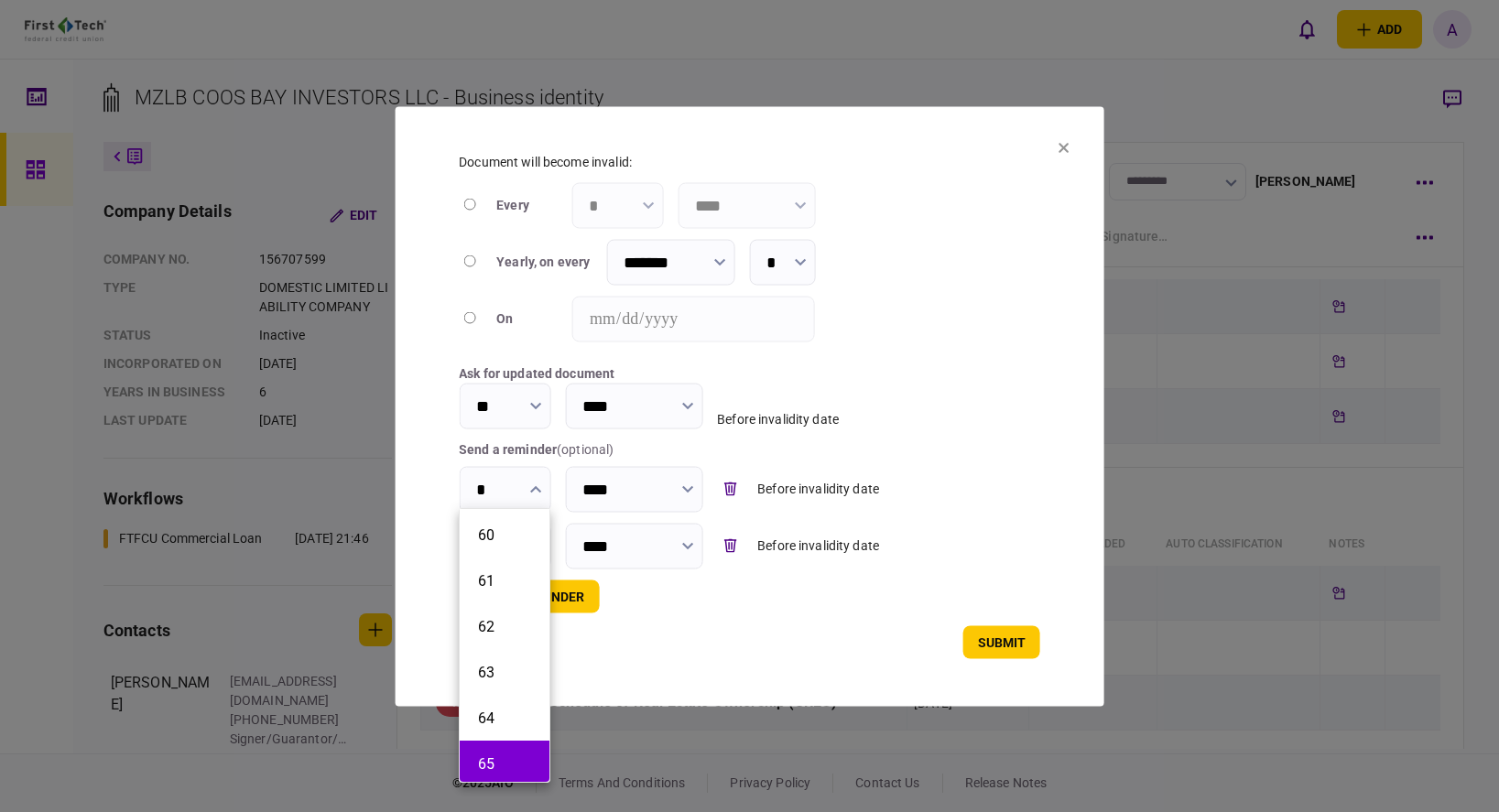 scroll, scrollTop: 2655, scrollLeft: 0, axis: vertical 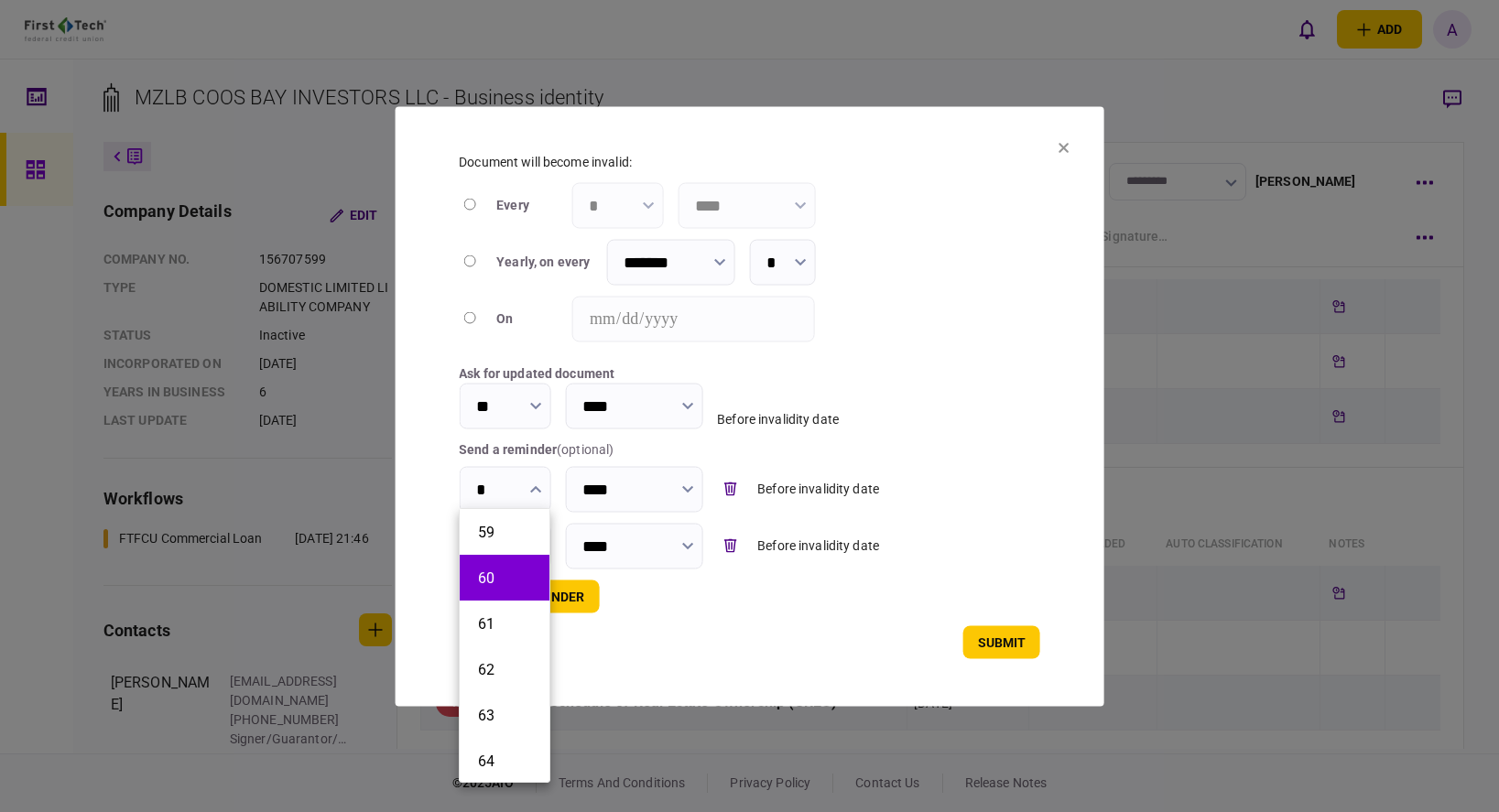 click on "60" at bounding box center (505, 578) 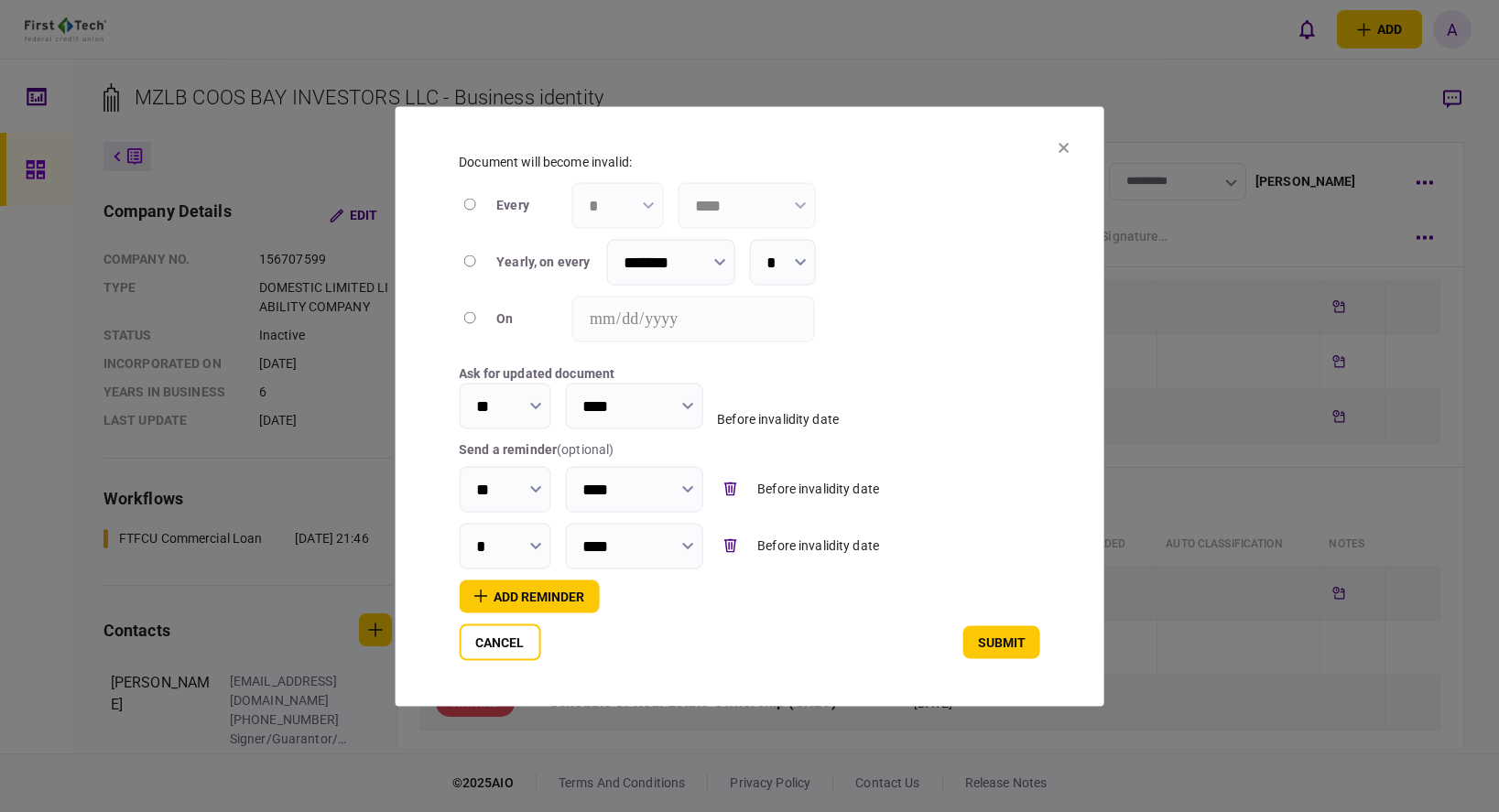 click on "*" at bounding box center (505, 546) 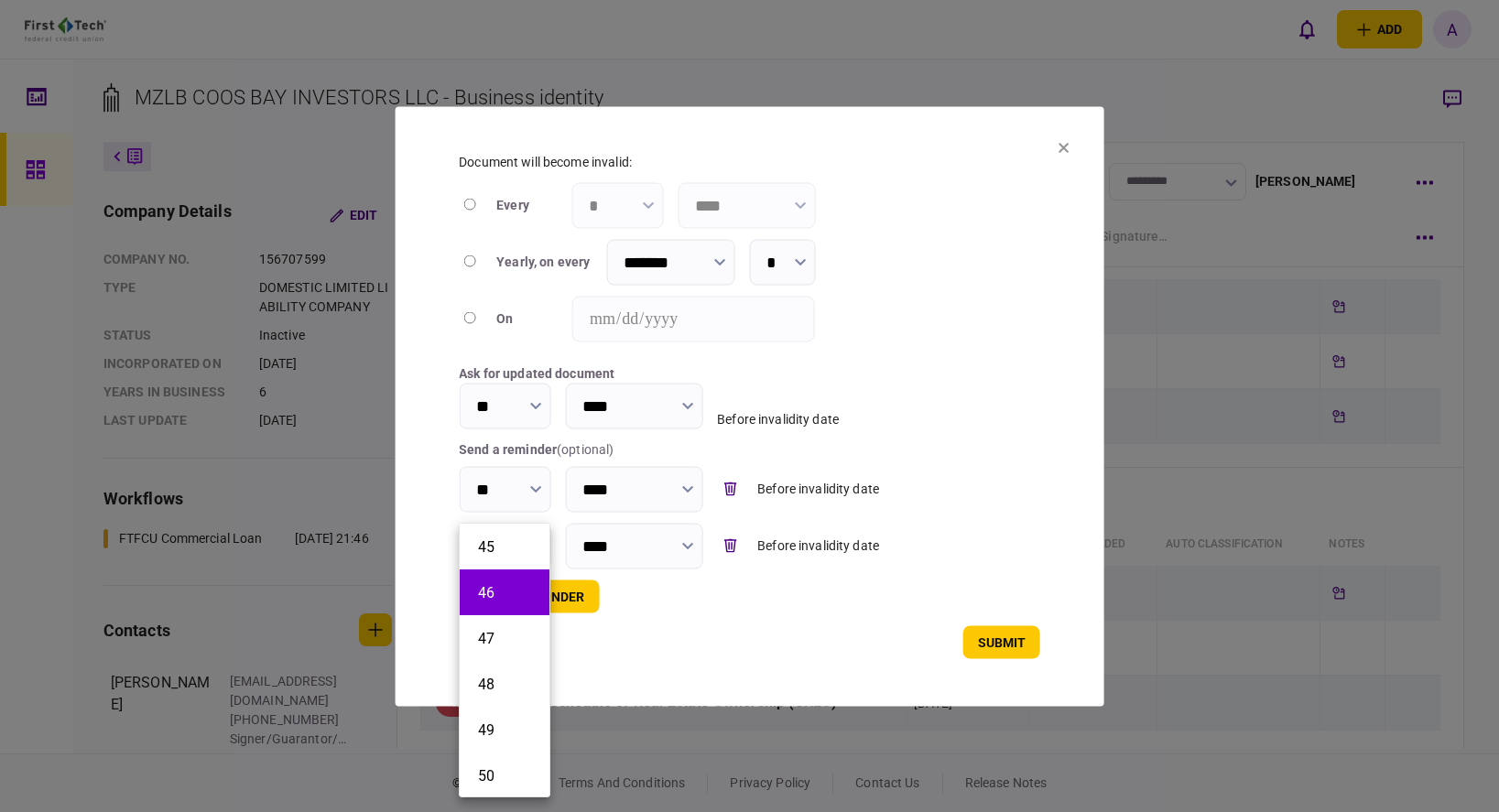 scroll, scrollTop: 1922, scrollLeft: 0, axis: vertical 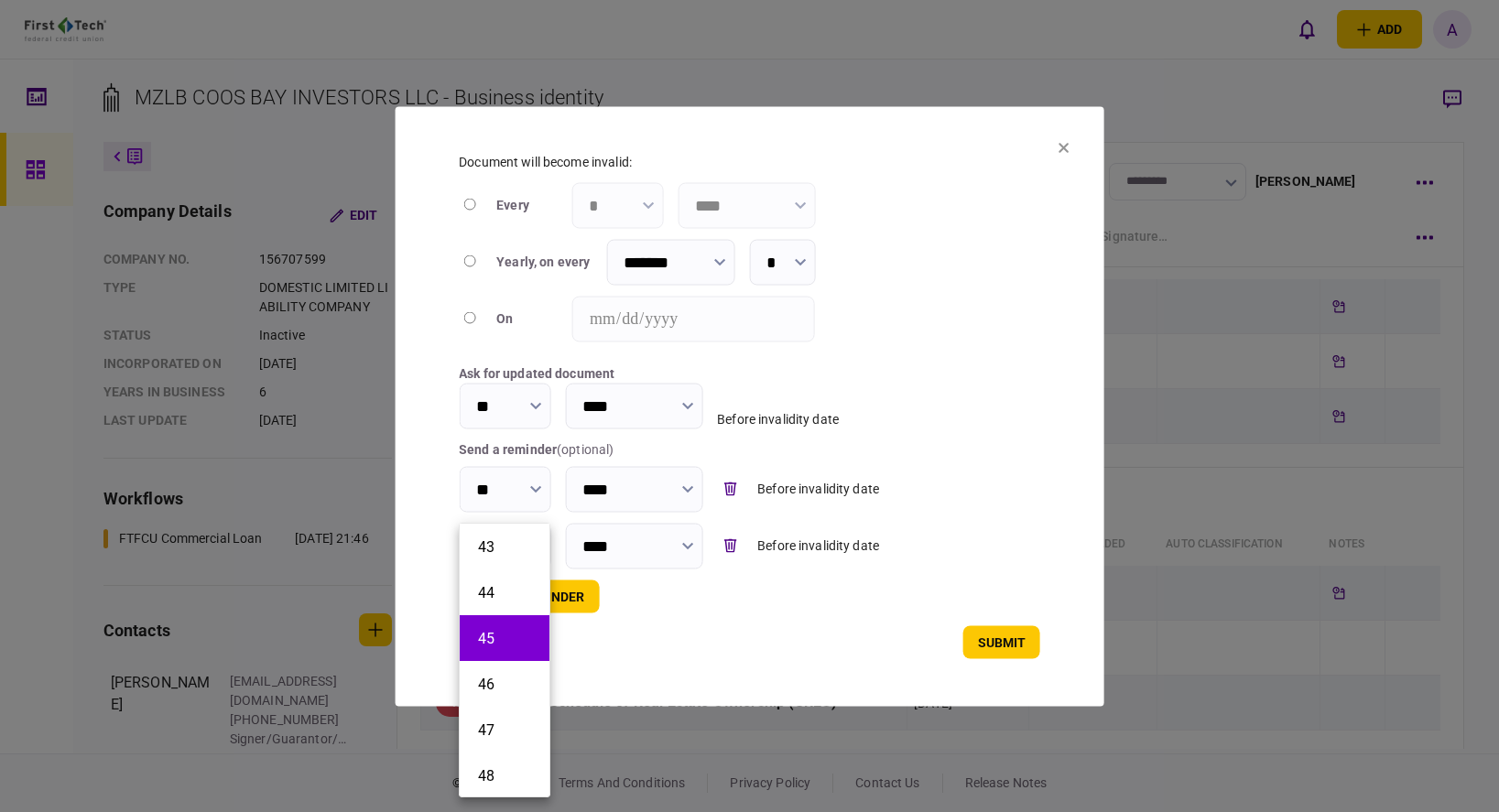 click on "45" at bounding box center [505, 638] 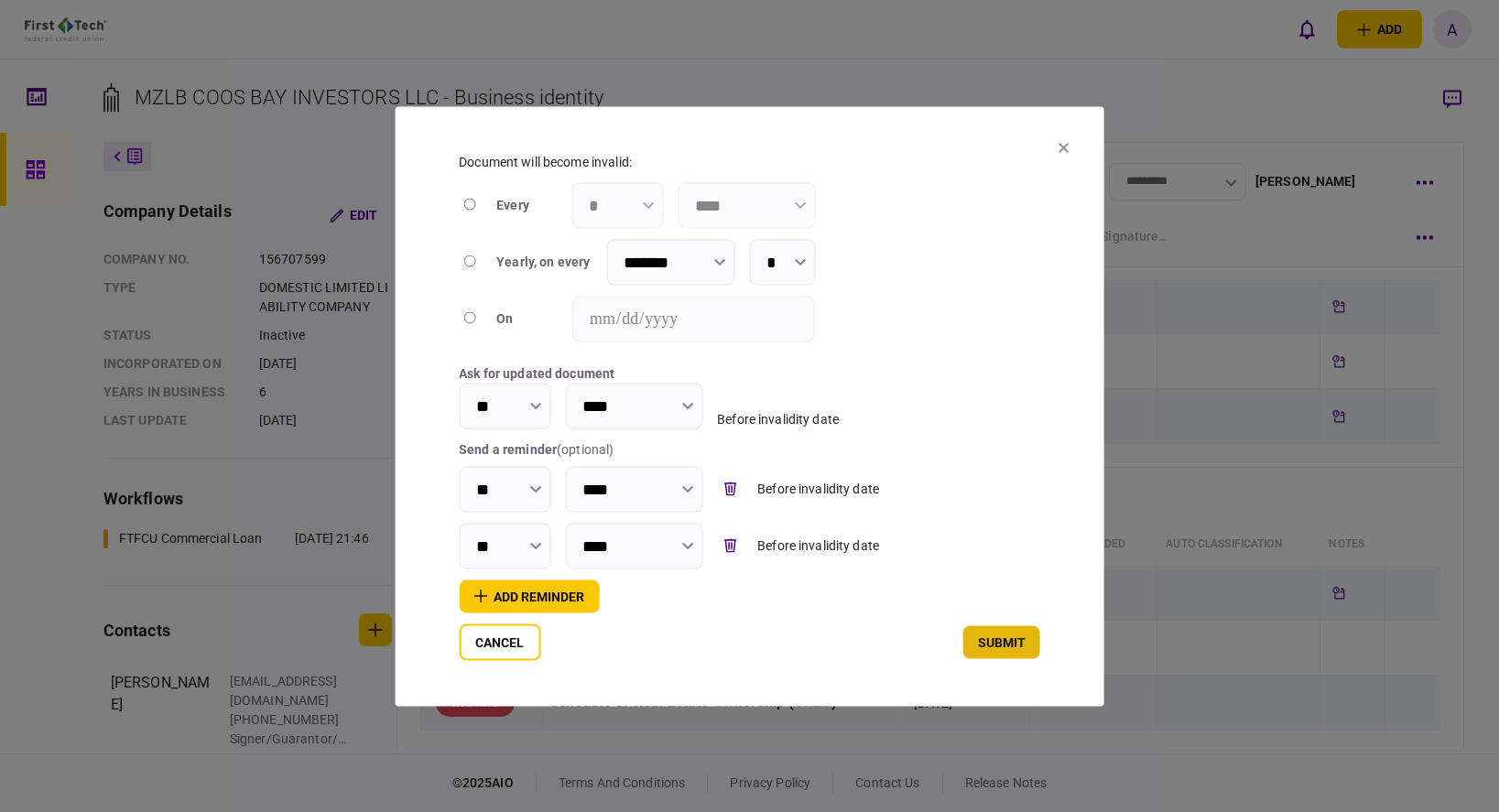 click on "submit" at bounding box center (1002, 642) 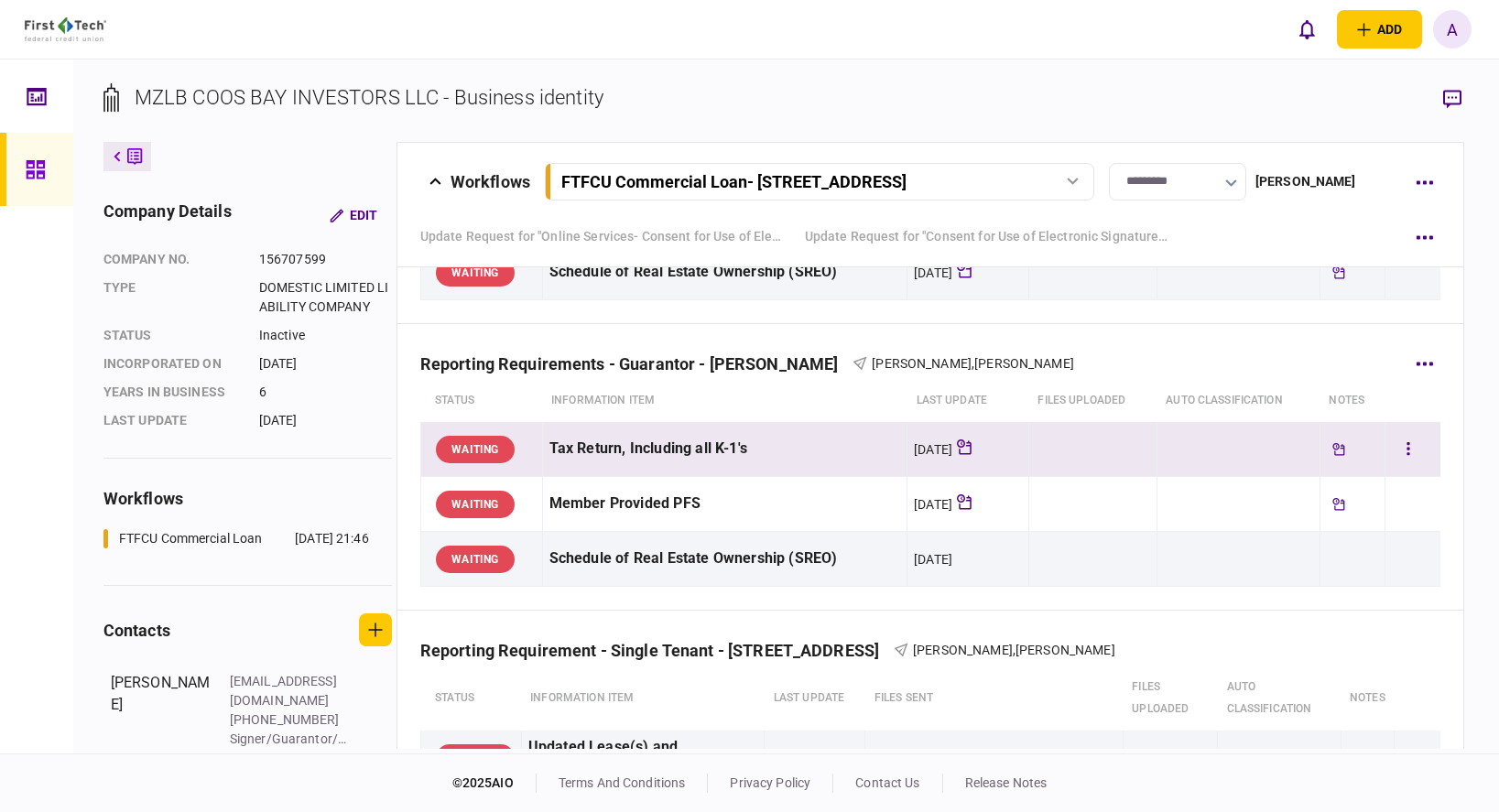 scroll, scrollTop: 1393, scrollLeft: 0, axis: vertical 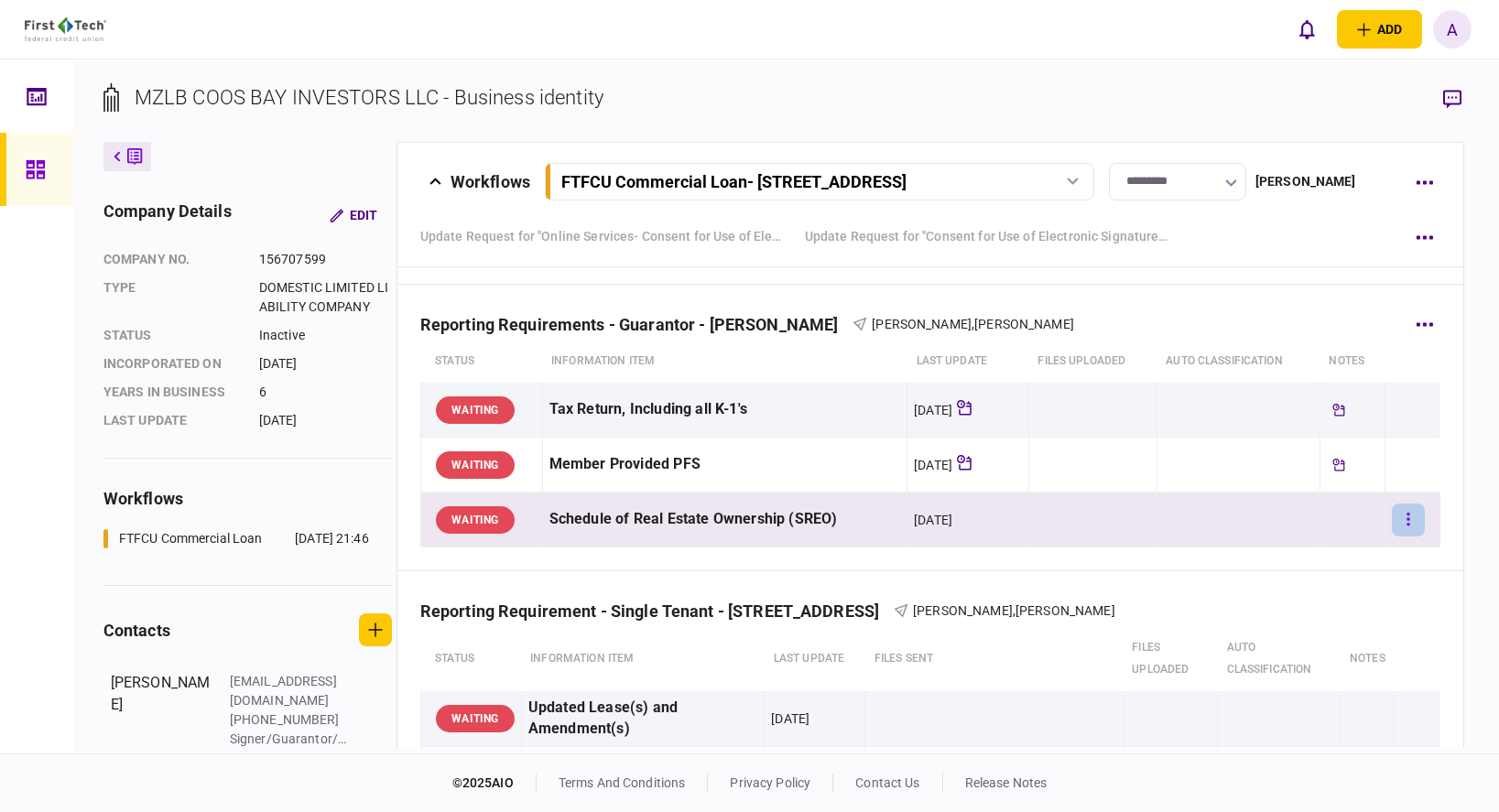click at bounding box center [1408, 520] 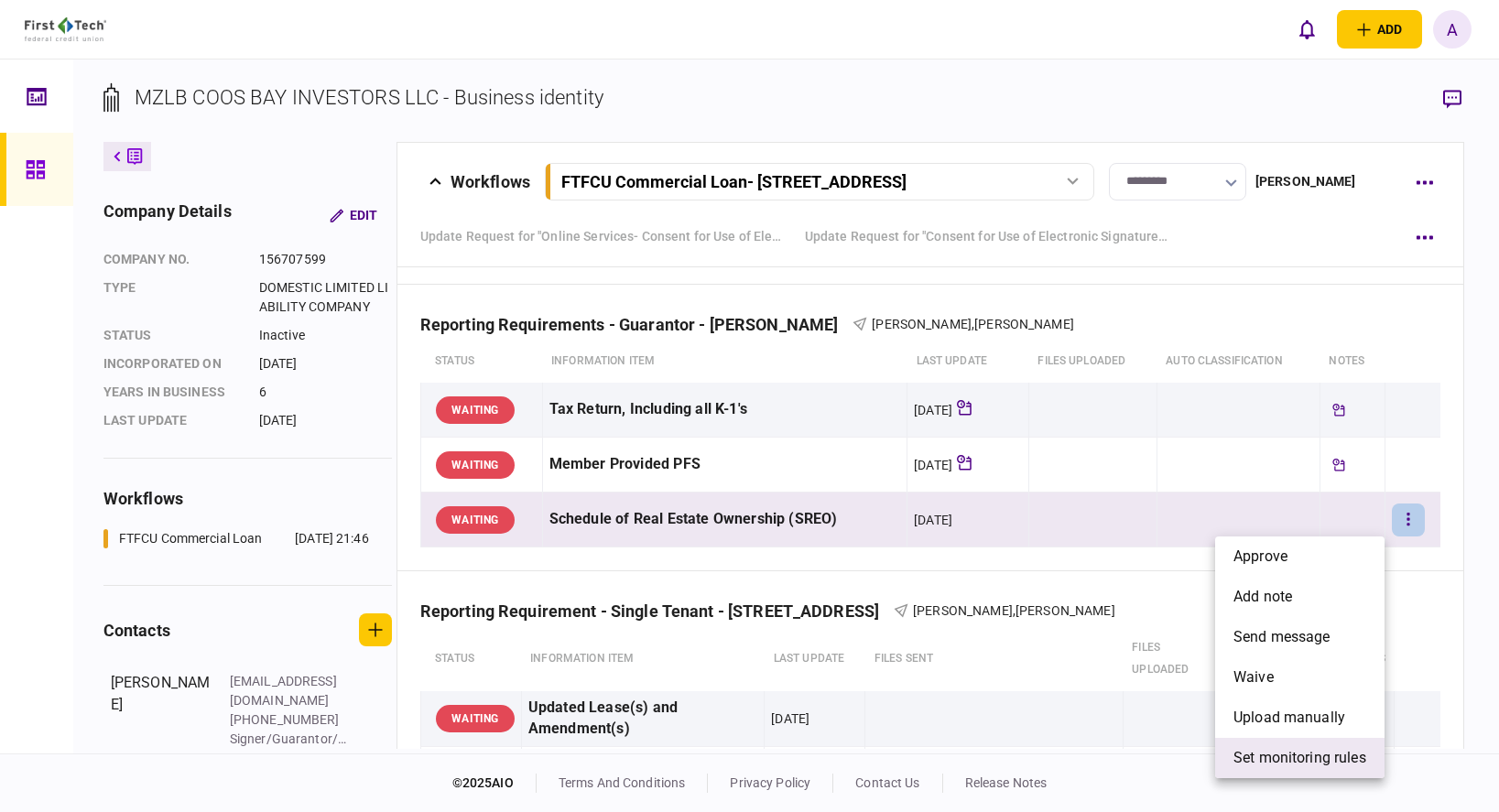 click on "set monitoring rules" at bounding box center (1299, 758) 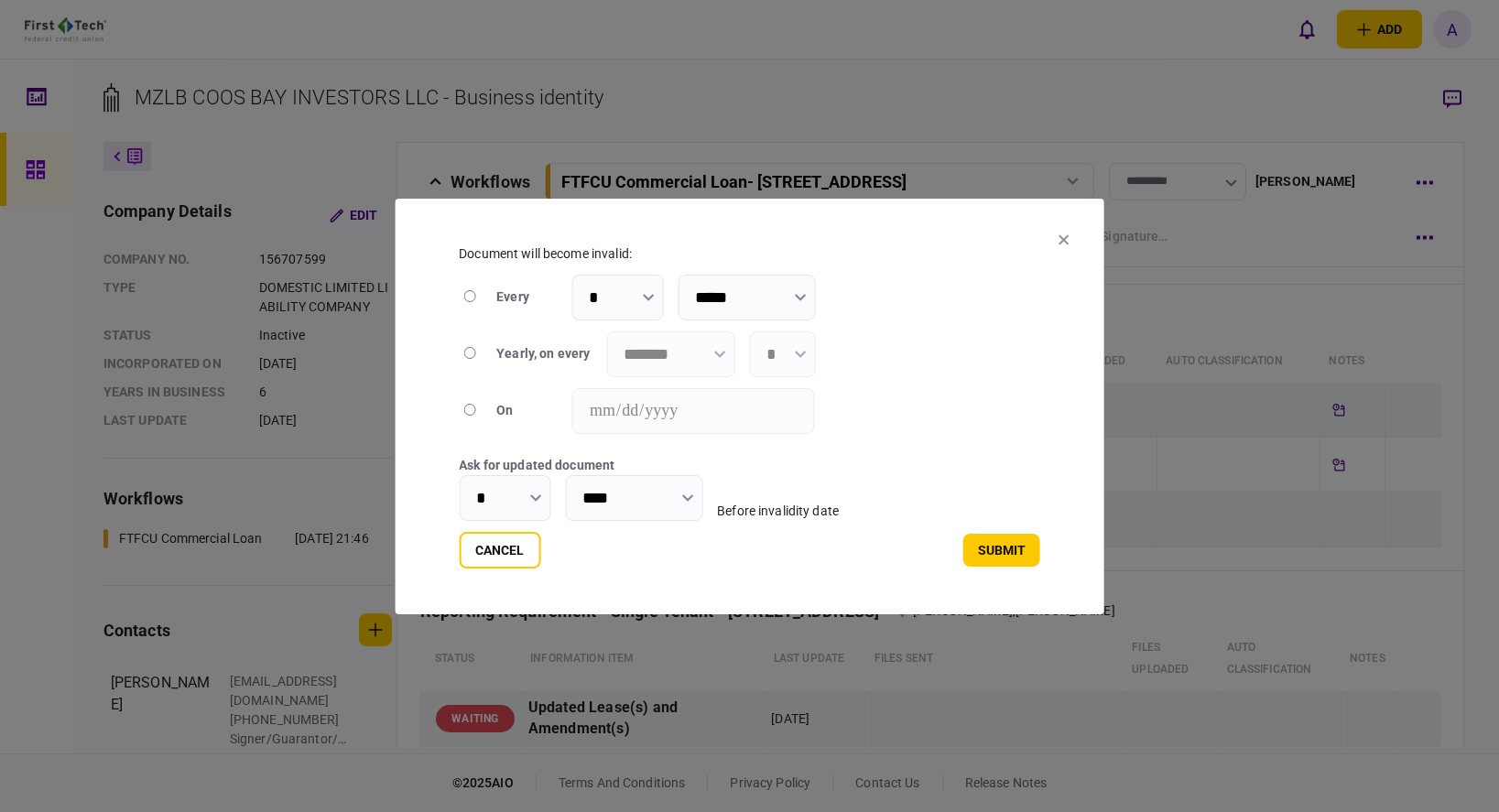 type on "****" 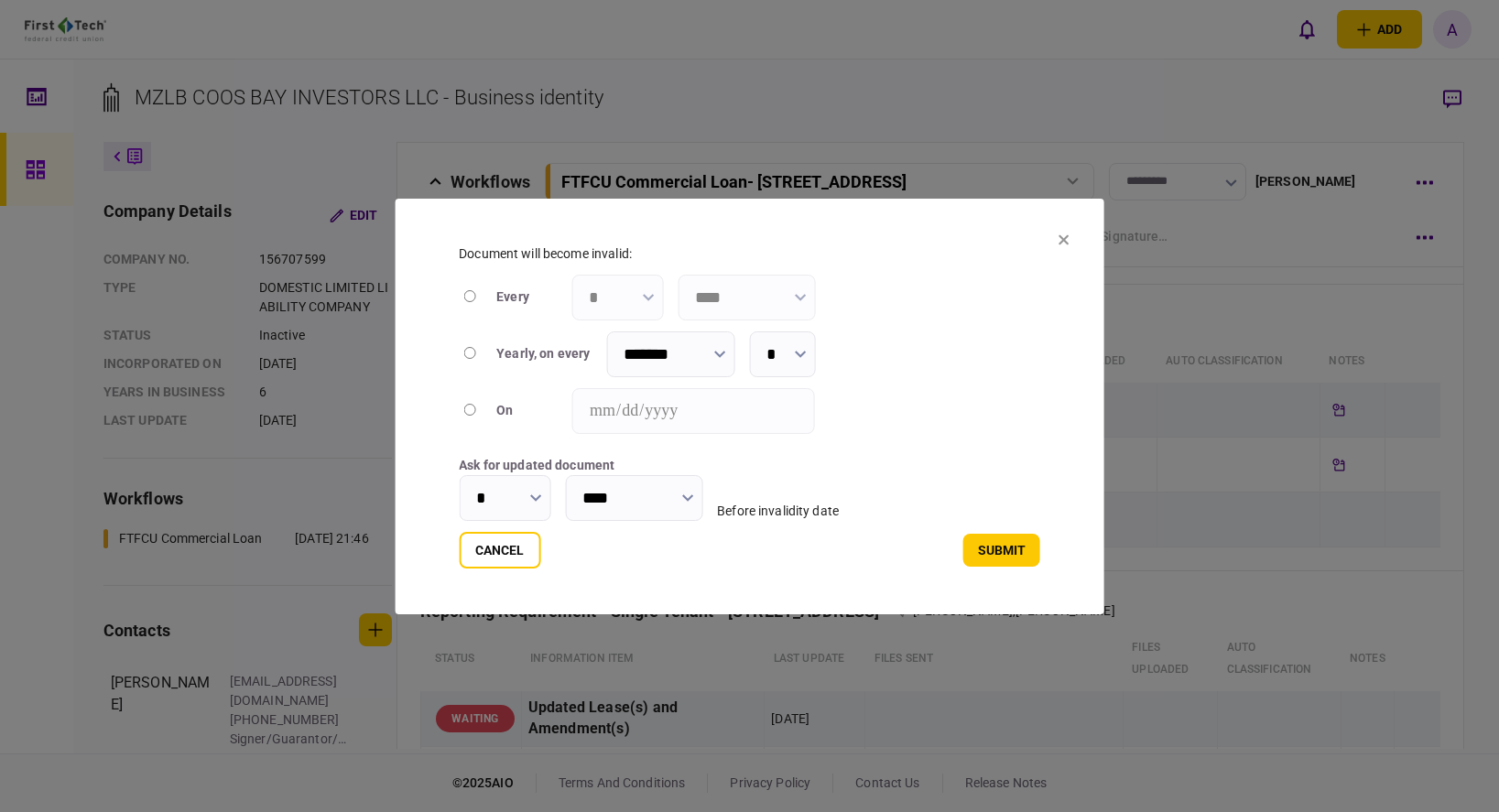 click at bounding box center [719, 353] 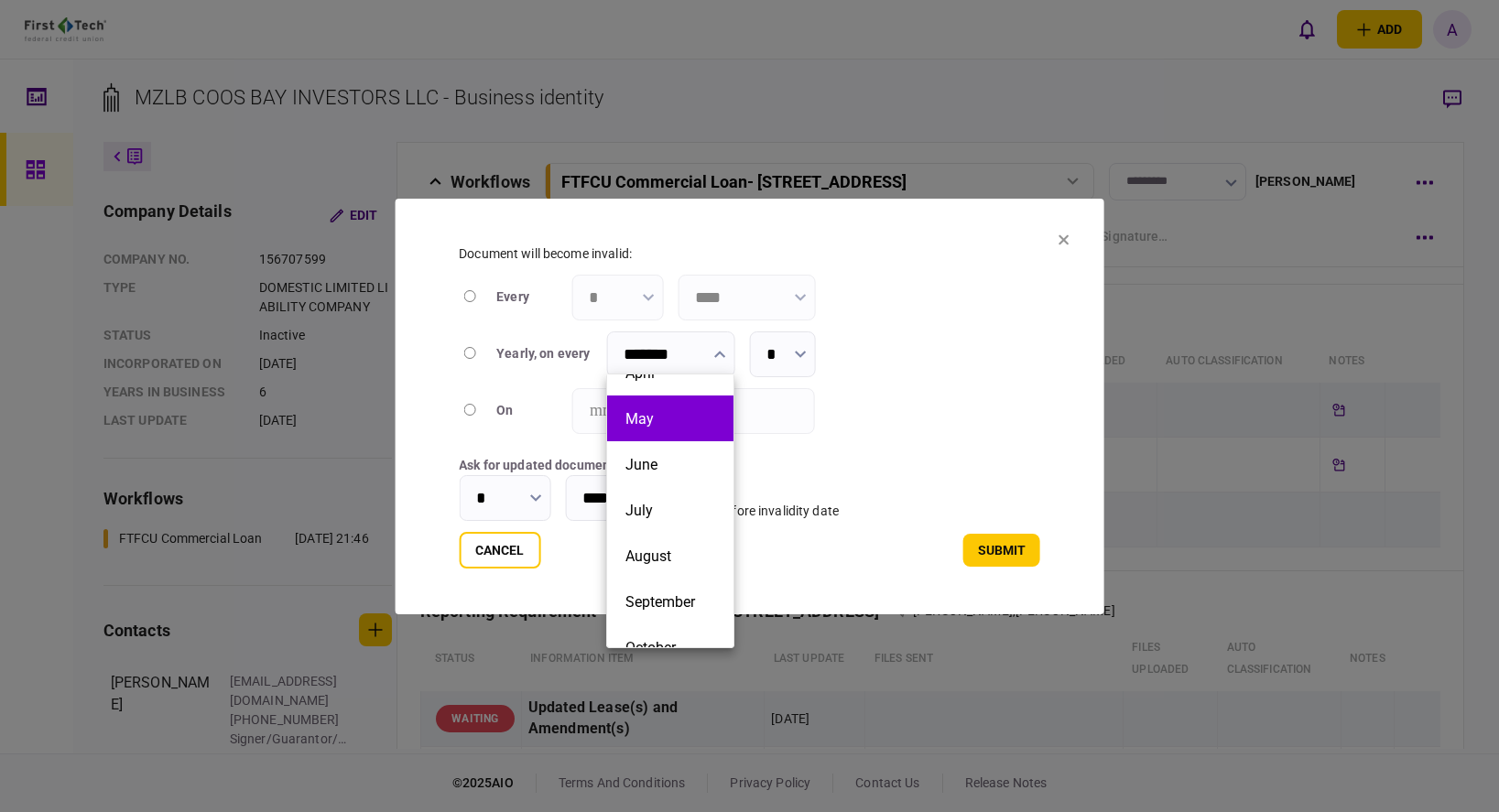 scroll, scrollTop: 183, scrollLeft: 0, axis: vertical 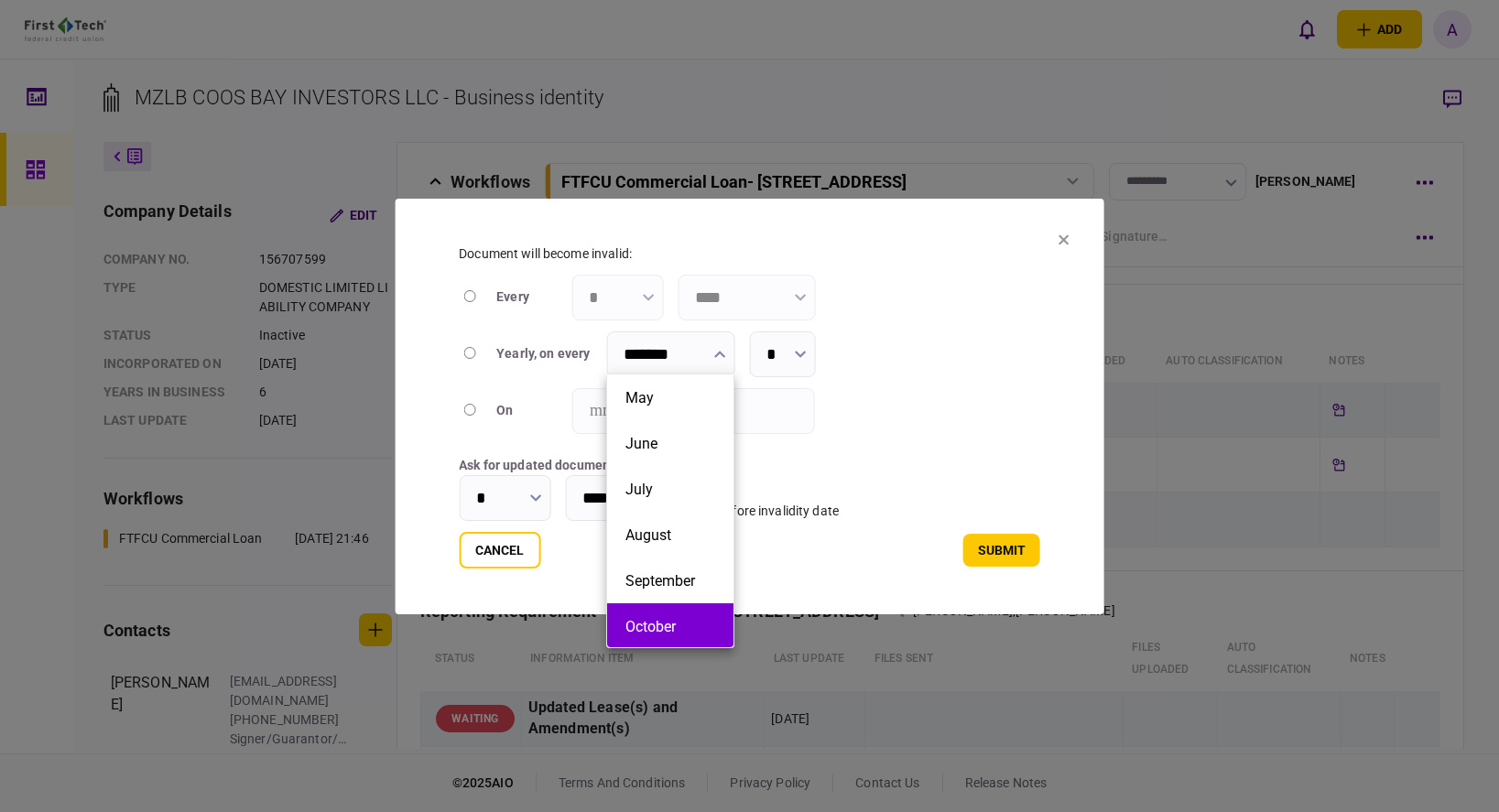 click on "October" at bounding box center (670, 626) 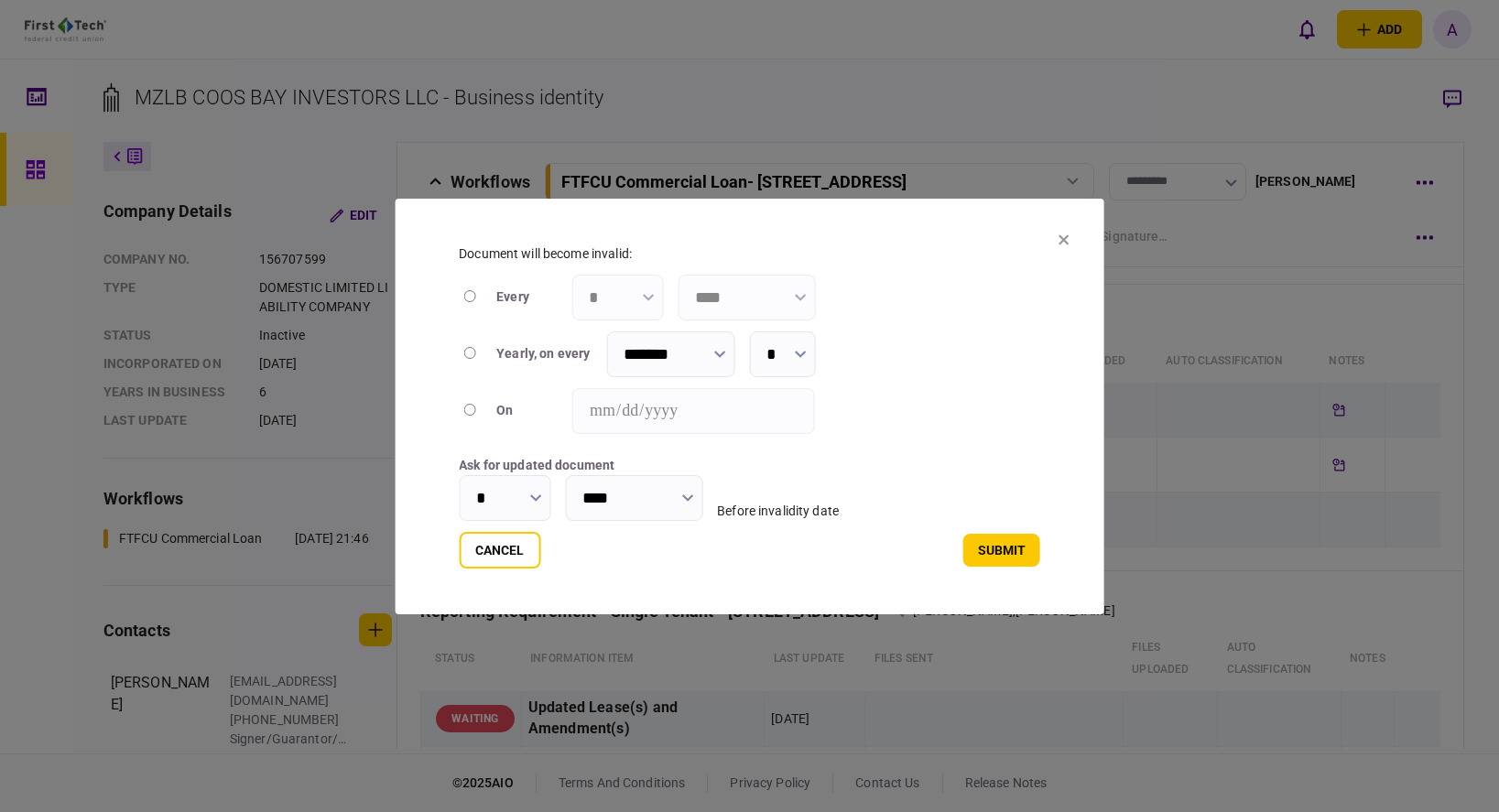 click at bounding box center (535, 497) 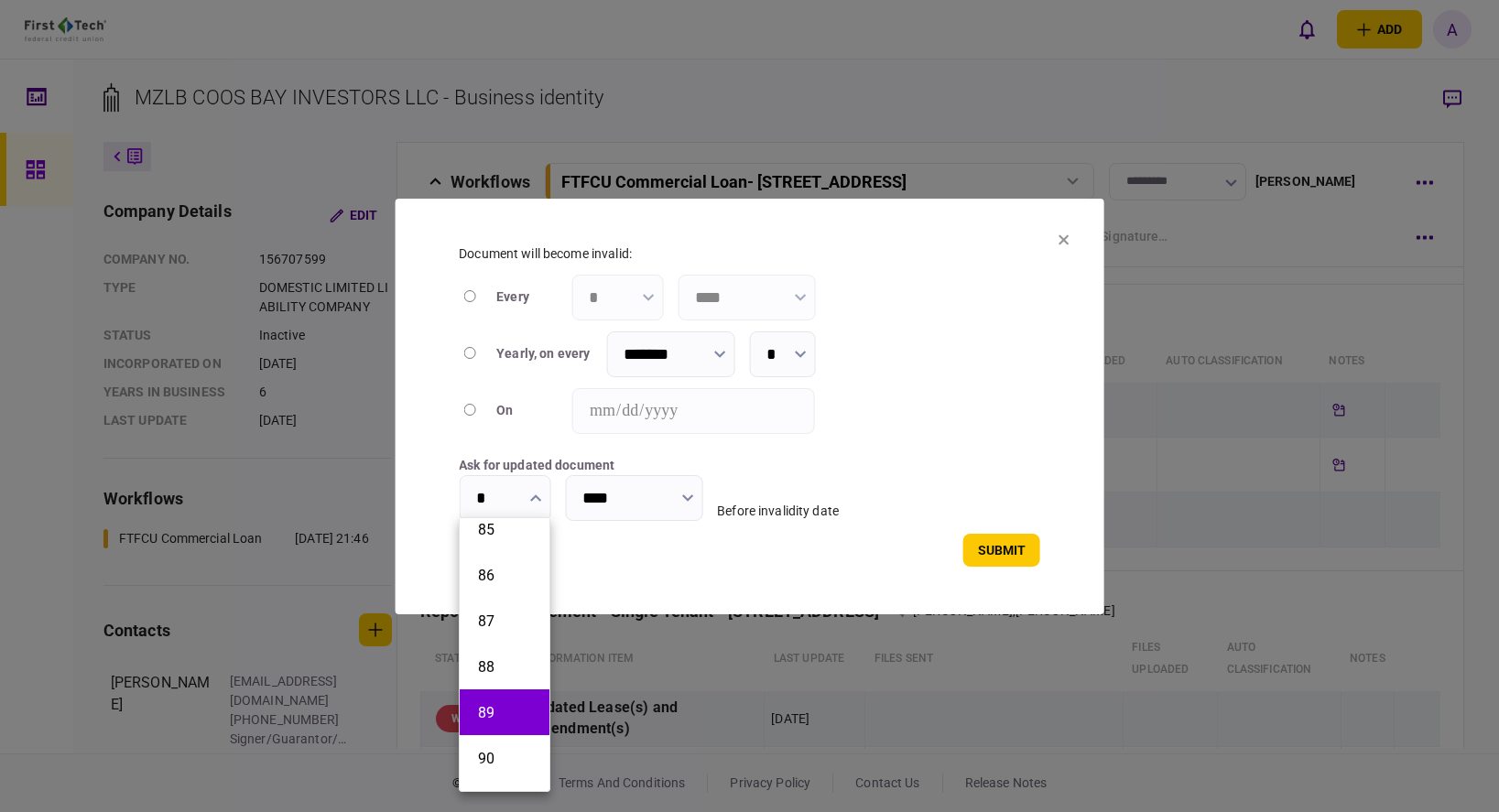 scroll, scrollTop: 3936, scrollLeft: 0, axis: vertical 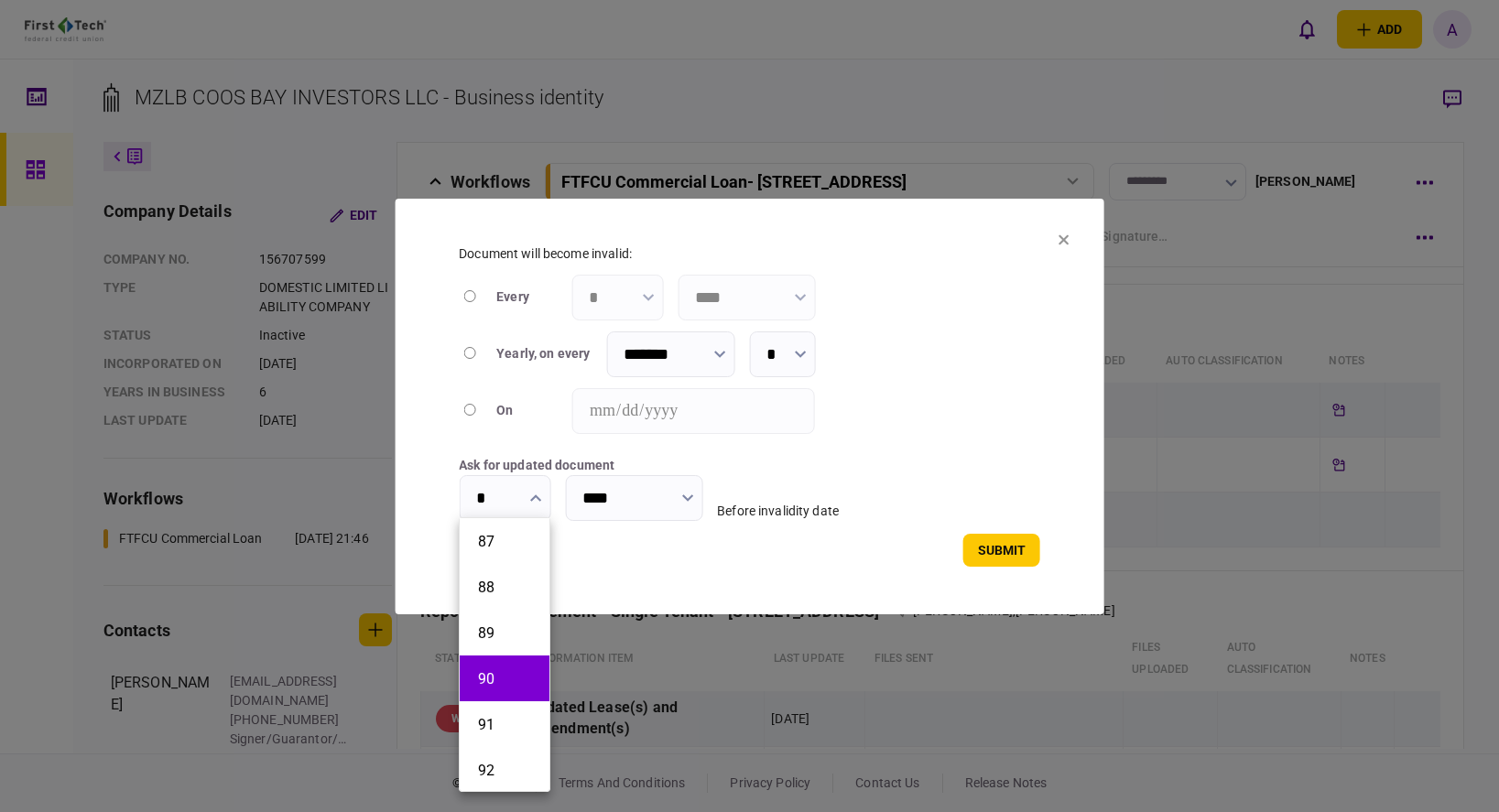 click on "90" at bounding box center [505, 678] 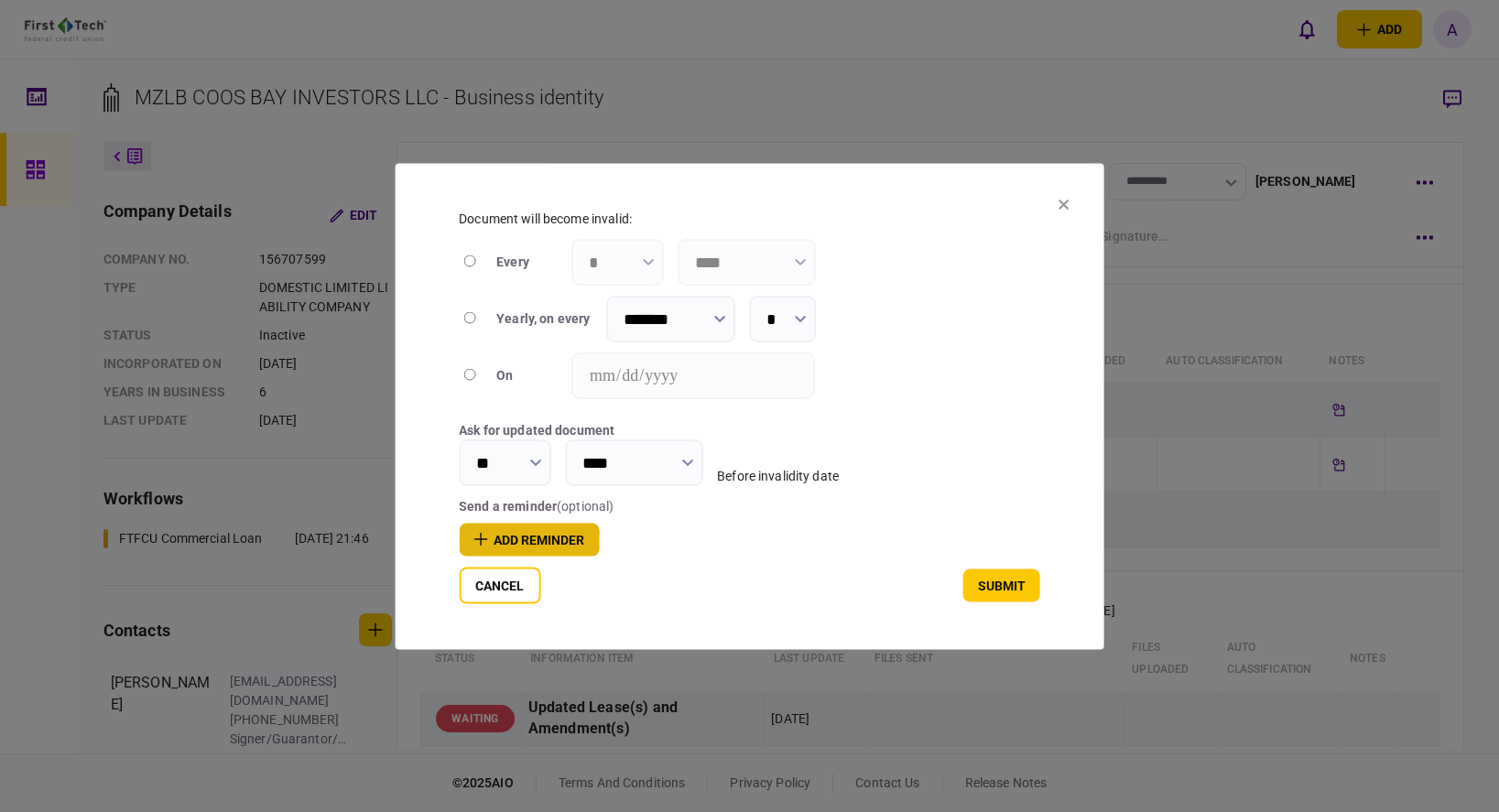click on "add reminder" at bounding box center [528, 539] 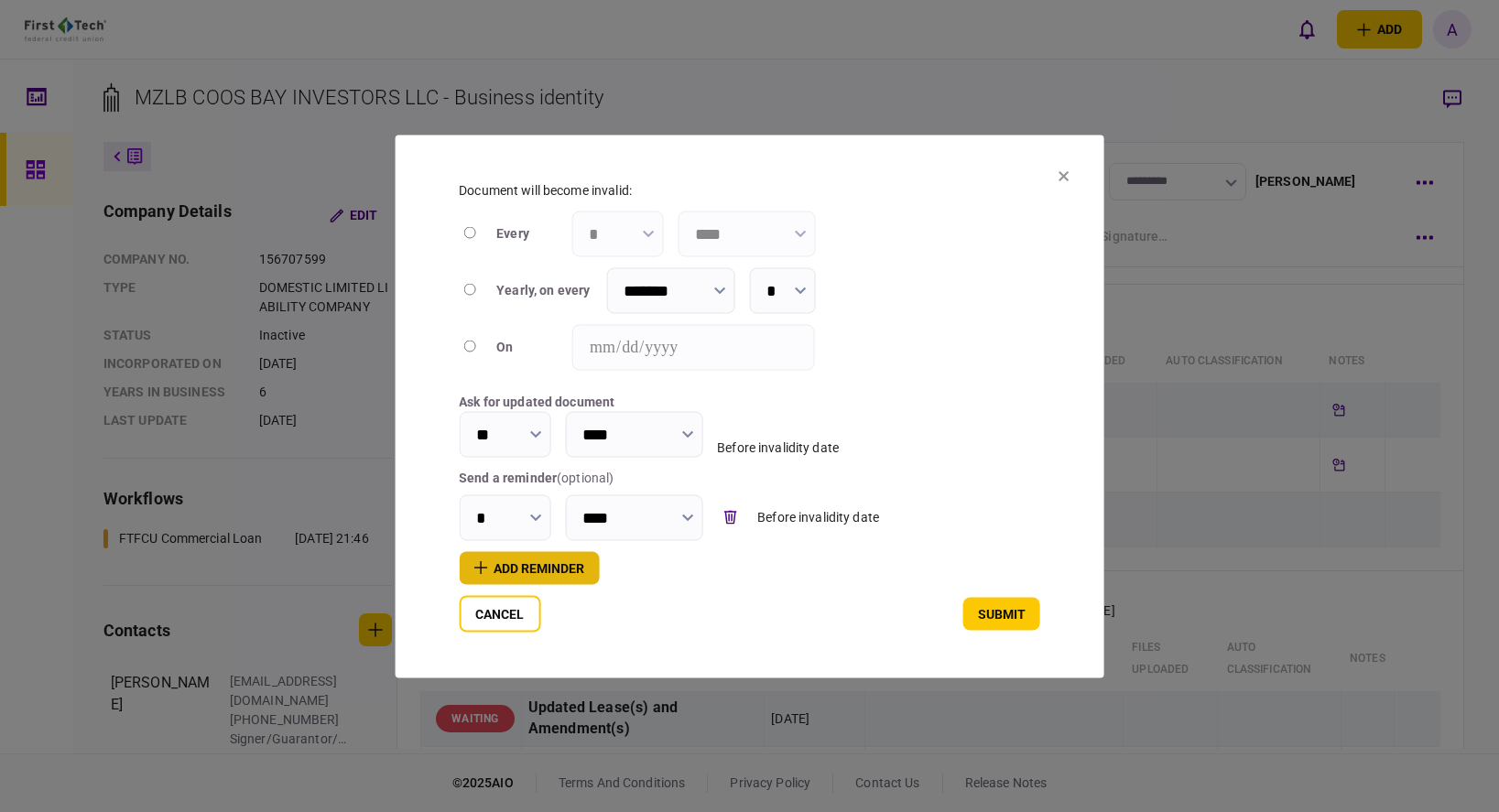 click on "add reminder" at bounding box center (528, 568) 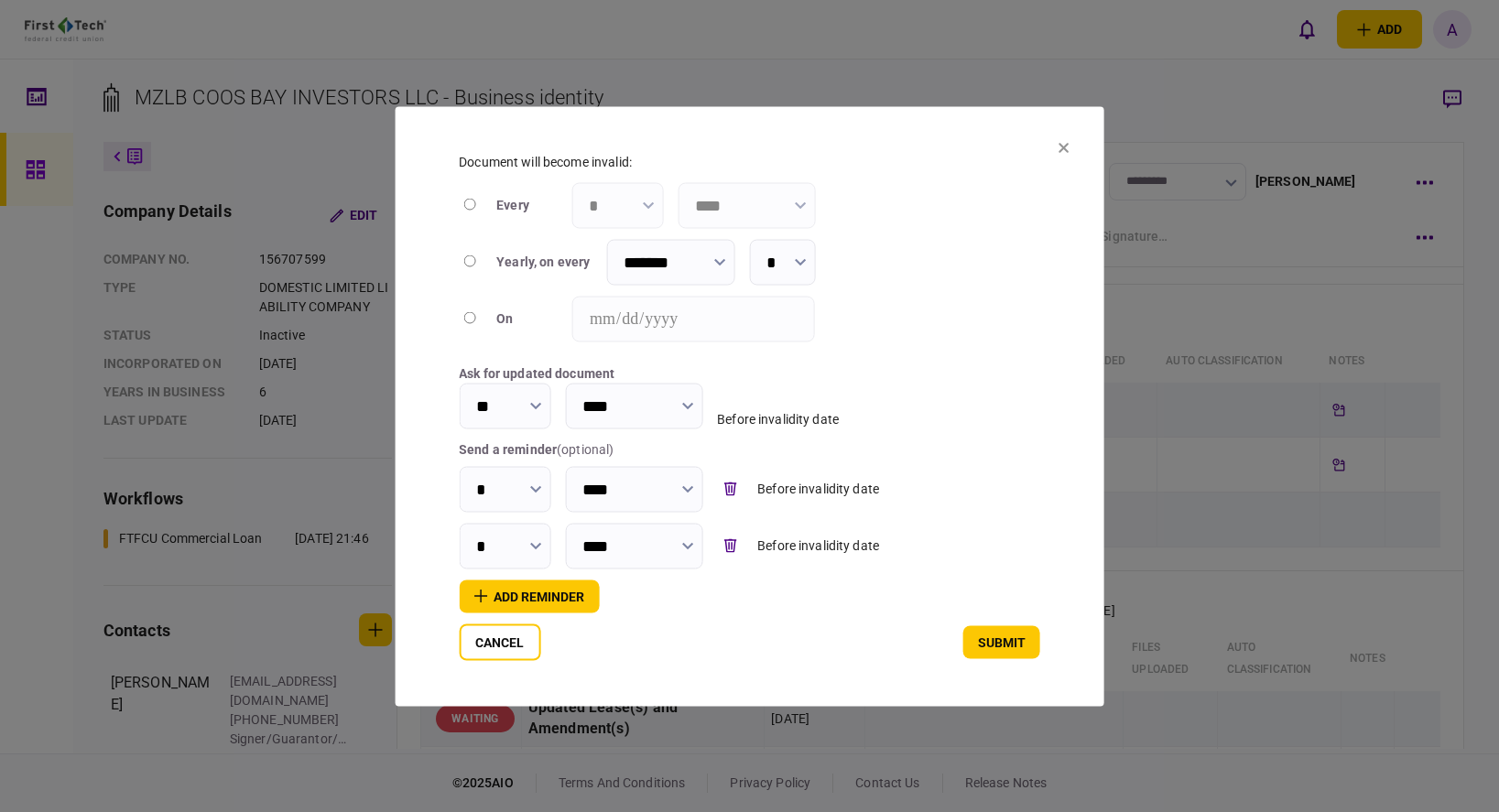 click 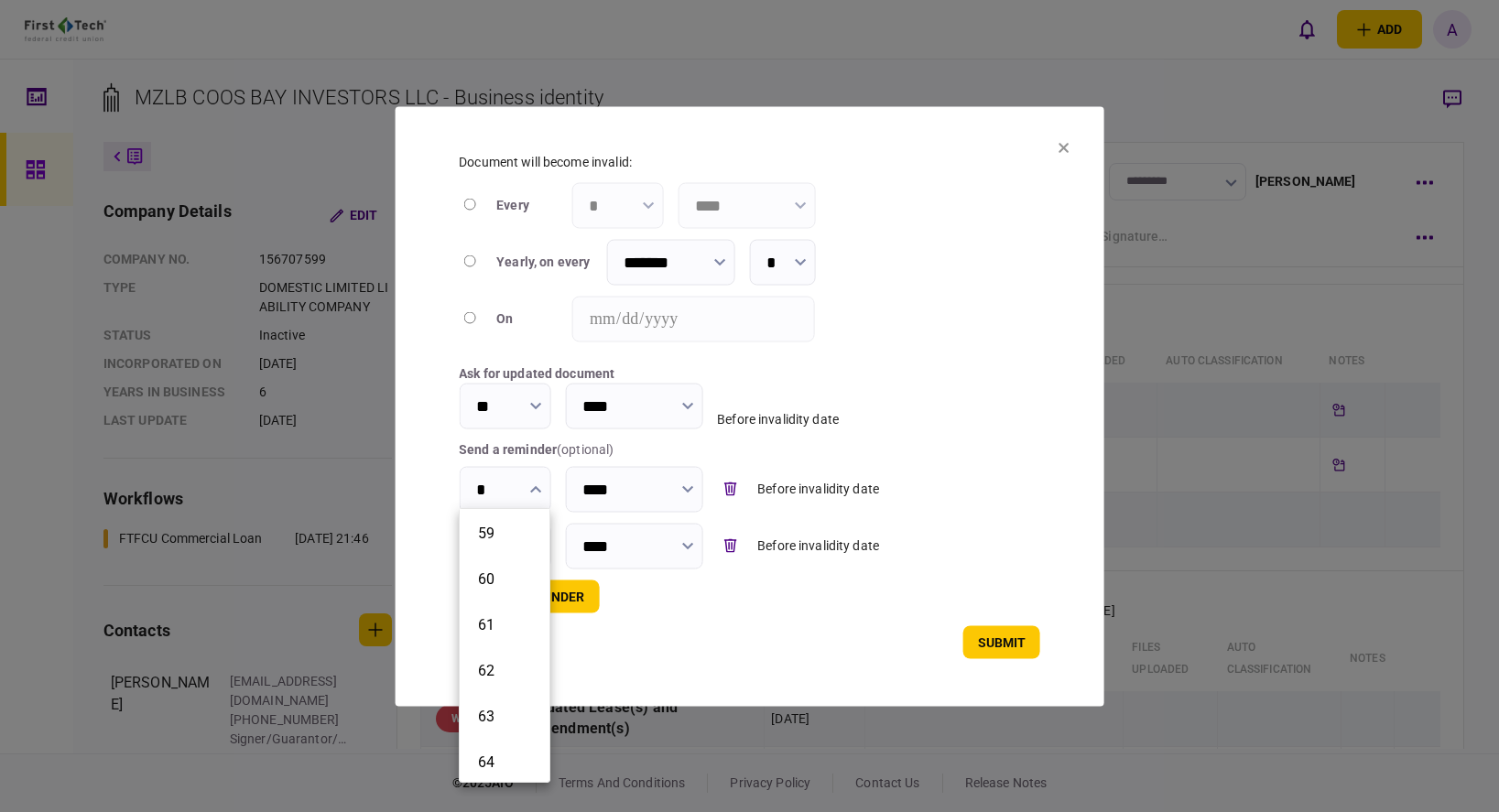 scroll, scrollTop: 2655, scrollLeft: 0, axis: vertical 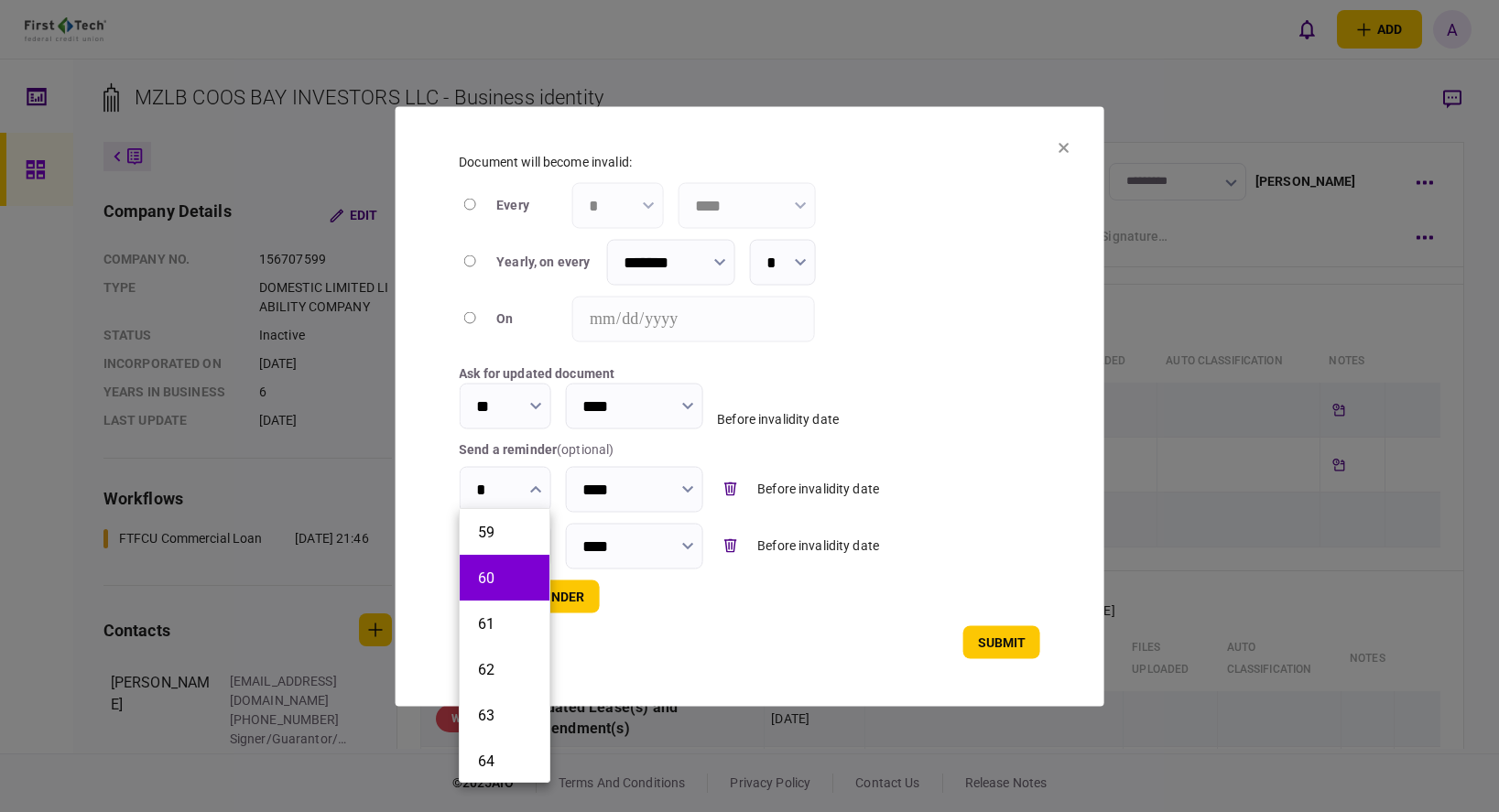 click on "60" at bounding box center (505, 578) 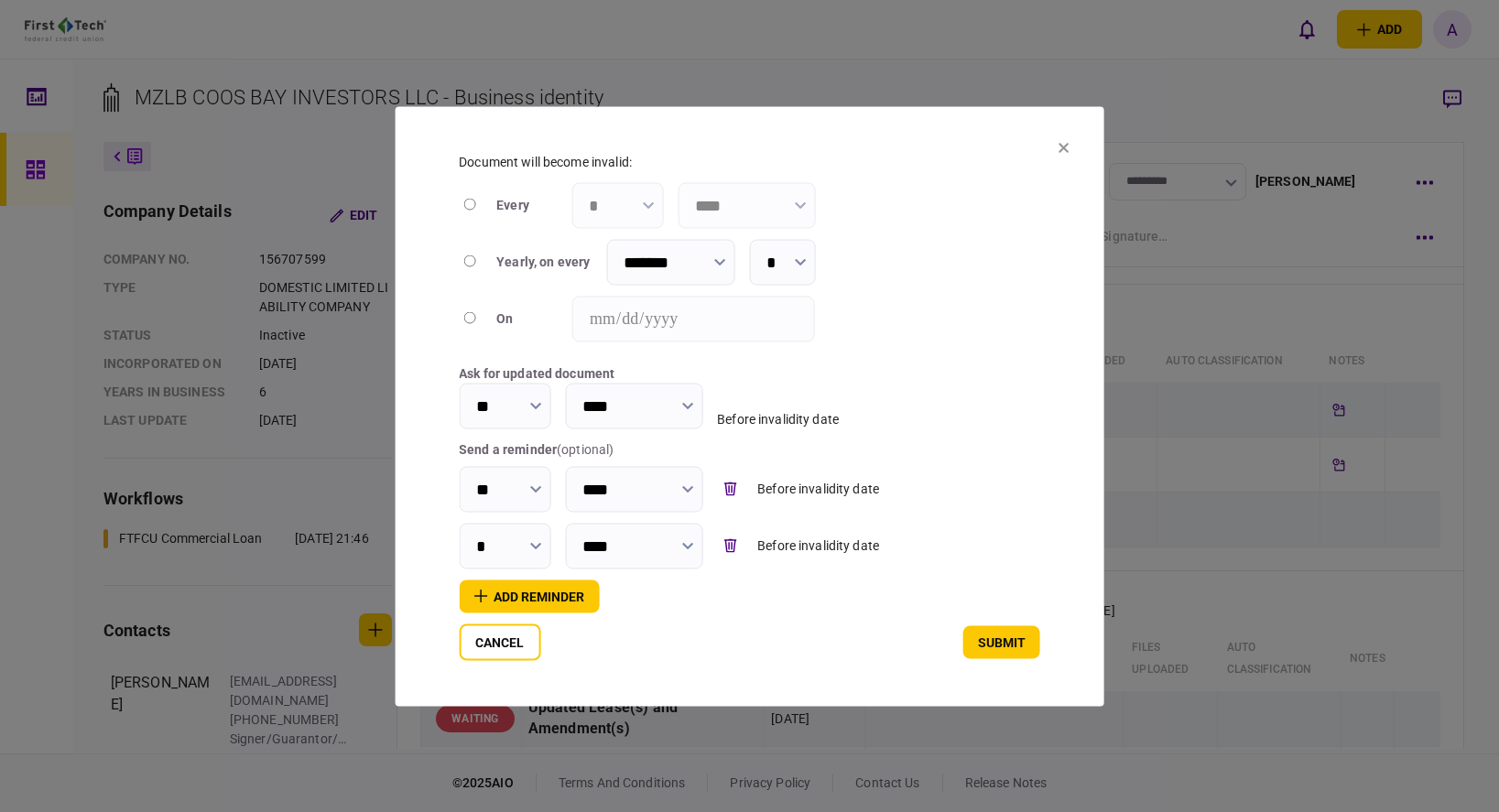 click 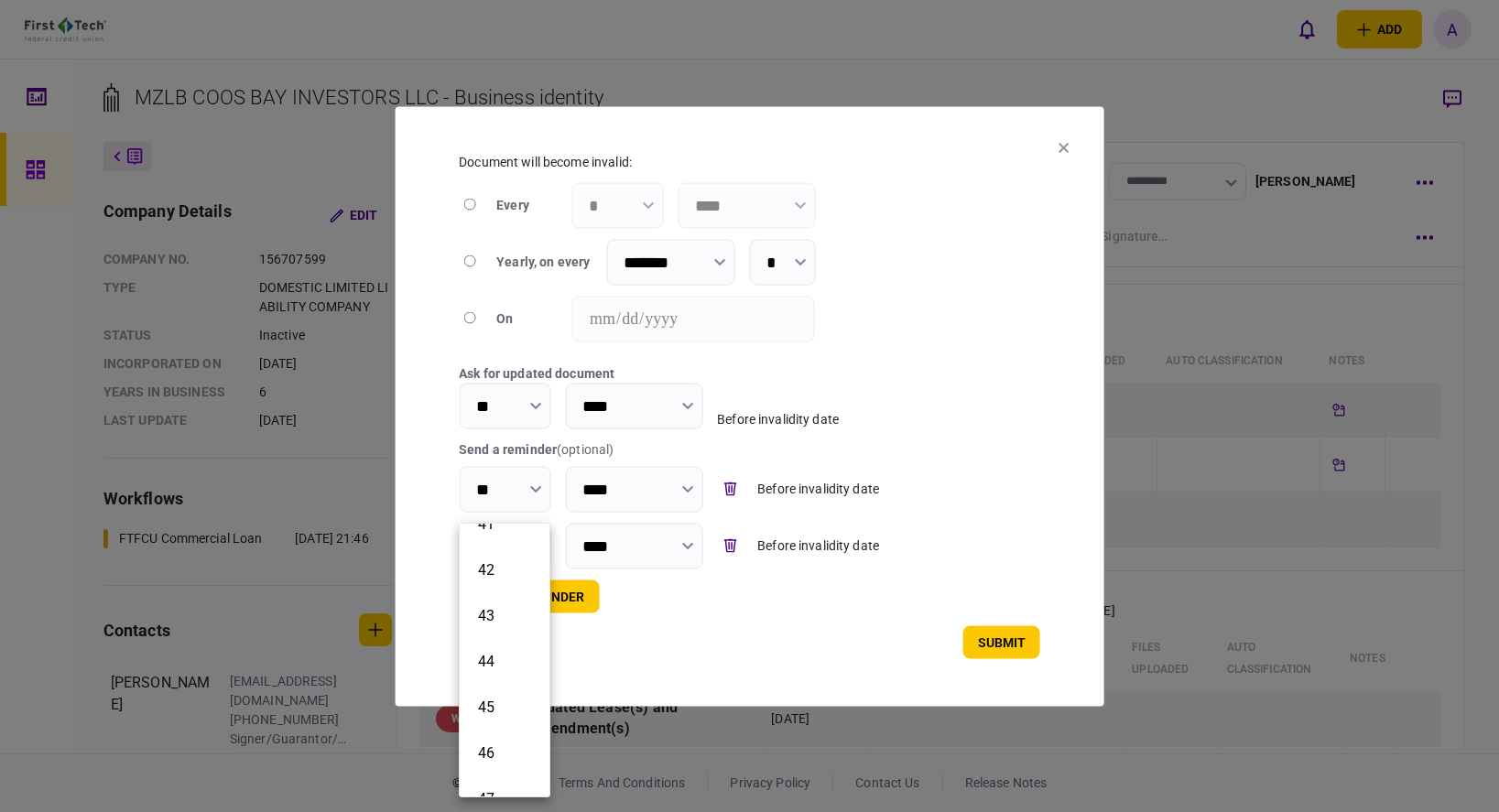 scroll, scrollTop: 1922, scrollLeft: 0, axis: vertical 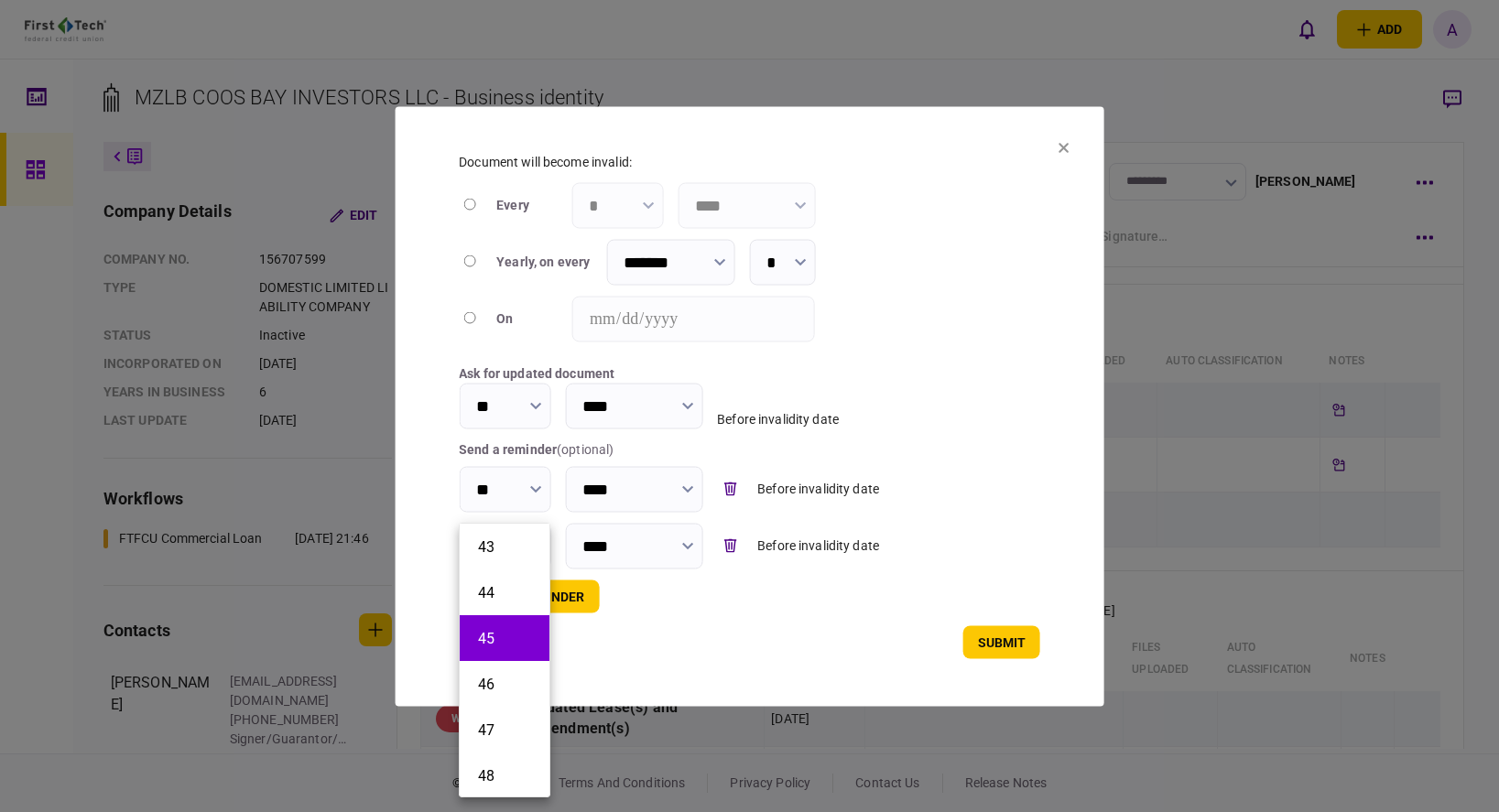 click on "45" at bounding box center (505, 638) 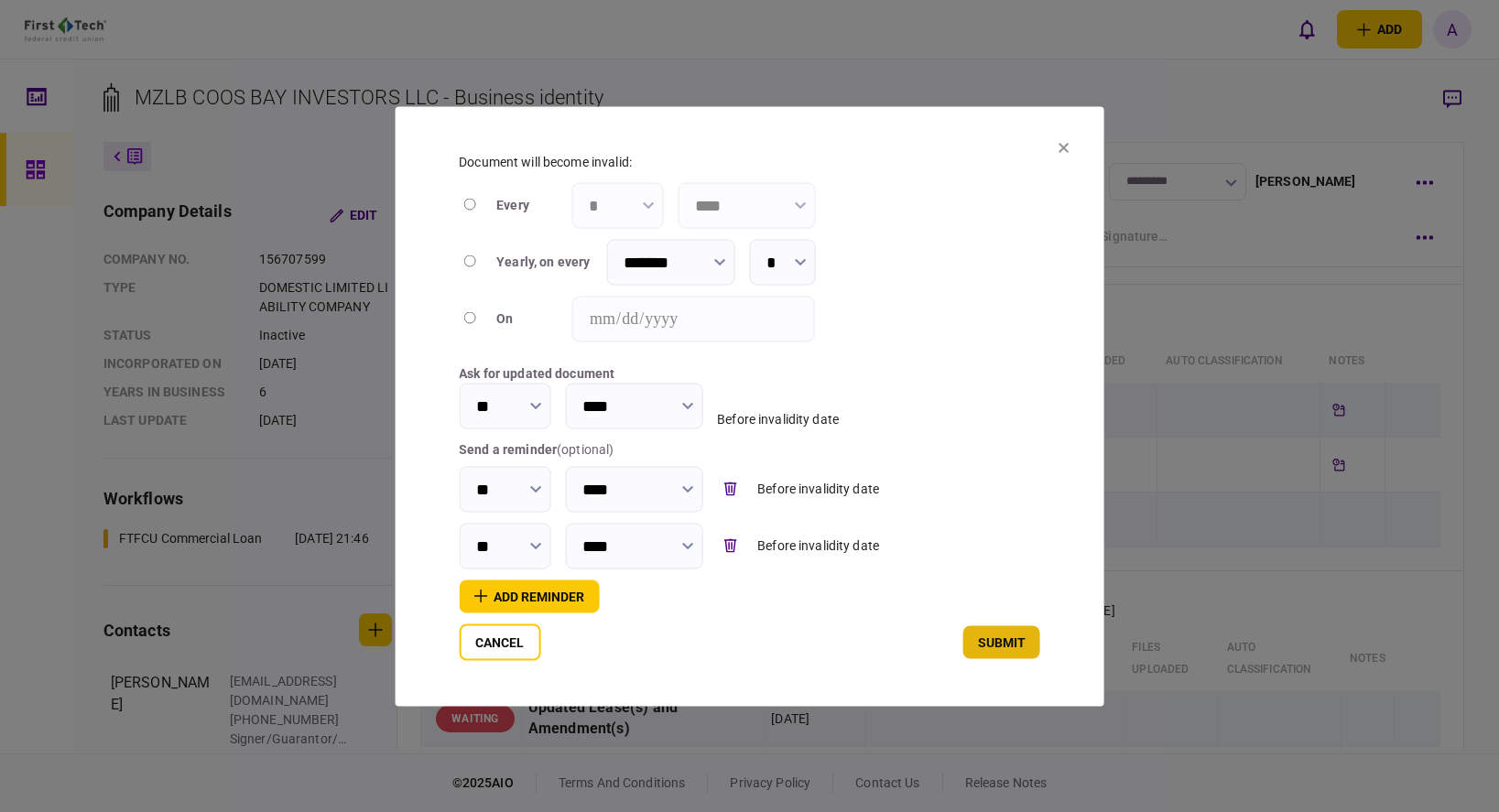 click on "submit" at bounding box center (1002, 642) 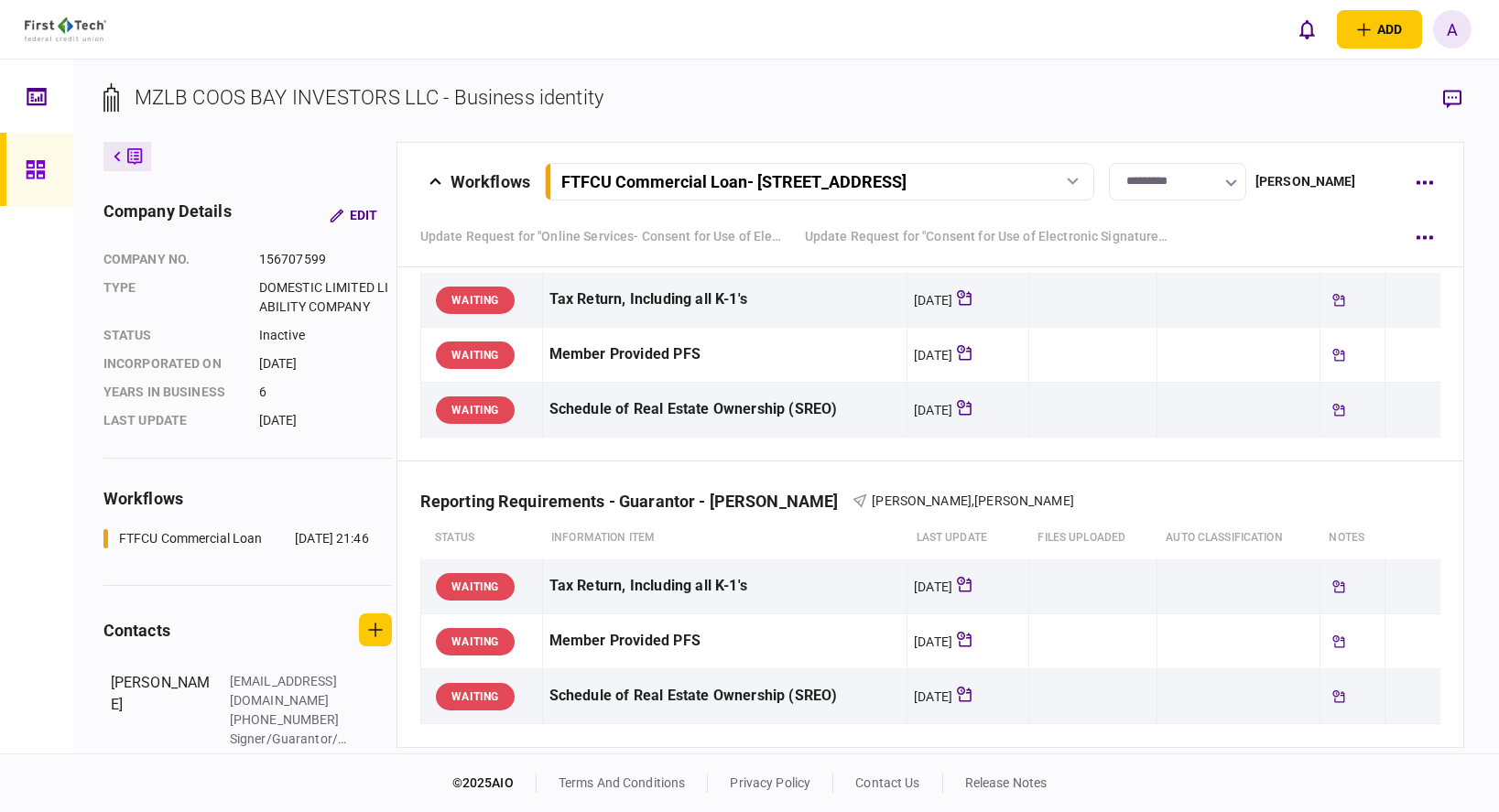 scroll, scrollTop: 1576, scrollLeft: 0, axis: vertical 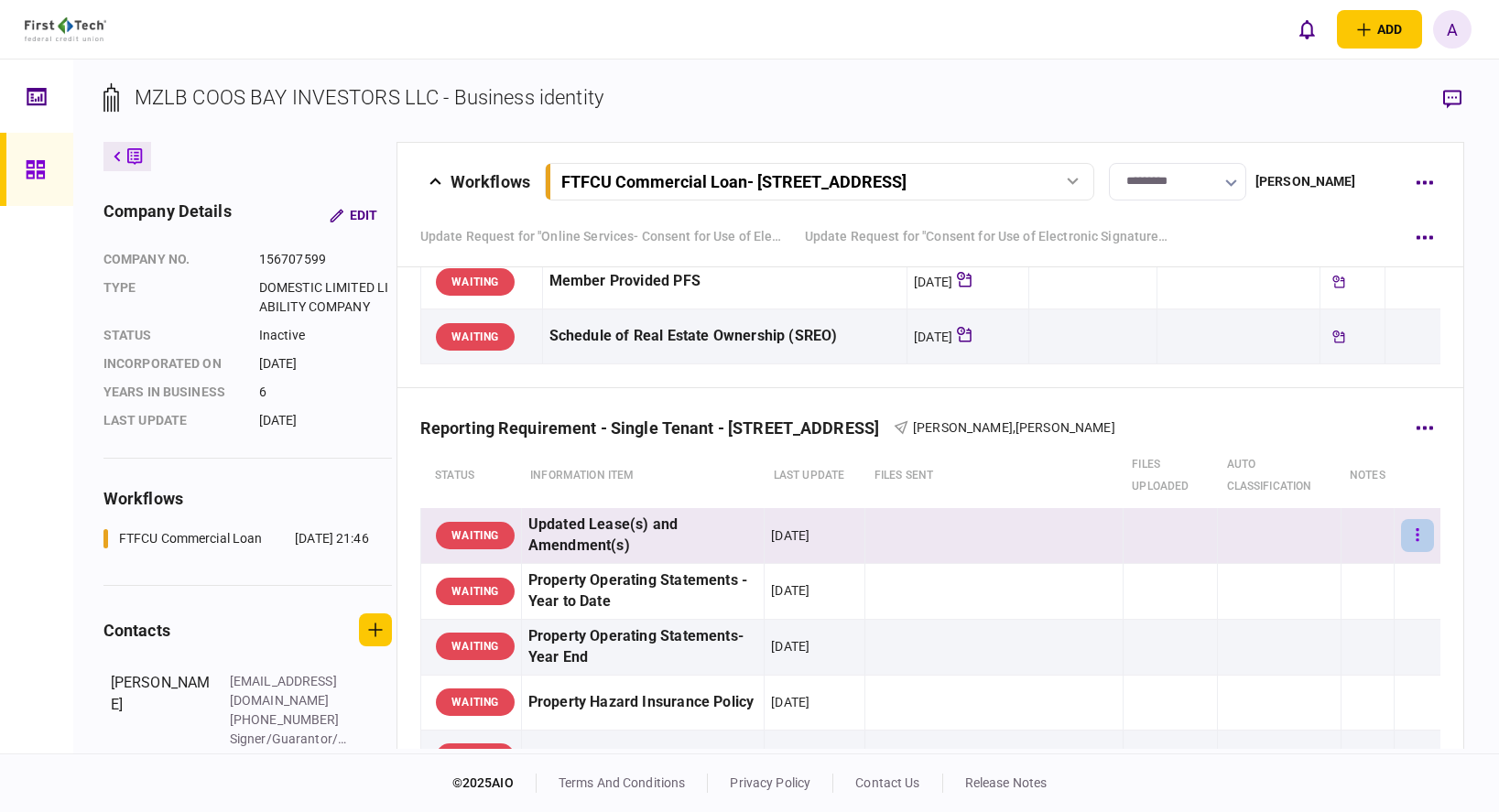 click 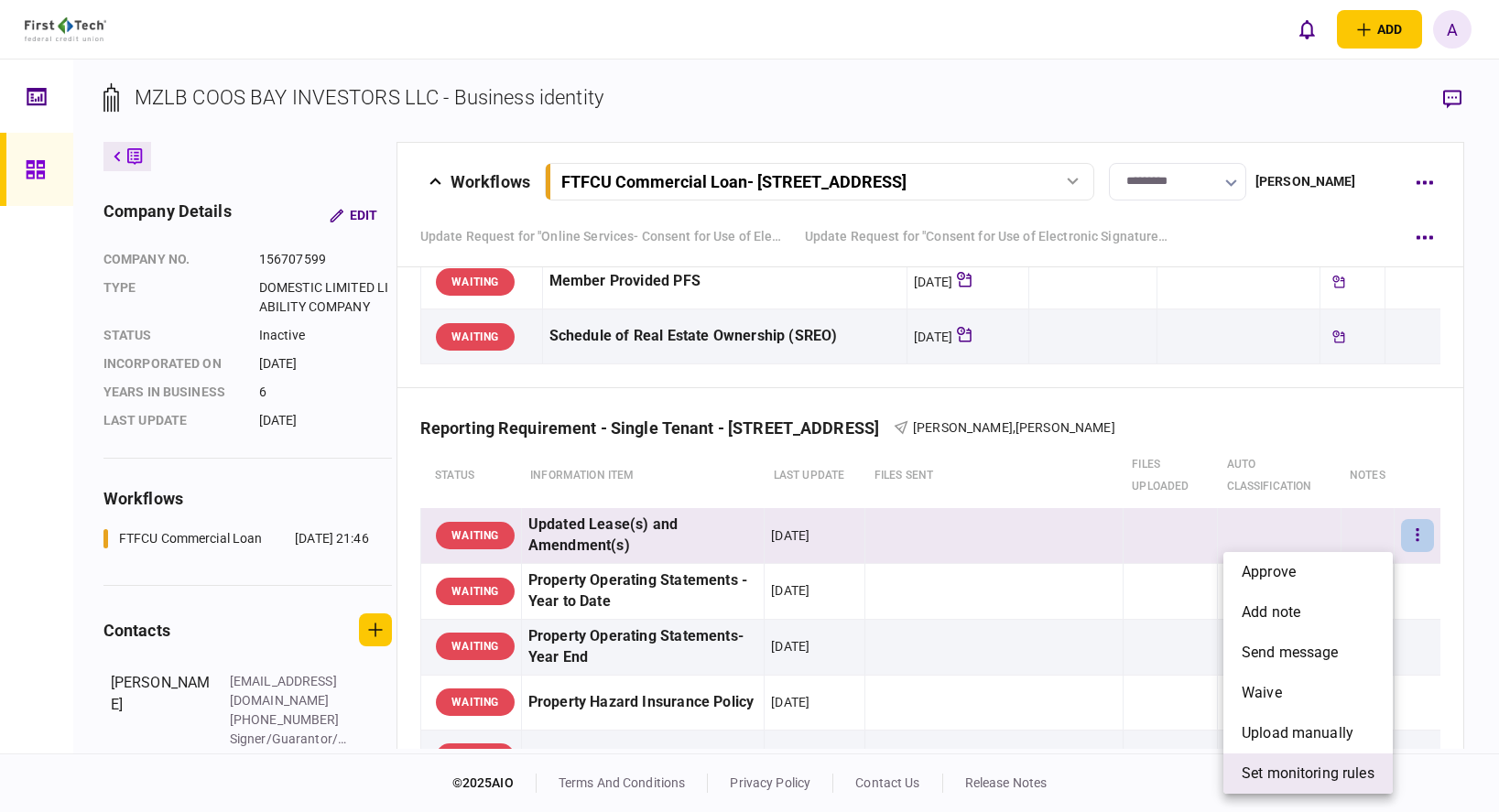 click on "set monitoring rules" at bounding box center (1308, 774) 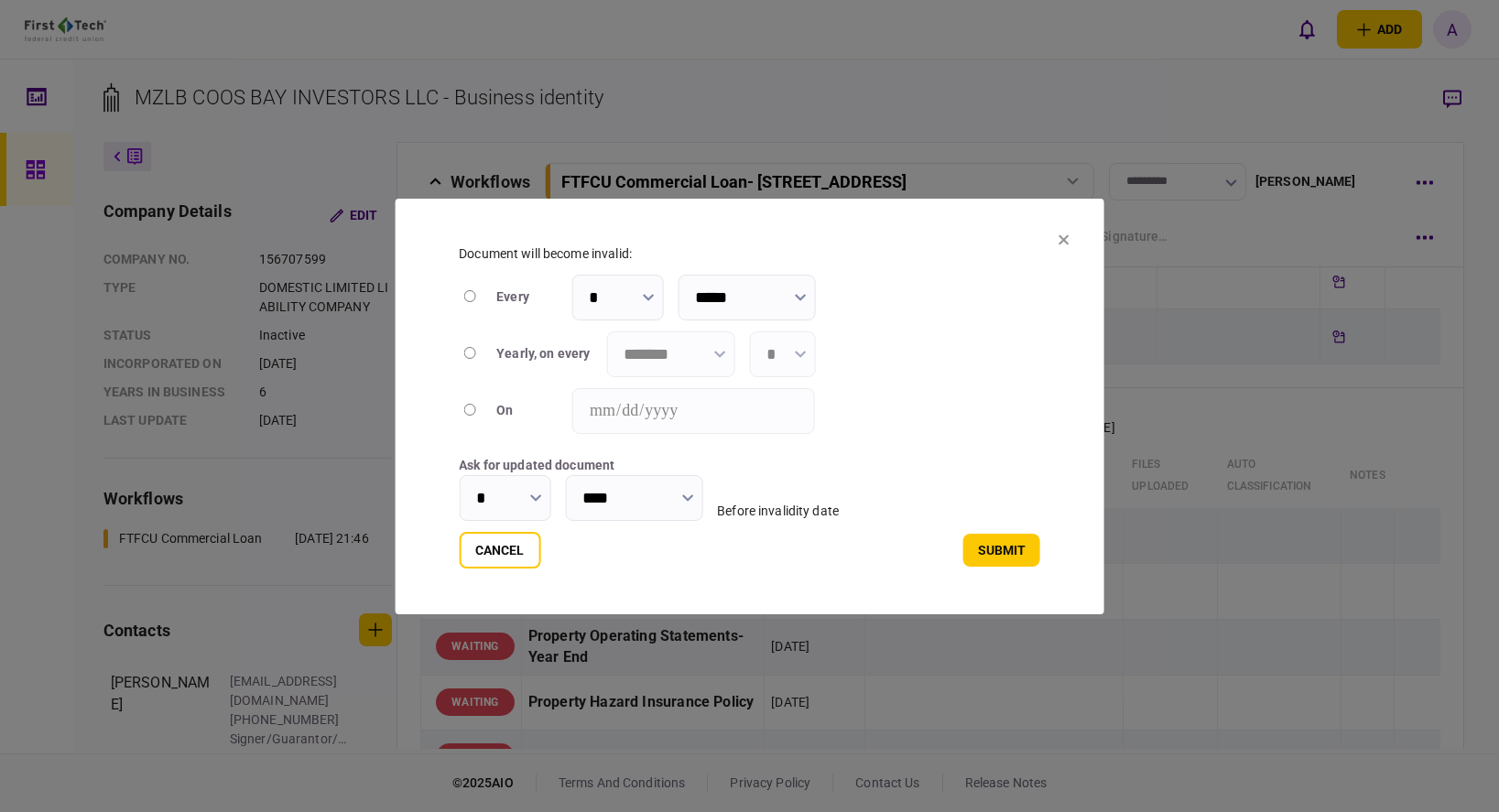 type on "****" 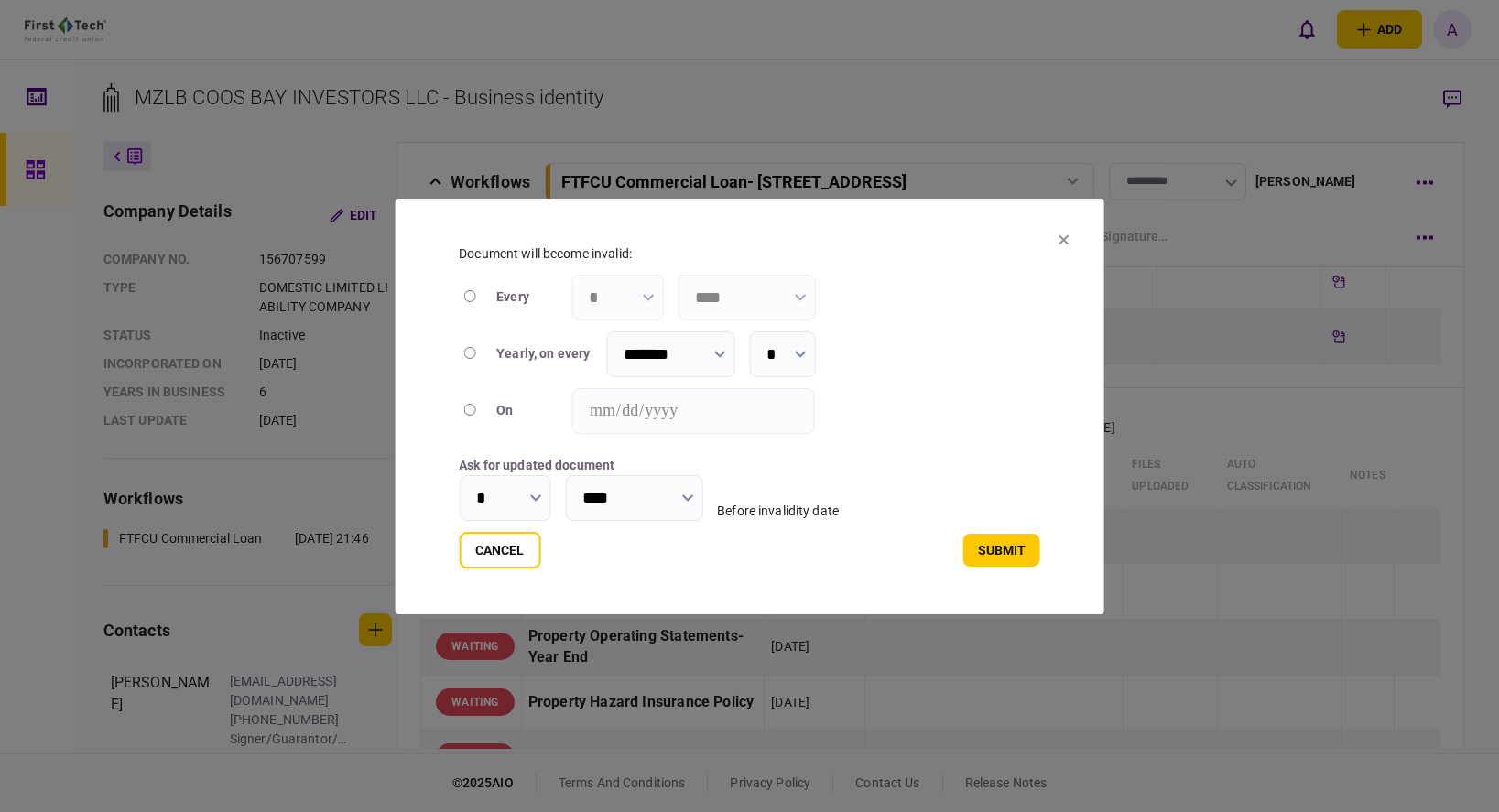 click at bounding box center [719, 353] 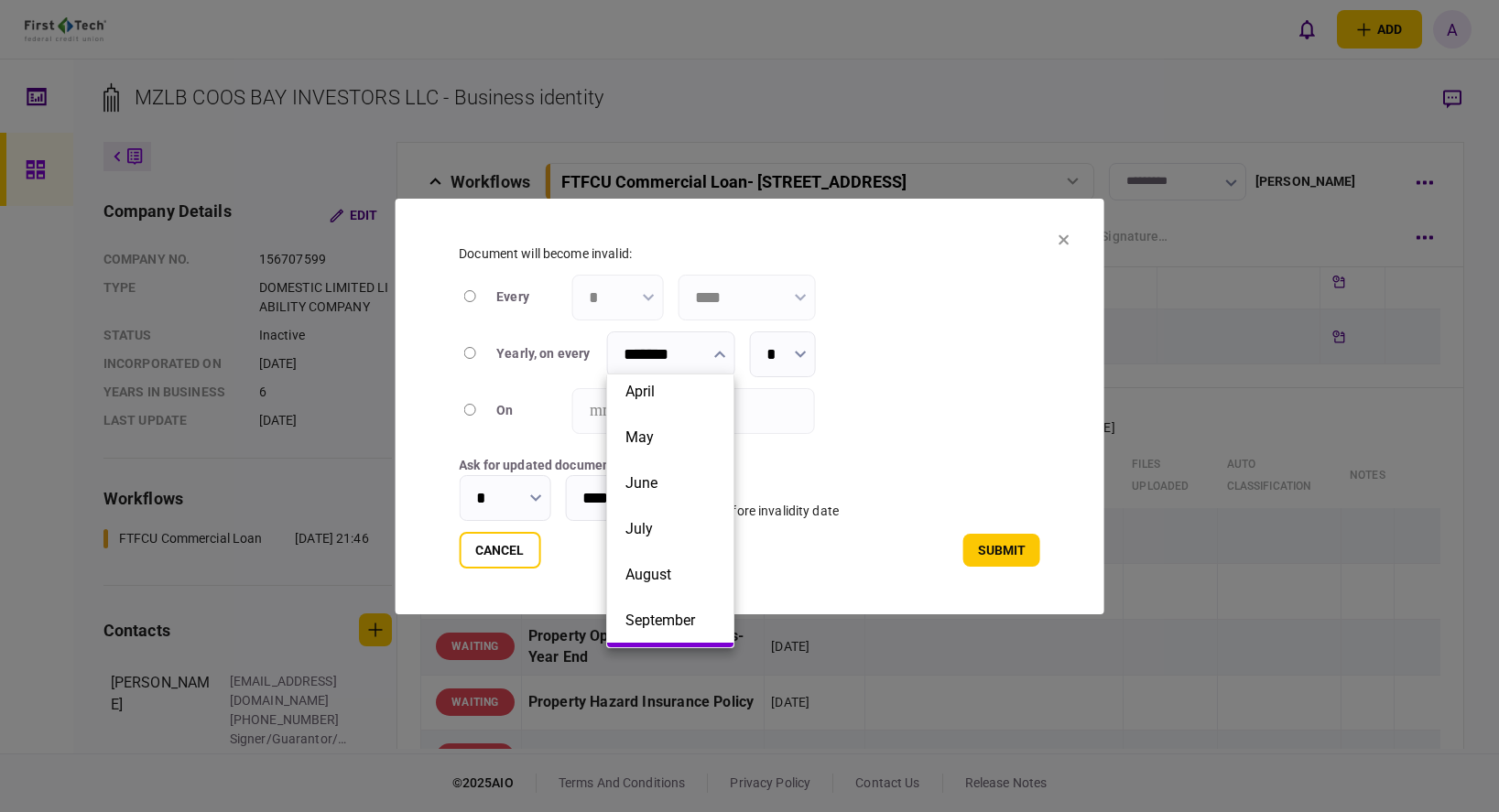 scroll, scrollTop: 275, scrollLeft: 0, axis: vertical 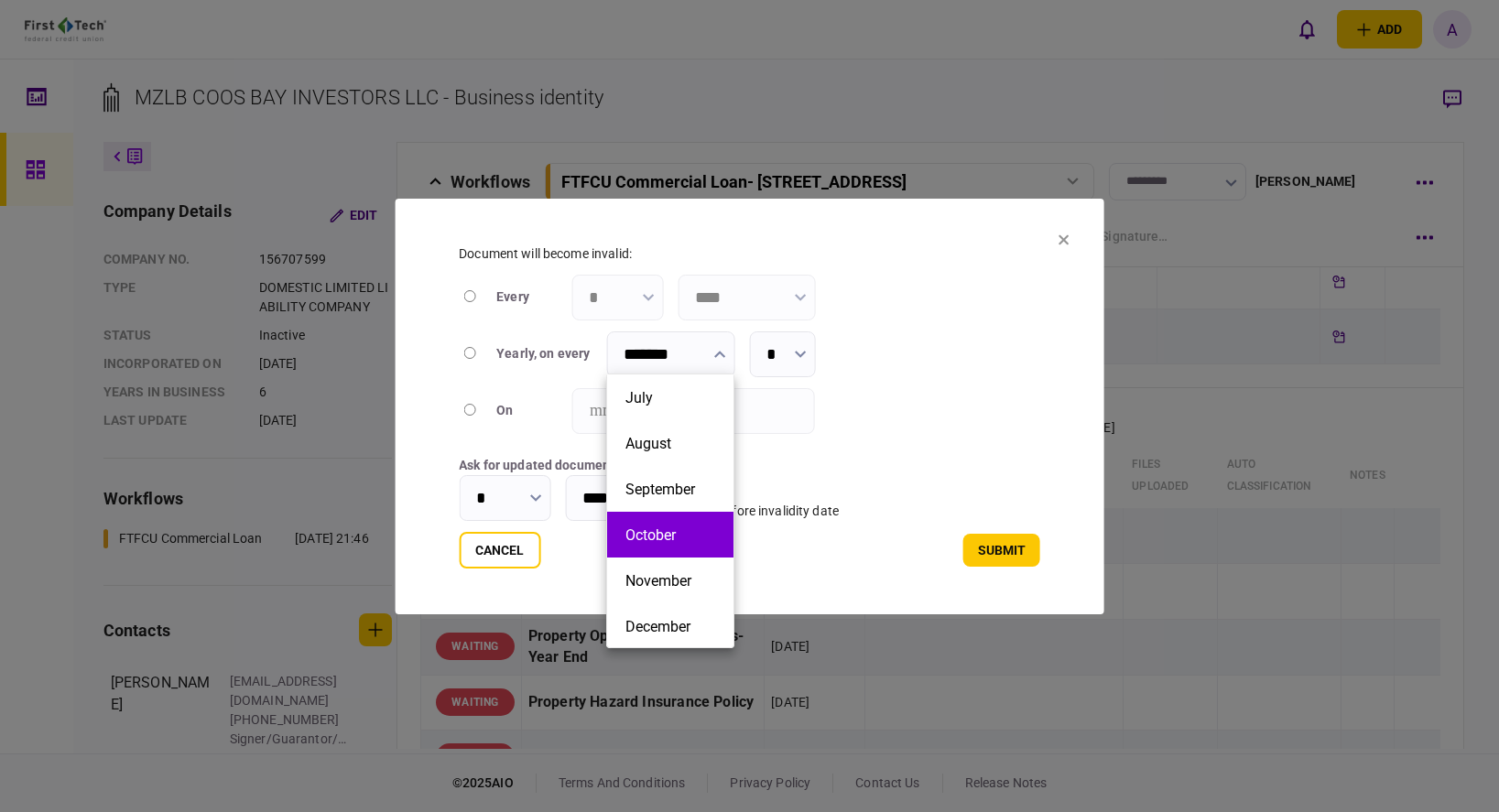 click on "October" at bounding box center (670, 535) 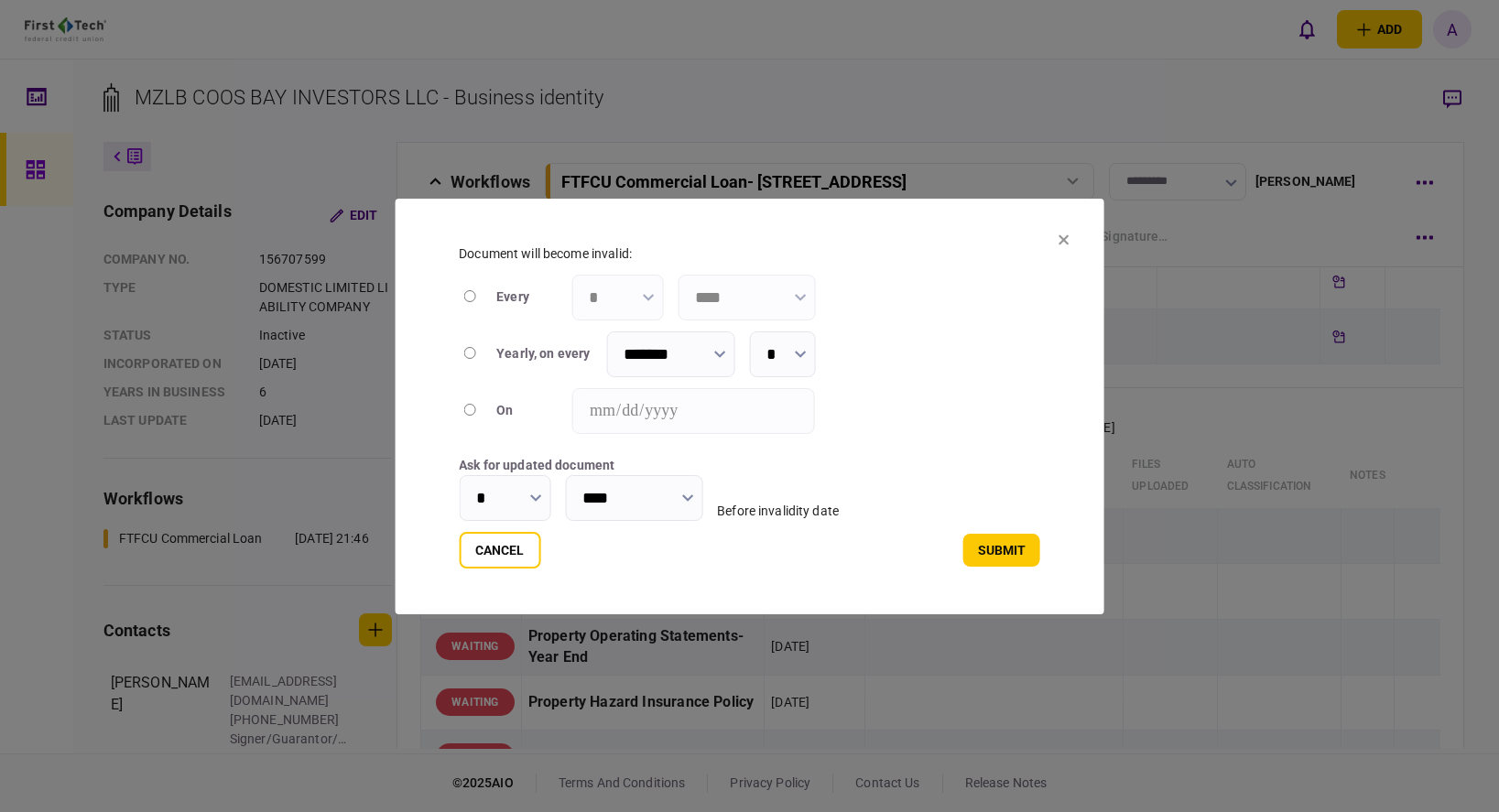 click on "*" at bounding box center [505, 498] 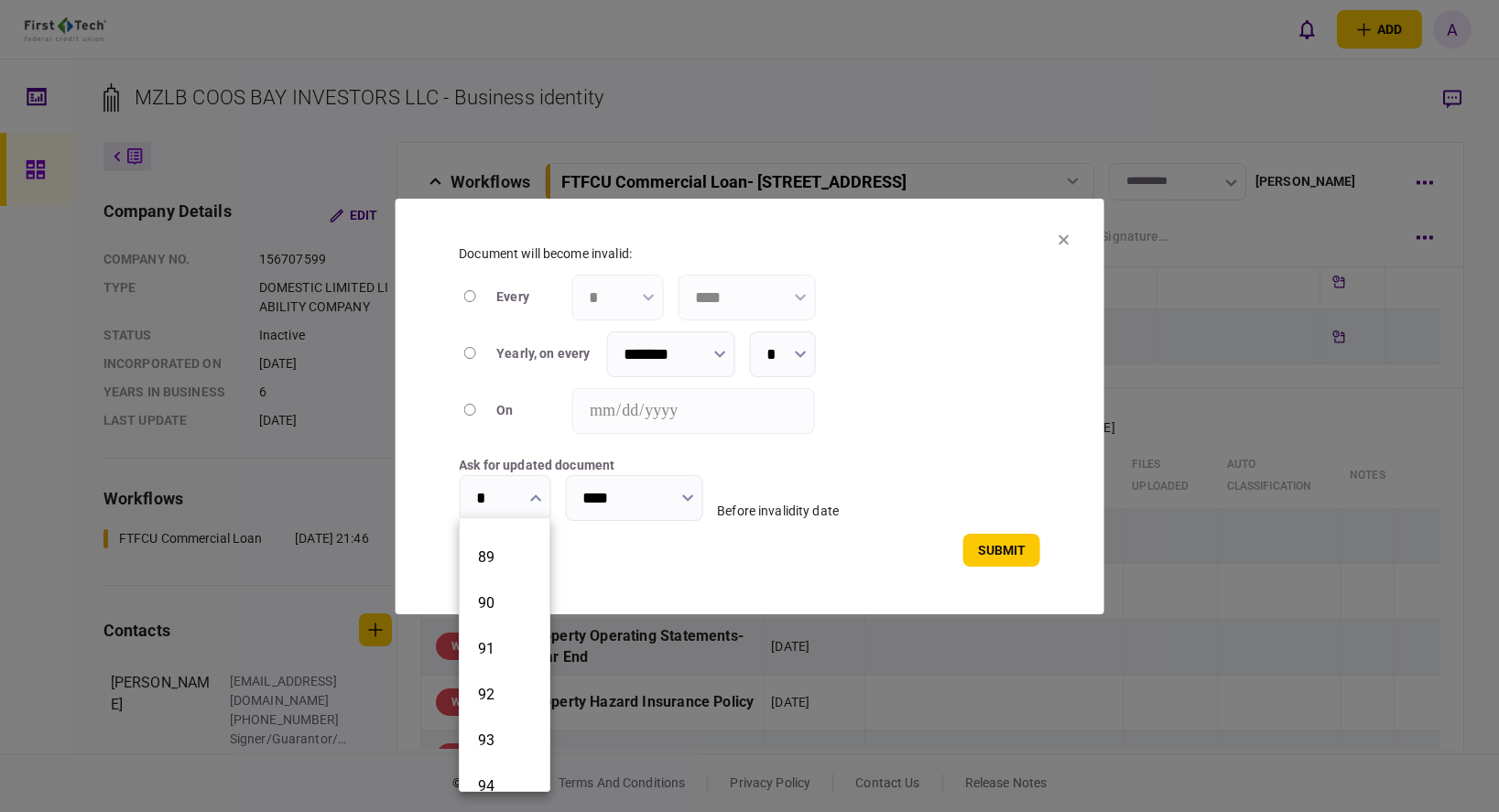 scroll, scrollTop: 4028, scrollLeft: 0, axis: vertical 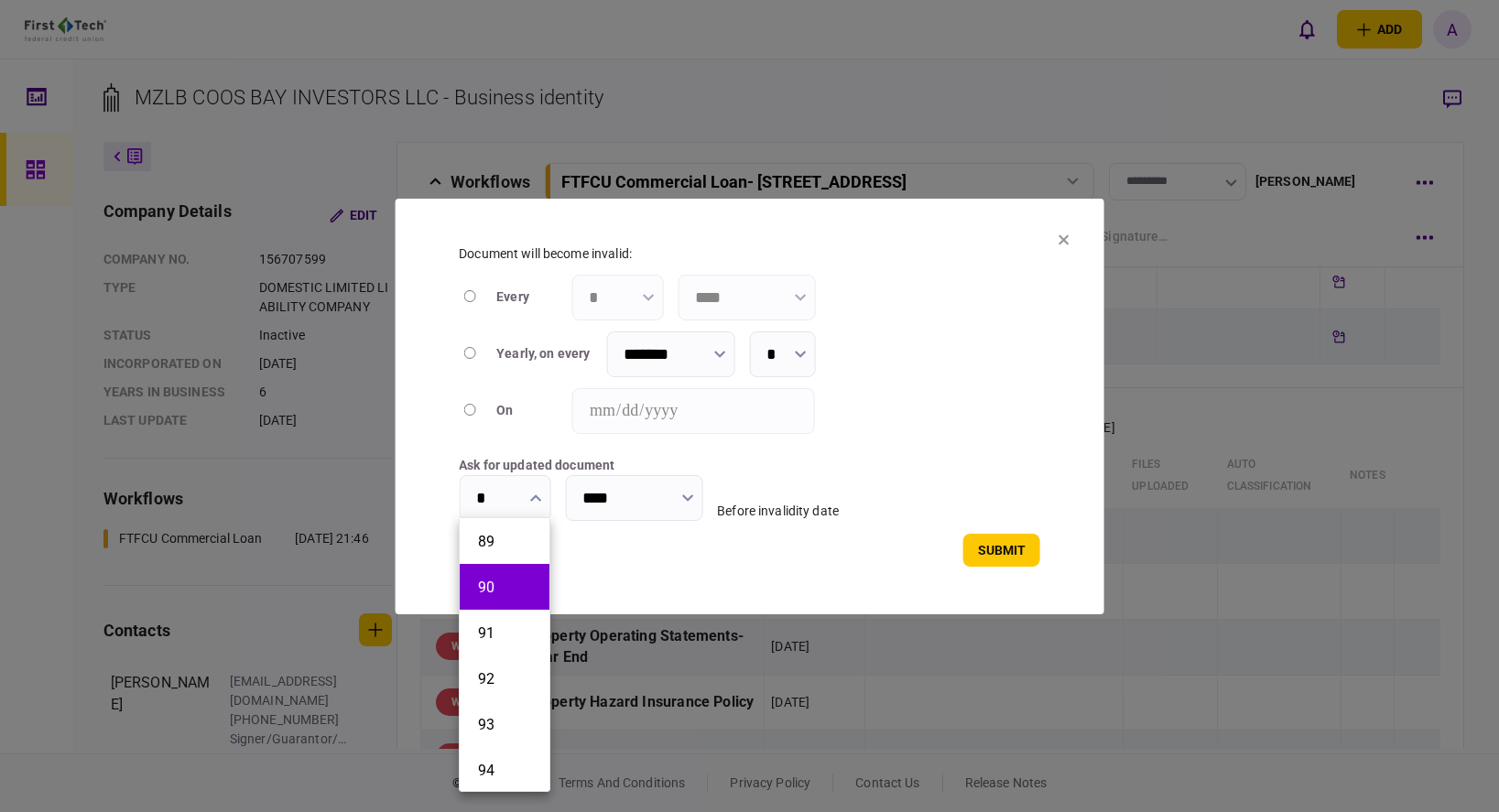 click on "90" at bounding box center (505, 587) 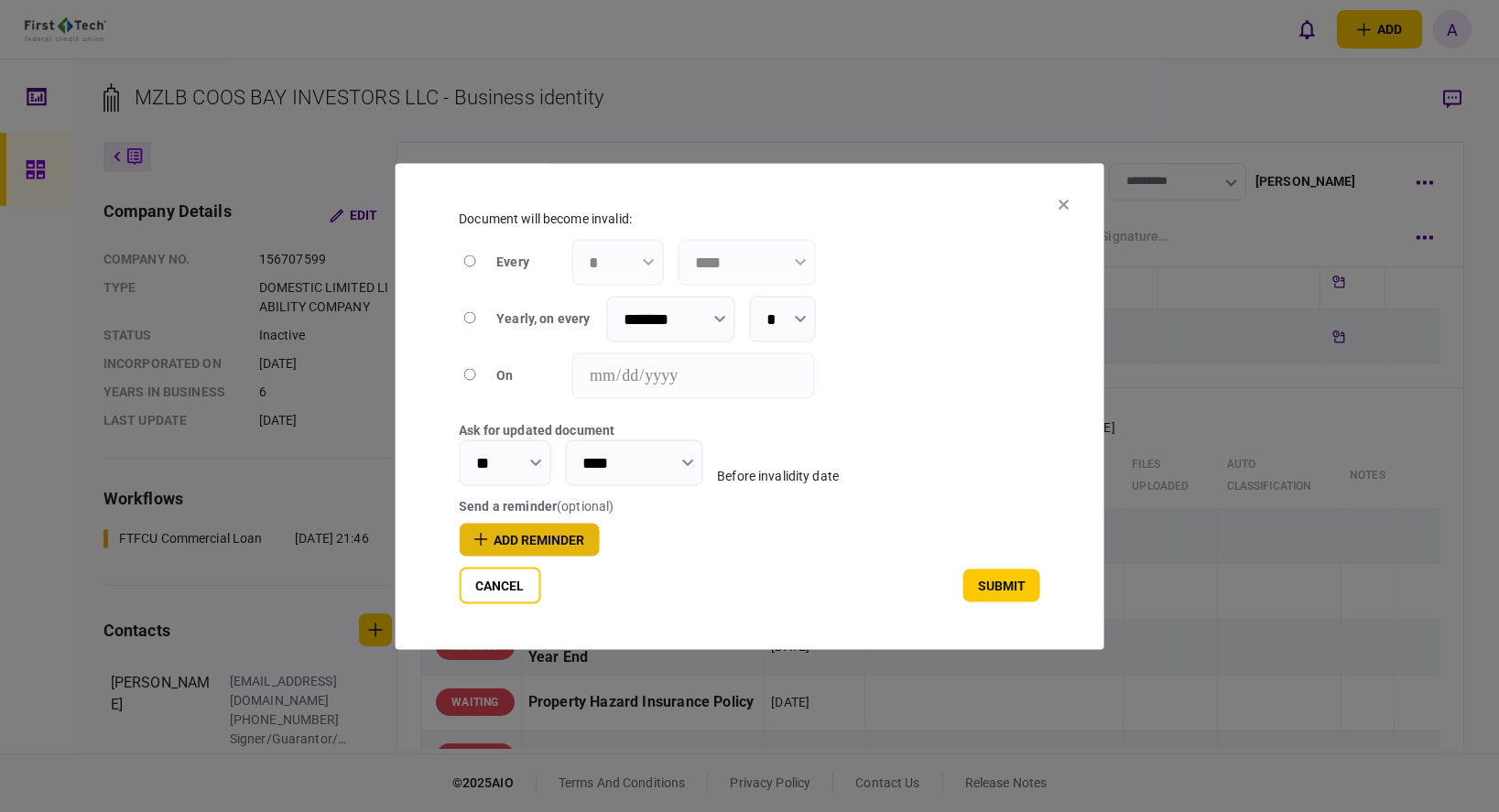 click on "add reminder" at bounding box center [528, 539] 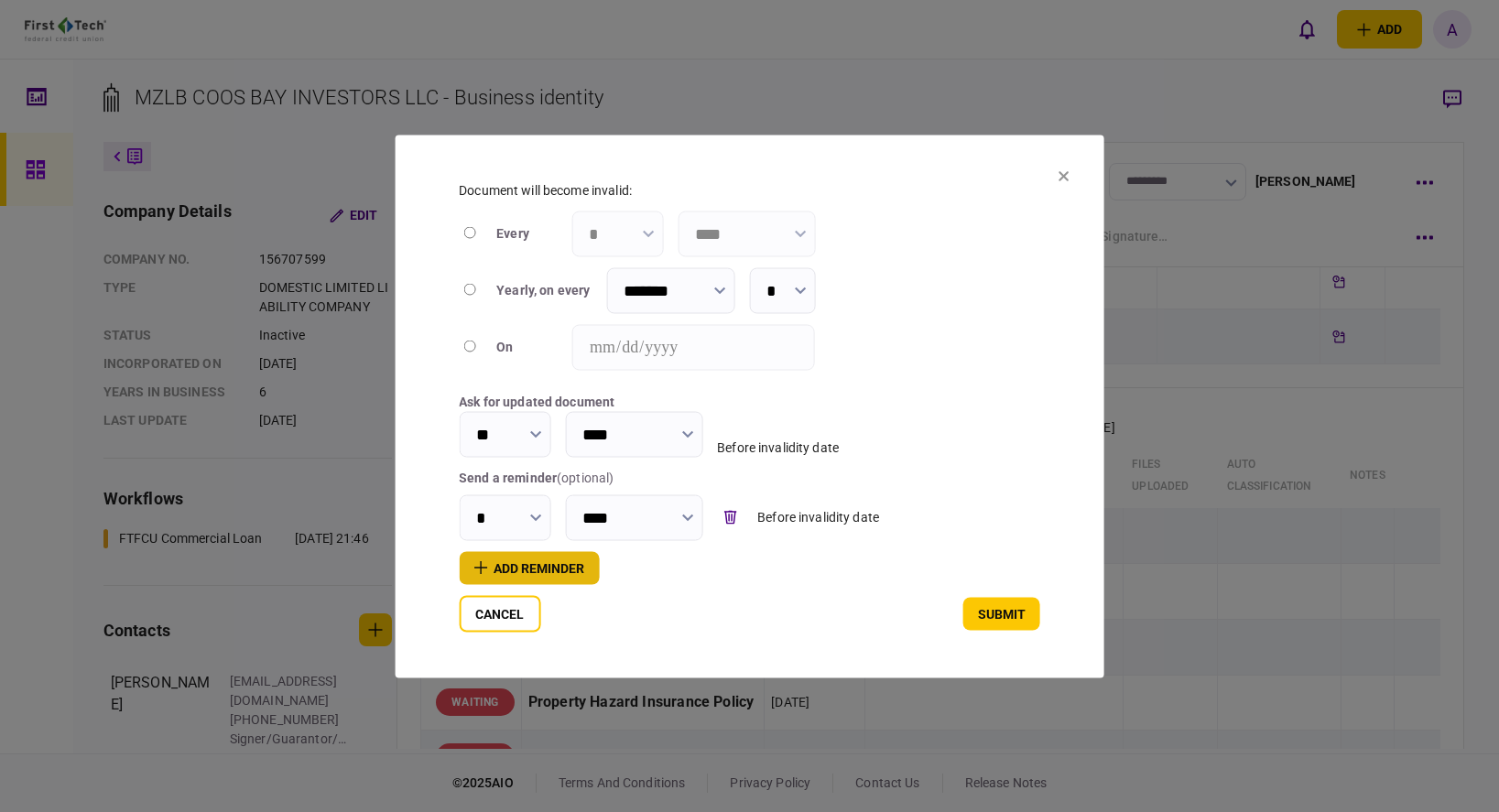 click on "add reminder" at bounding box center (528, 568) 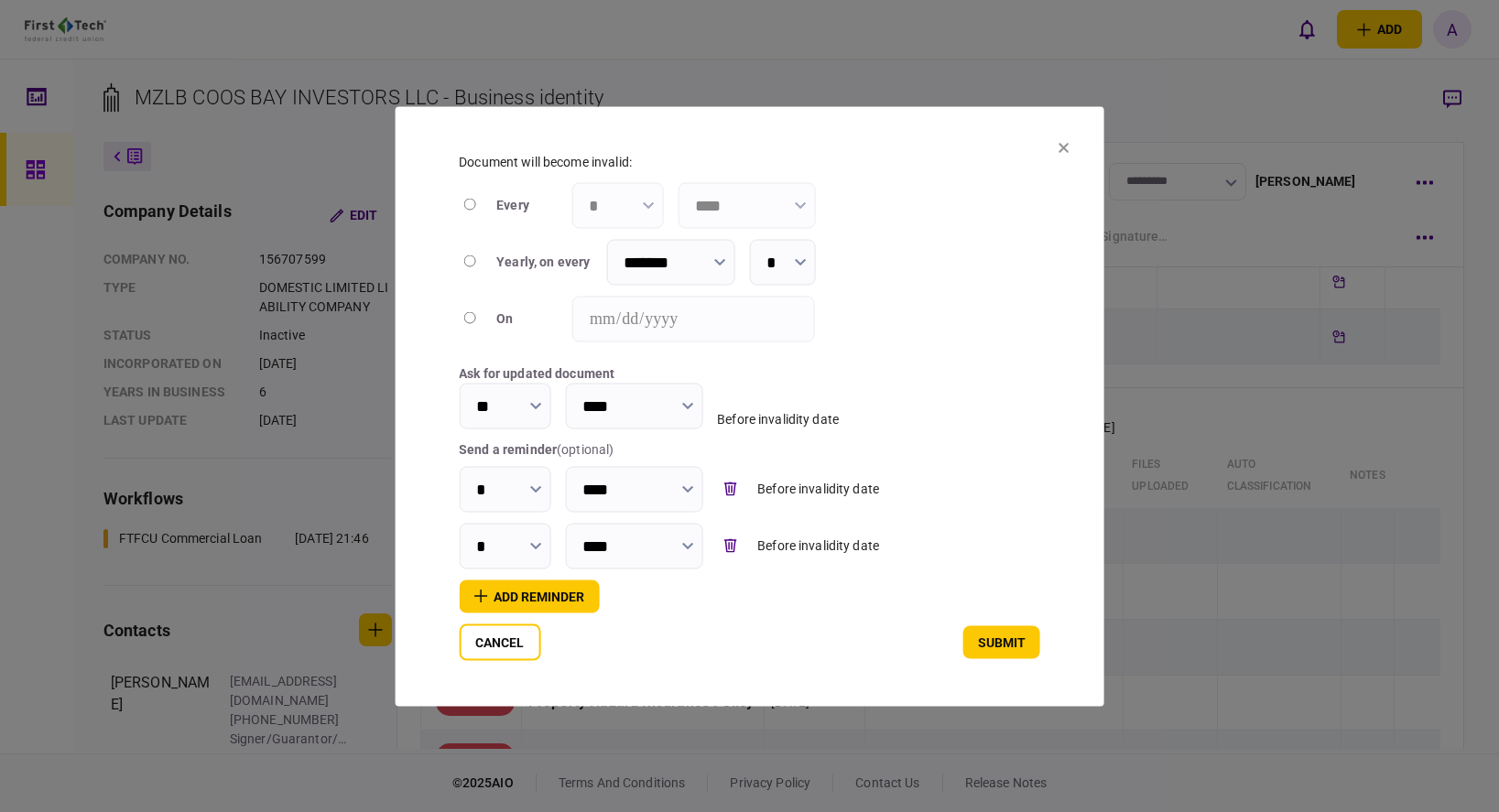click 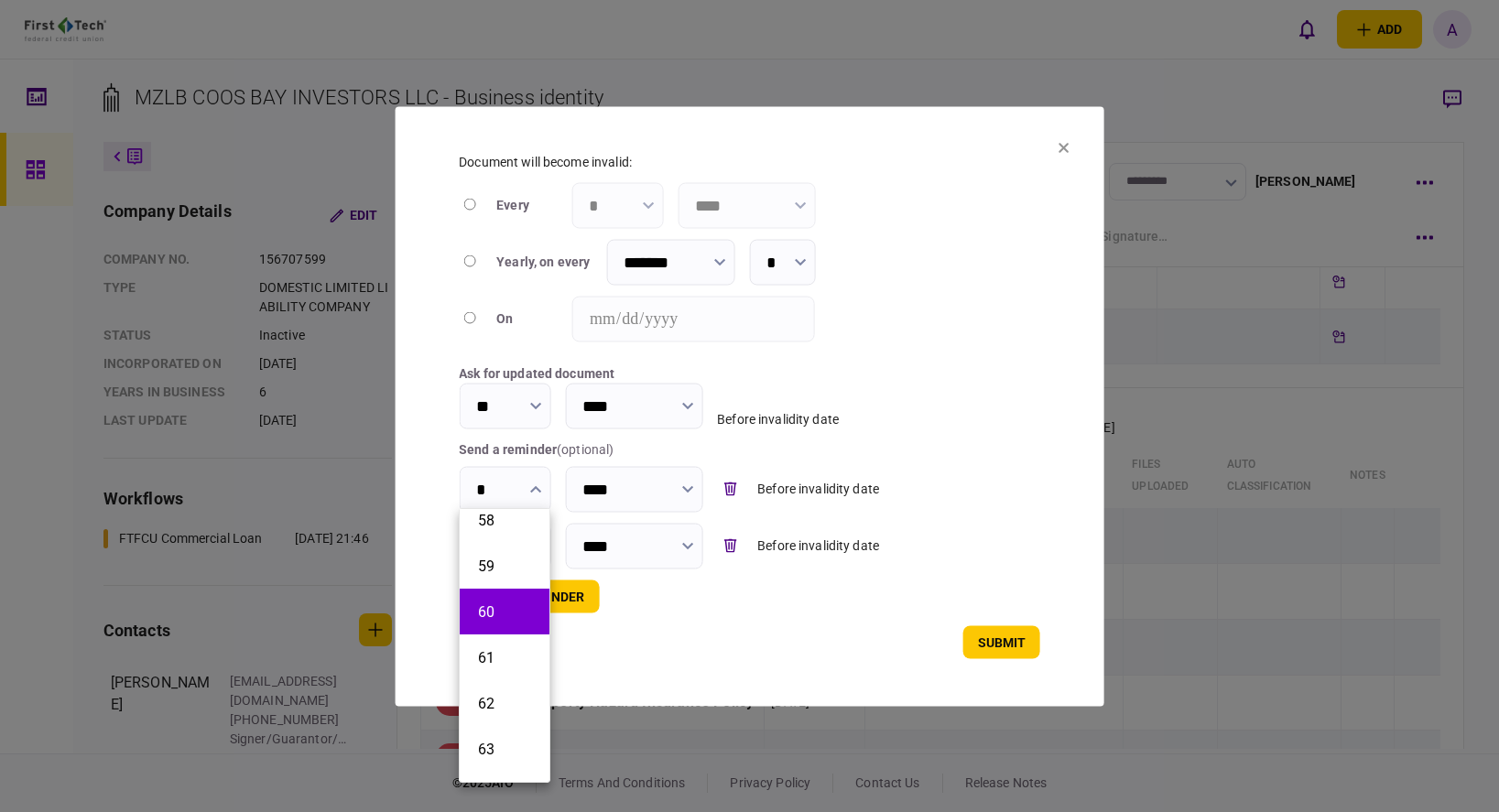 scroll, scrollTop: 2655, scrollLeft: 0, axis: vertical 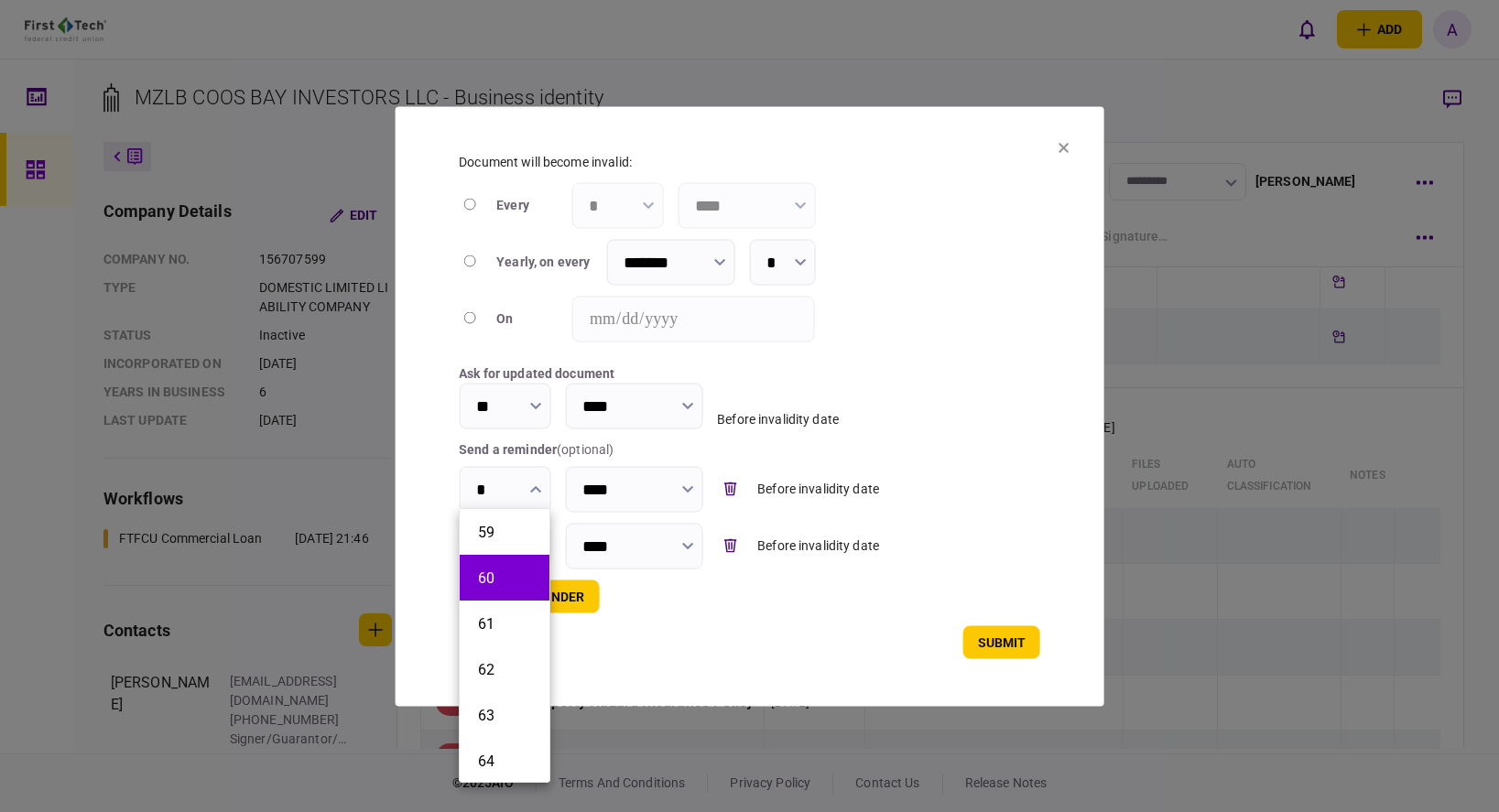 click on "60" at bounding box center [505, 578] 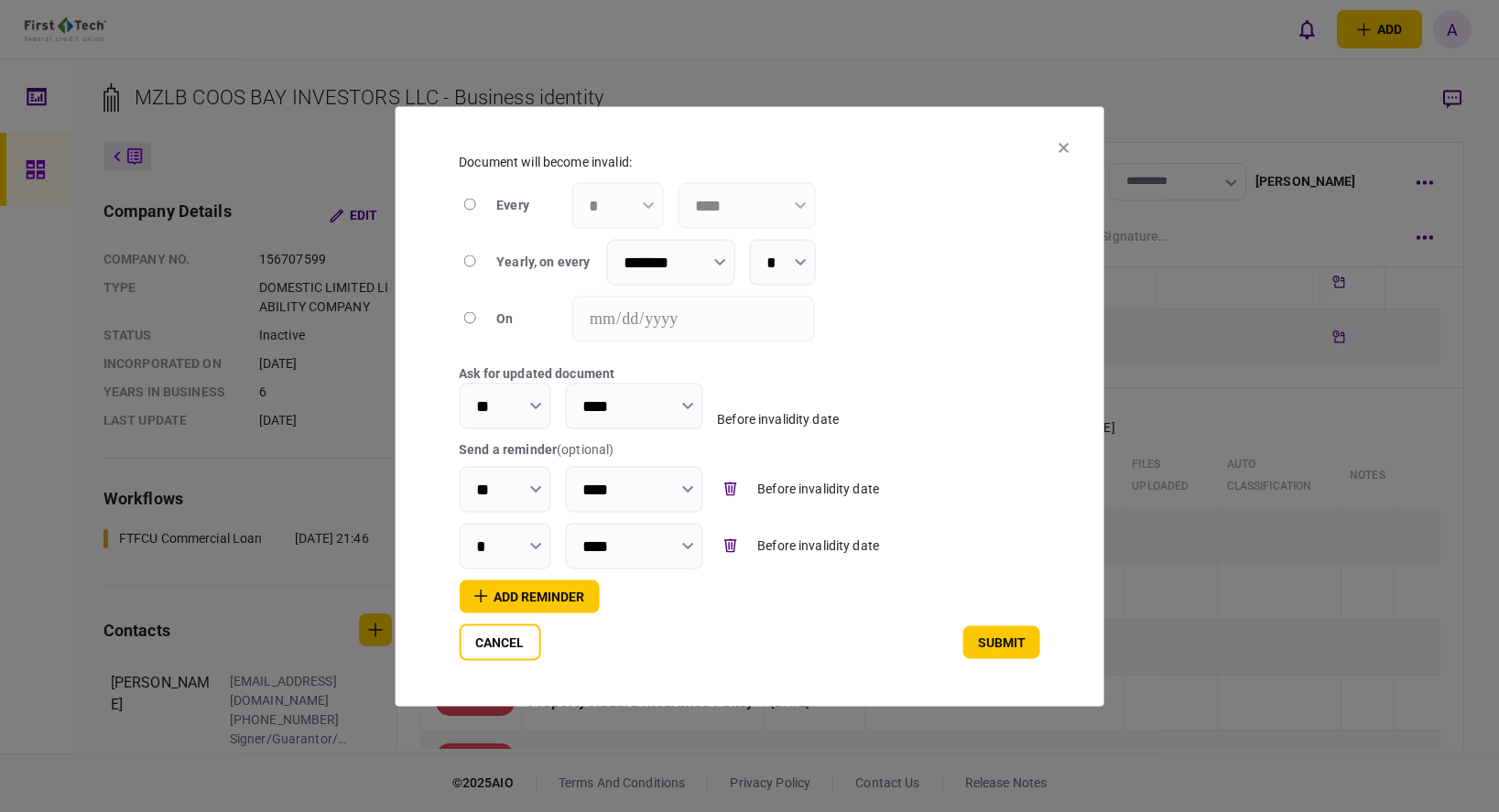 click on "*" at bounding box center (505, 546) 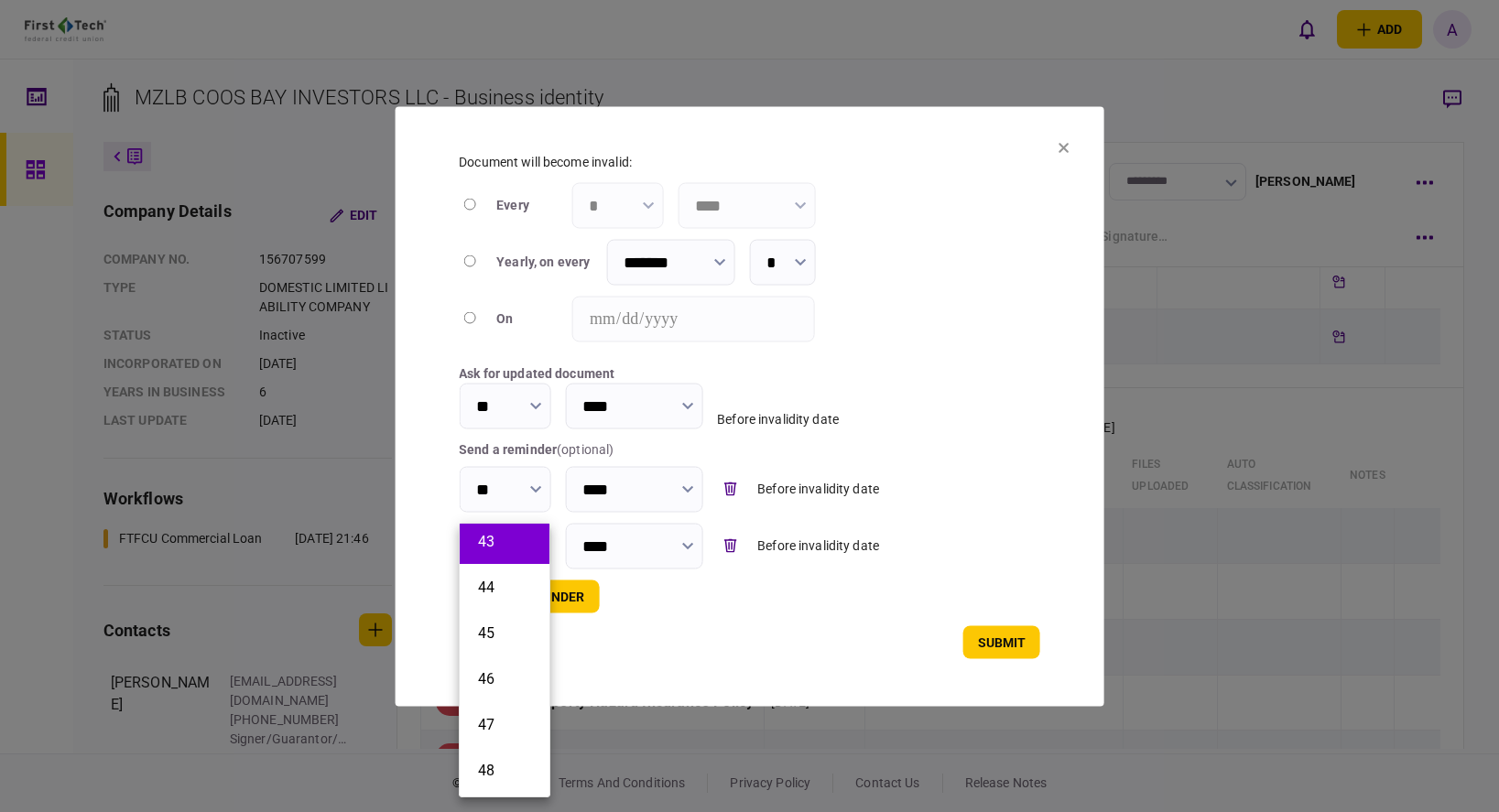 scroll, scrollTop: 2014, scrollLeft: 0, axis: vertical 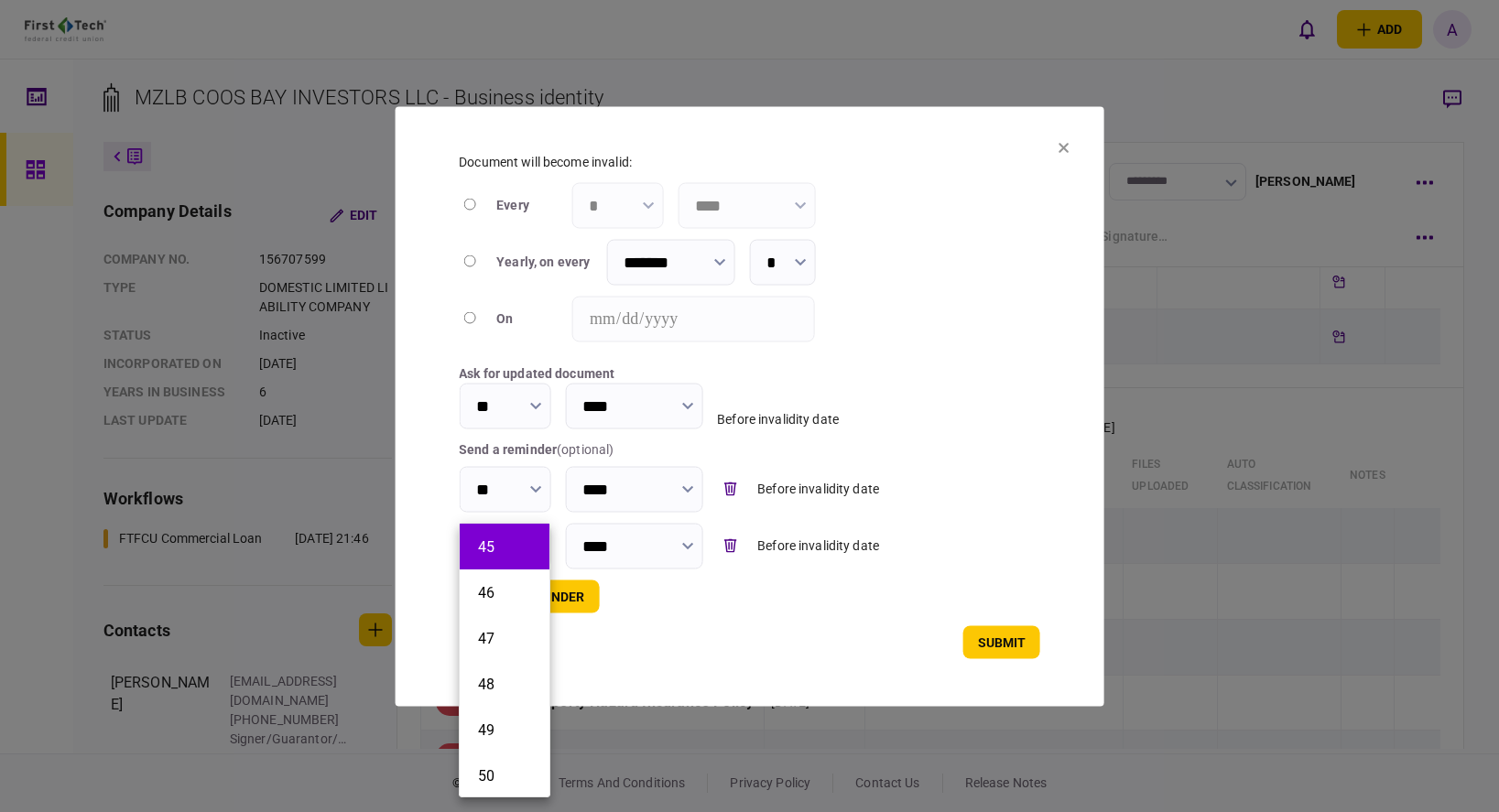 click on "45" at bounding box center [505, 547] 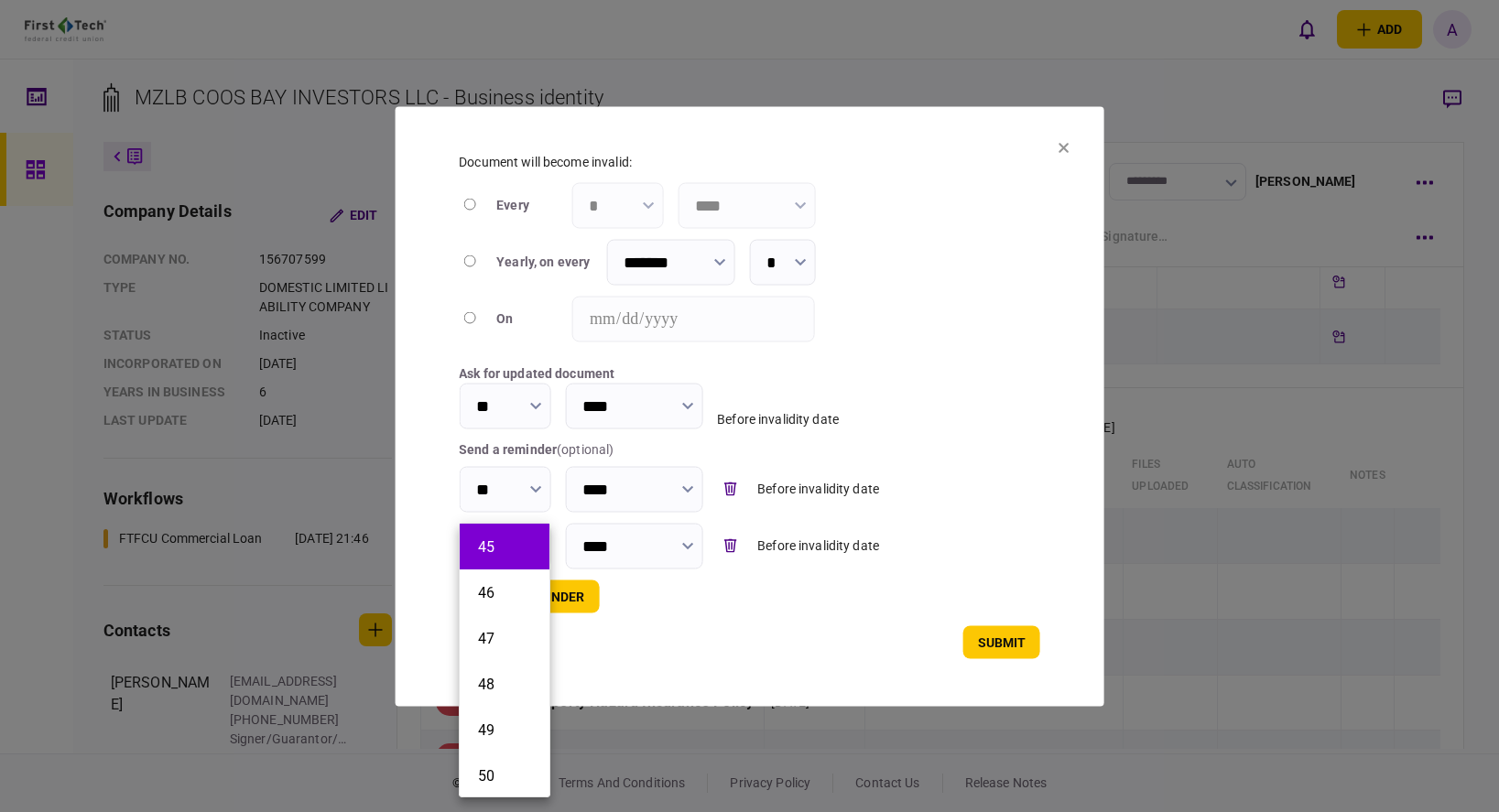 type on "**" 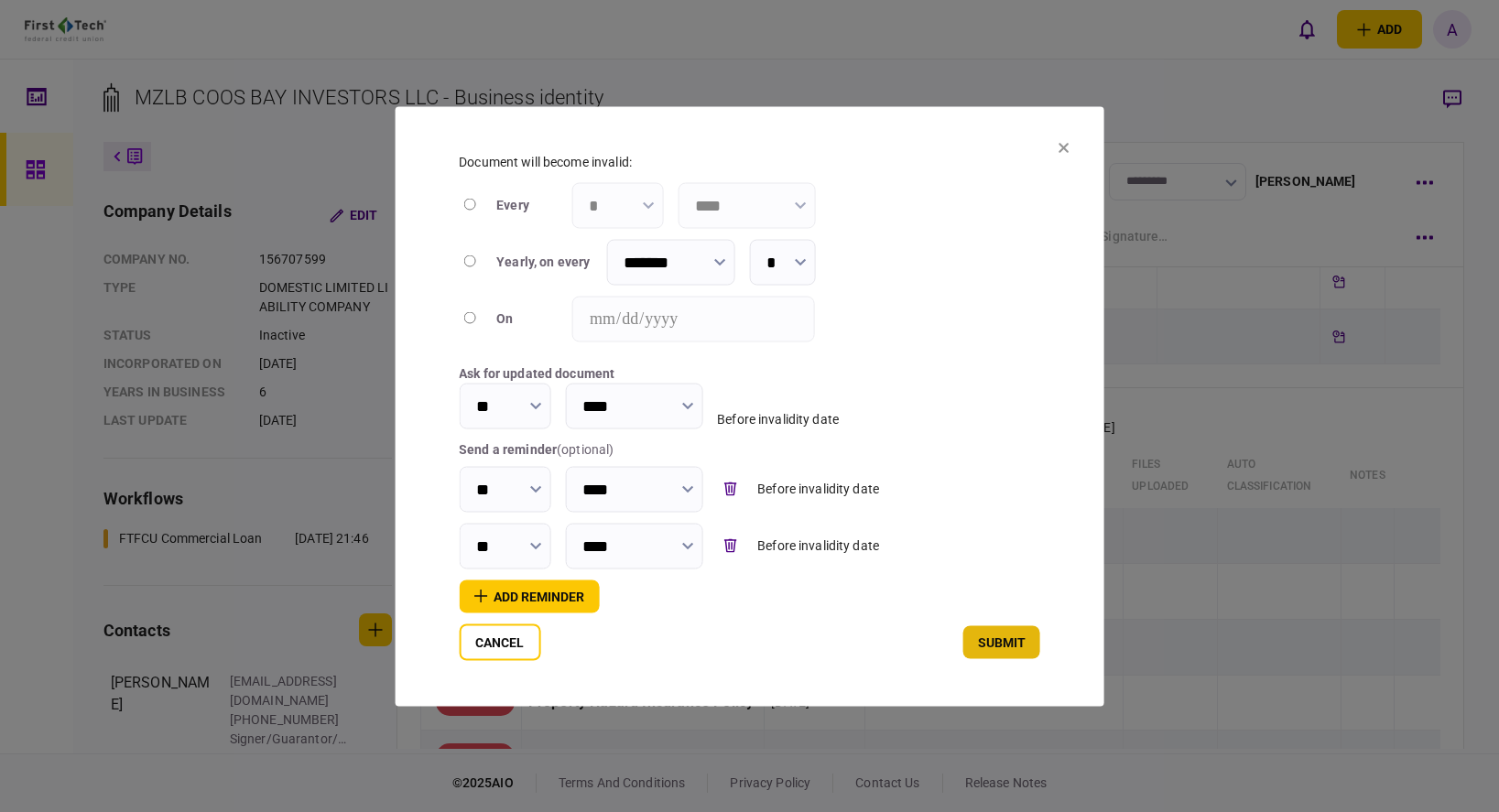 click on "submit" at bounding box center [1002, 642] 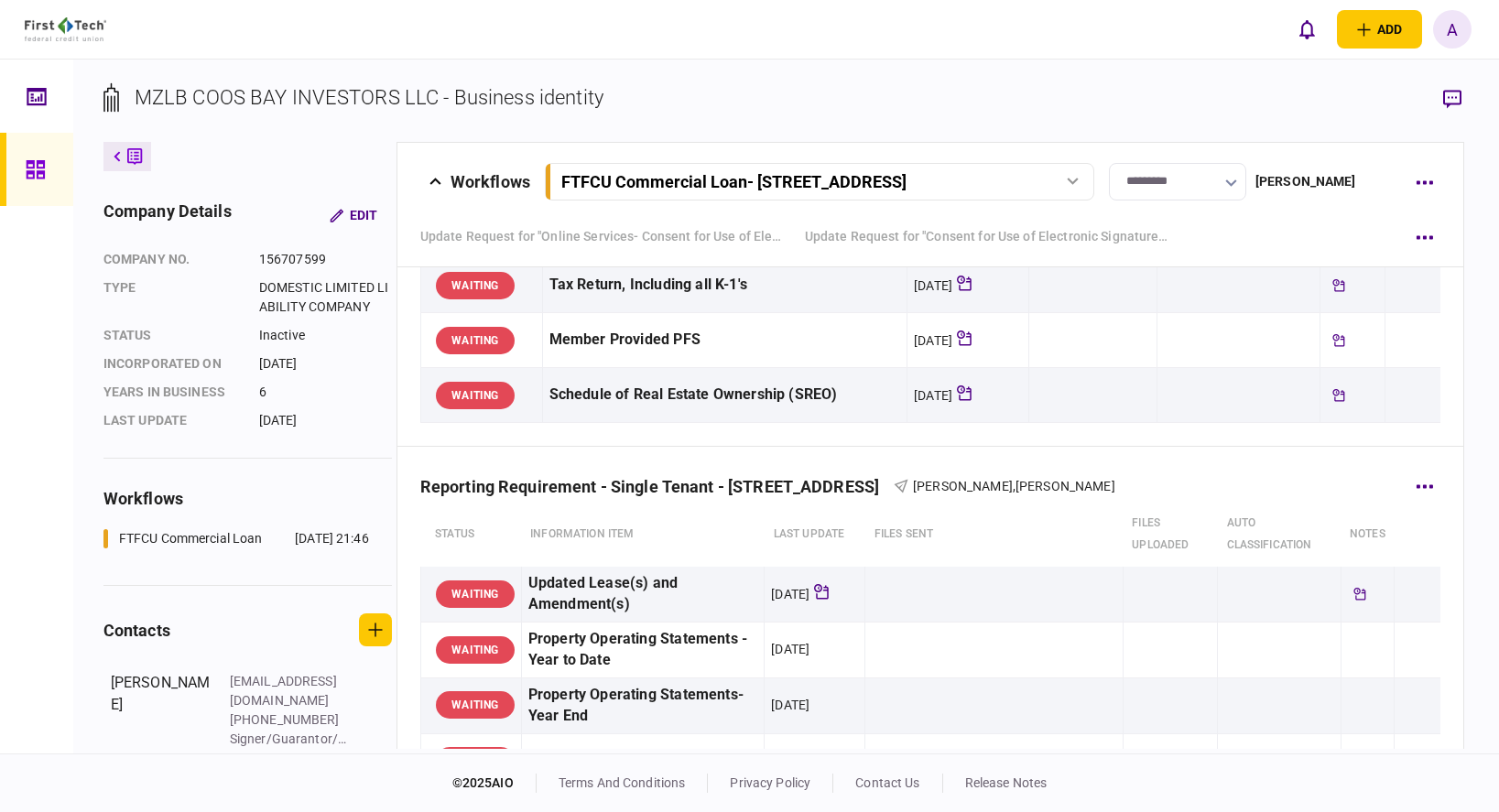 scroll, scrollTop: 1668, scrollLeft: 0, axis: vertical 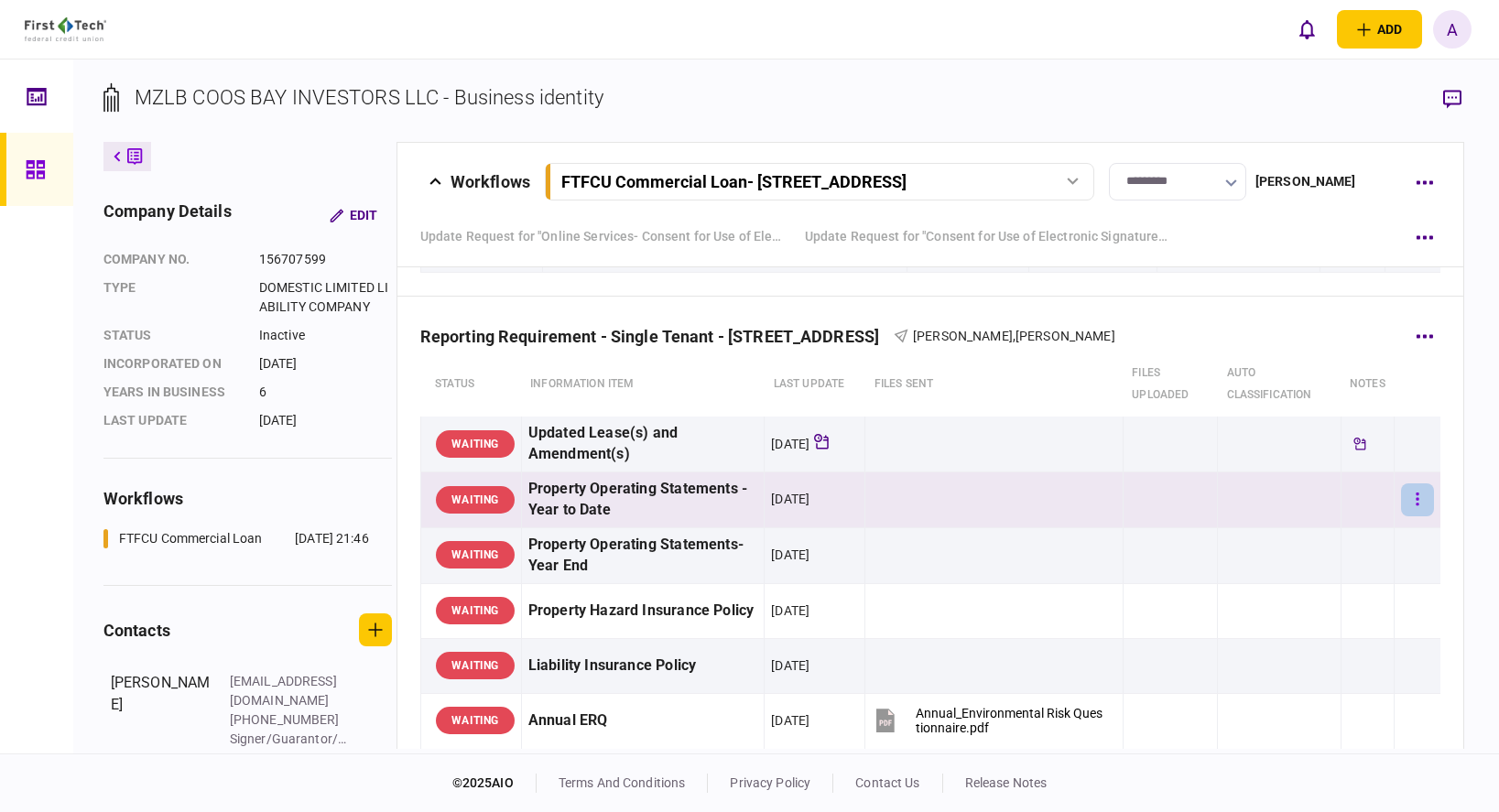 click at bounding box center (1418, 500) 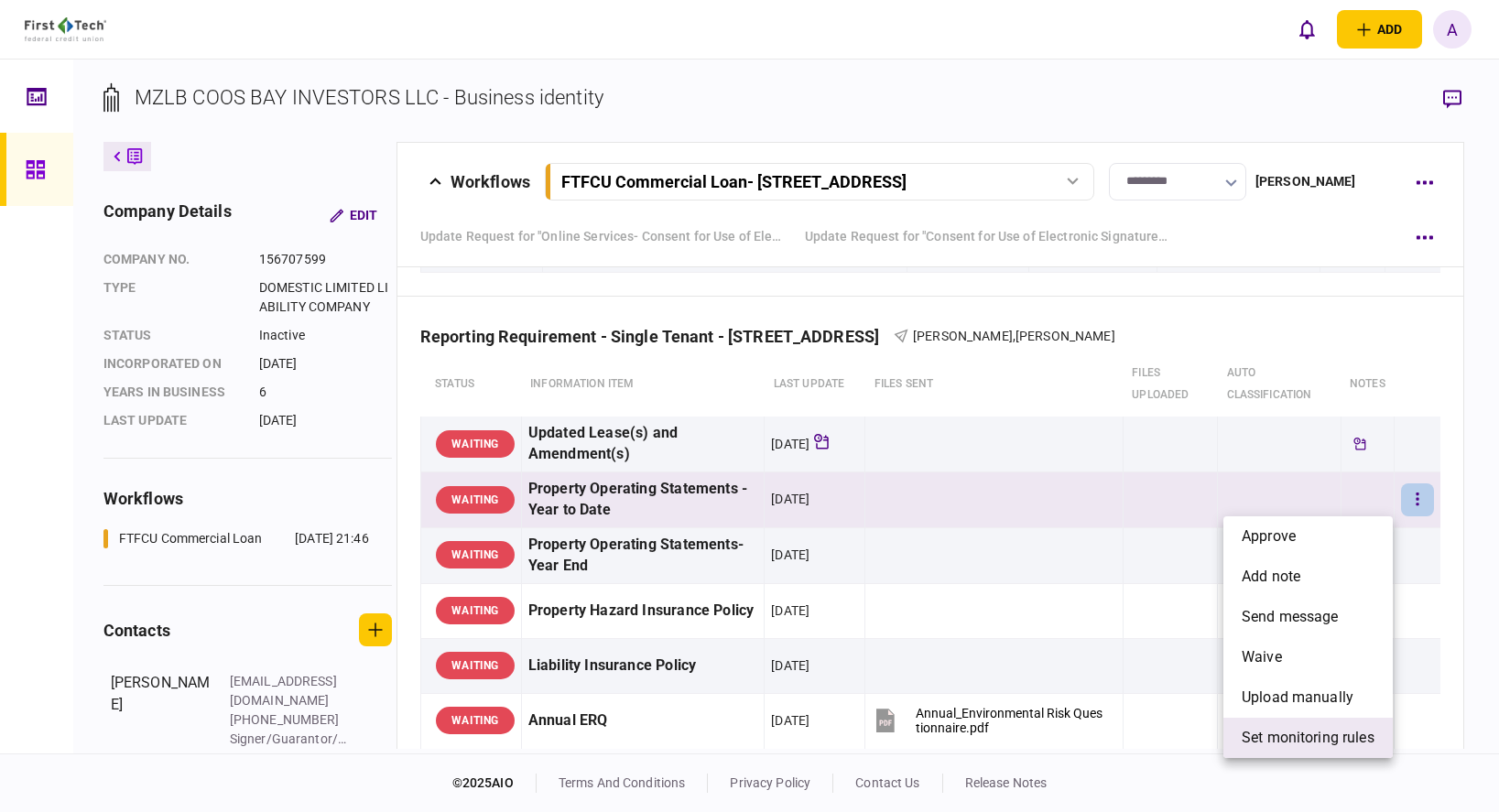 click on "set monitoring rules" at bounding box center (1308, 738) 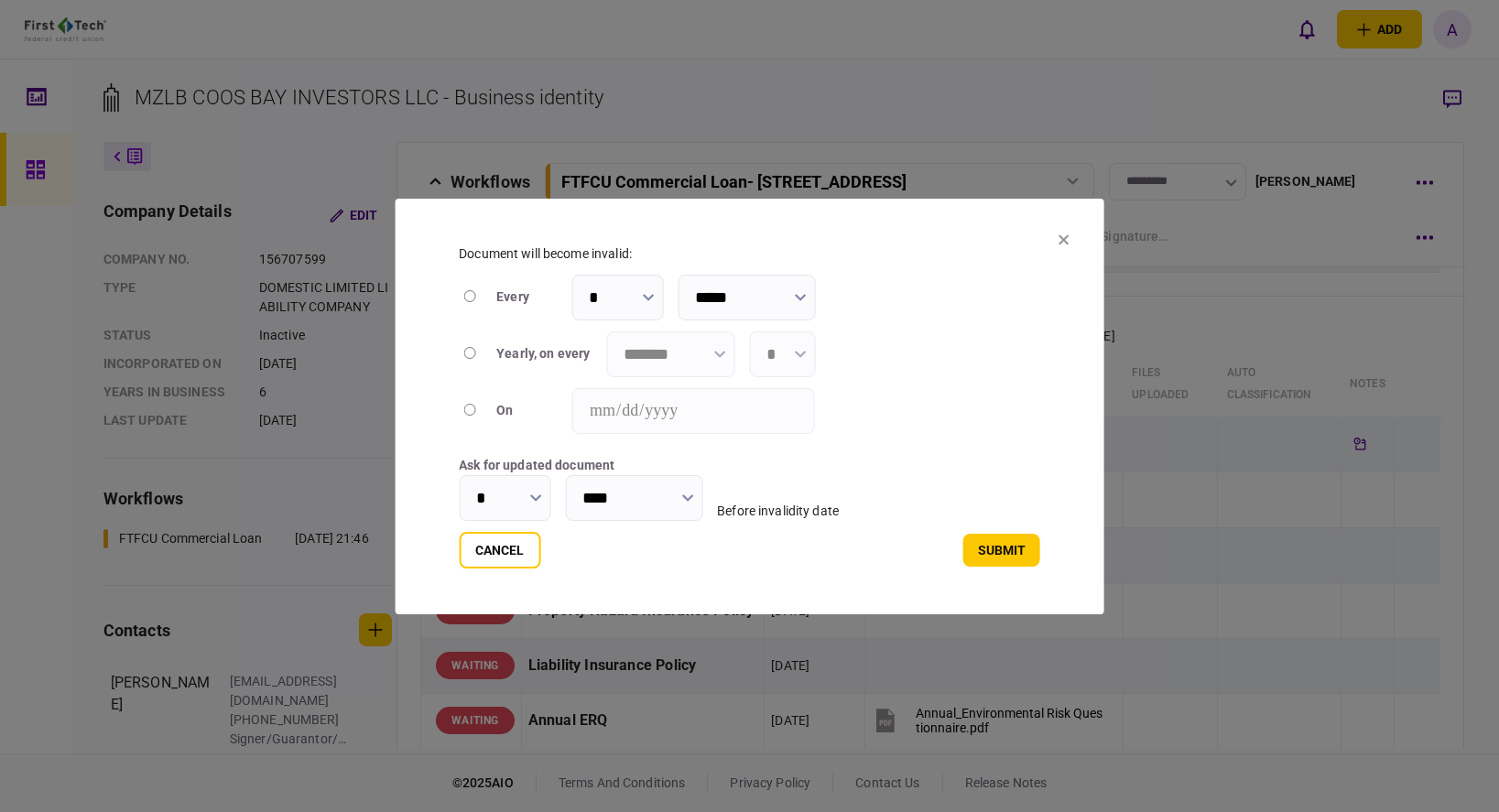 type on "****" 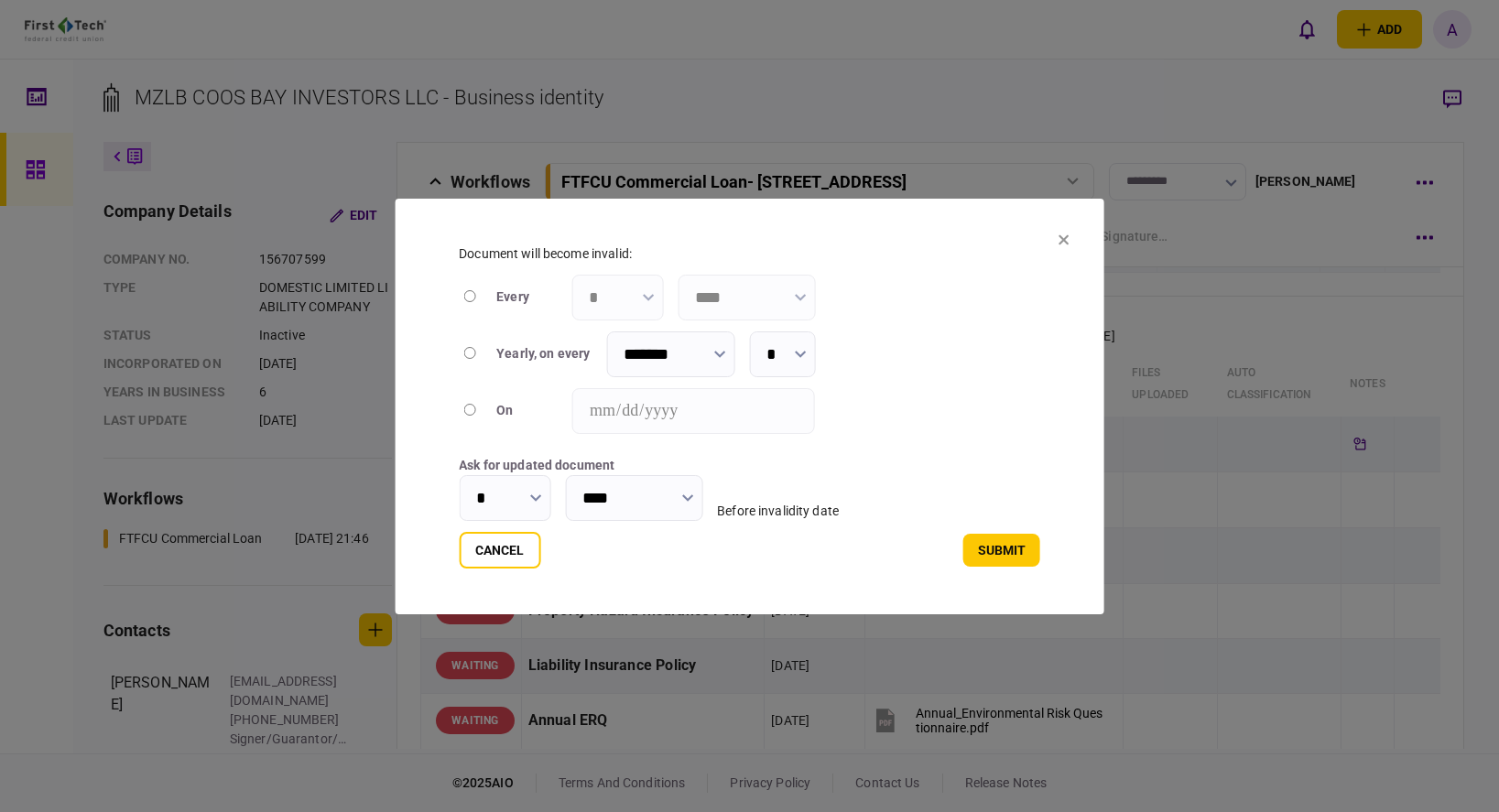 click at bounding box center [719, 353] 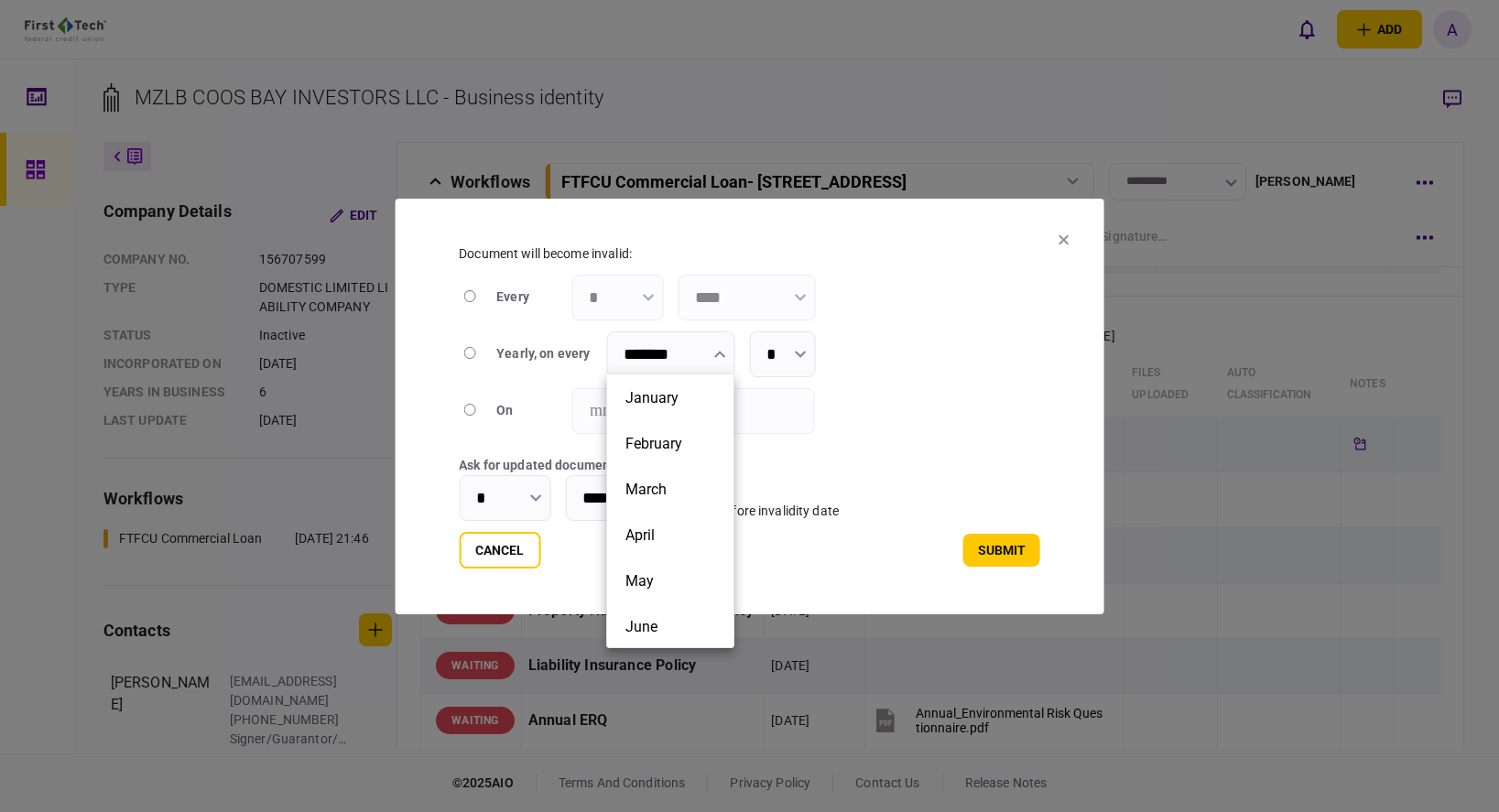 scroll, scrollTop: 276, scrollLeft: 0, axis: vertical 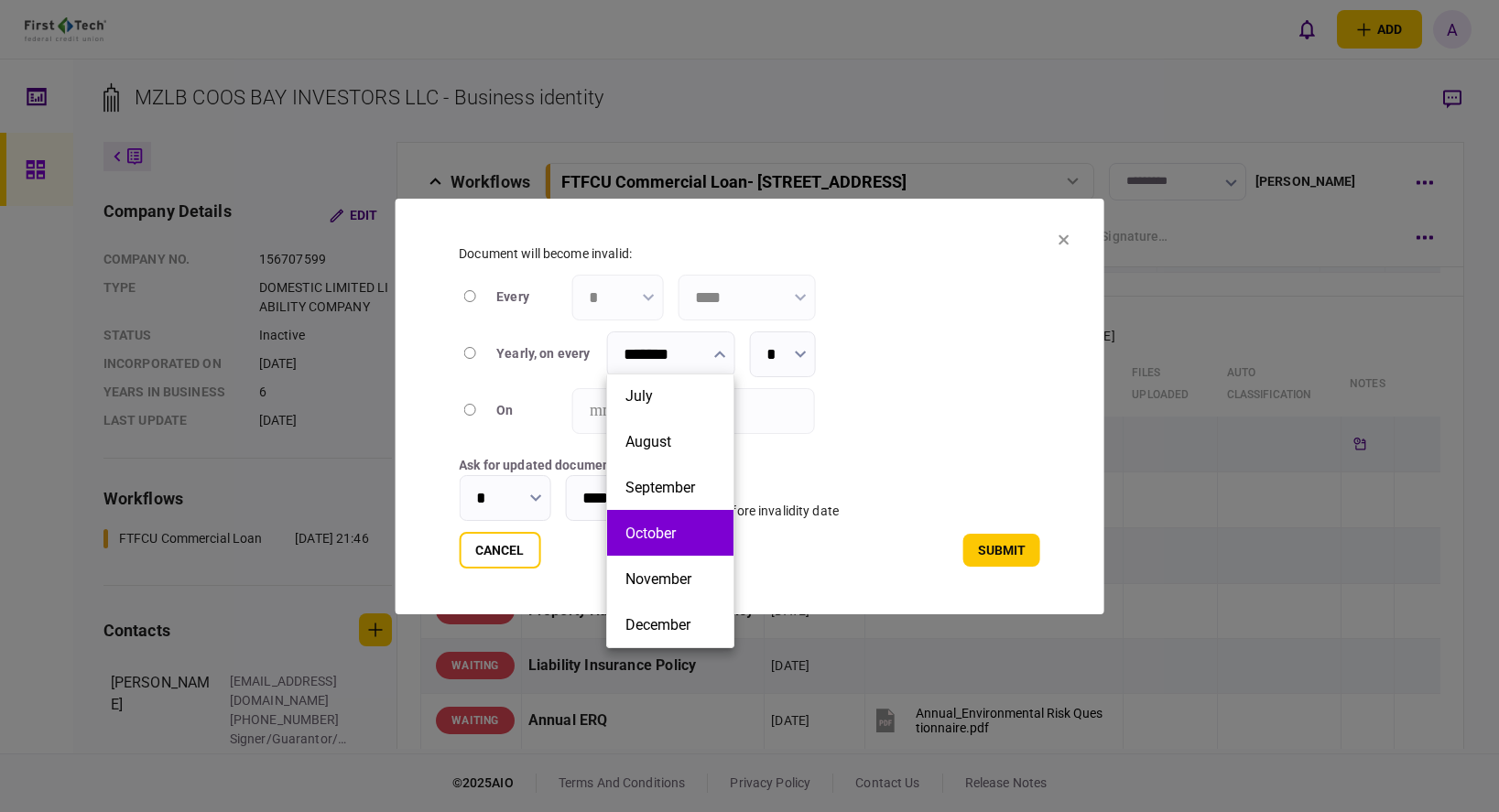 click on "October" at bounding box center (670, 533) 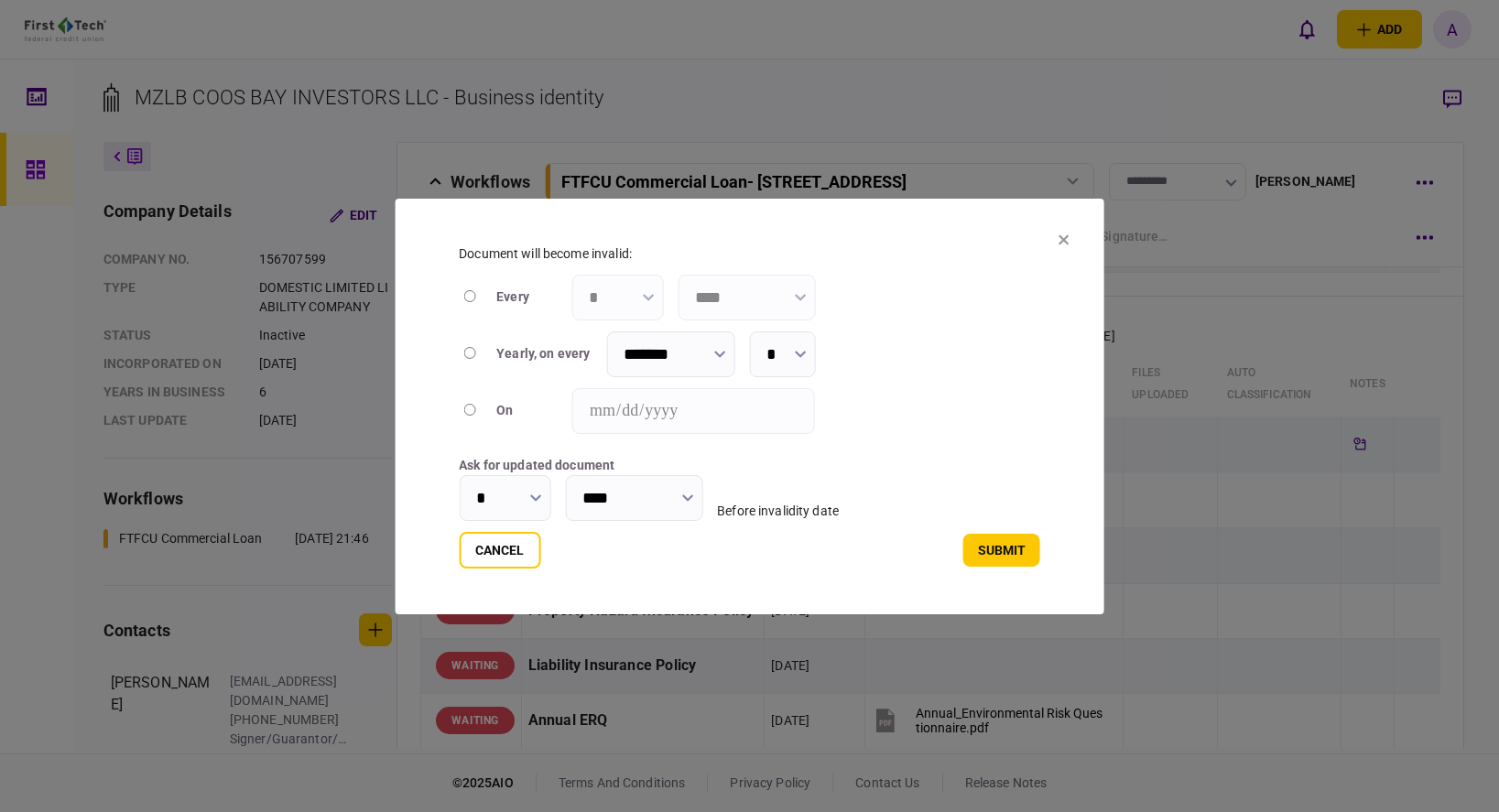click at bounding box center (535, 497) 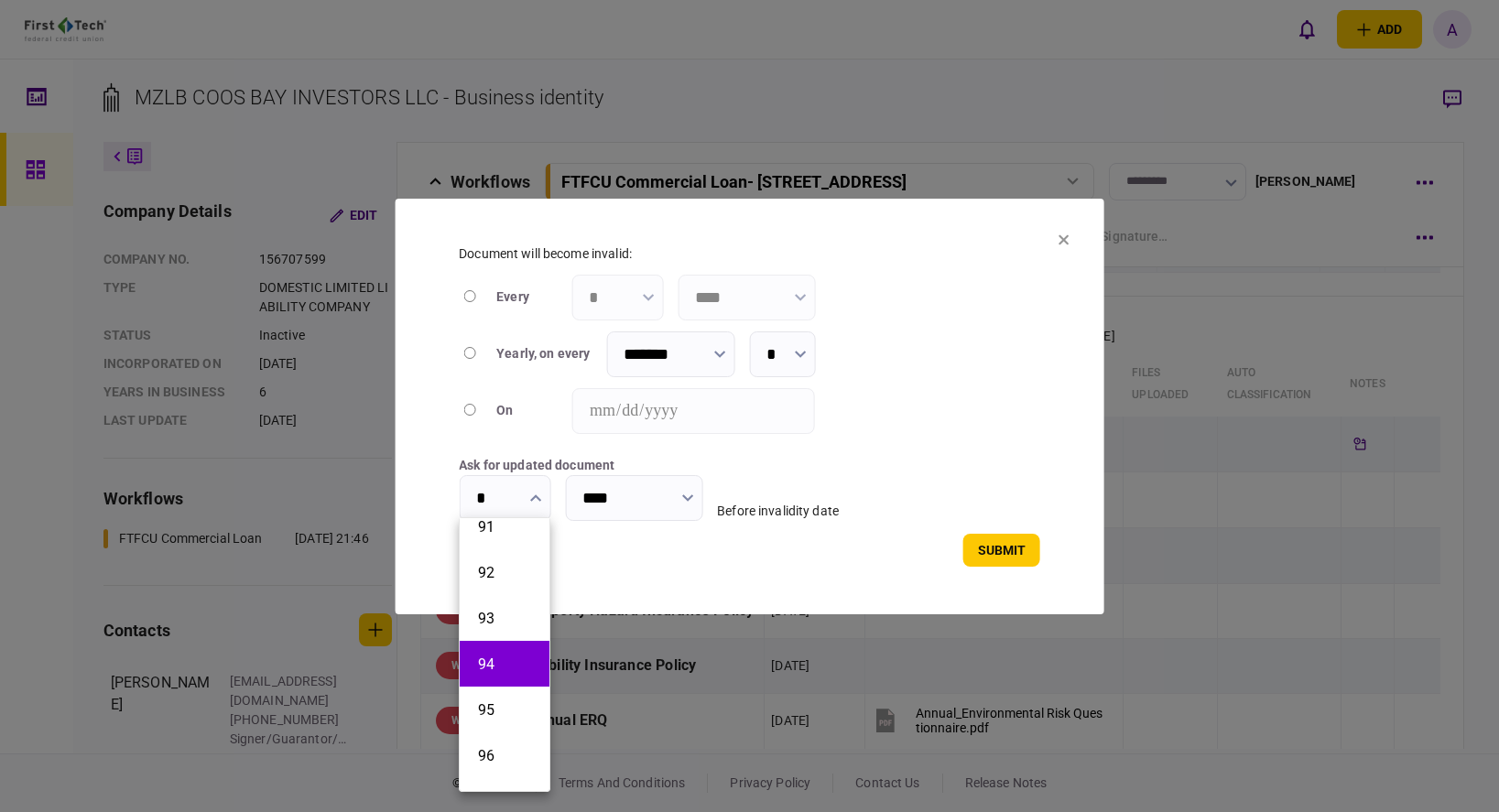 scroll, scrollTop: 4028, scrollLeft: 0, axis: vertical 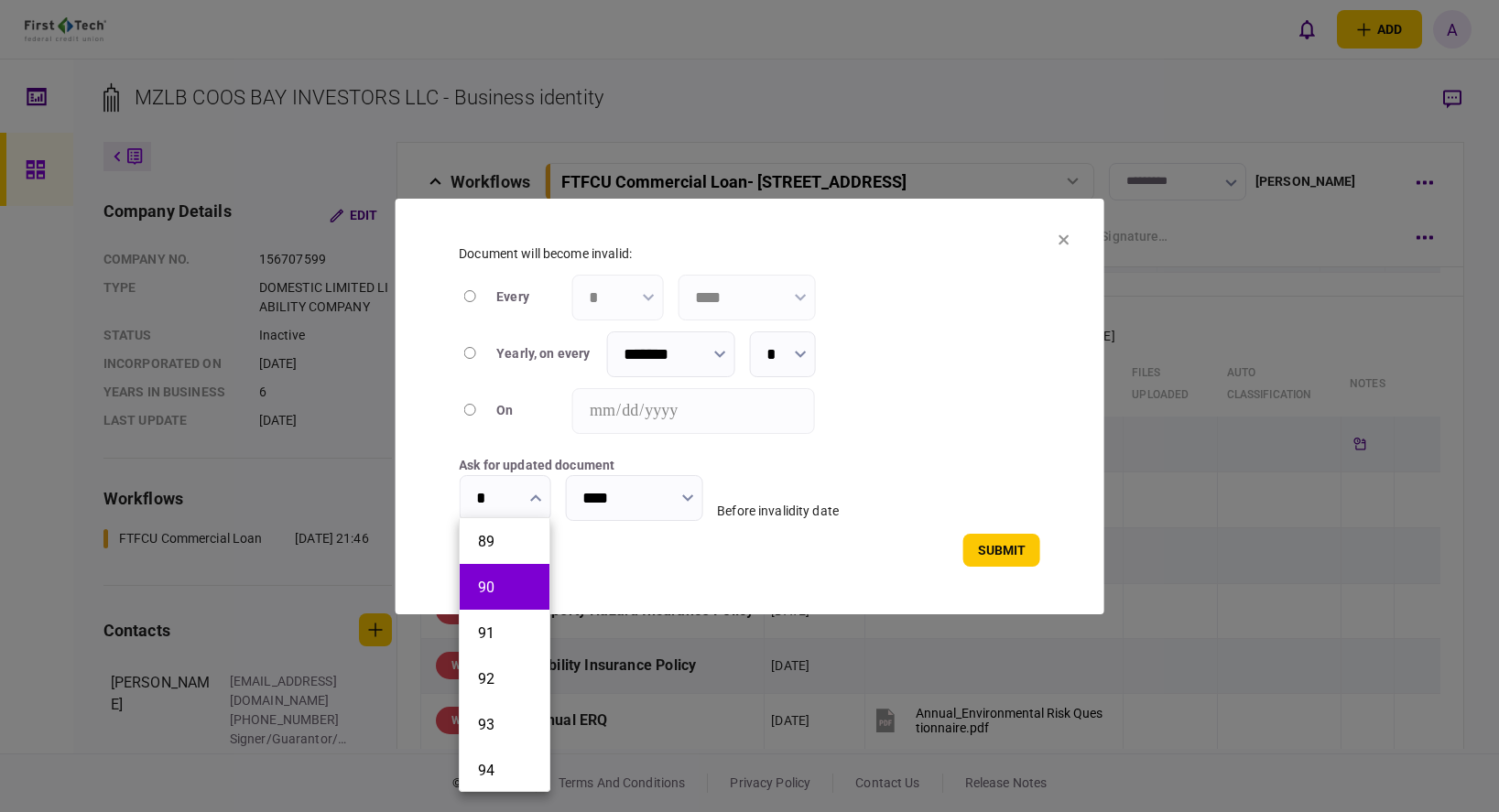click on "90" at bounding box center [505, 587] 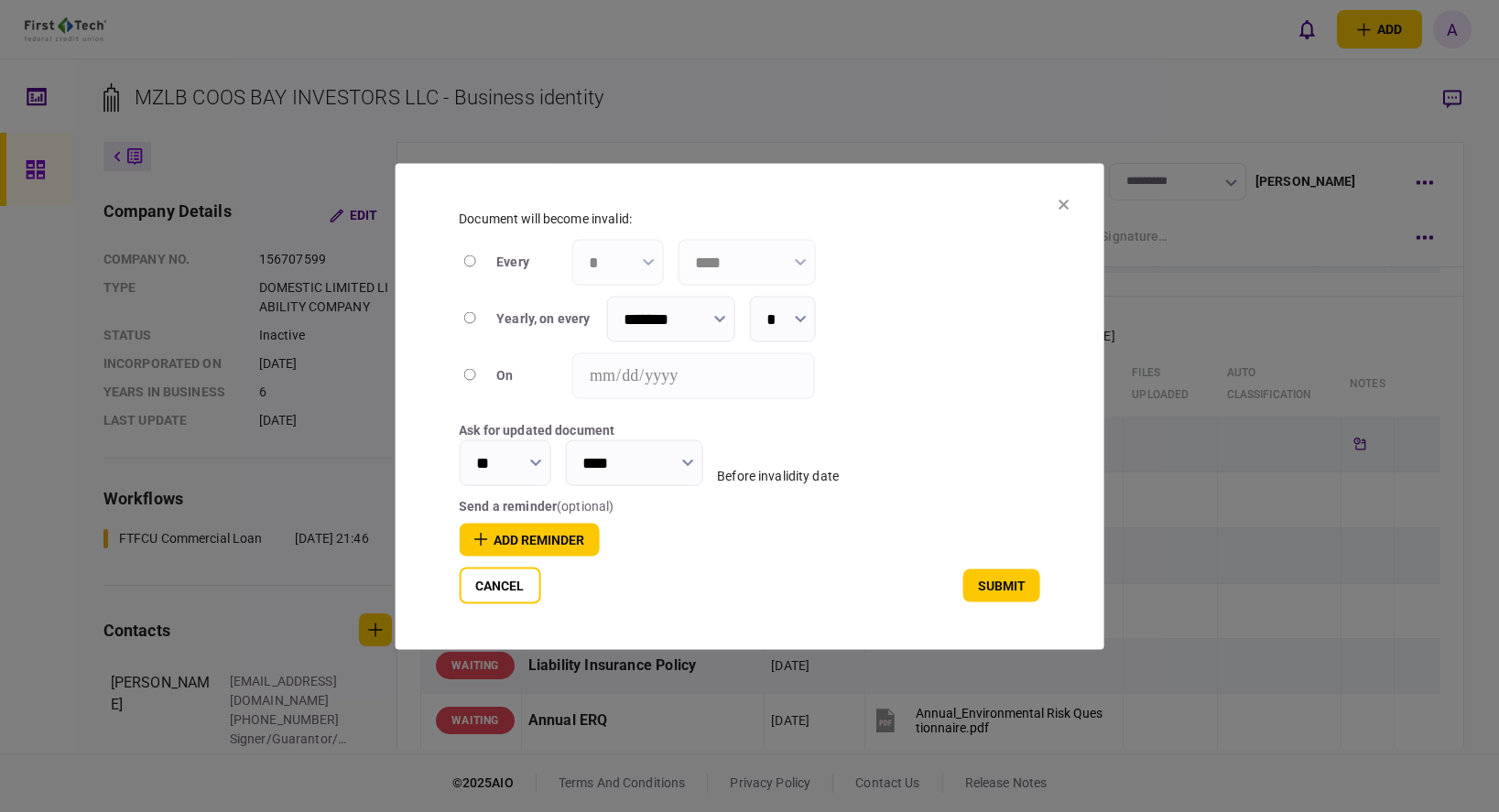 click on "**********" at bounding box center [749, 387] 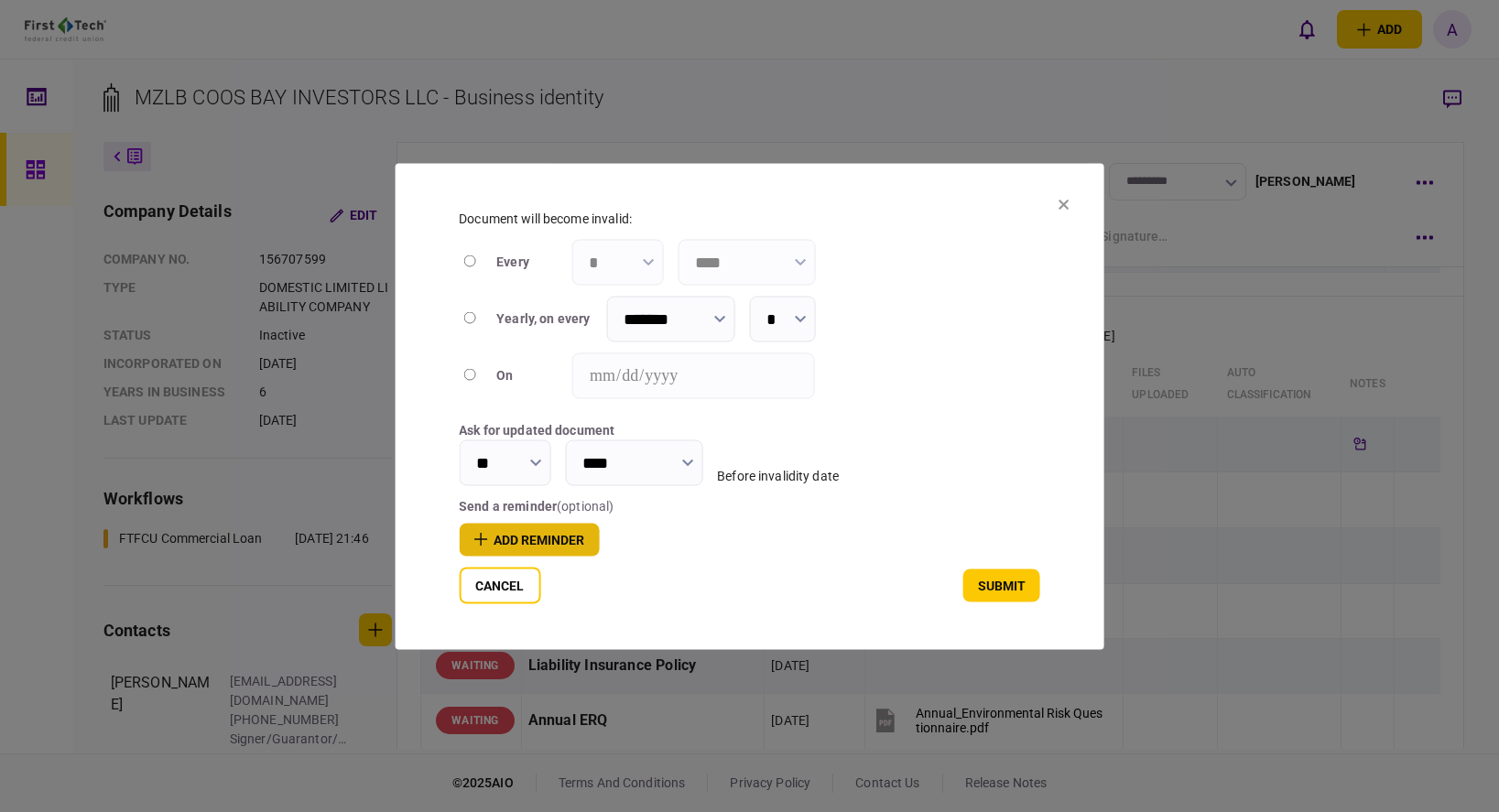 click on "add reminder" at bounding box center [528, 539] 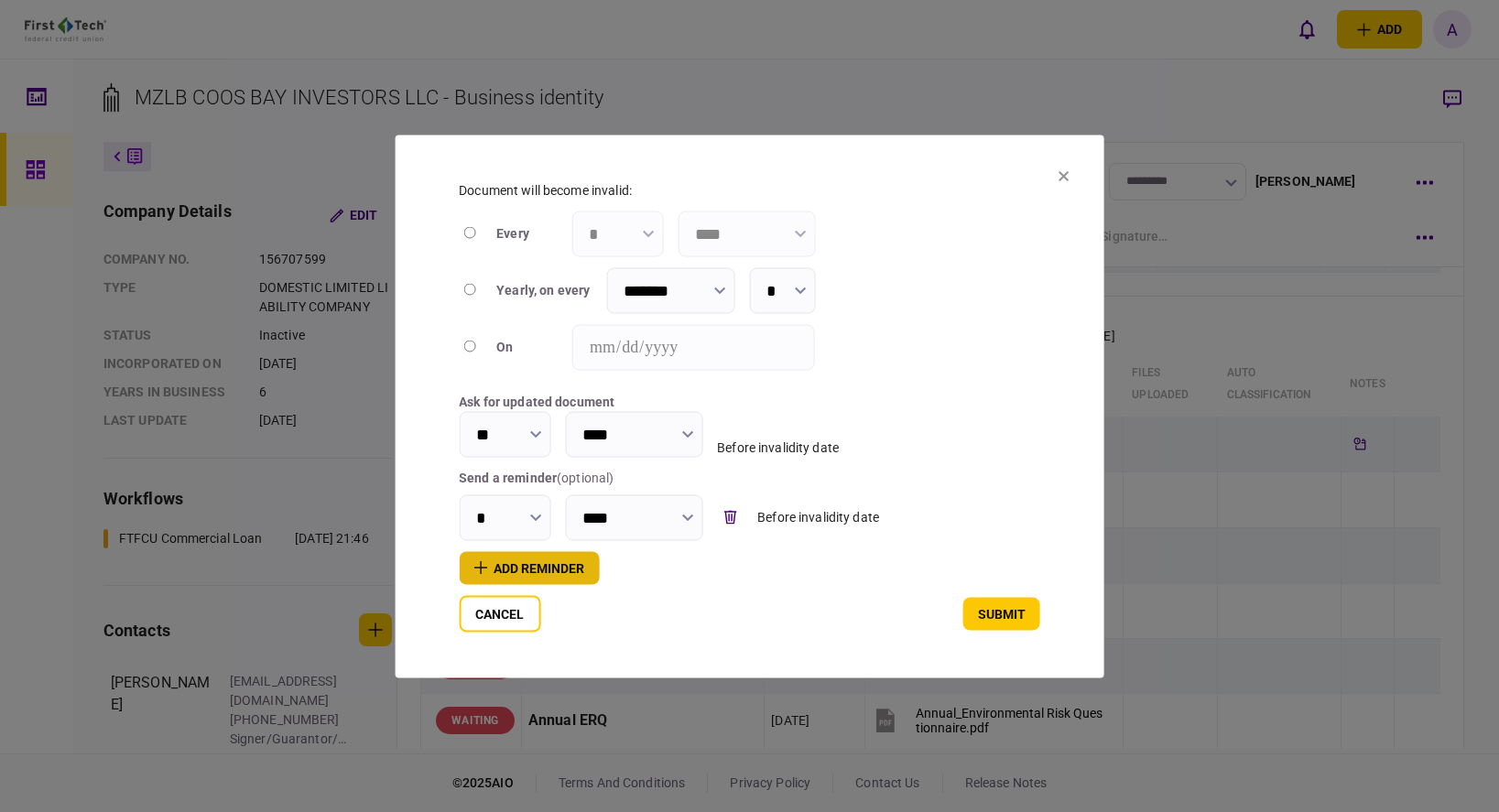click on "add reminder" at bounding box center [528, 568] 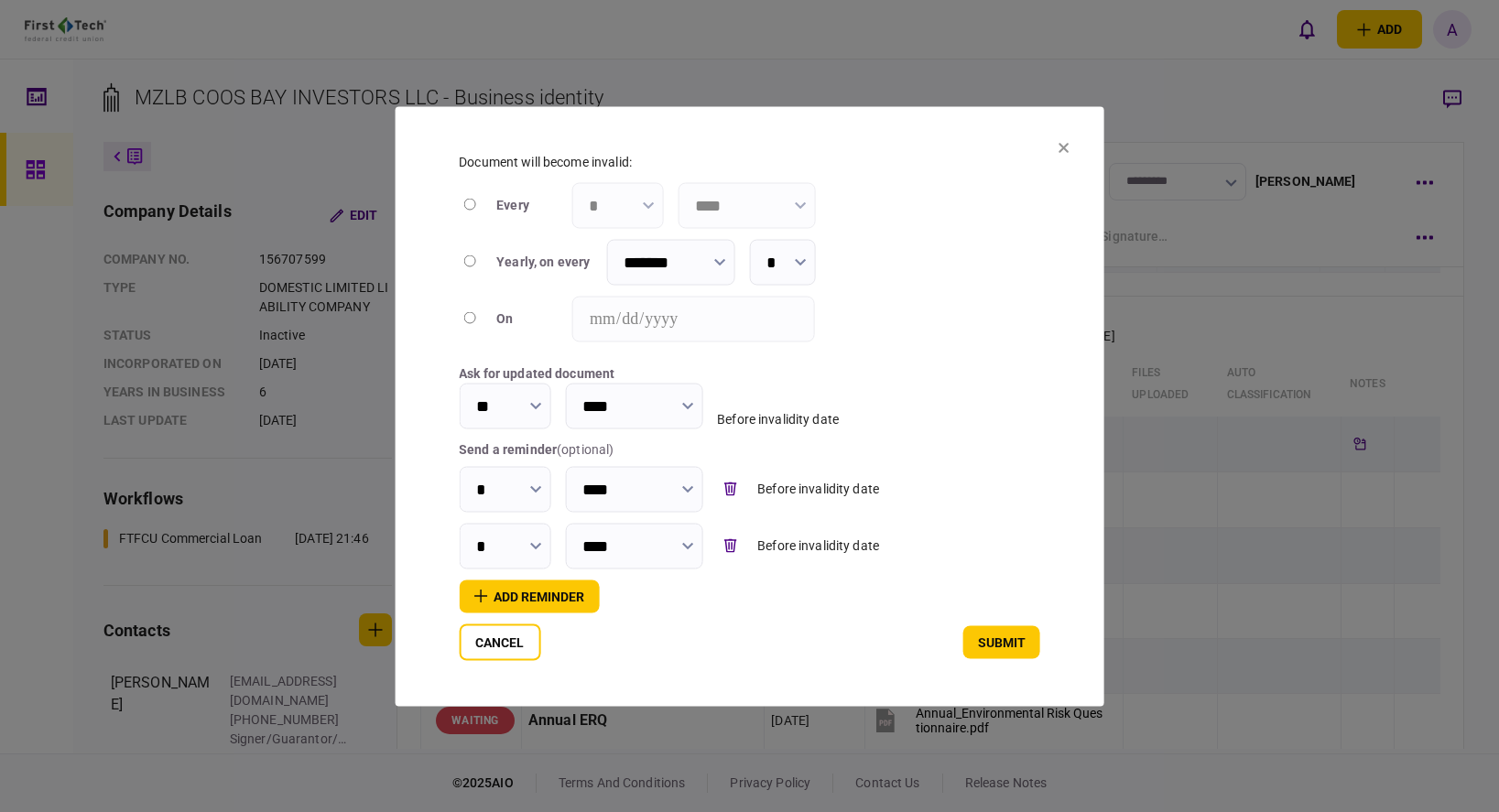 click 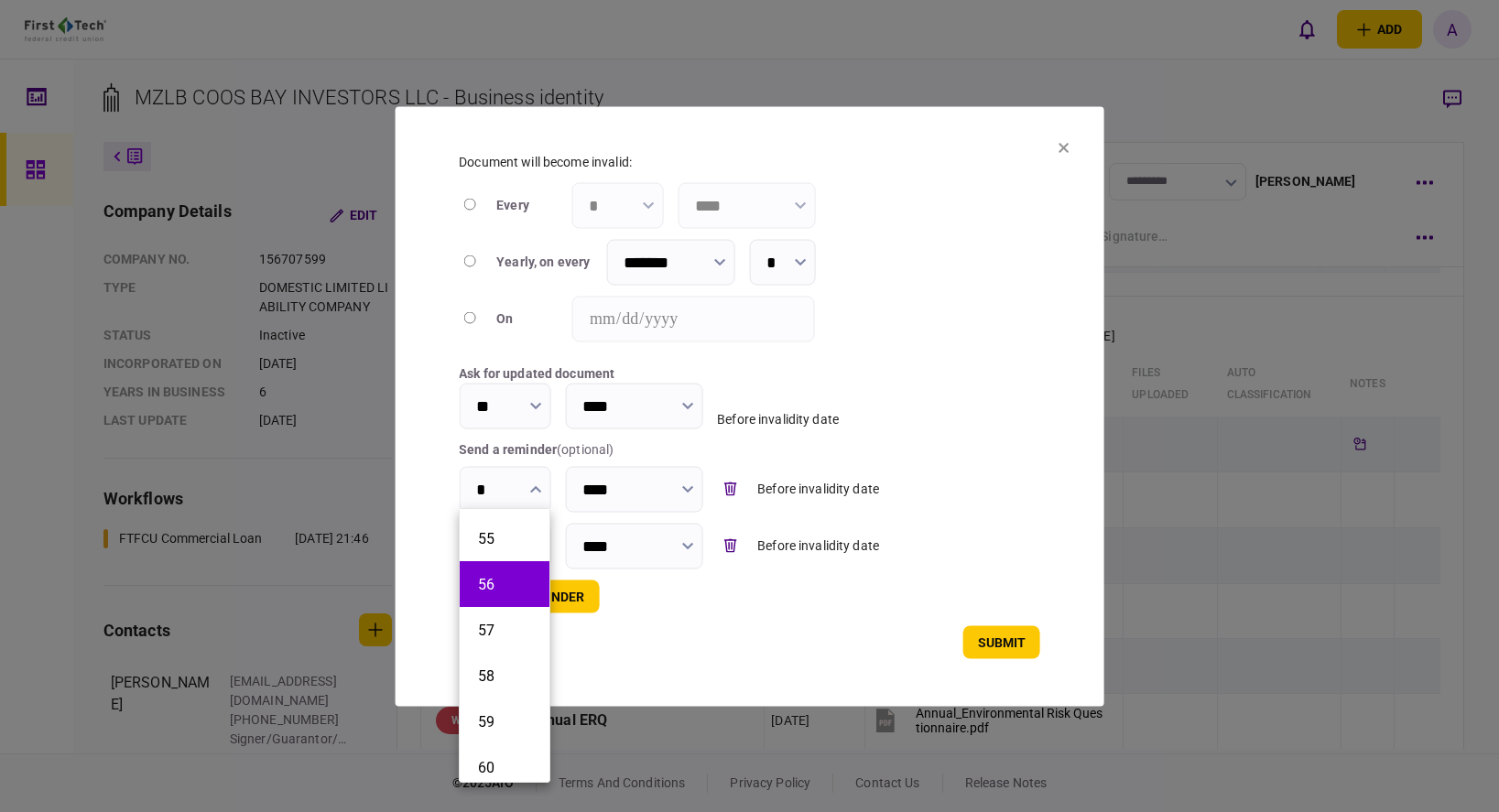 scroll, scrollTop: 2563, scrollLeft: 0, axis: vertical 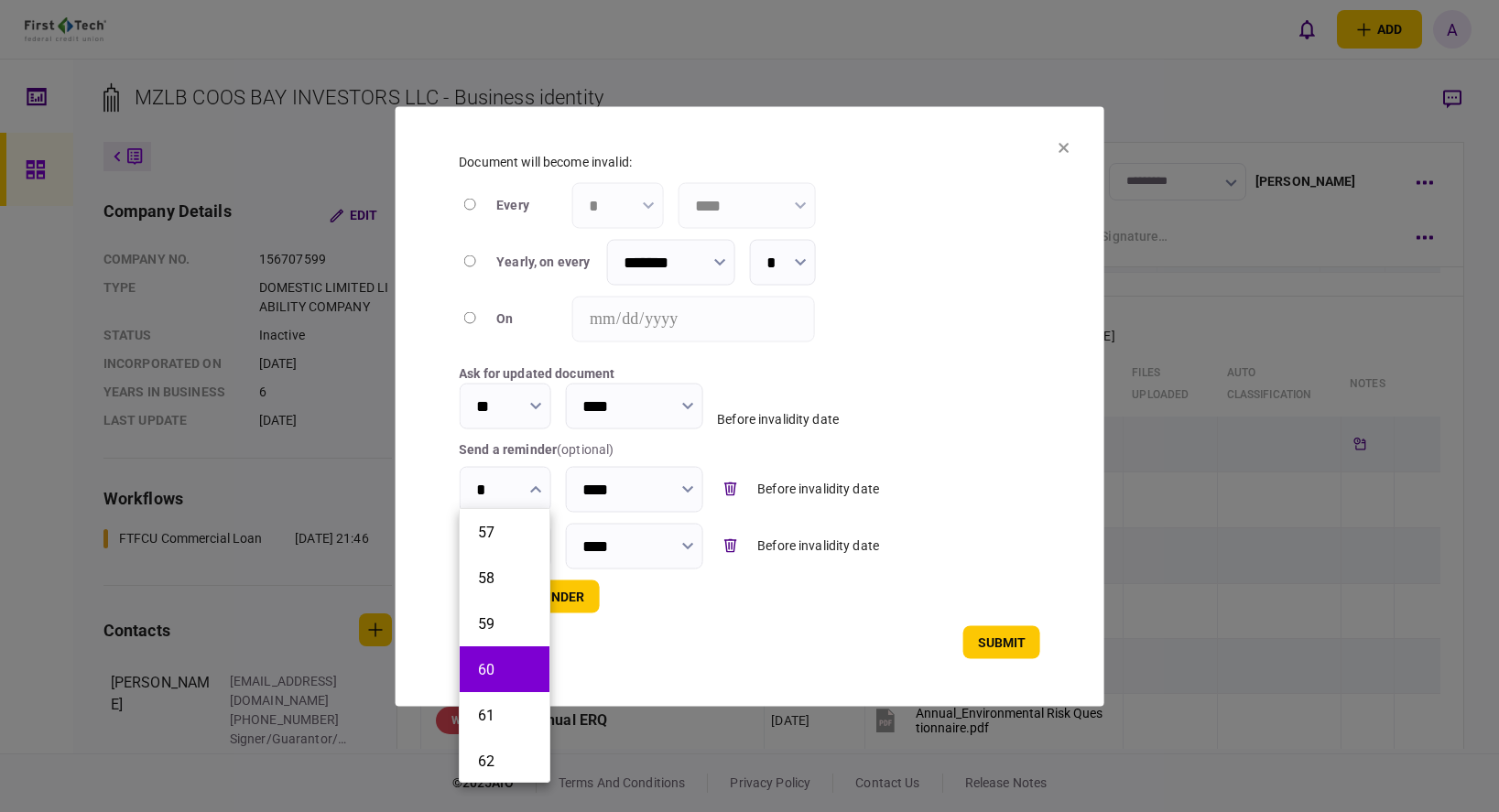click on "60" at bounding box center (505, 669) 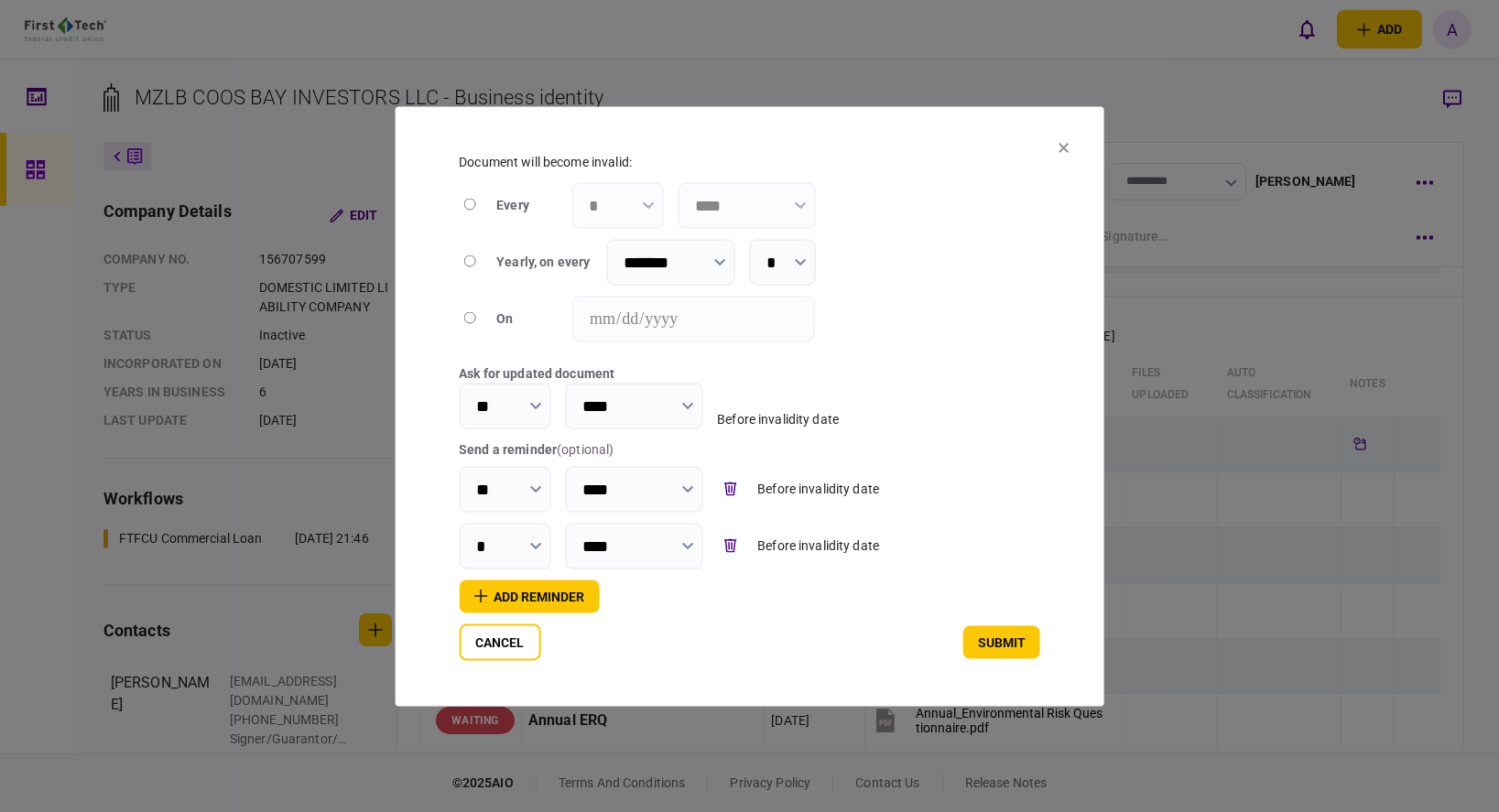 click on "*" at bounding box center [505, 546] 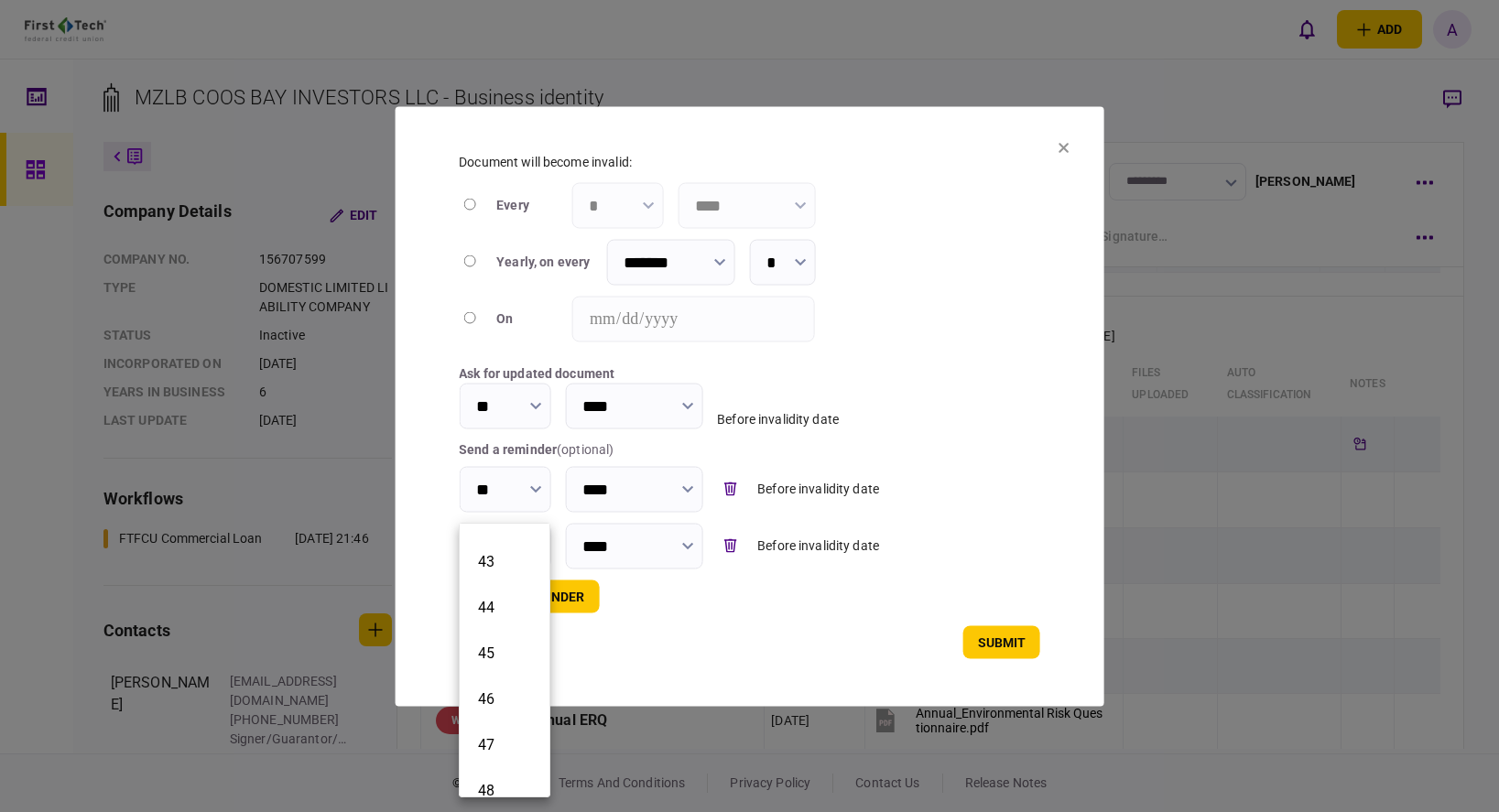 scroll, scrollTop: 1922, scrollLeft: 0, axis: vertical 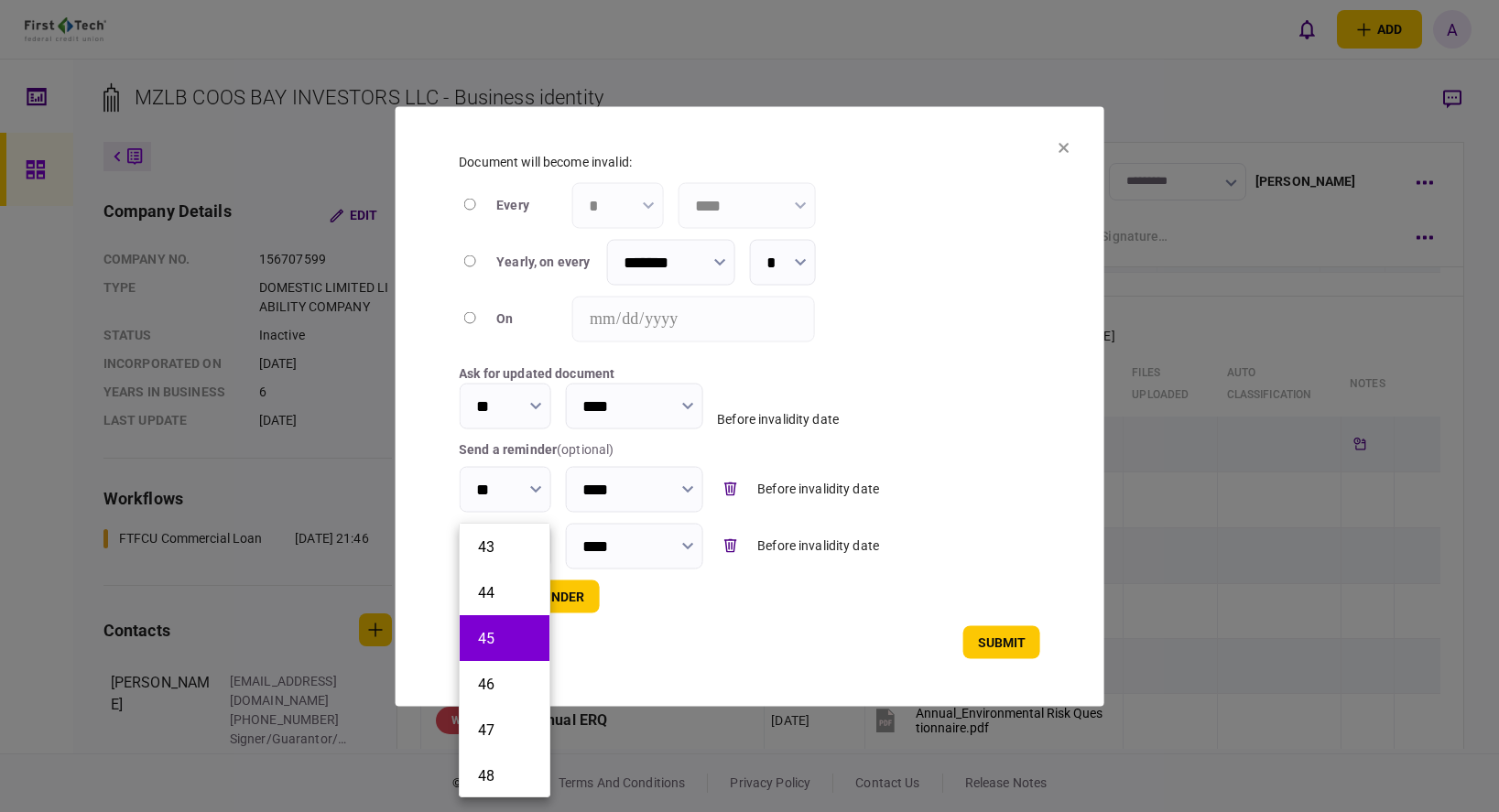 click on "45" at bounding box center [505, 638] 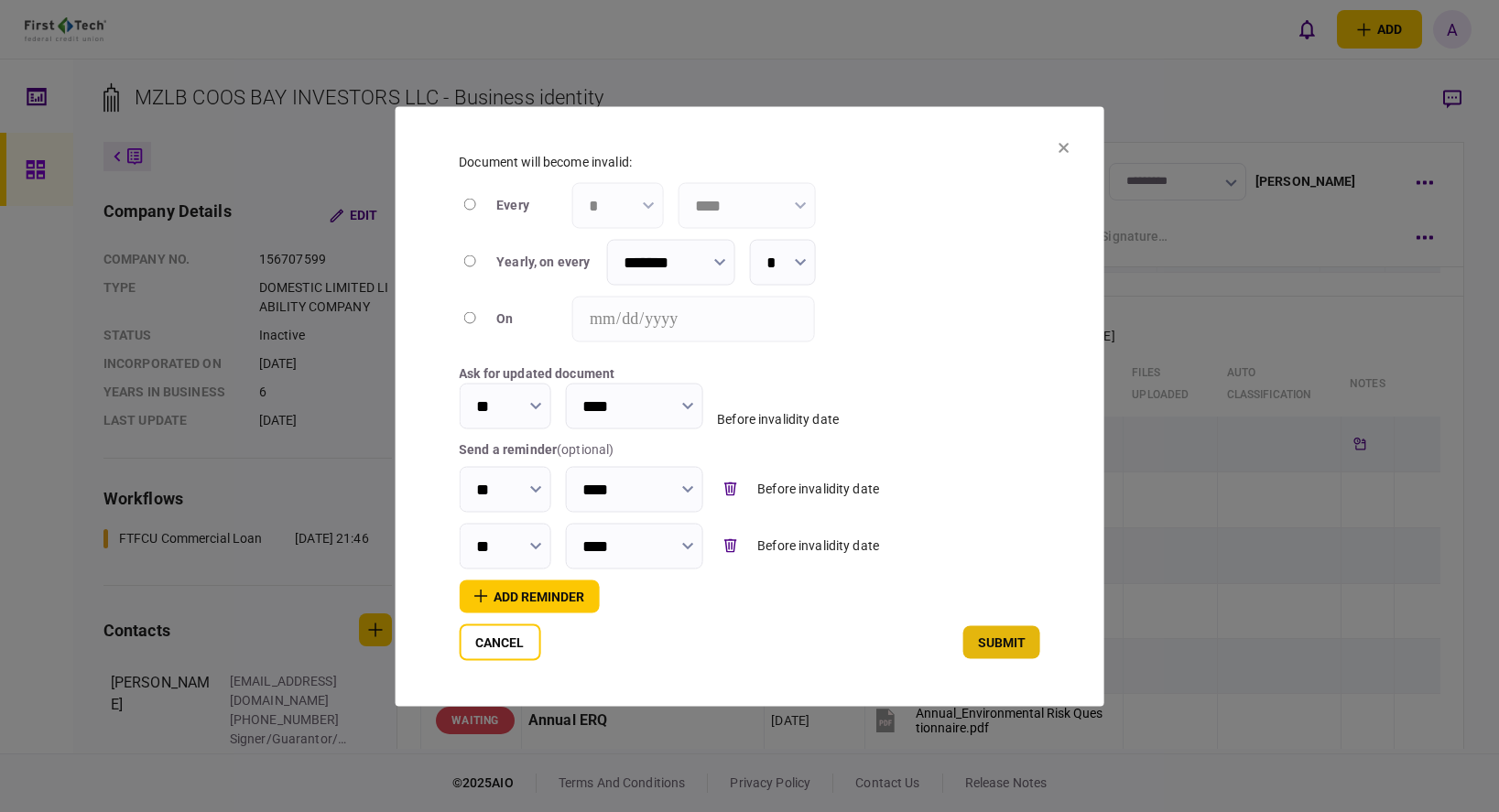 click on "submit" at bounding box center [1002, 642] 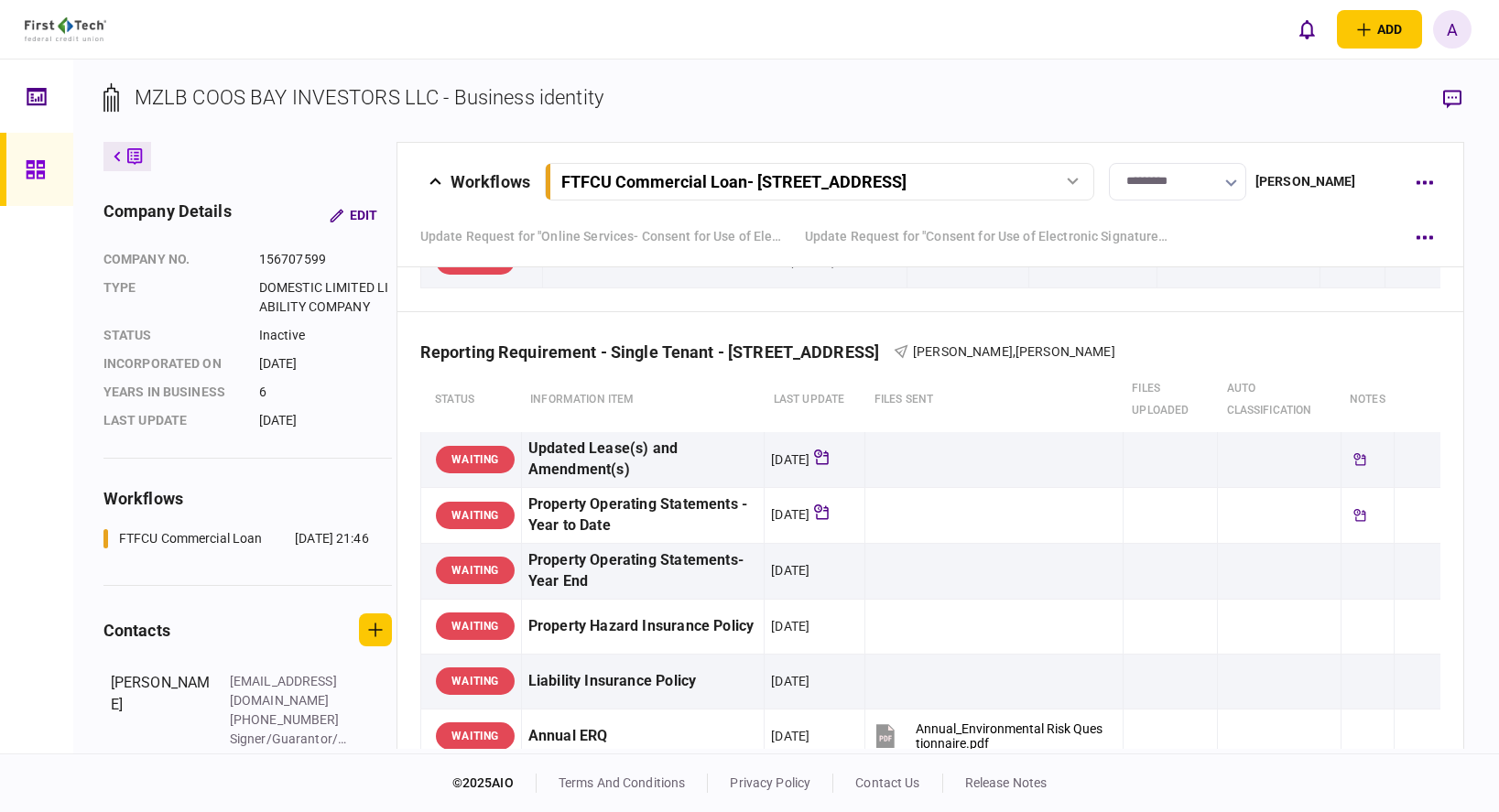 scroll, scrollTop: 1759, scrollLeft: 0, axis: vertical 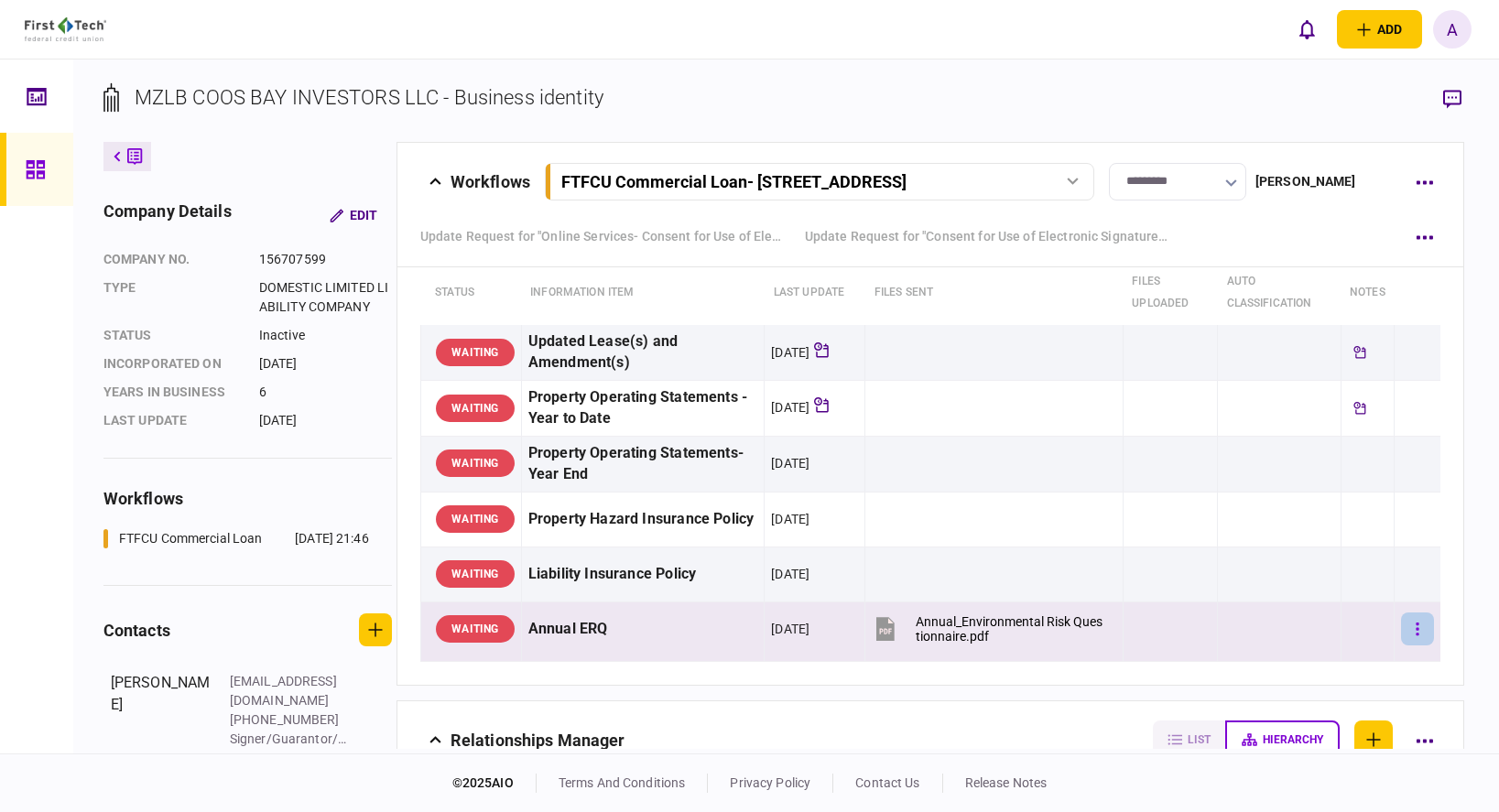 click at bounding box center (1418, 629) 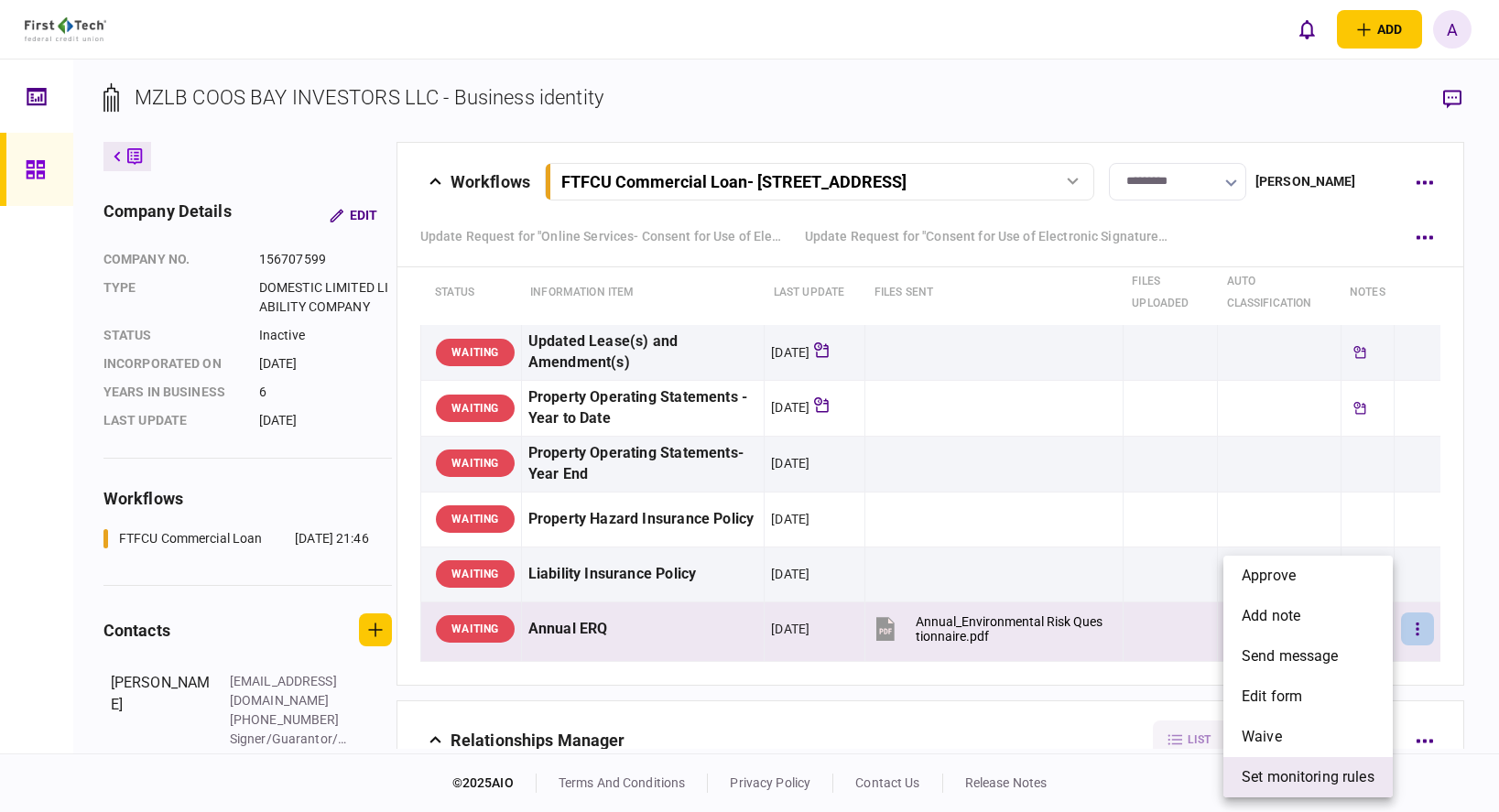click on "set monitoring rules" at bounding box center (1308, 777) 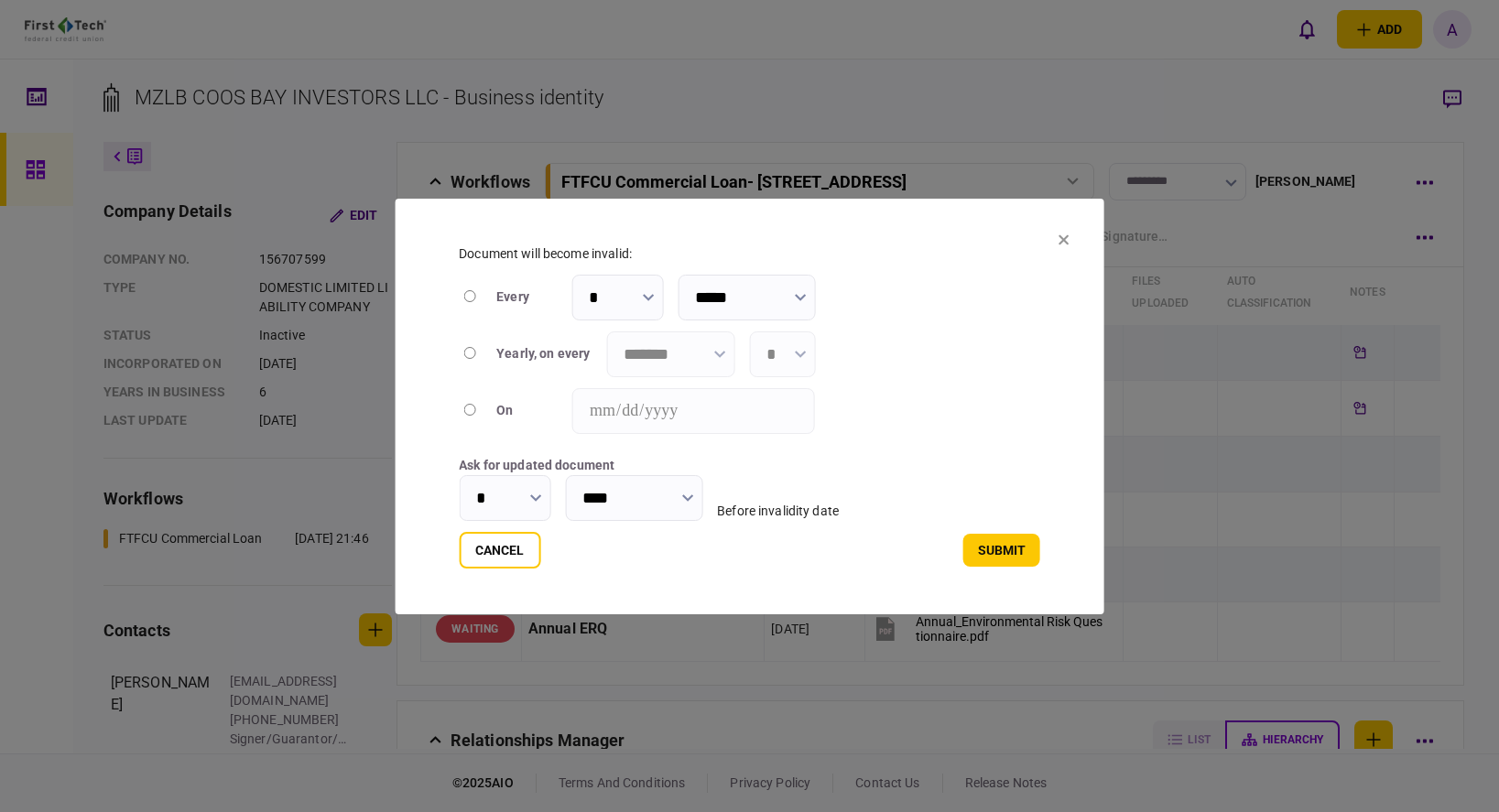 type on "****" 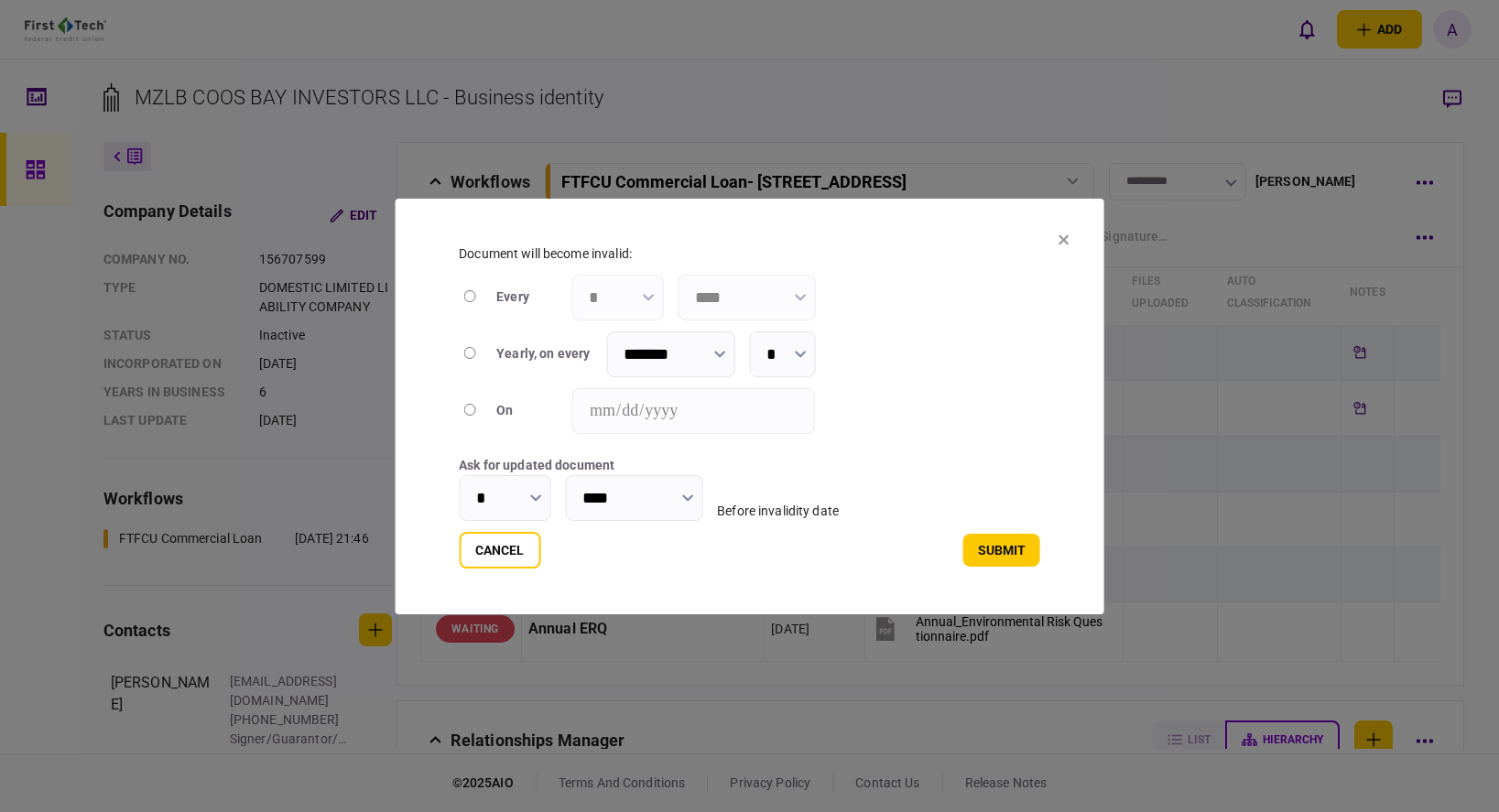 click 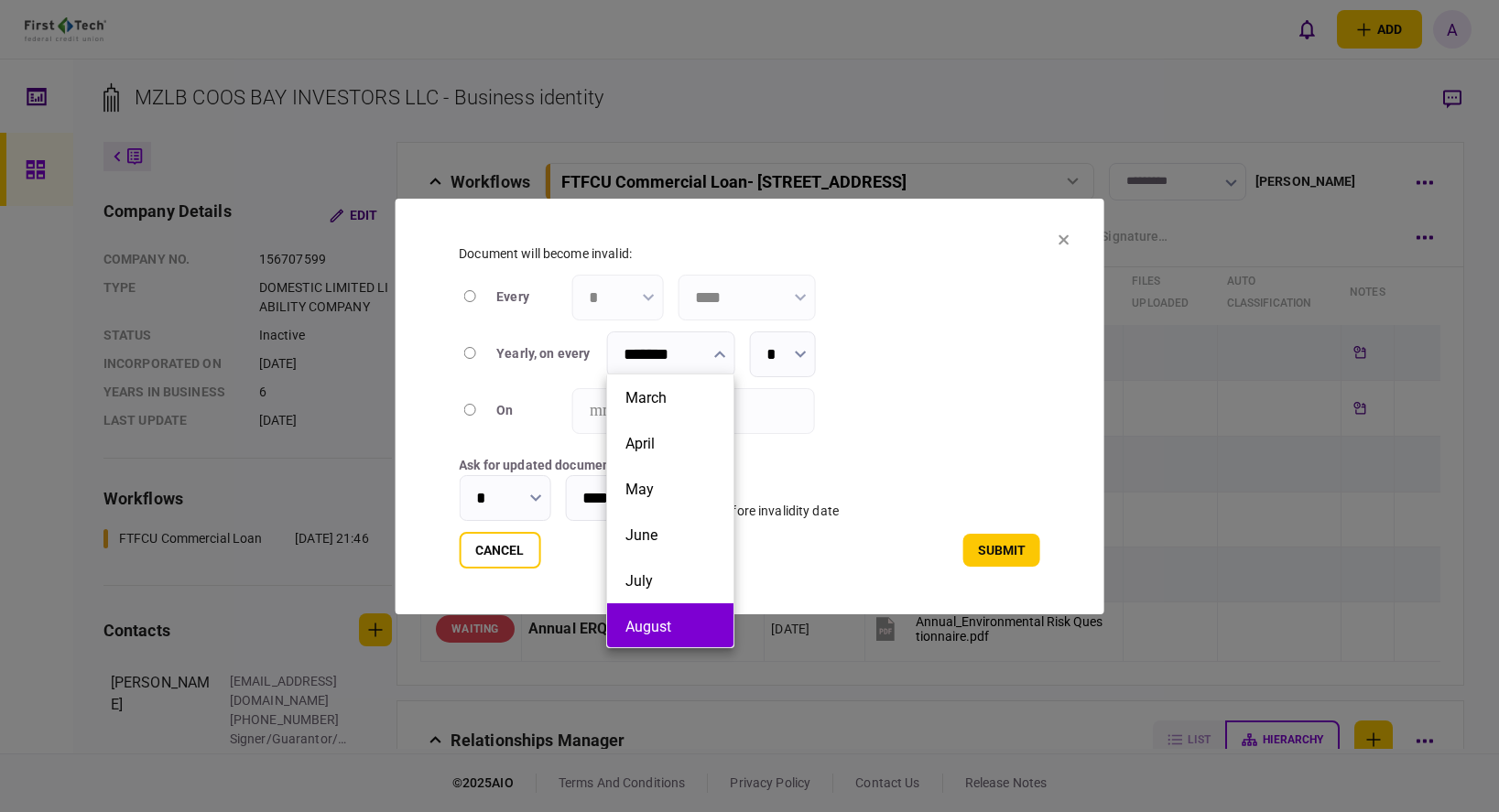 scroll, scrollTop: 183, scrollLeft: 0, axis: vertical 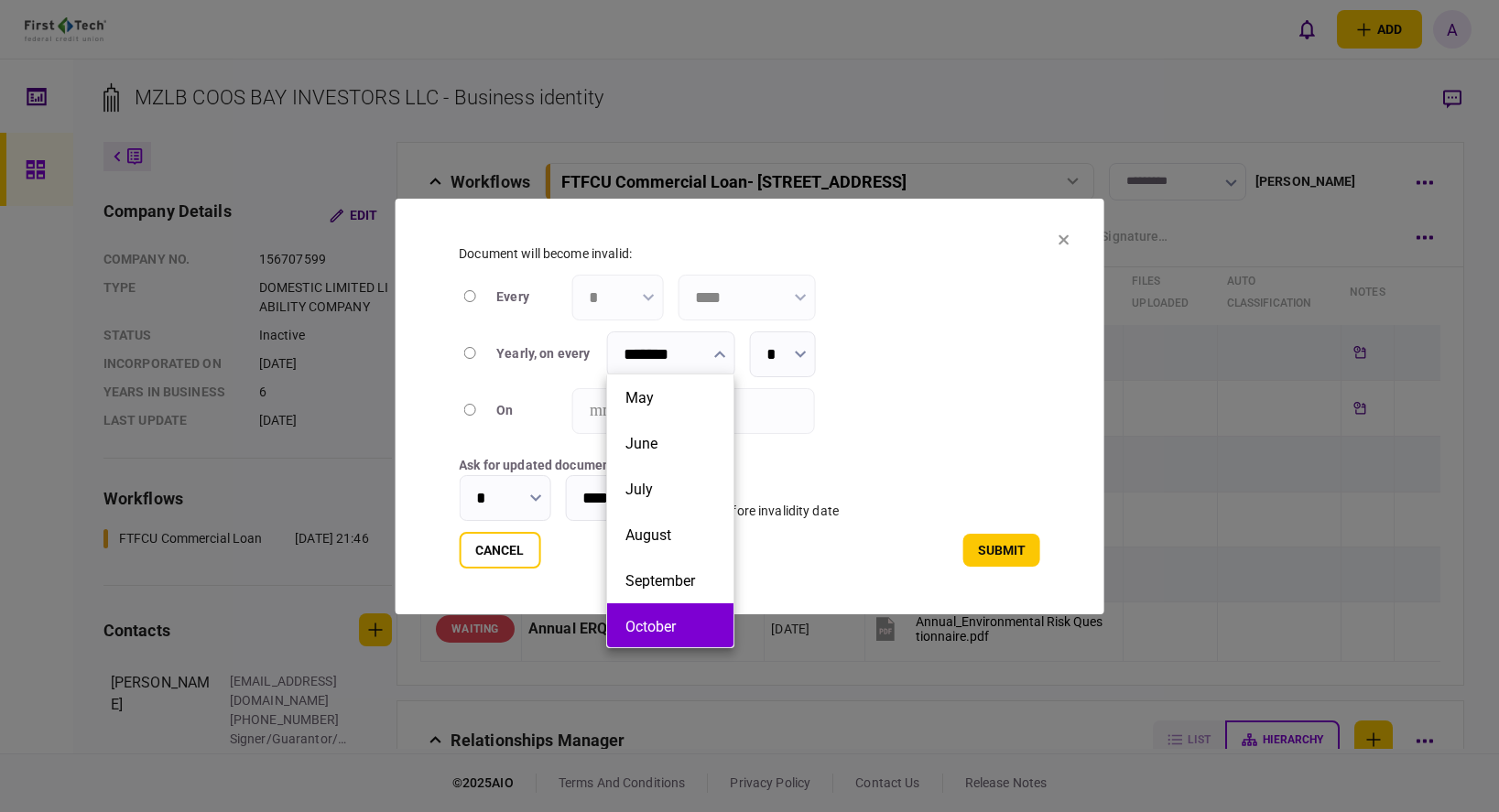 click on "October" at bounding box center [670, 626] 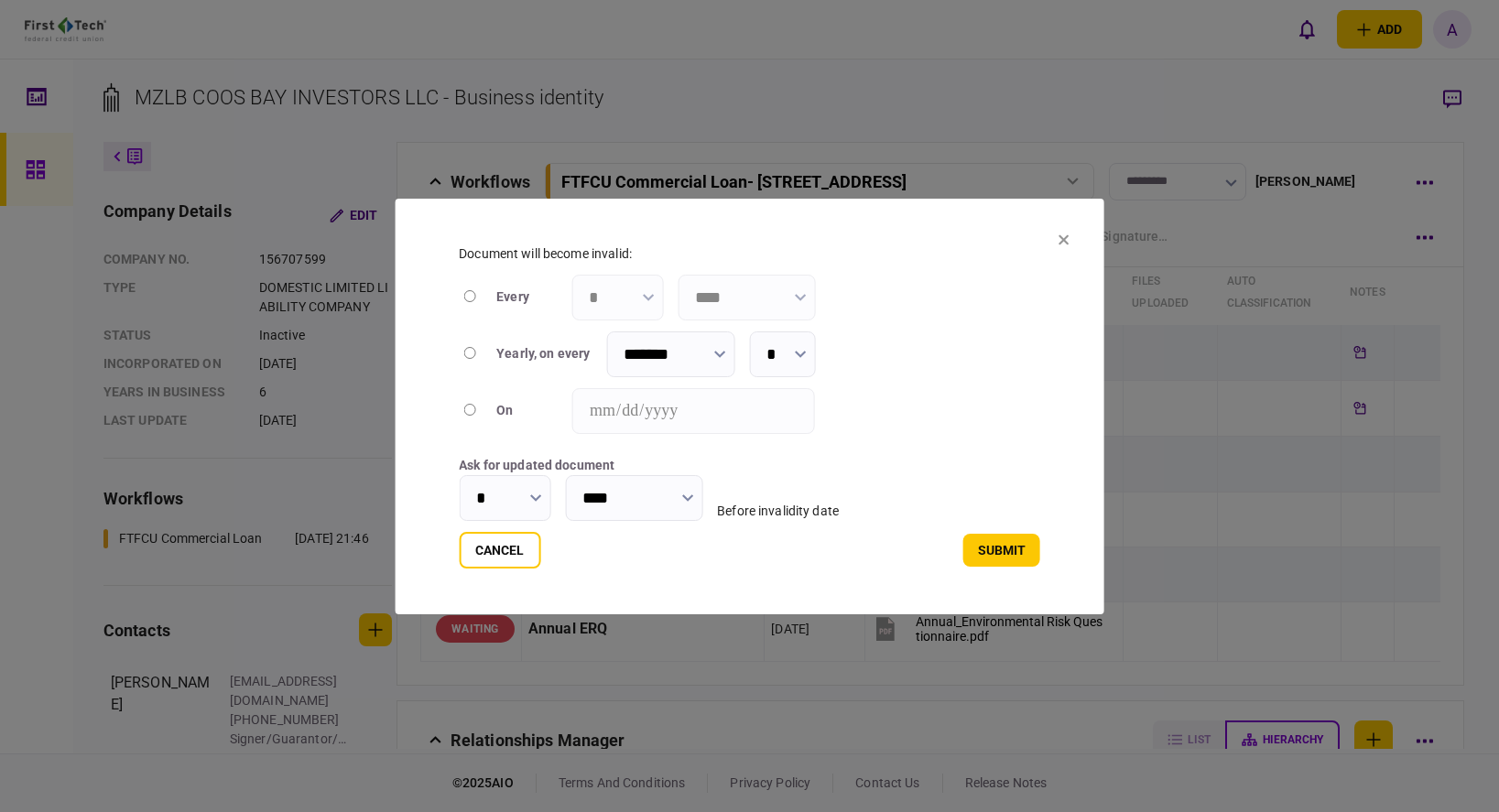 click 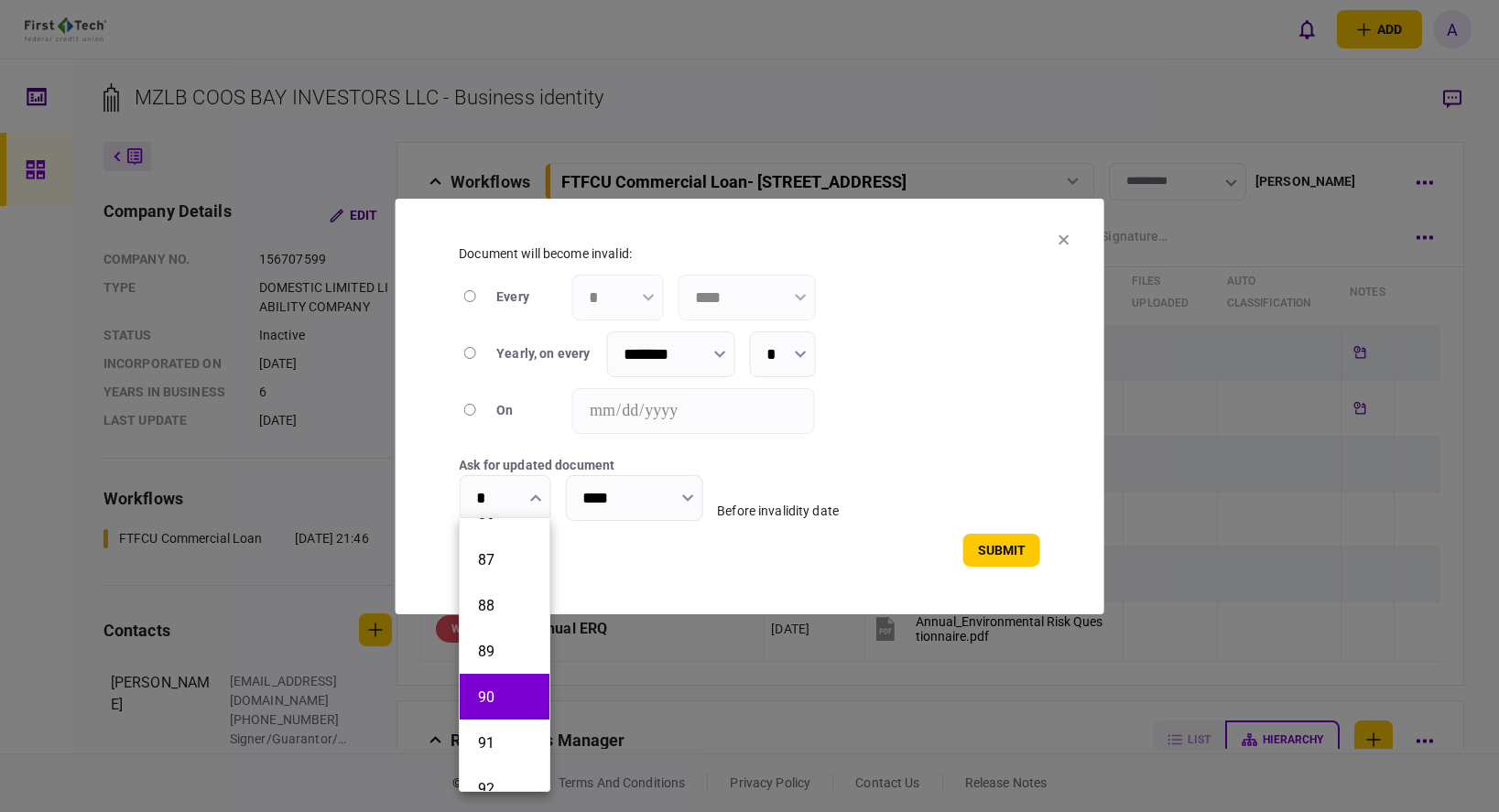 scroll, scrollTop: 4028, scrollLeft: 0, axis: vertical 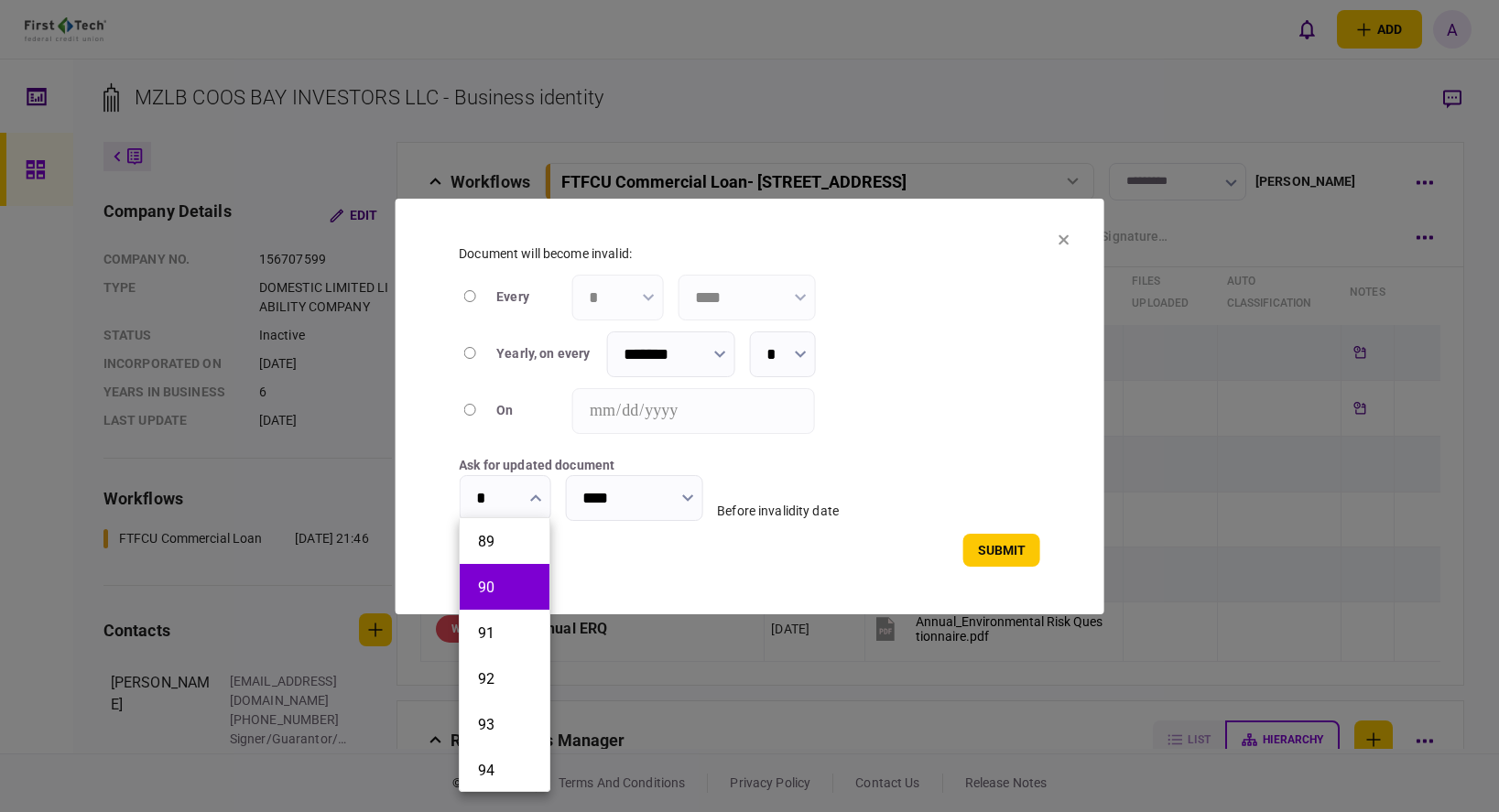 click on "90" at bounding box center [505, 587] 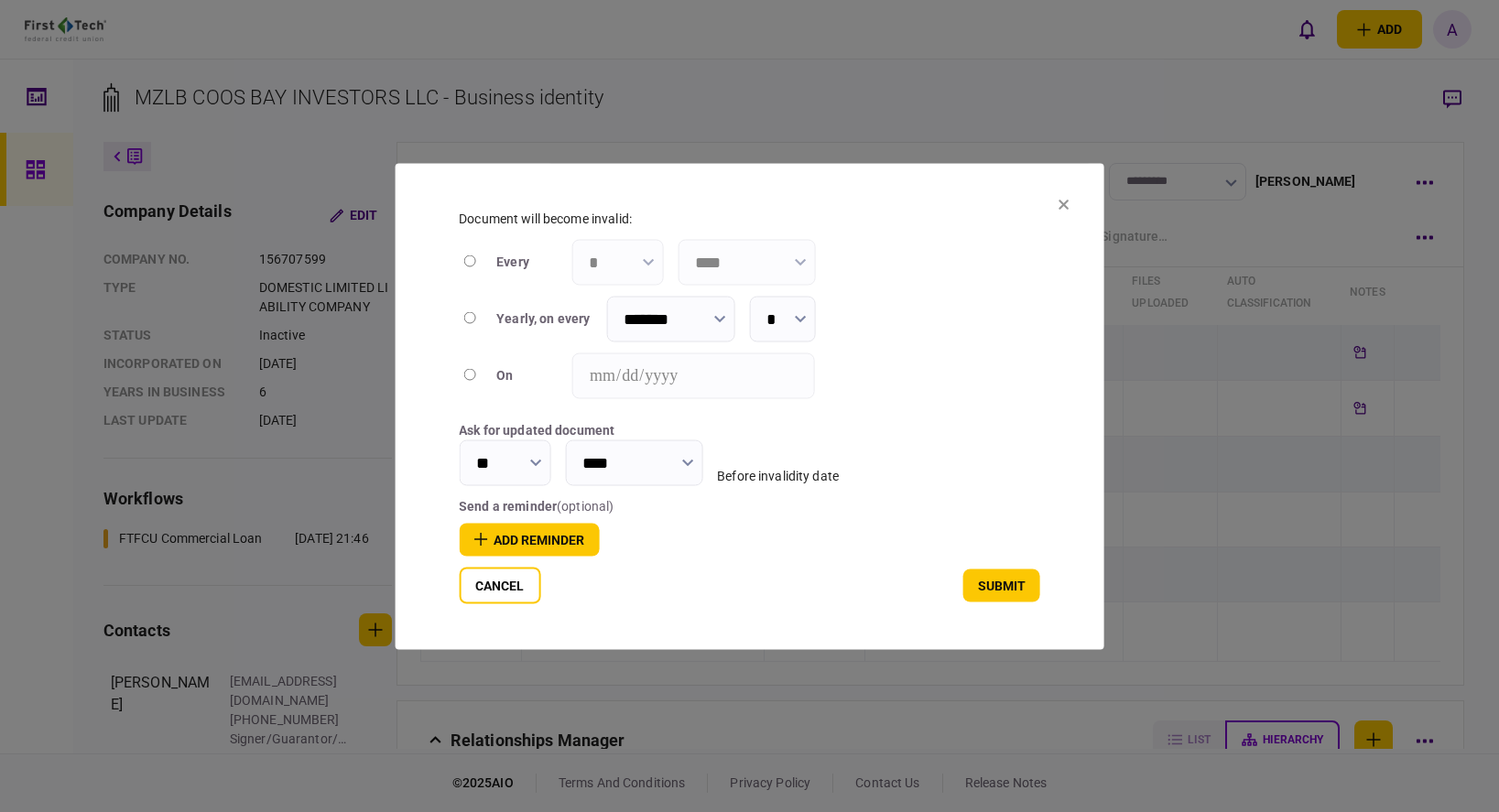 click on "add reminder" at bounding box center [528, 539] 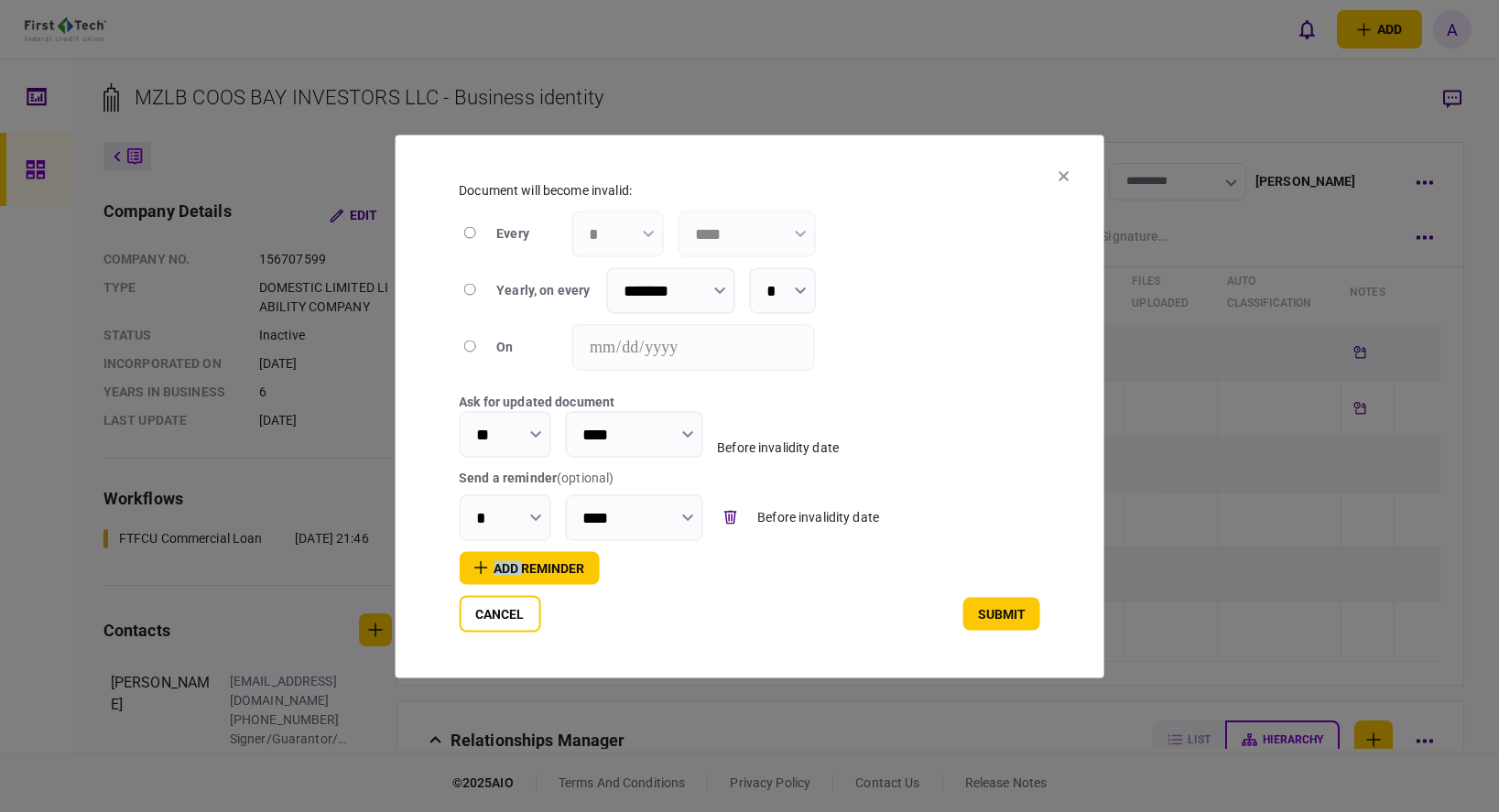 click on "Send a reminder ( optional ) * **** before invalidity date add reminder" at bounding box center [749, 525] 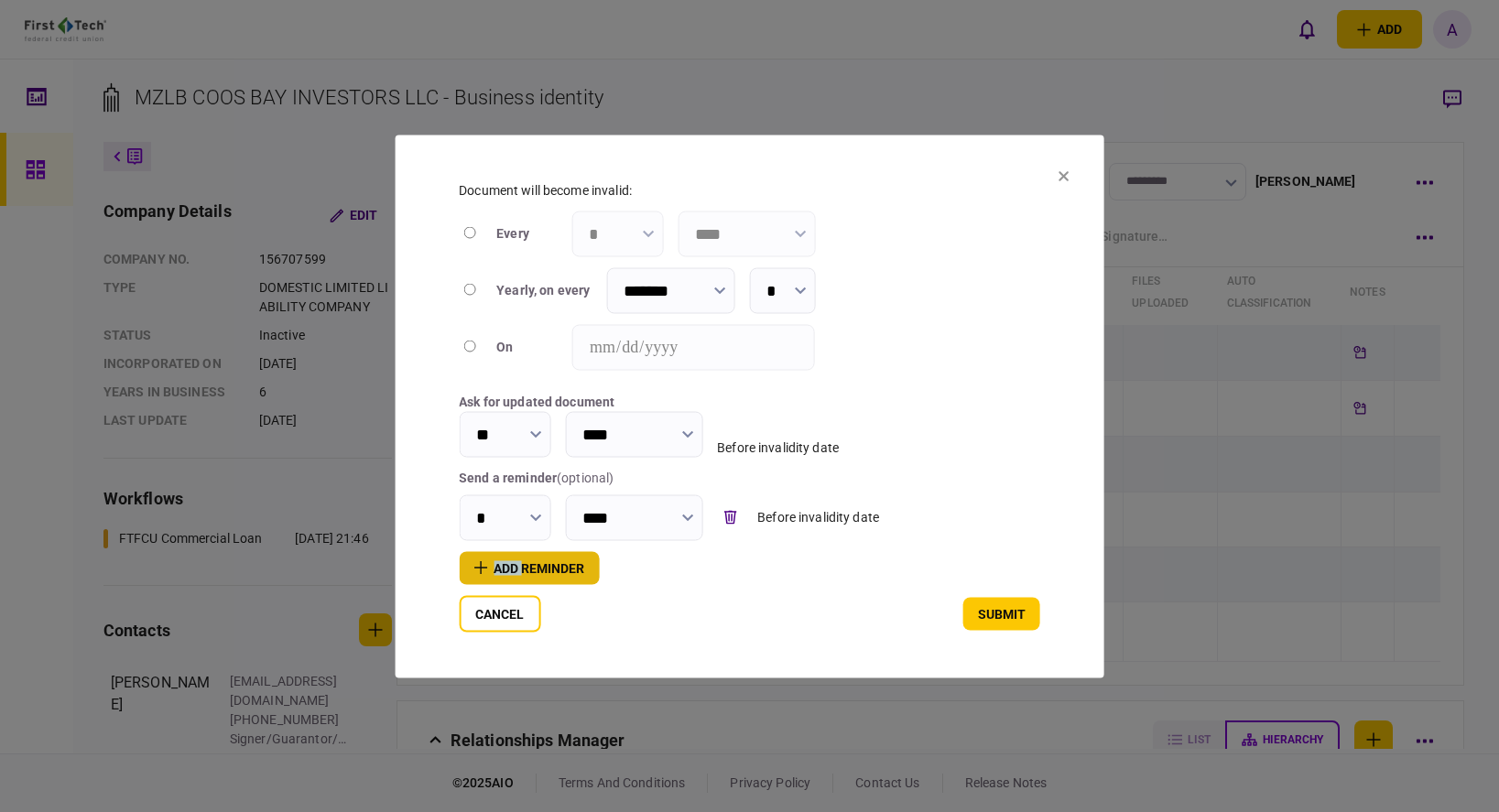 click on "add reminder" at bounding box center [528, 568] 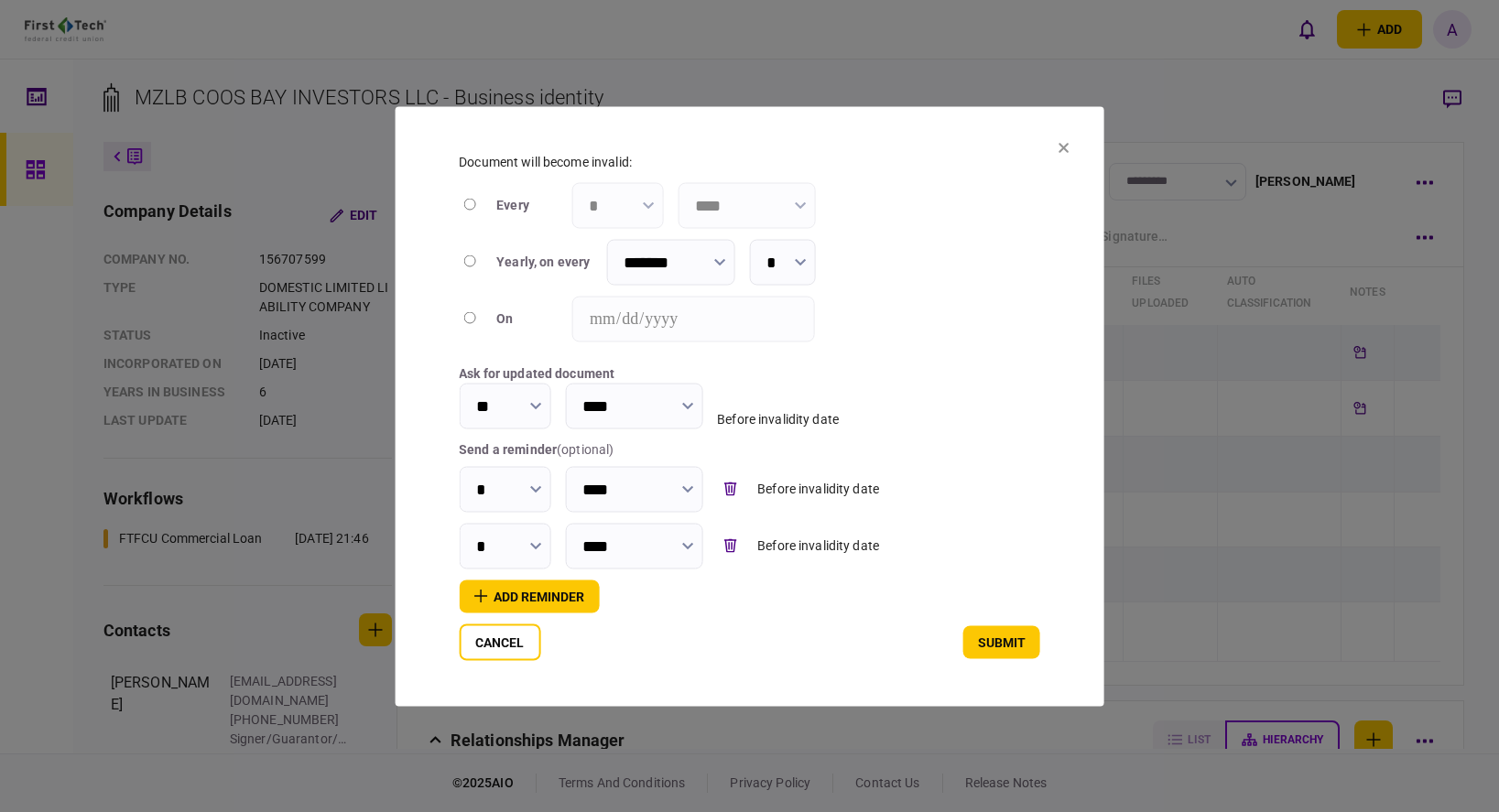 click on "*" at bounding box center [505, 489] 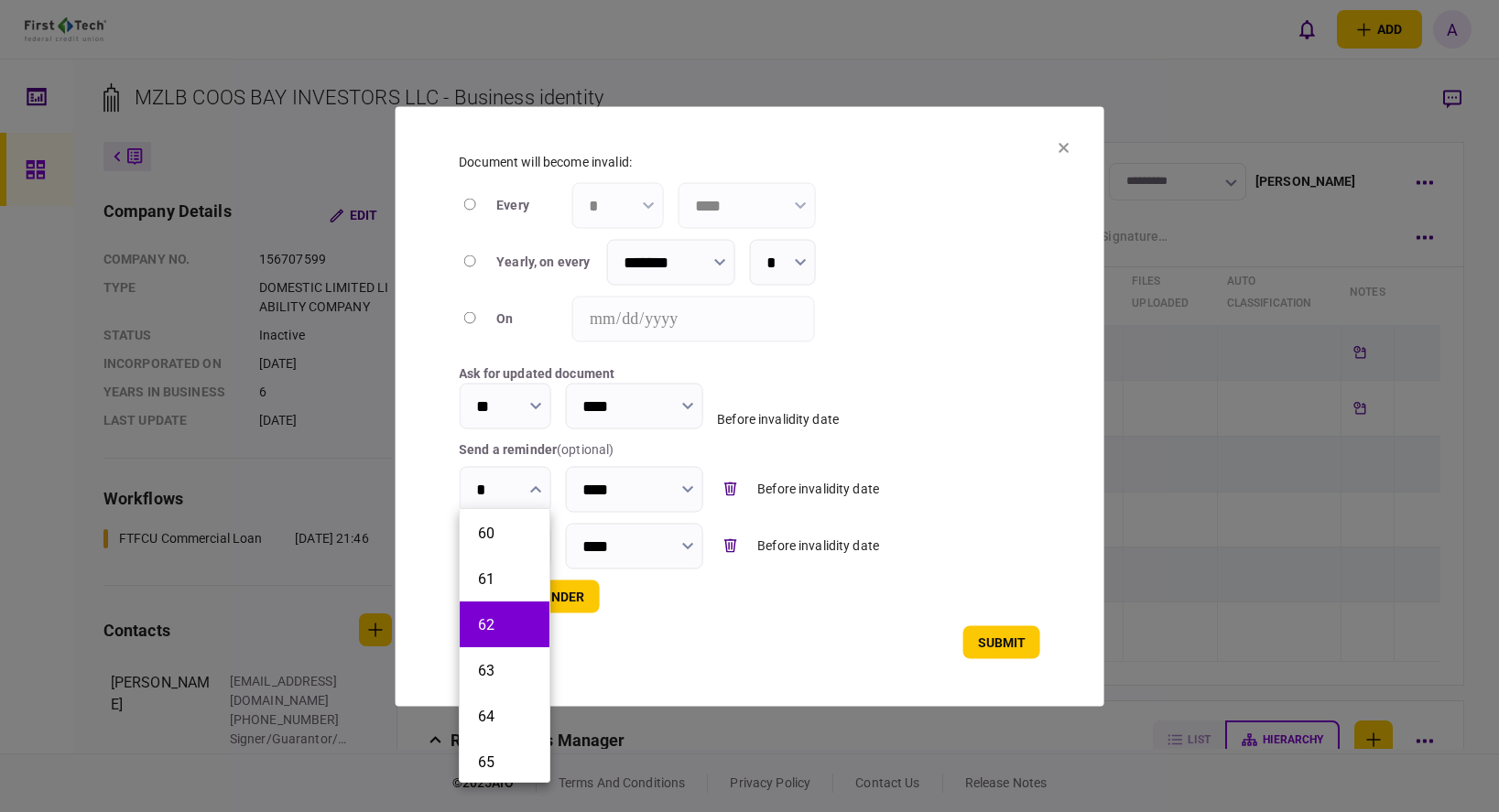 scroll, scrollTop: 2655, scrollLeft: 0, axis: vertical 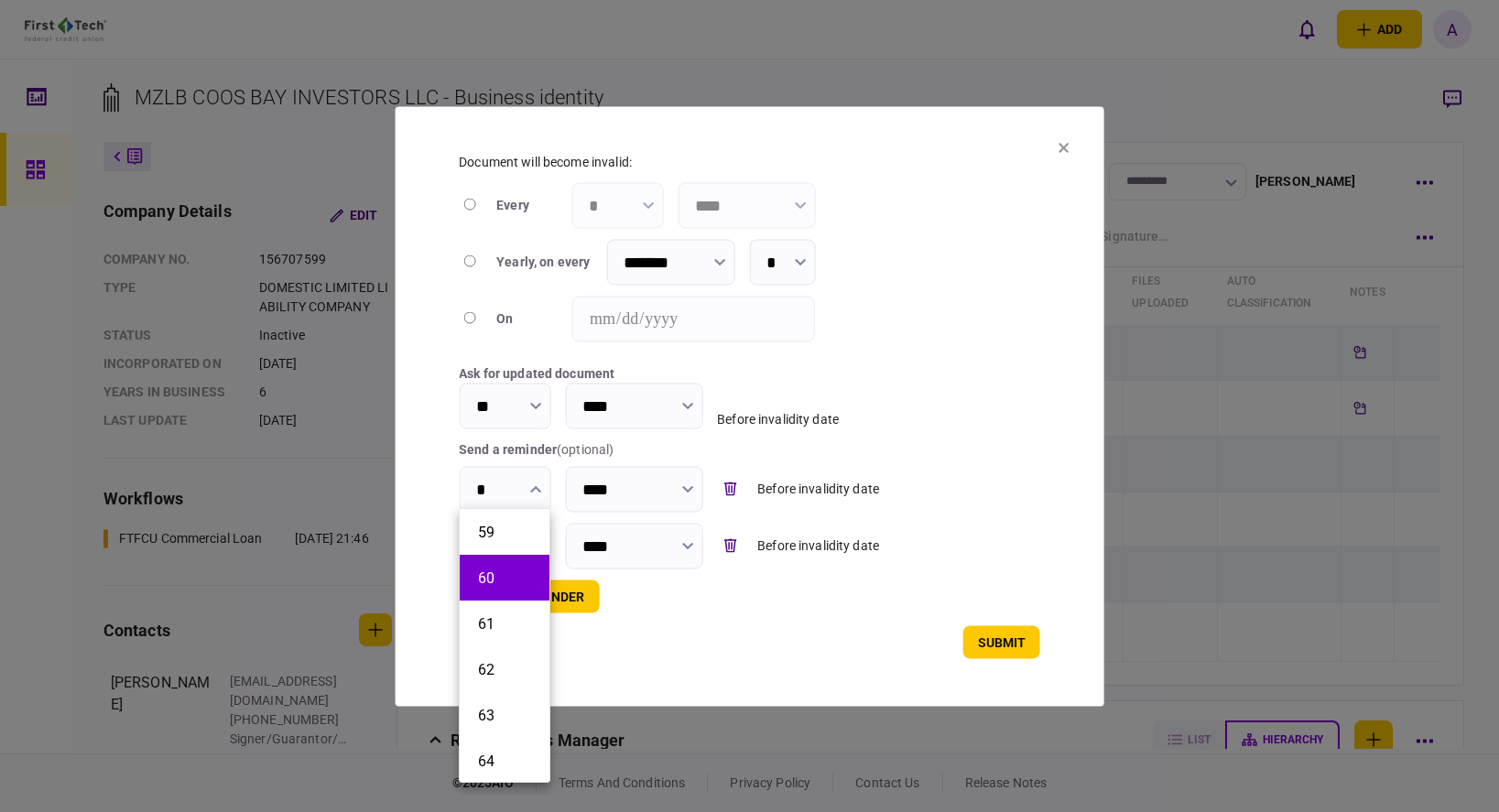 click on "60" at bounding box center (505, 578) 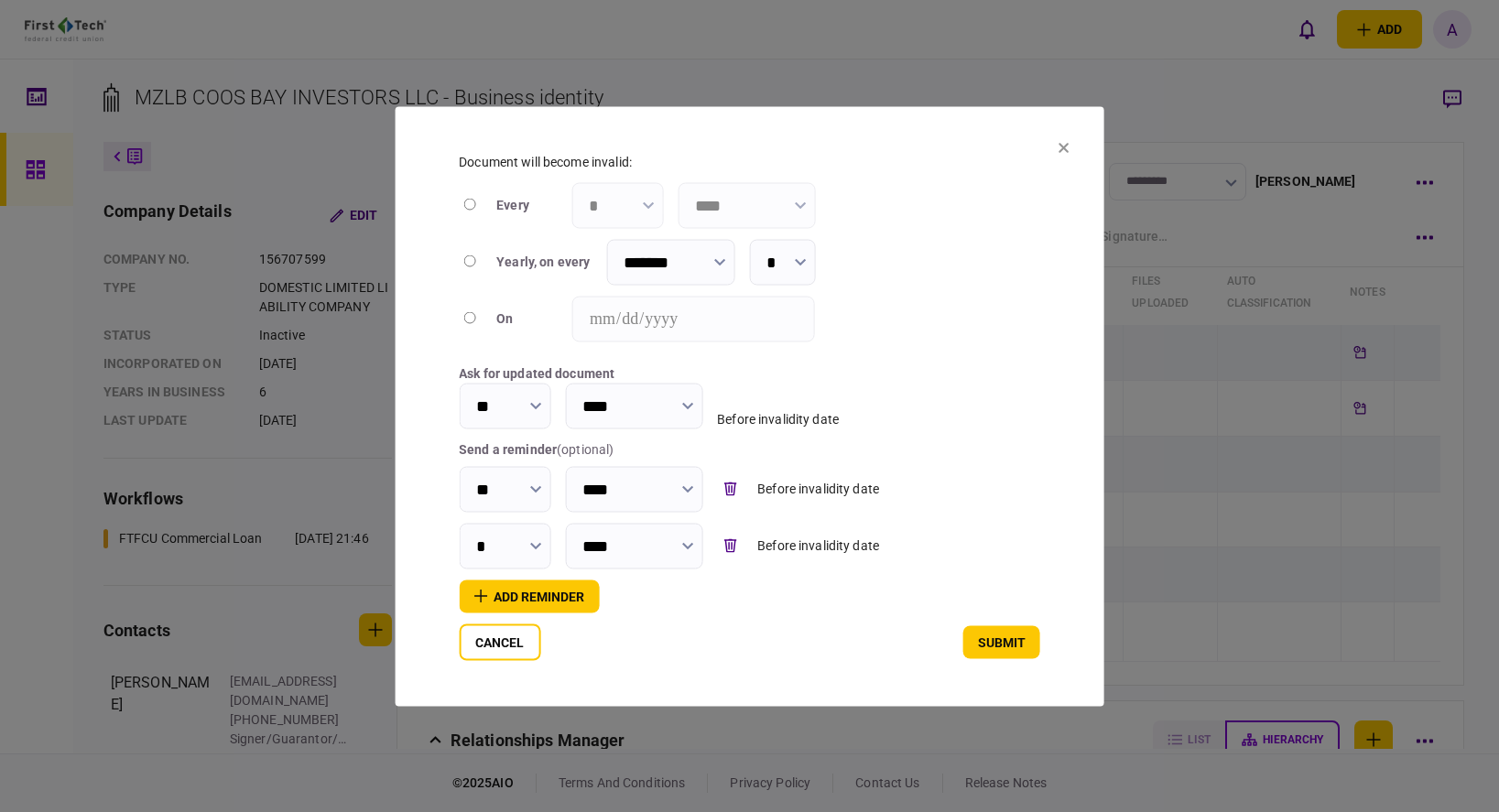 click on "*" at bounding box center [505, 546] 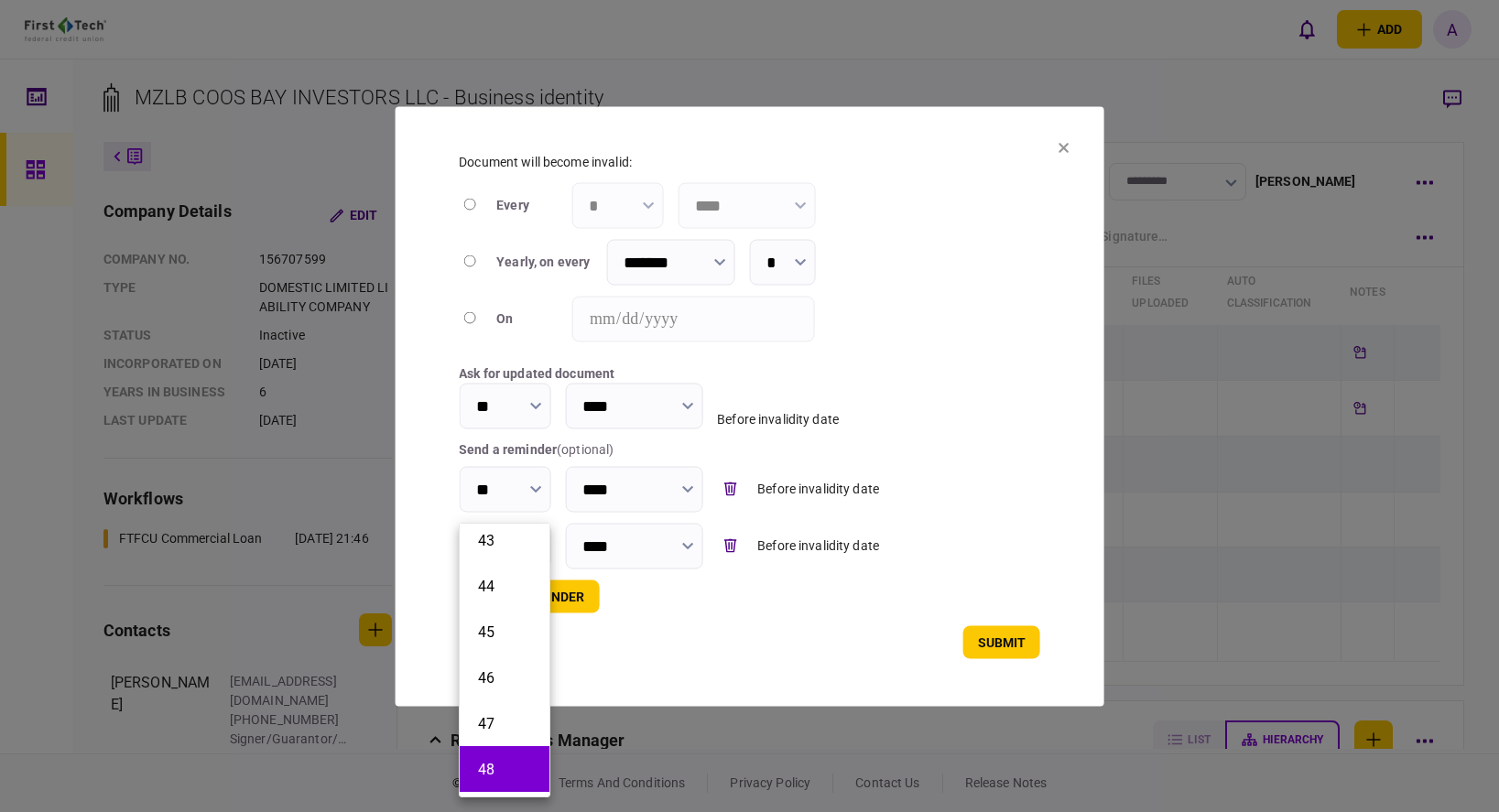scroll, scrollTop: 1922, scrollLeft: 0, axis: vertical 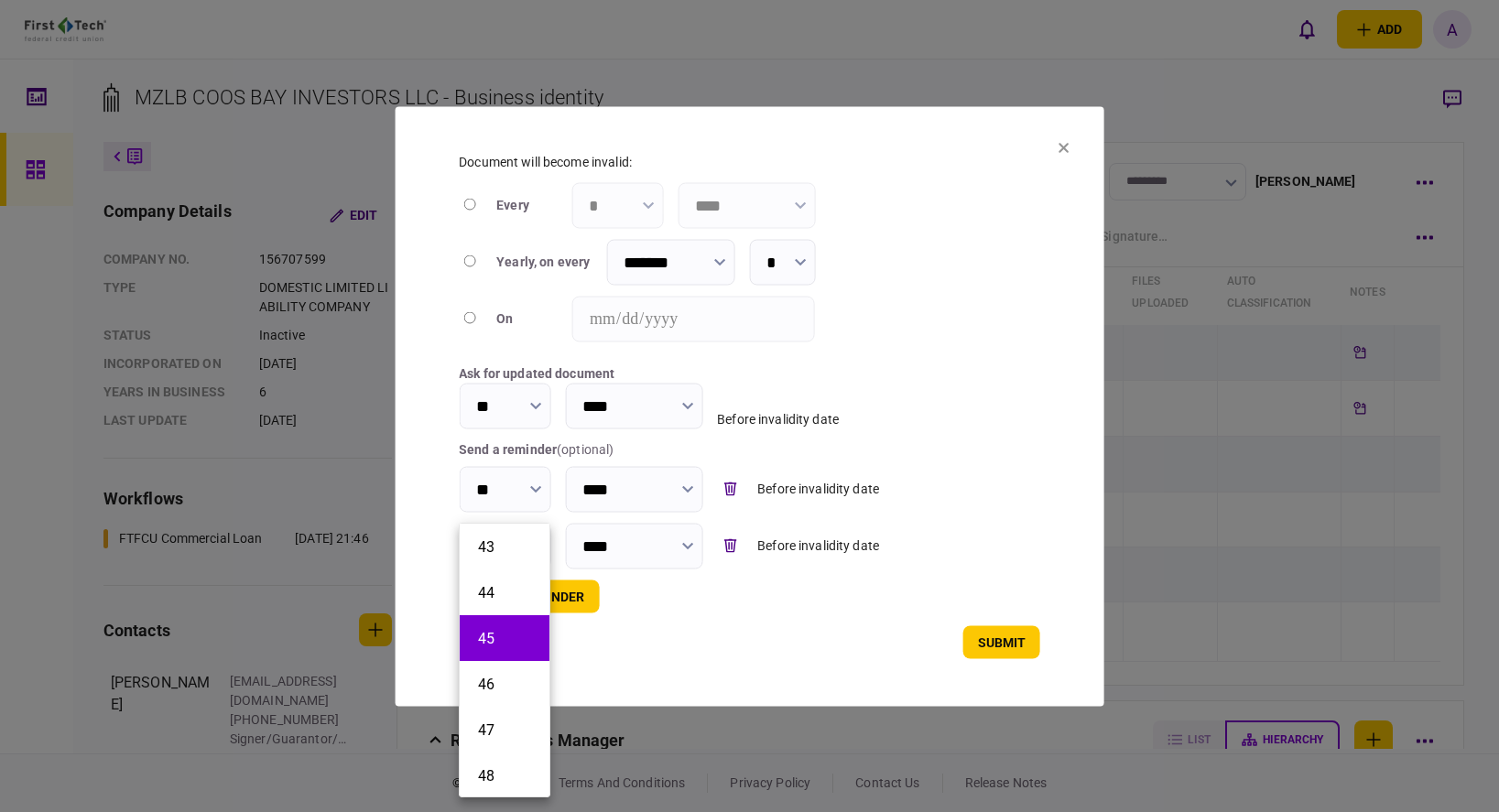 click on "45" at bounding box center [505, 638] 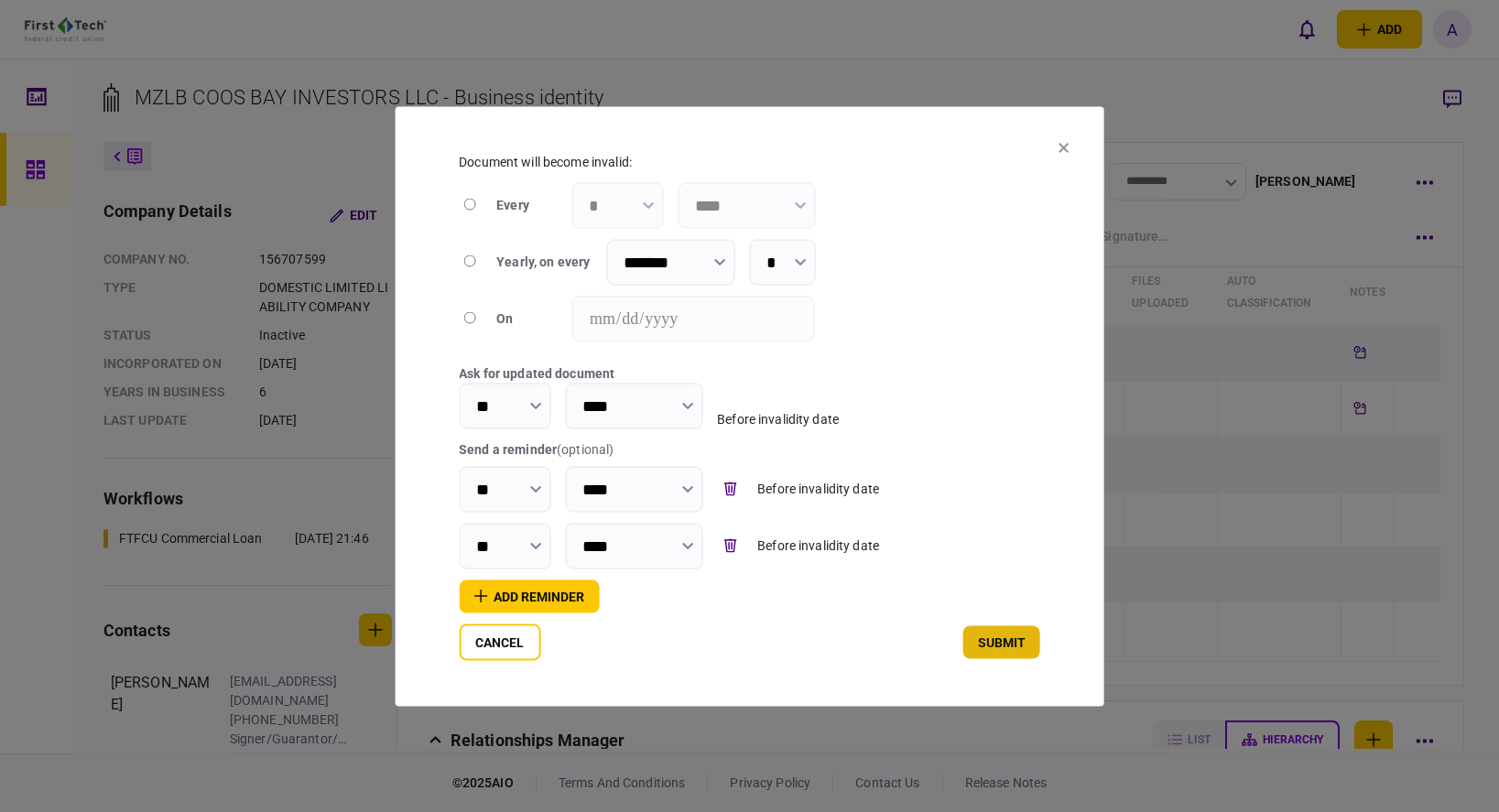 click on "submit" at bounding box center (1002, 642) 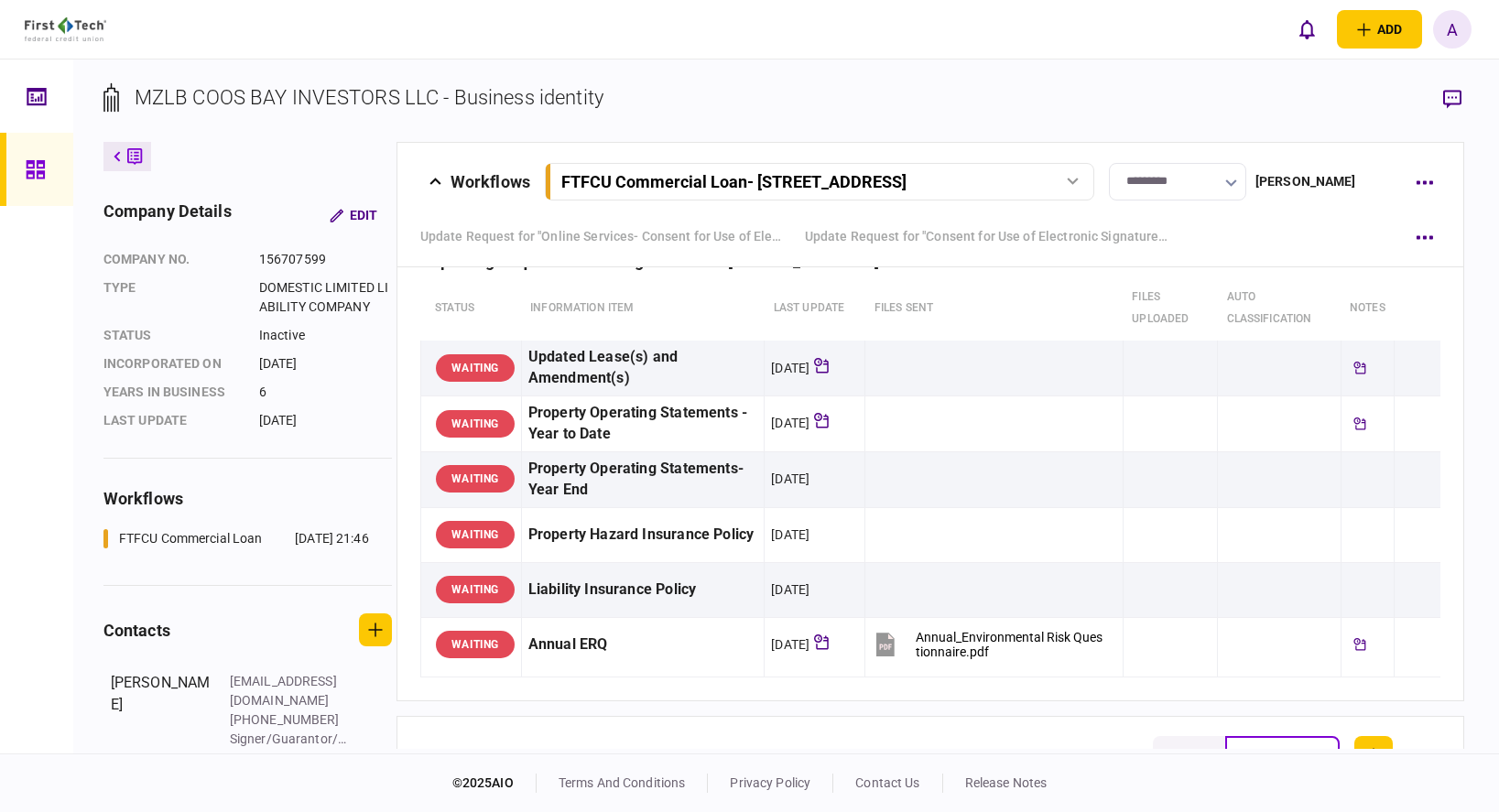 scroll, scrollTop: 1759, scrollLeft: 0, axis: vertical 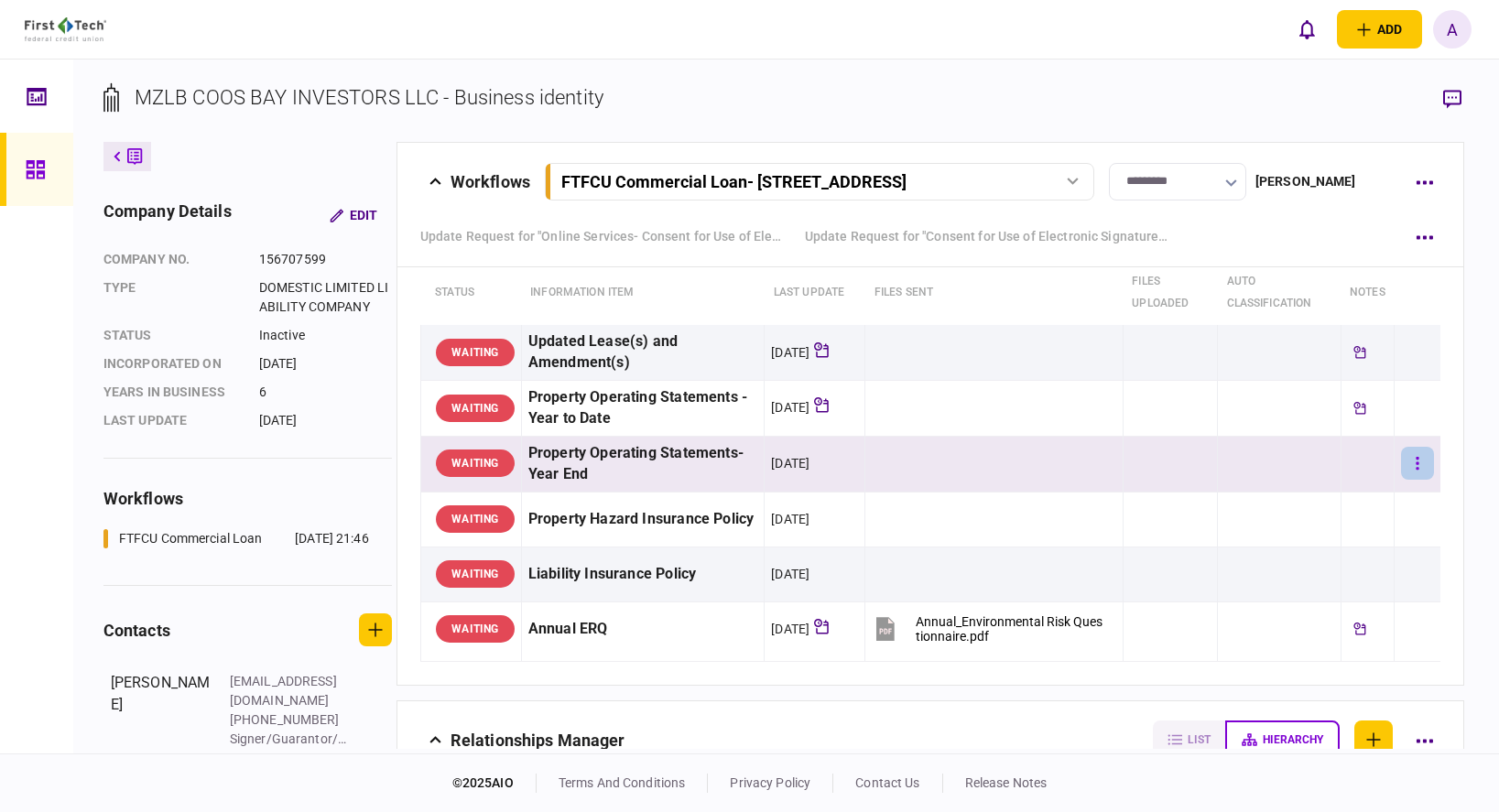 click at bounding box center (1418, 463) 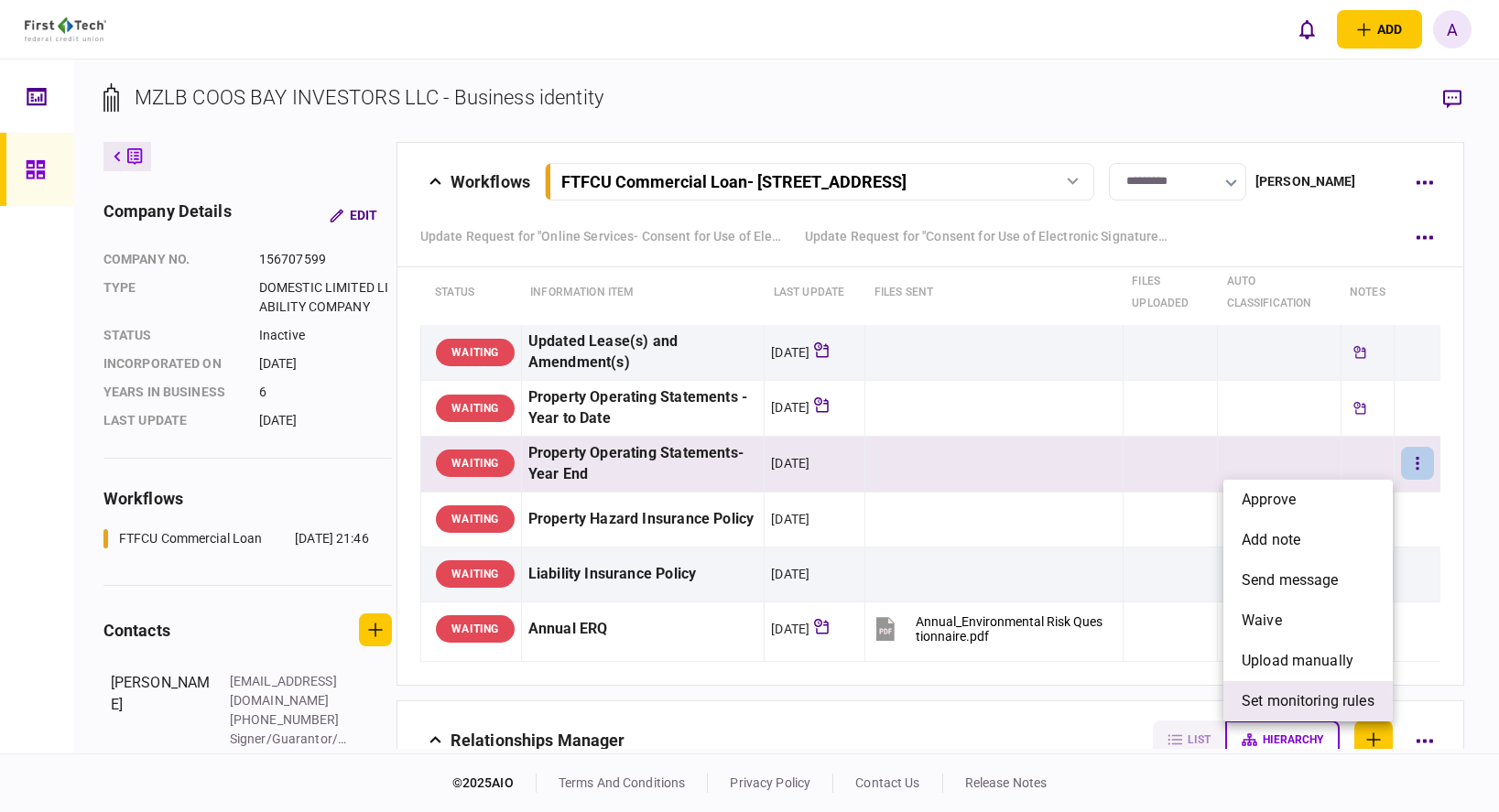 click on "set monitoring rules" at bounding box center [1308, 701] 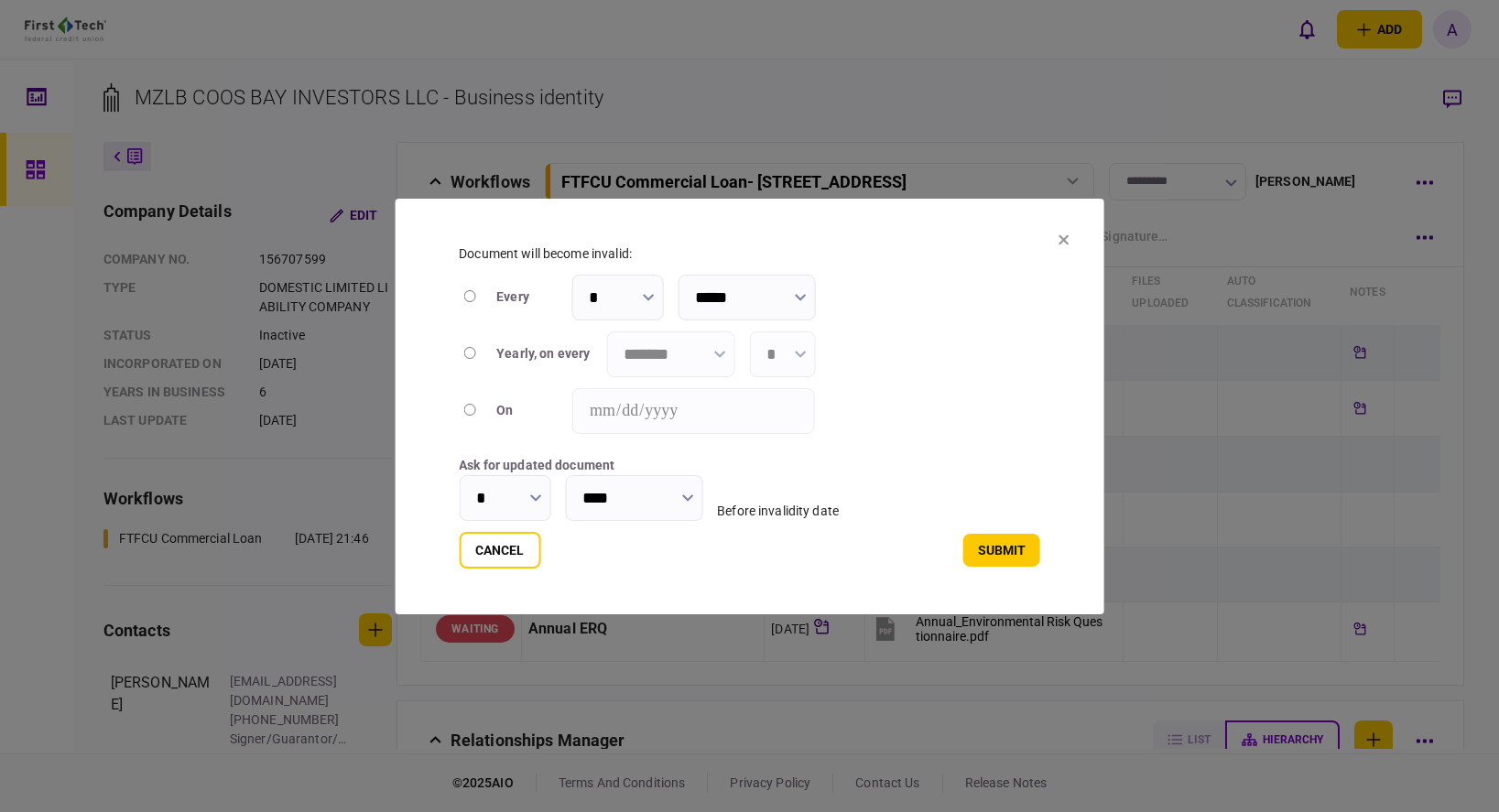 type on "****" 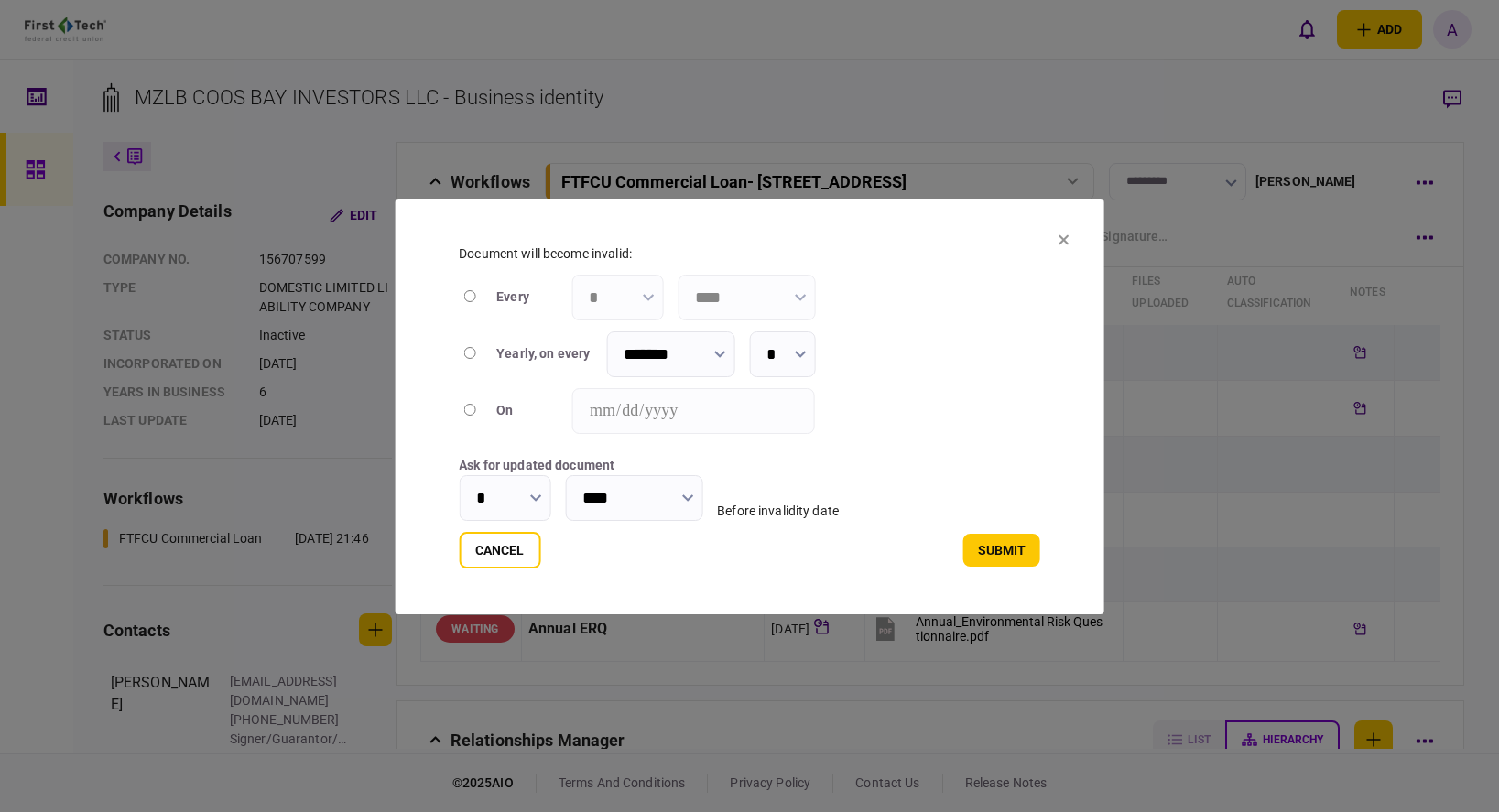 click on "*******" at bounding box center (670, 354) 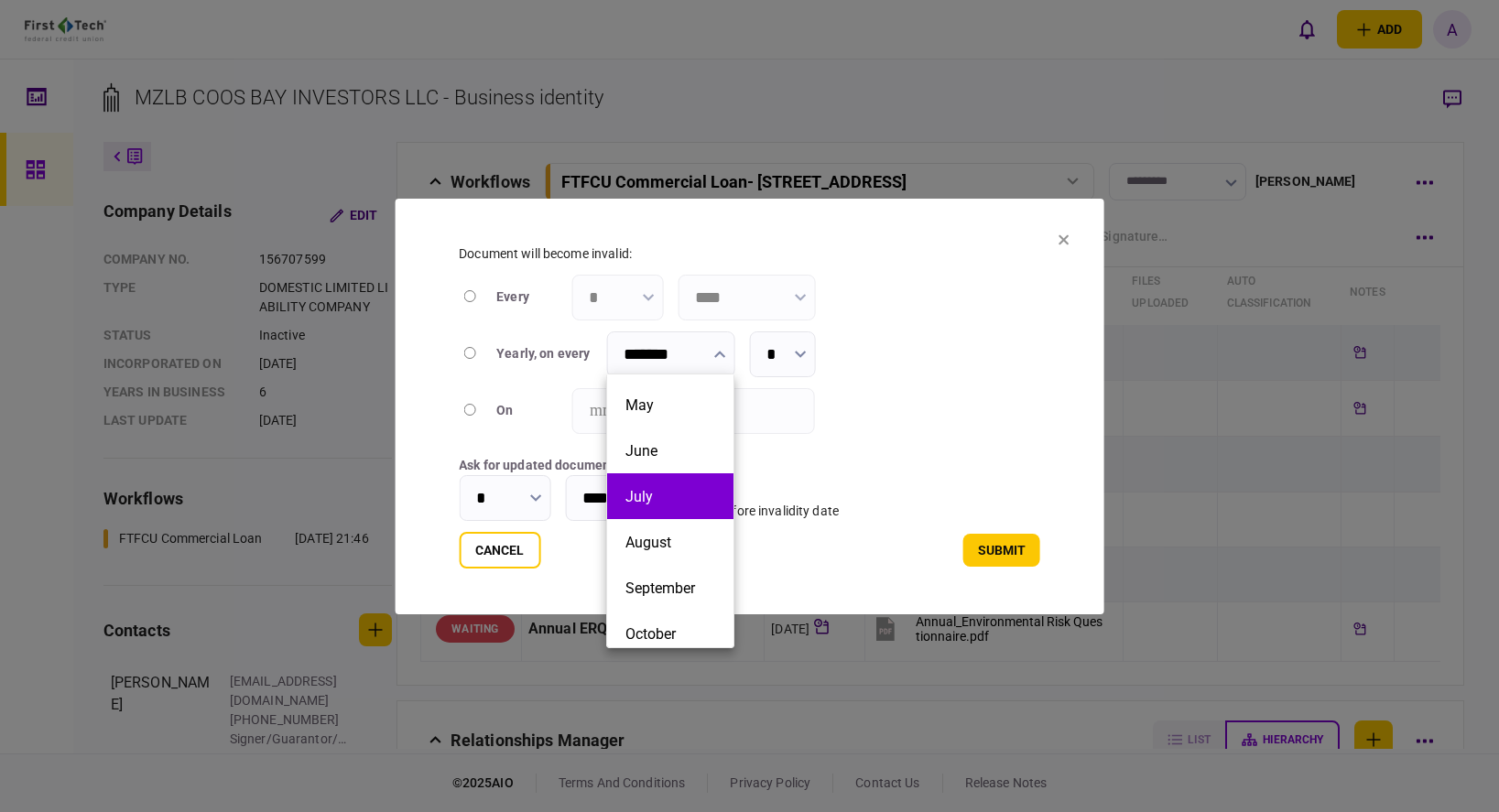 scroll, scrollTop: 183, scrollLeft: 0, axis: vertical 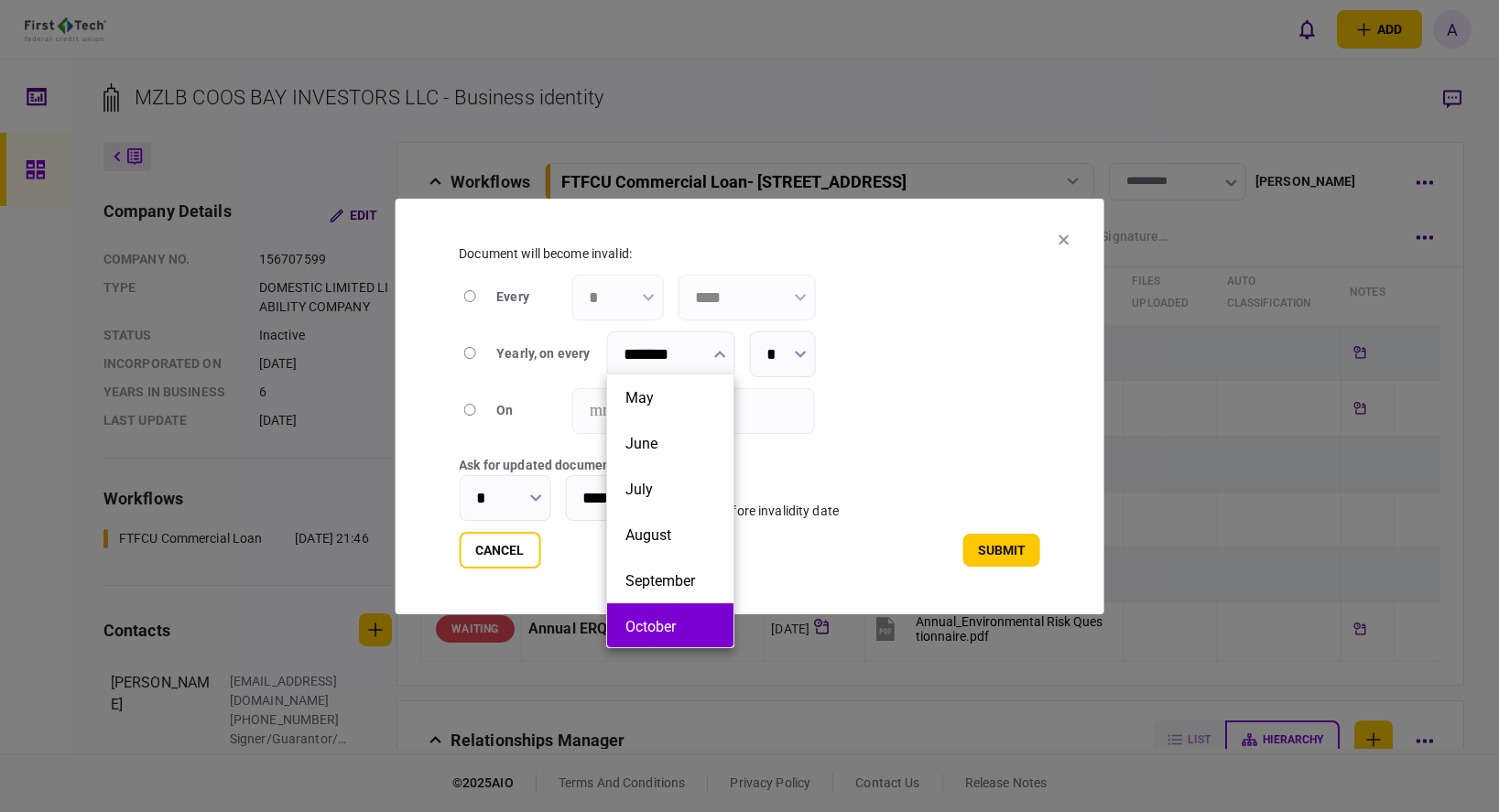 click on "October" at bounding box center (670, 626) 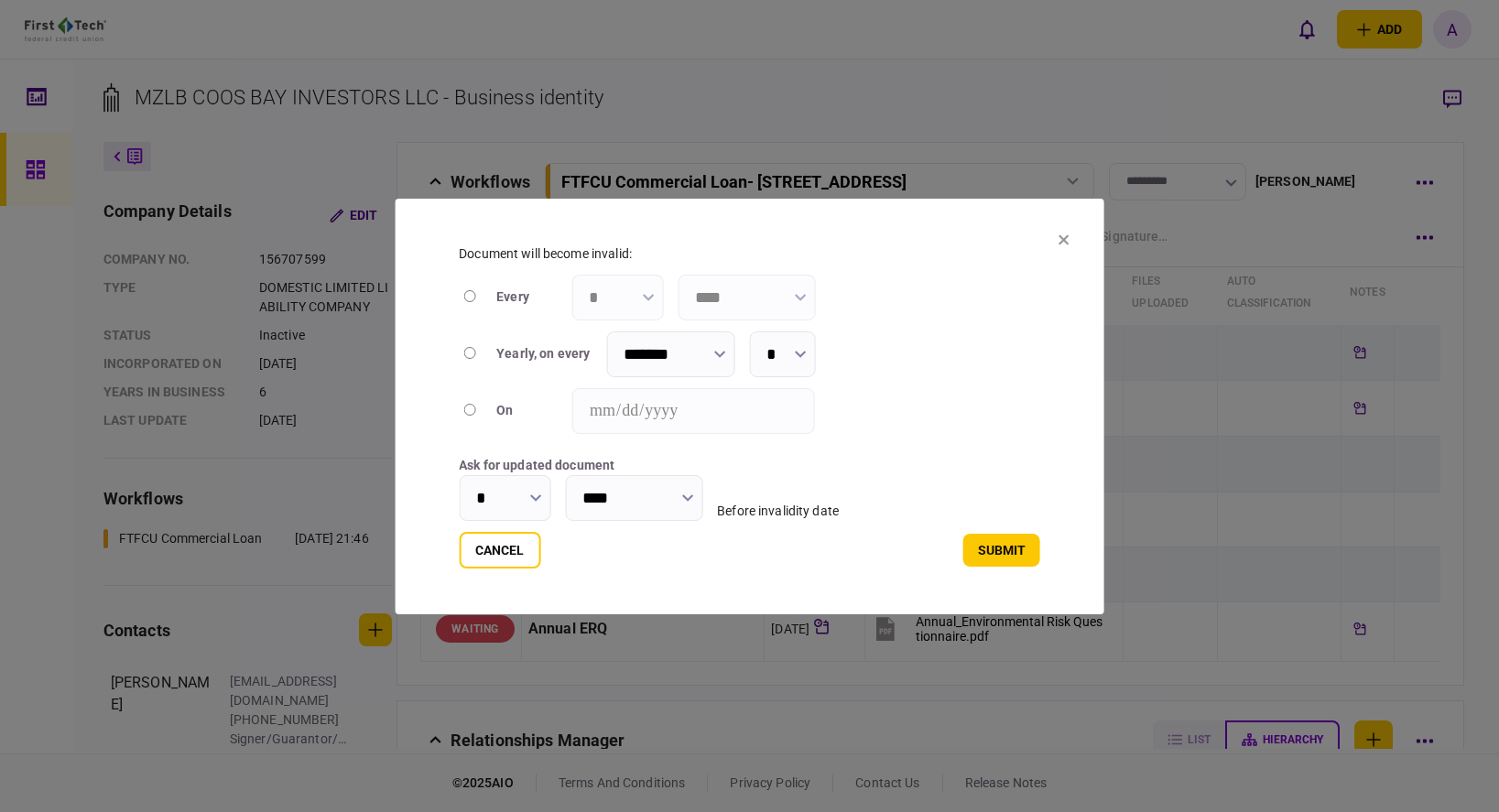 click 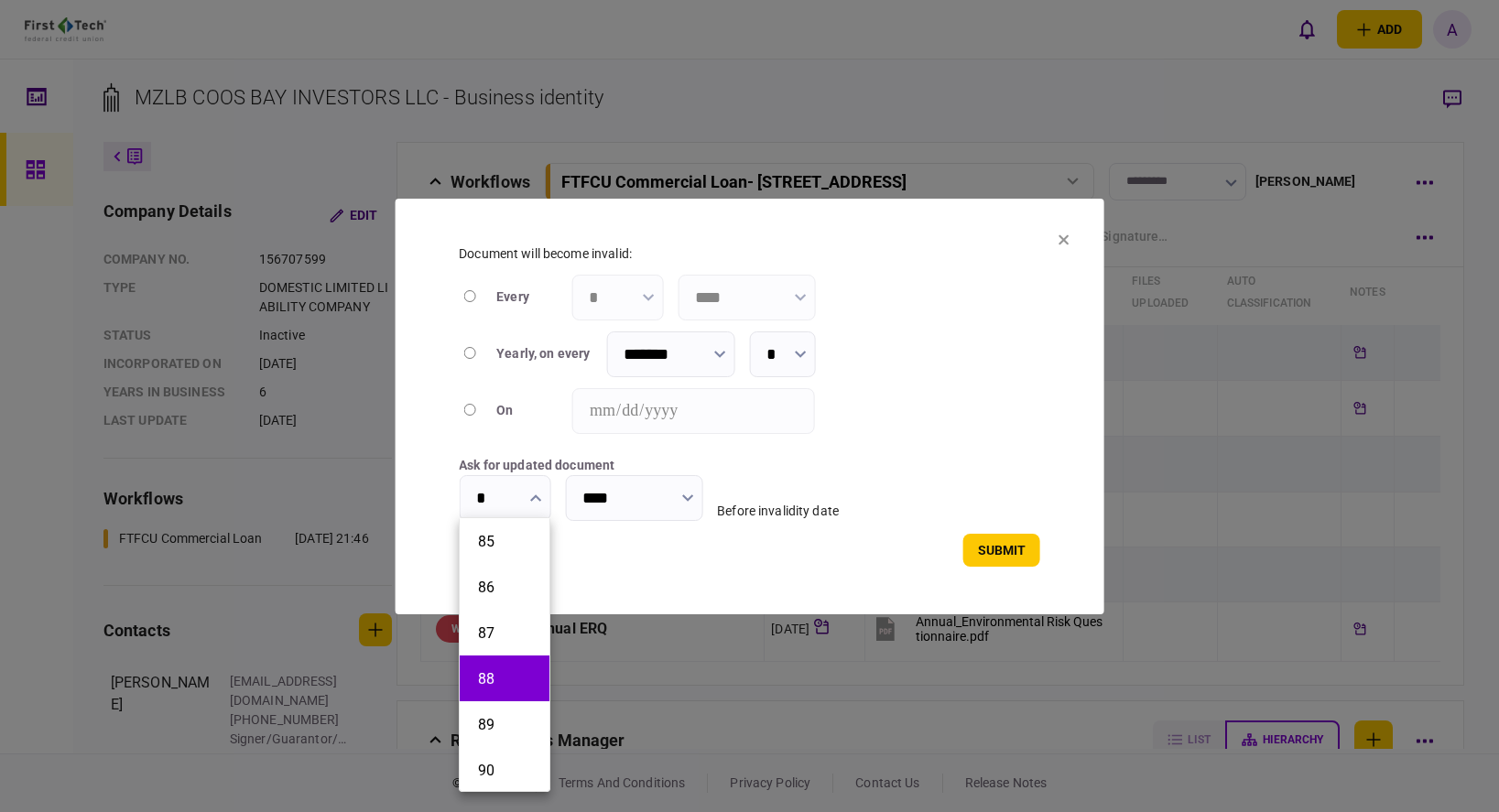 scroll, scrollTop: 4028, scrollLeft: 0, axis: vertical 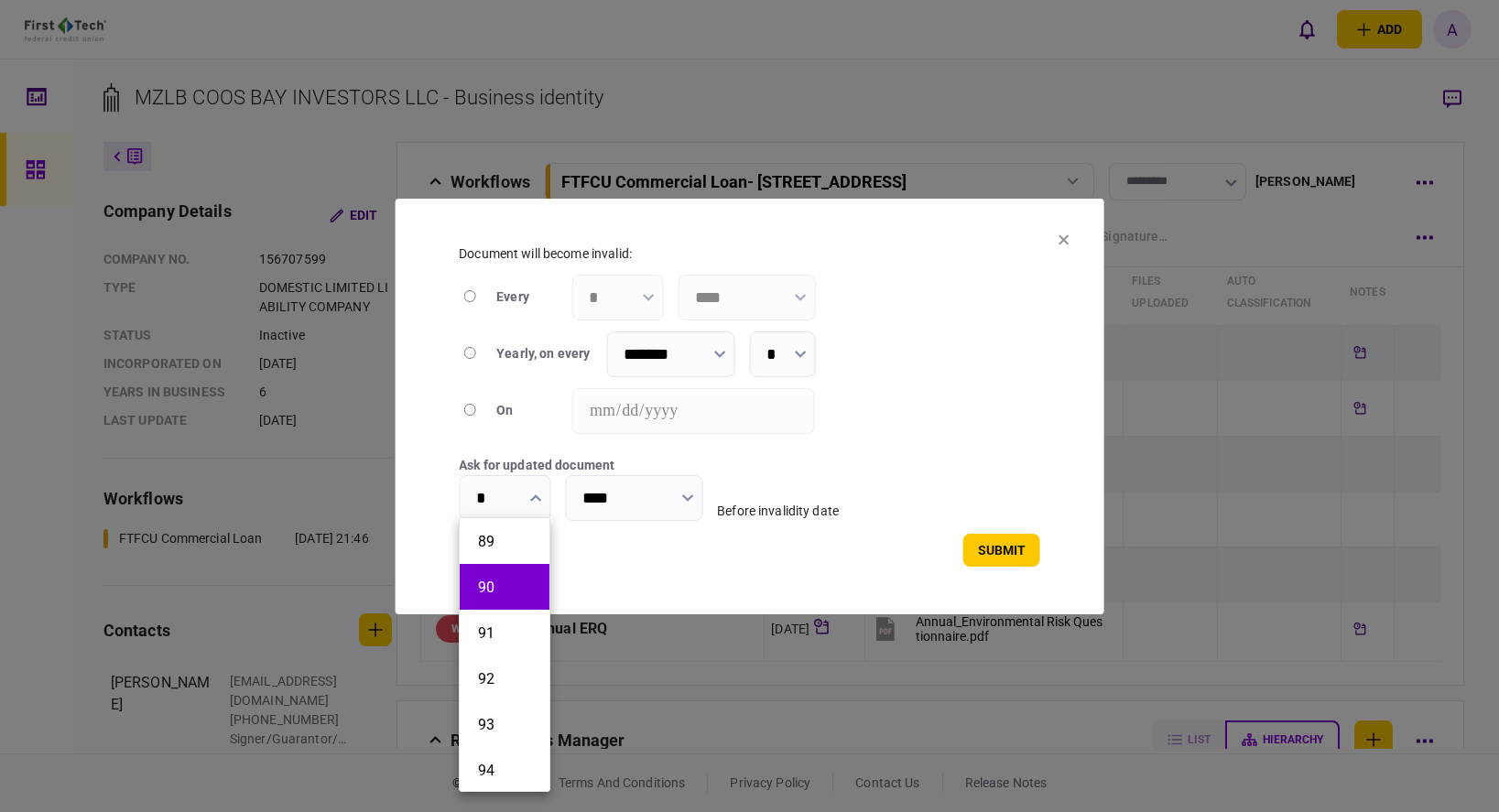 click on "90" at bounding box center [505, 587] 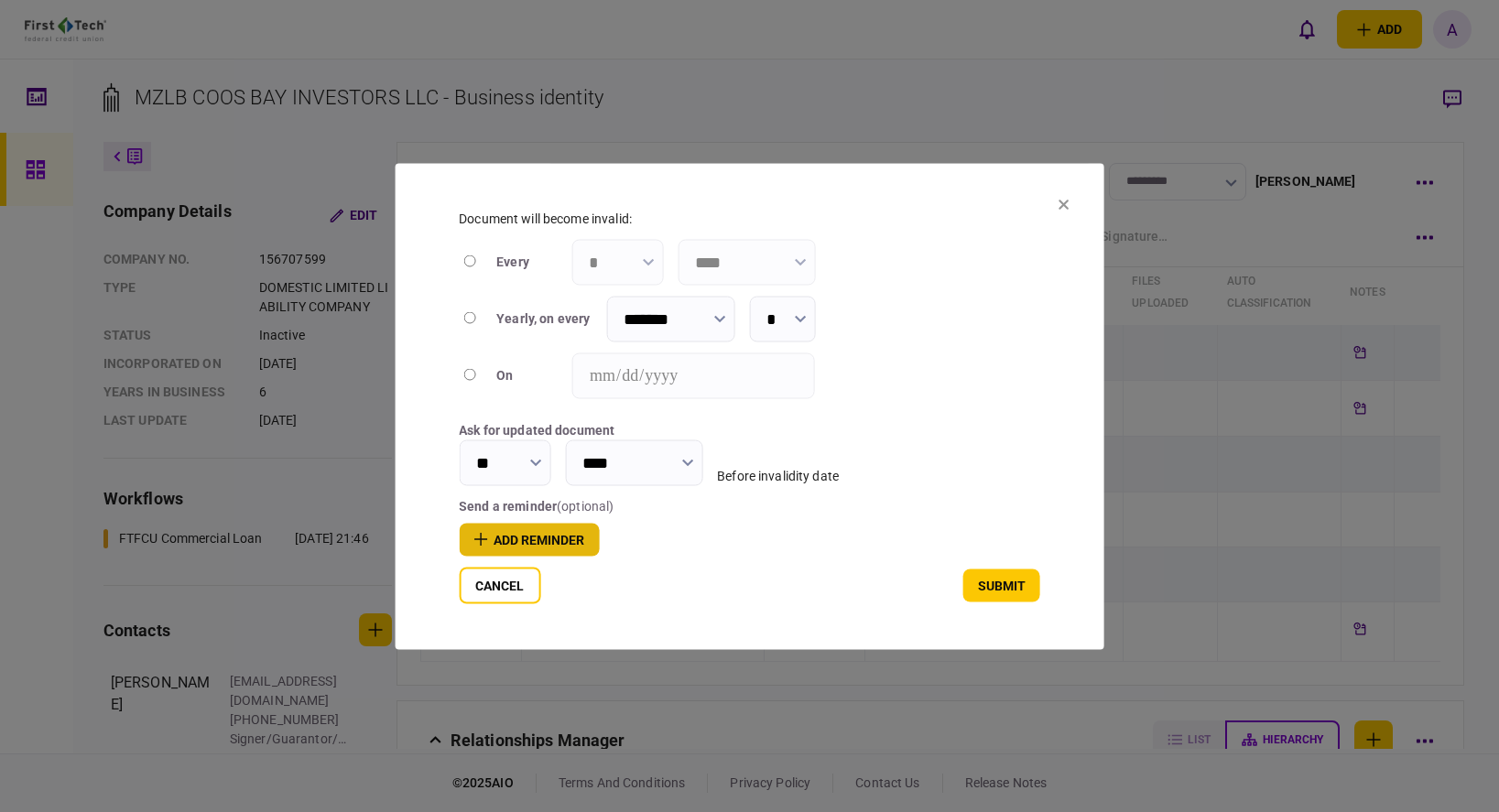 click on "add reminder" at bounding box center [528, 539] 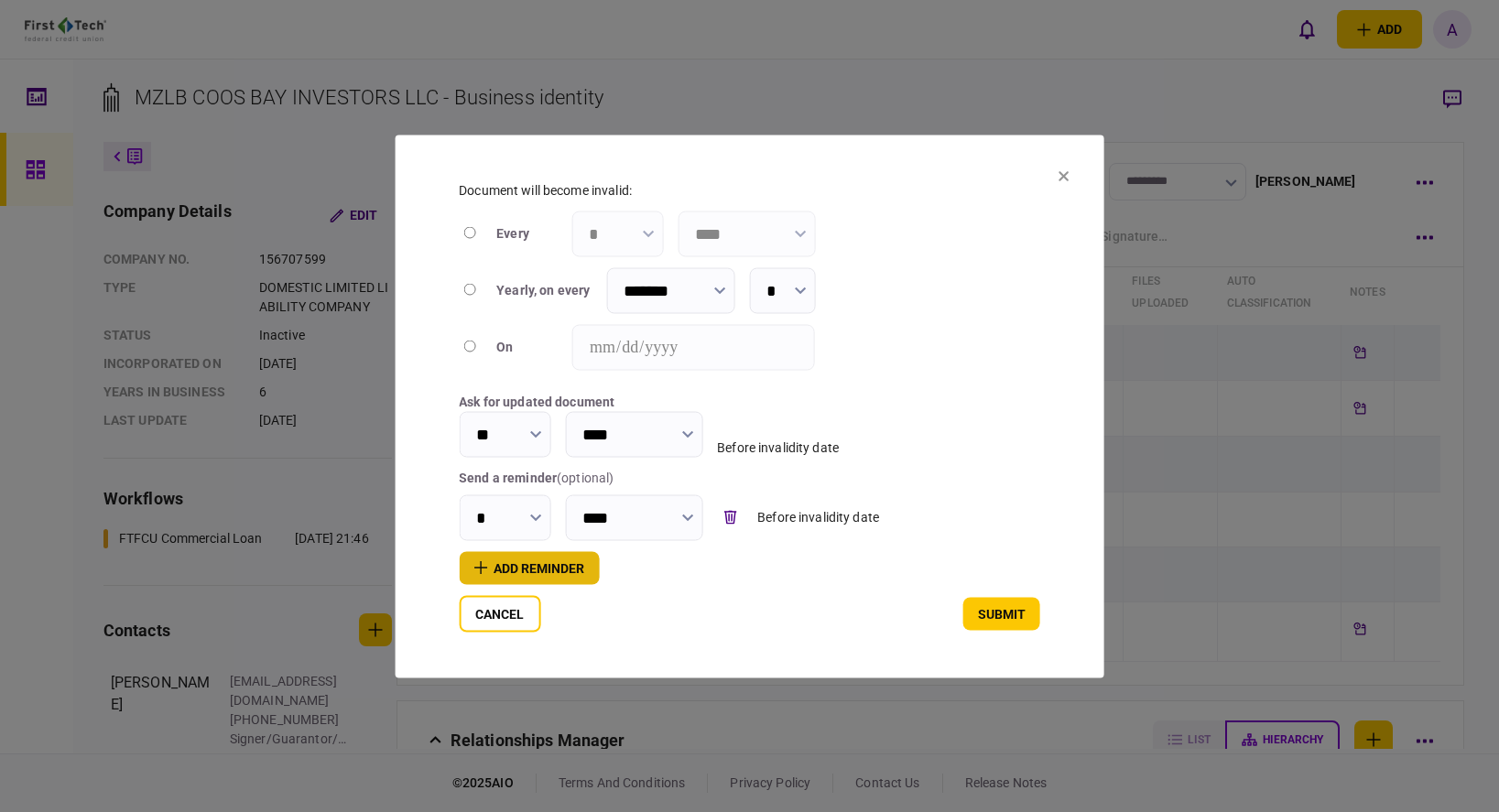 click on "add reminder" at bounding box center [528, 568] 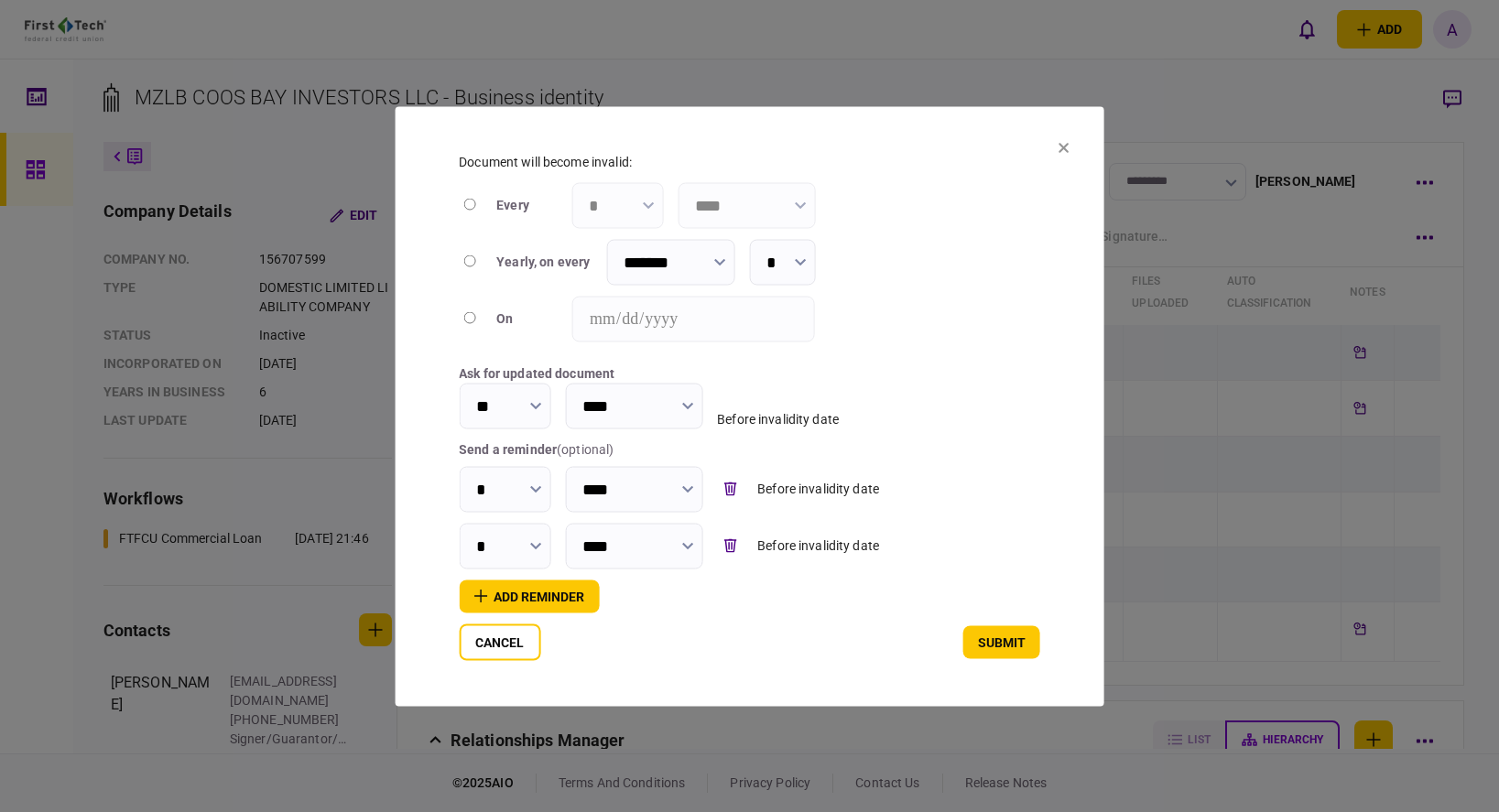 click at bounding box center (535, 488) 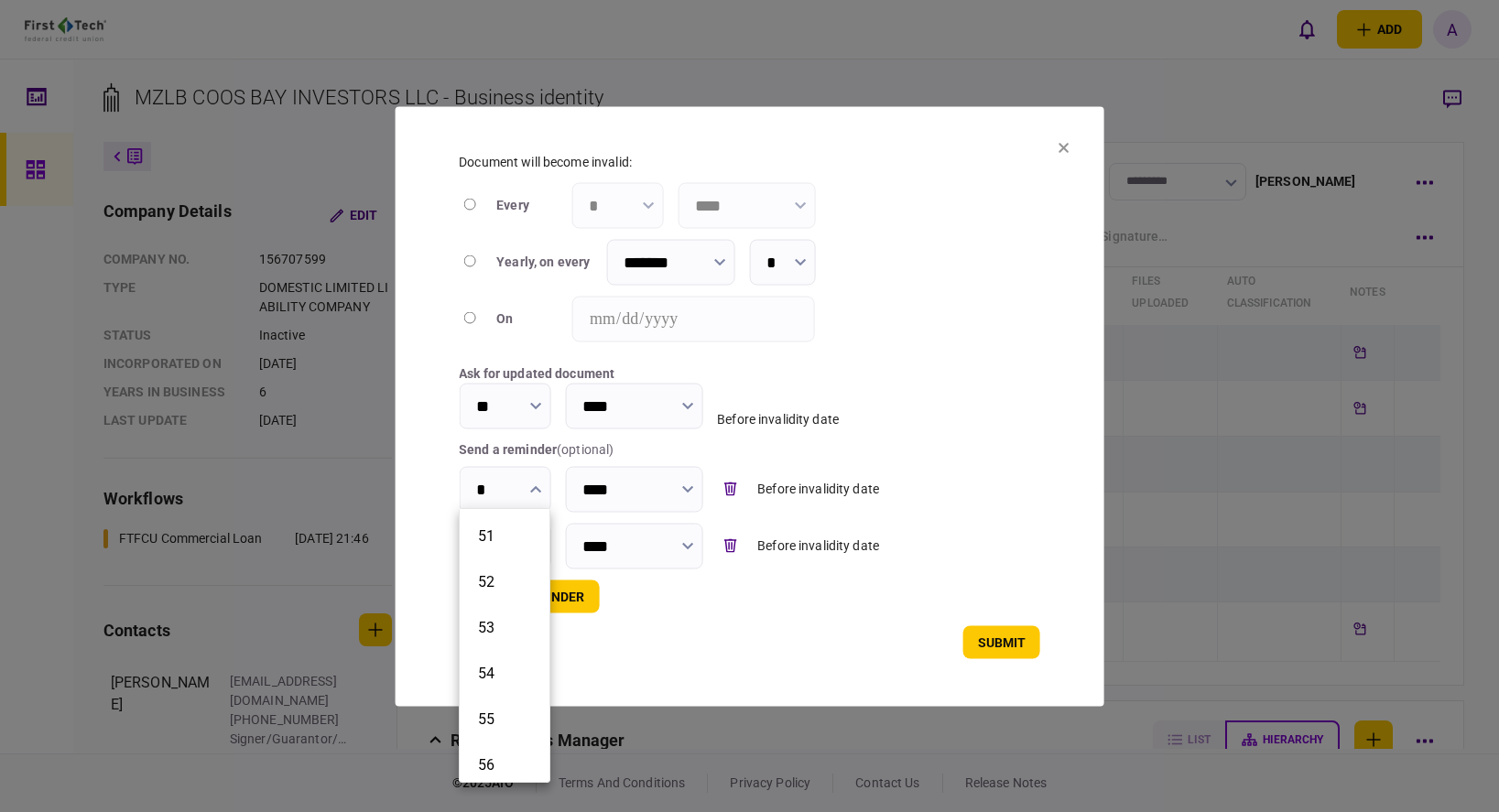 scroll, scrollTop: 2563, scrollLeft: 0, axis: vertical 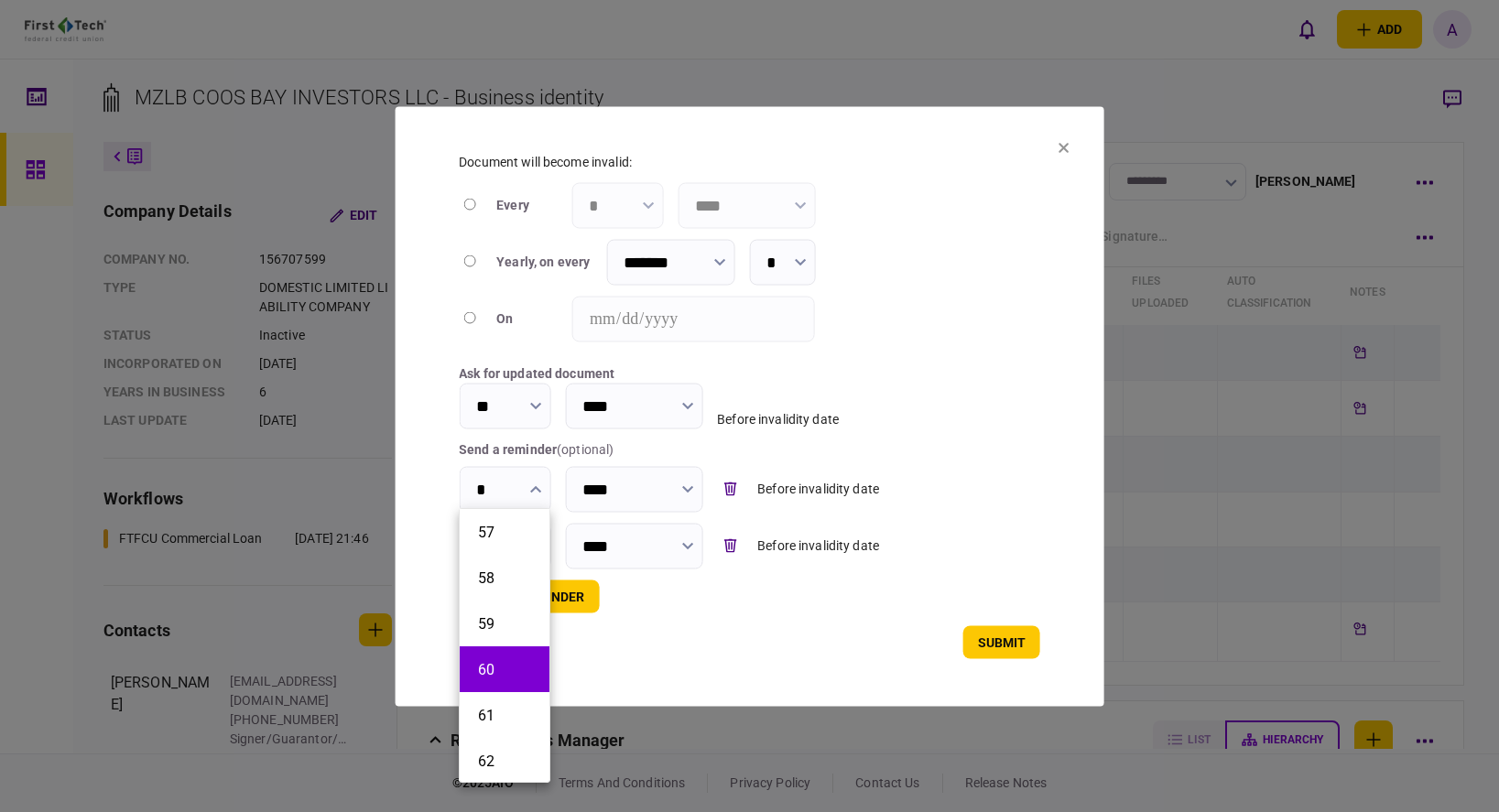 click on "60" at bounding box center (505, 669) 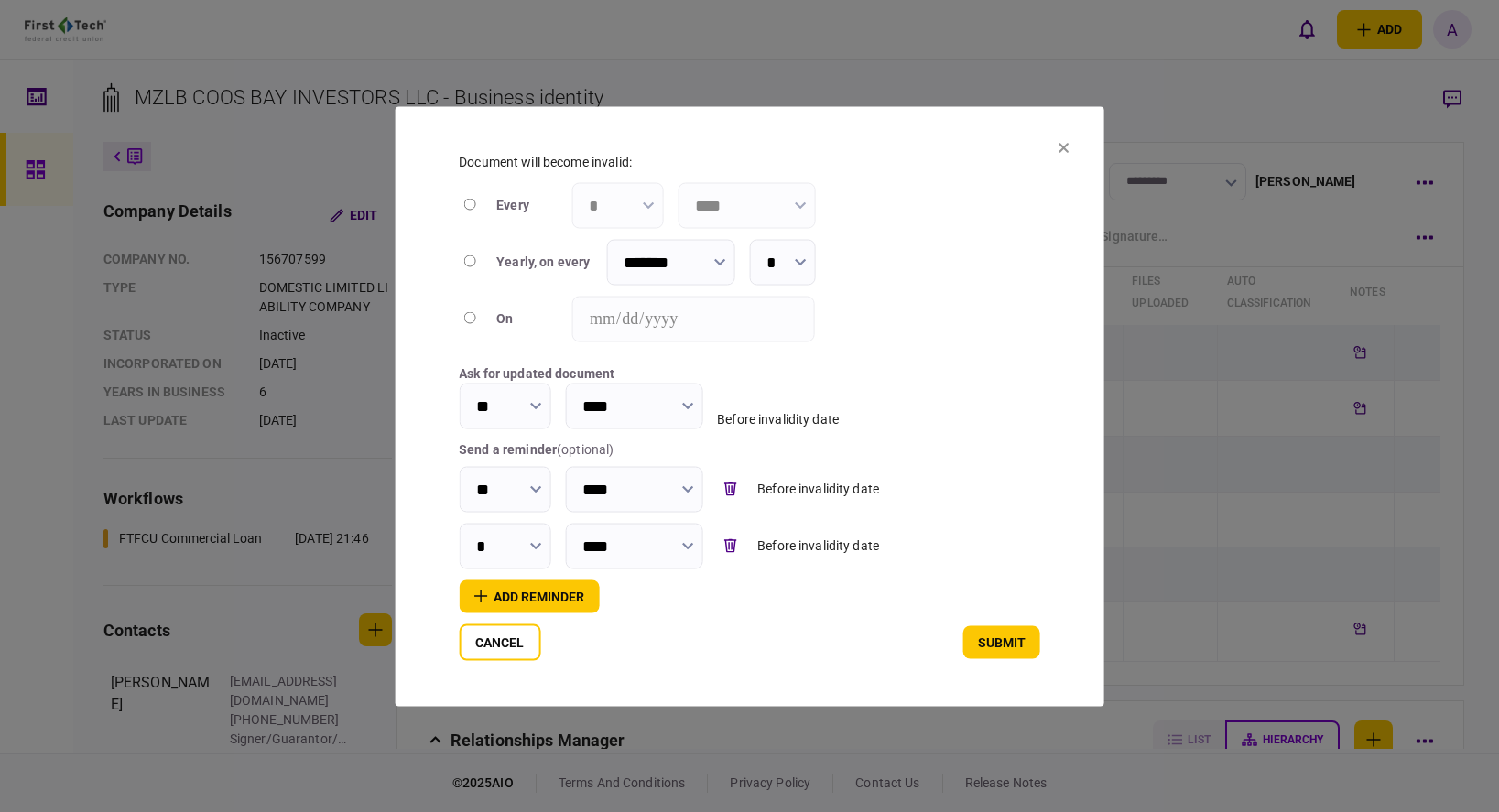 click 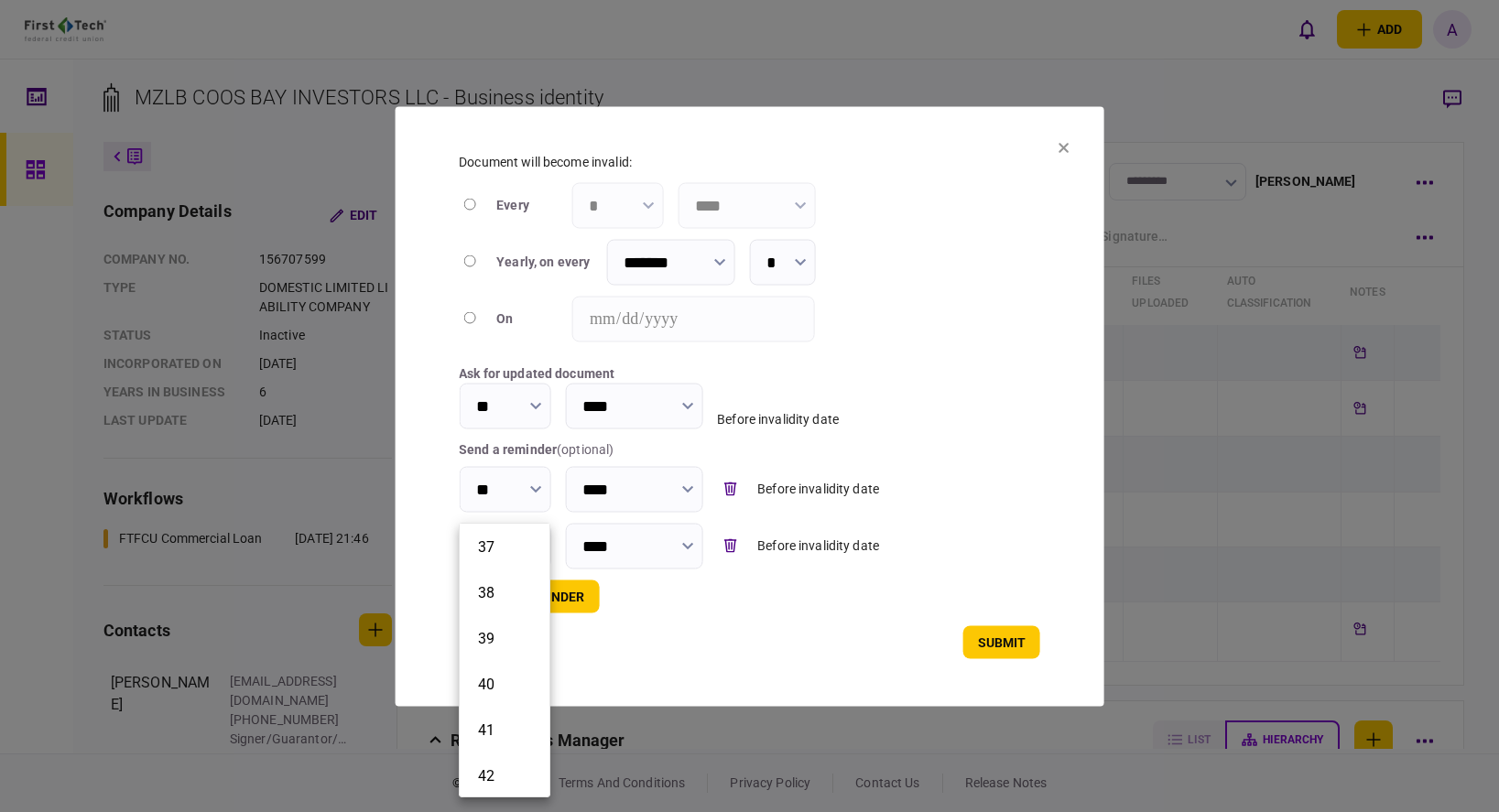scroll, scrollTop: 2014, scrollLeft: 0, axis: vertical 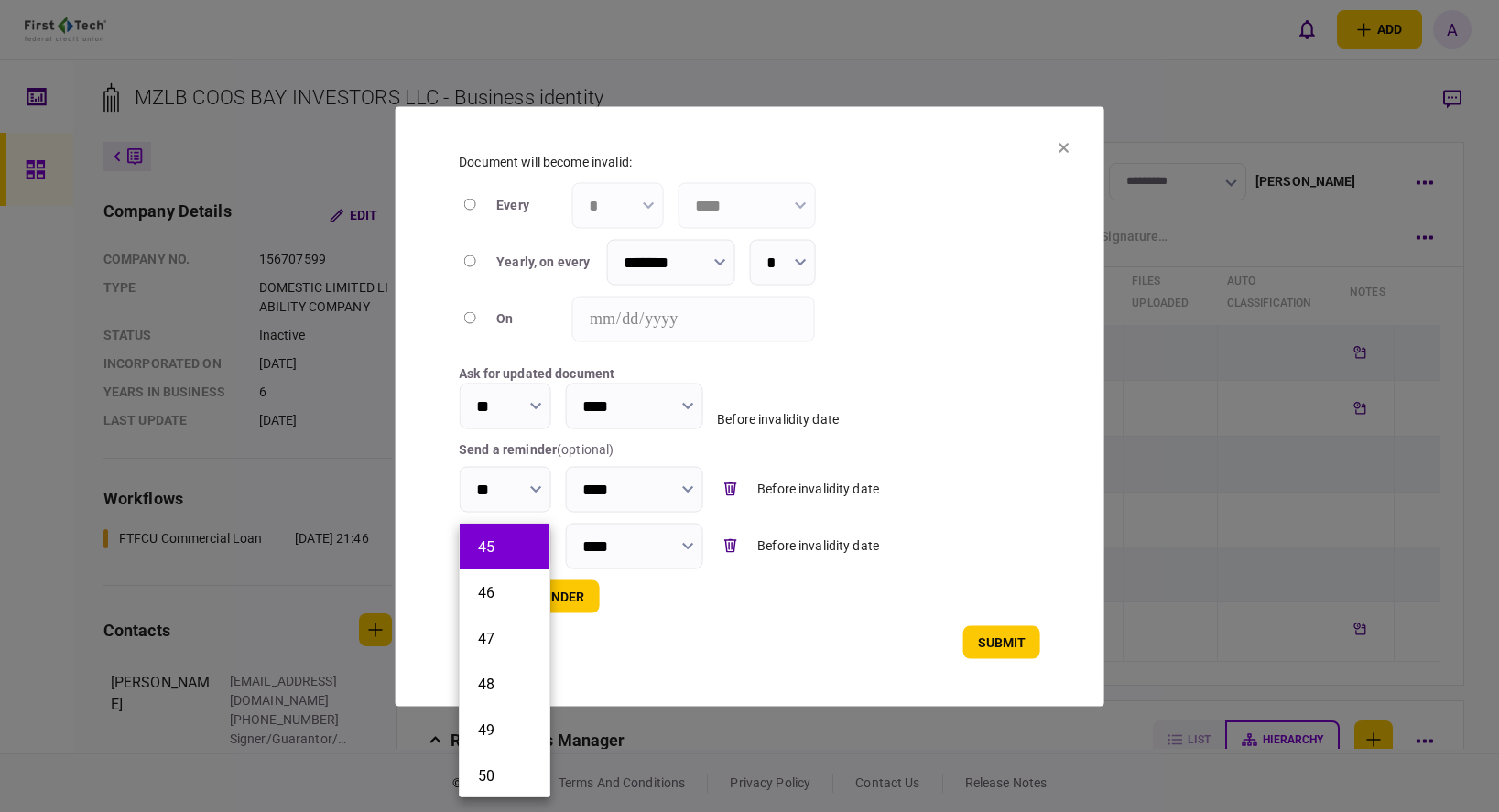 click on "45" at bounding box center (505, 547) 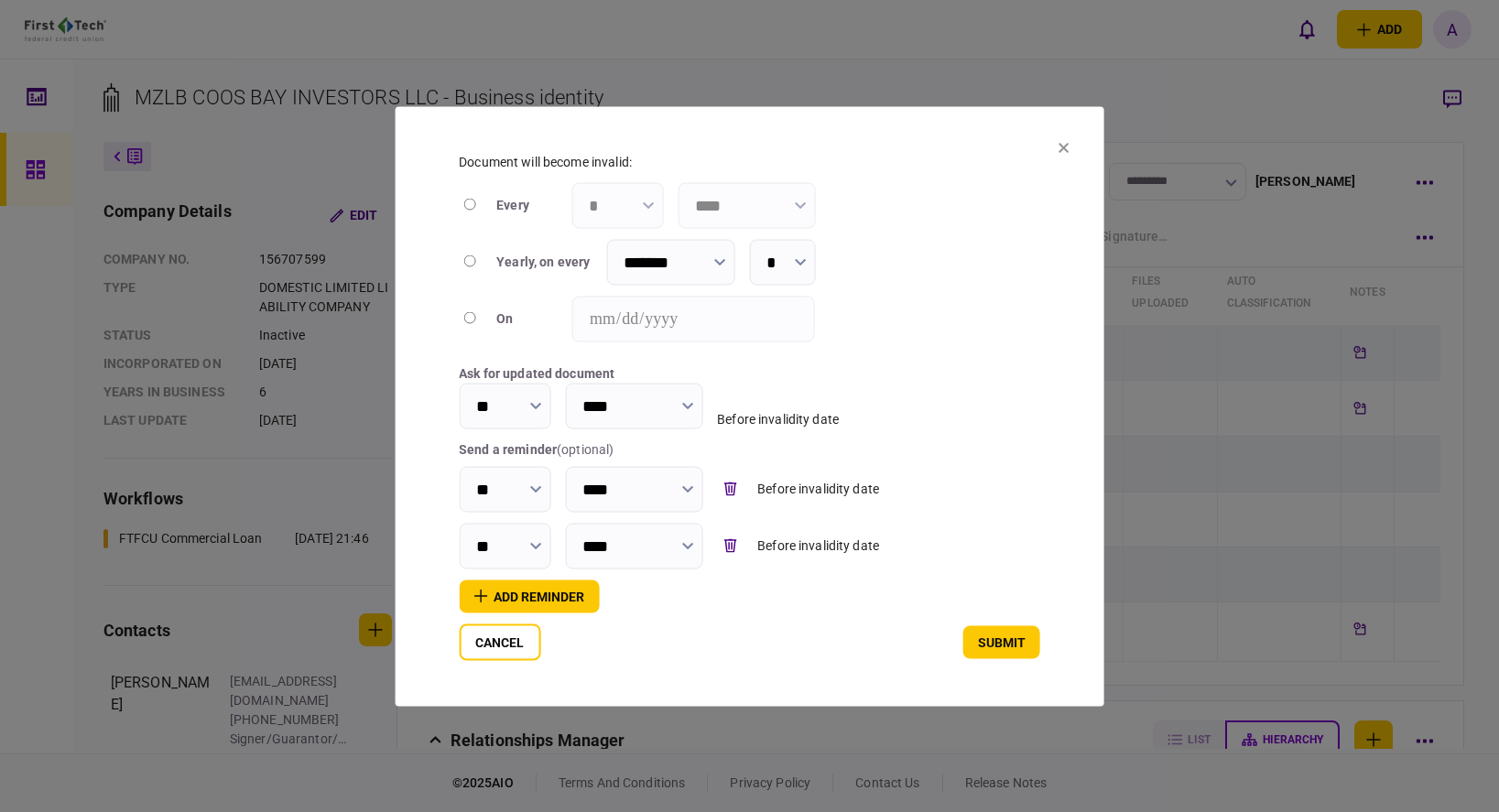 type on "**" 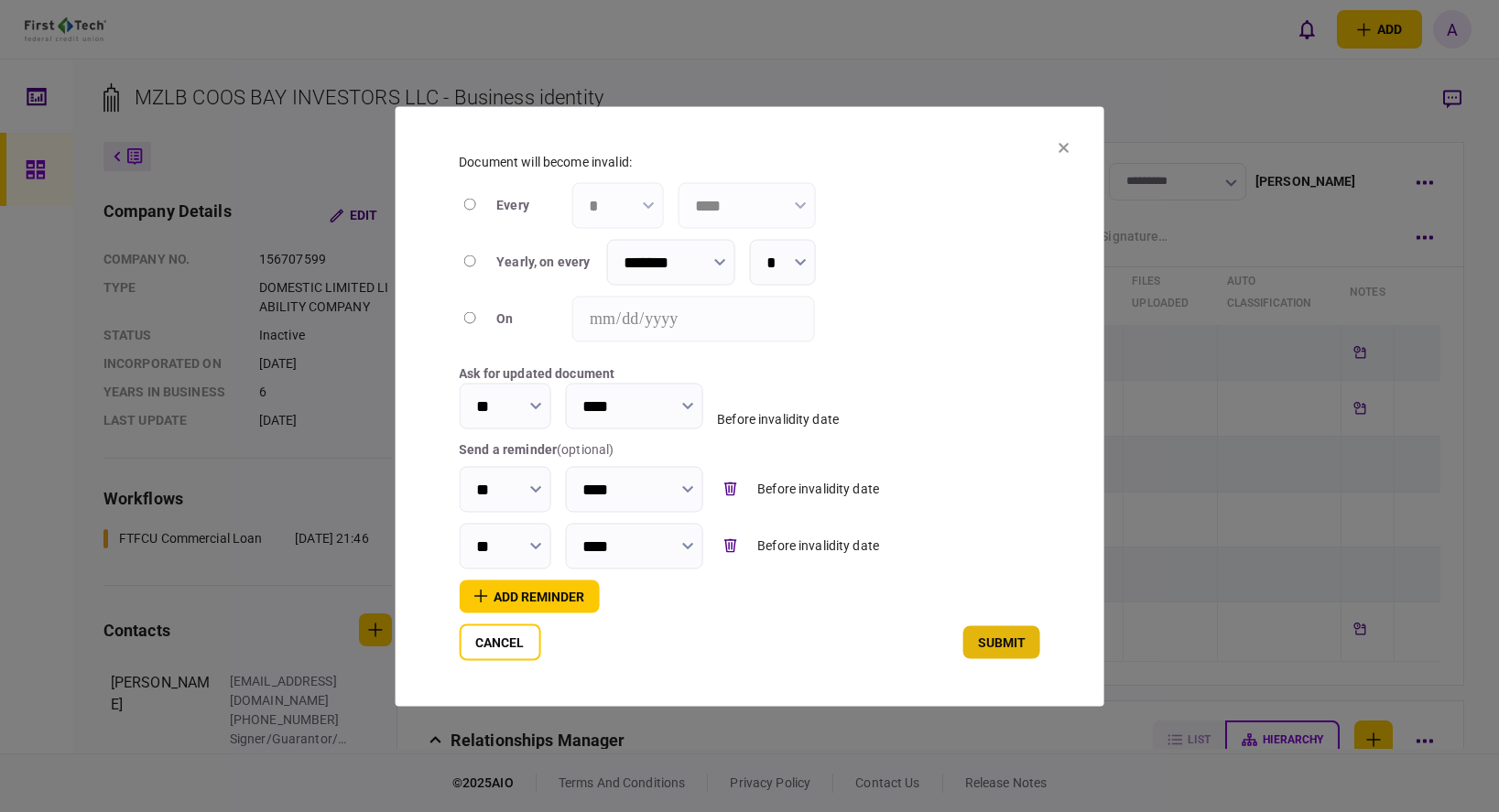 click on "submit" at bounding box center [1002, 642] 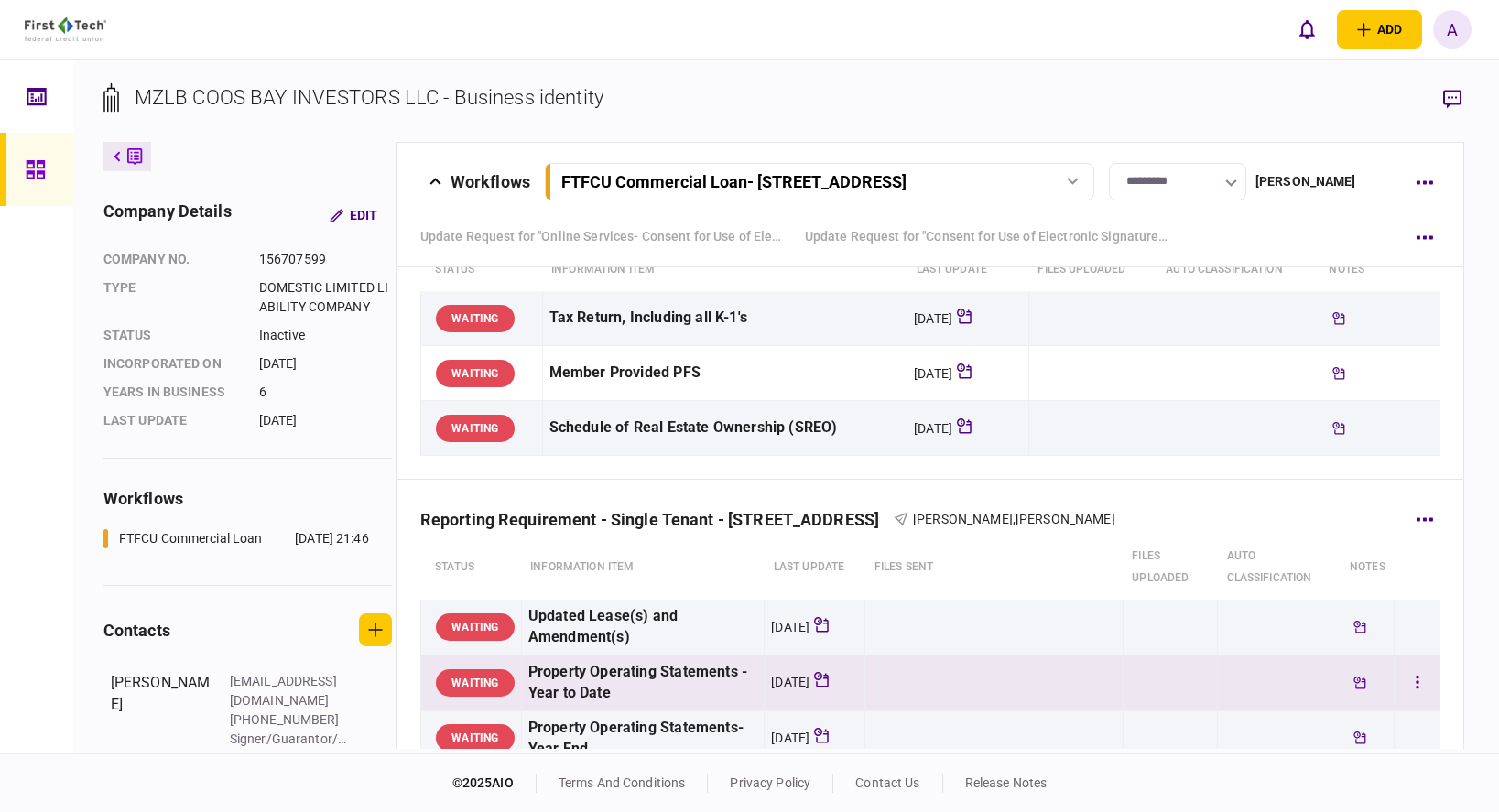 scroll, scrollTop: 1759, scrollLeft: 0, axis: vertical 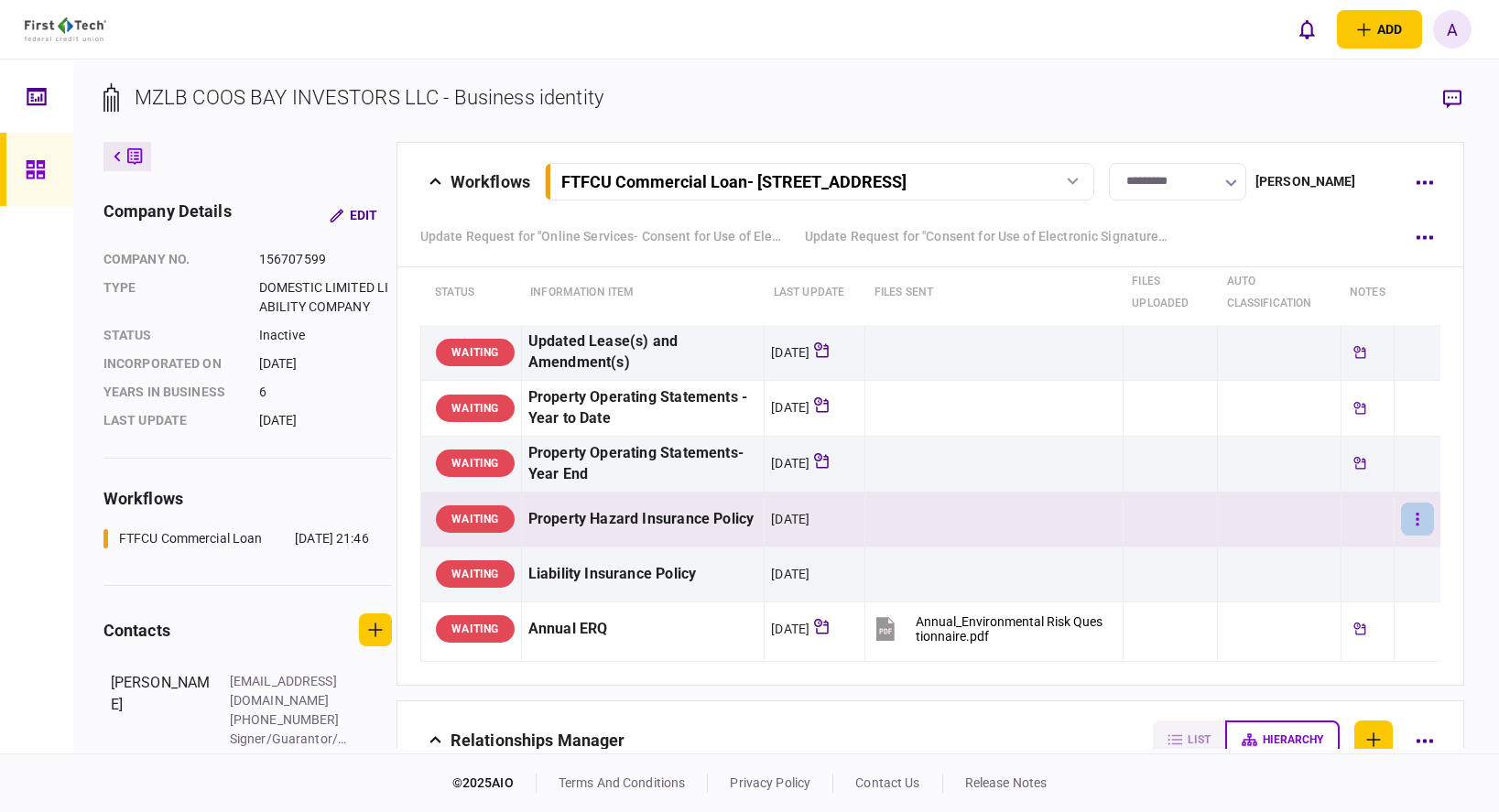 click at bounding box center [1418, 519] 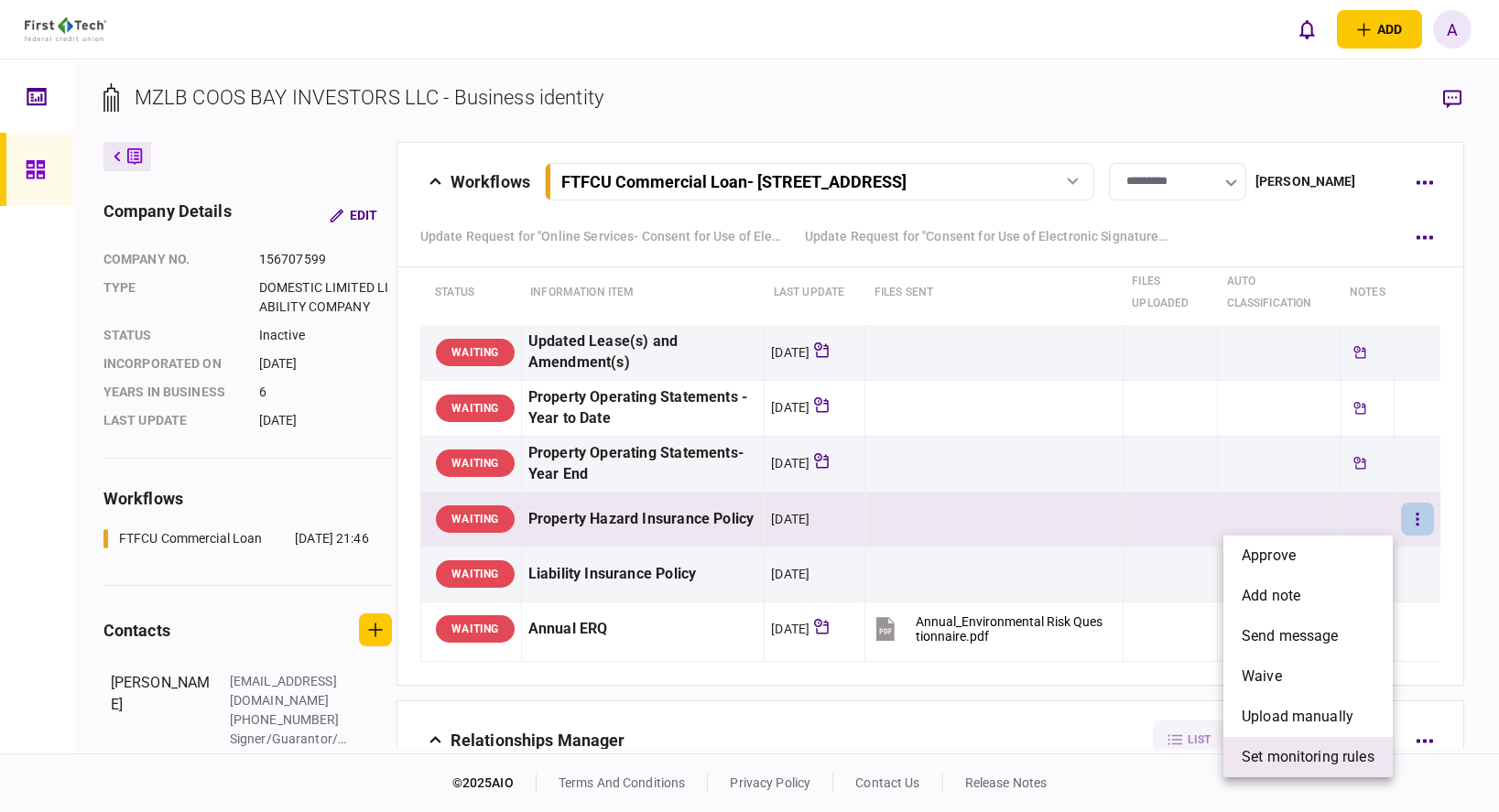 click on "set monitoring rules" at bounding box center (1308, 757) 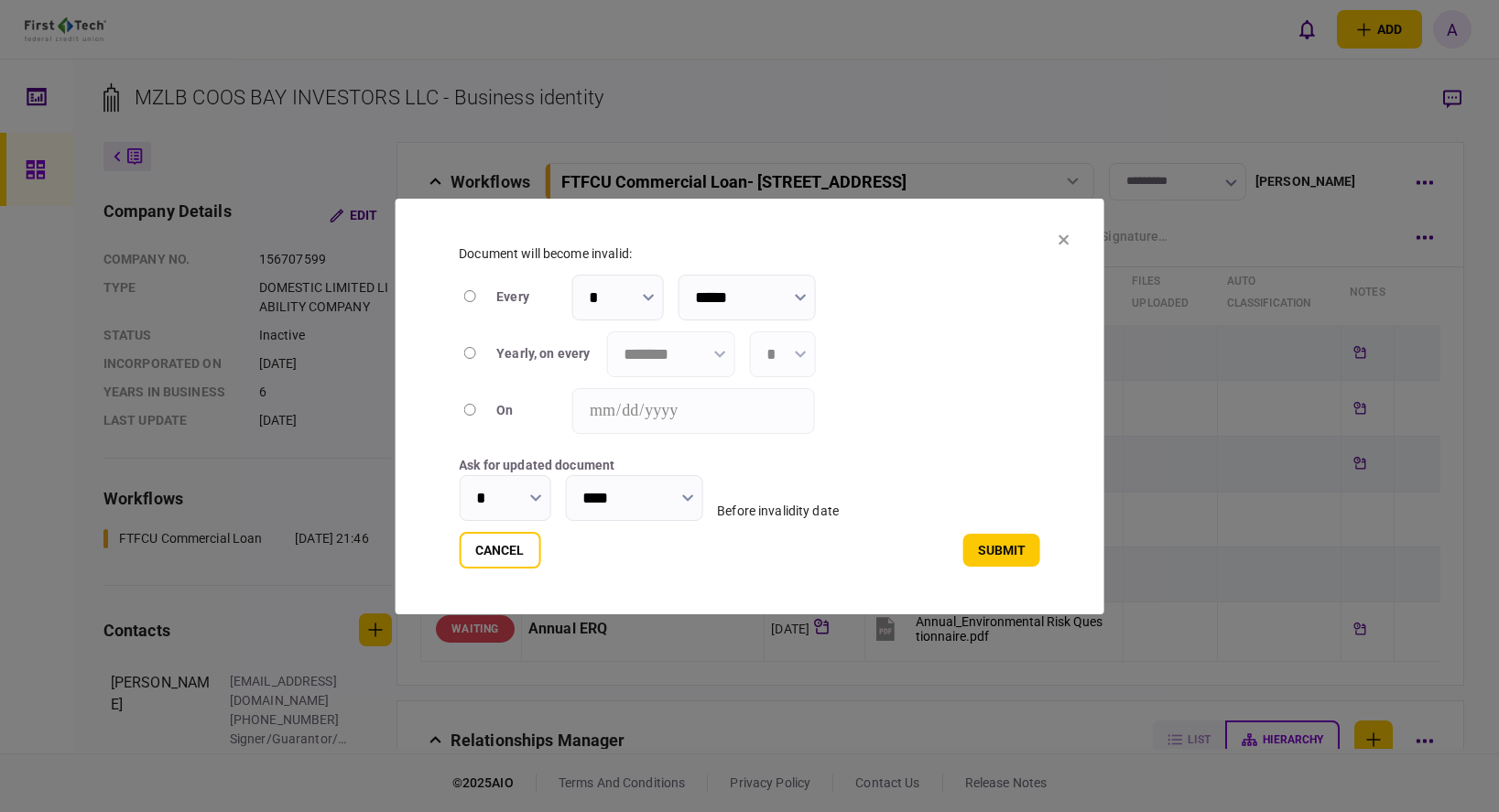 type on "****" 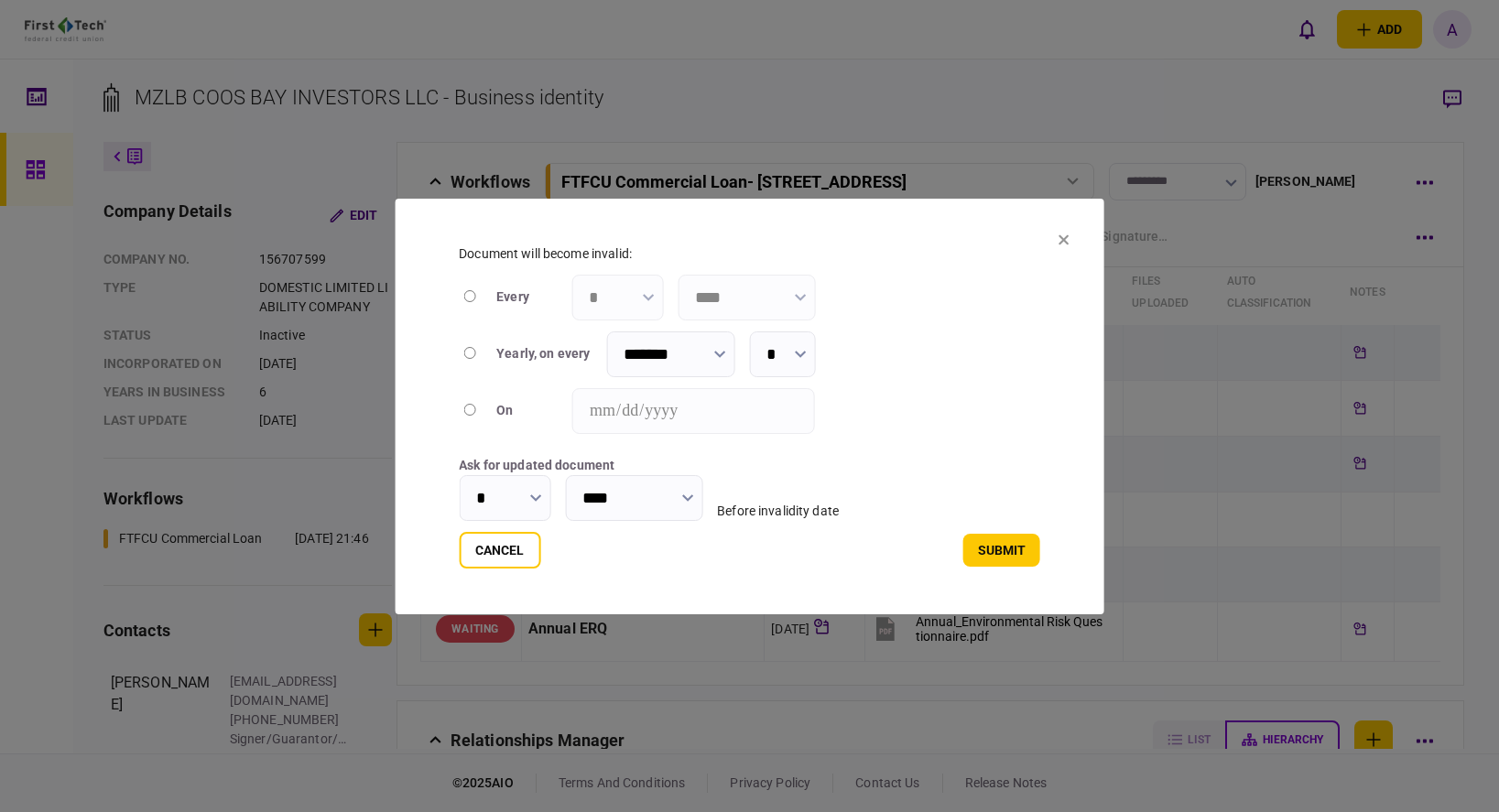 click on "*******" at bounding box center [670, 354] 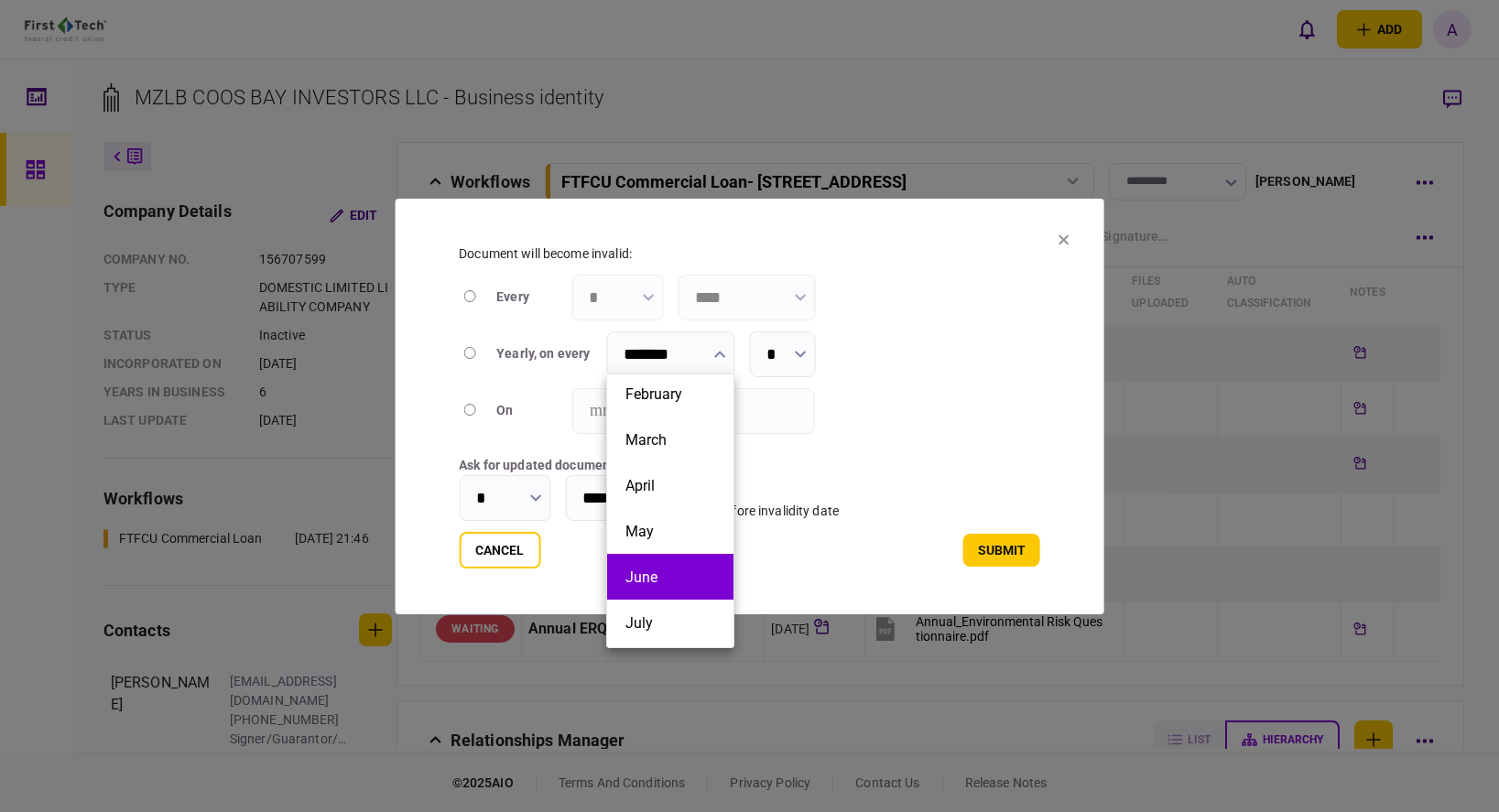 scroll, scrollTop: 92, scrollLeft: 0, axis: vertical 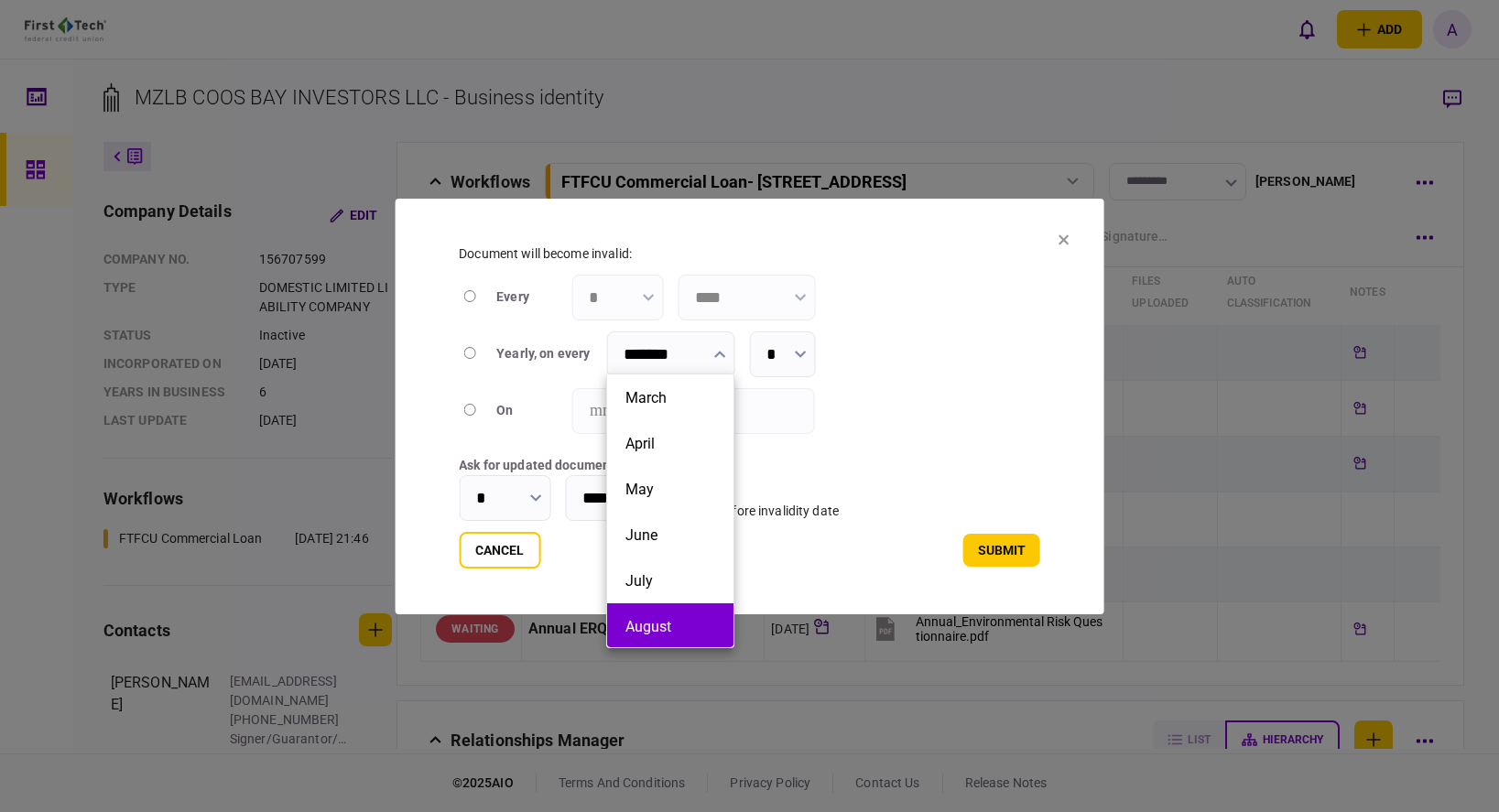 click on "August" at bounding box center (670, 626) 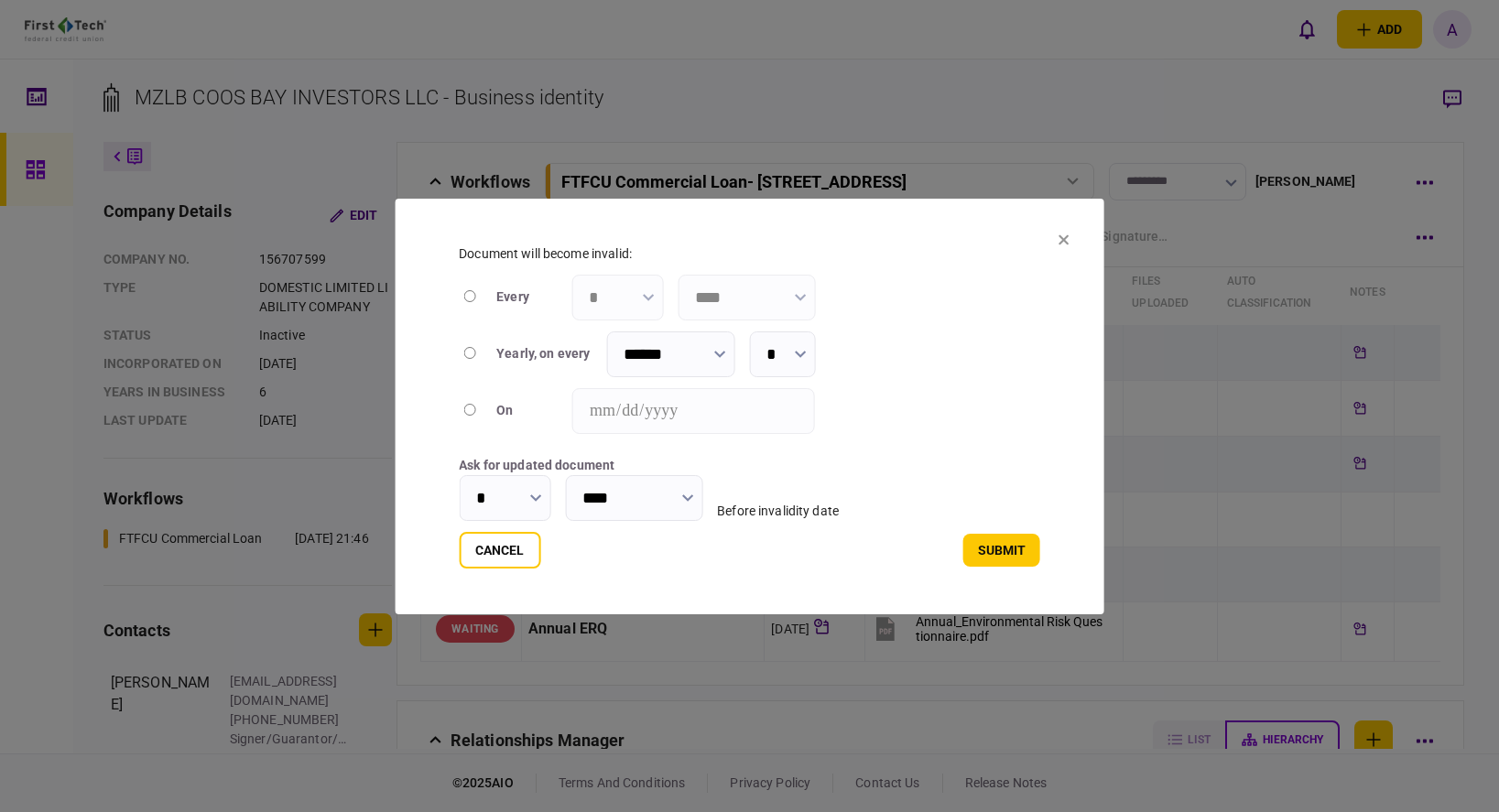 click on "*" at bounding box center (782, 354) 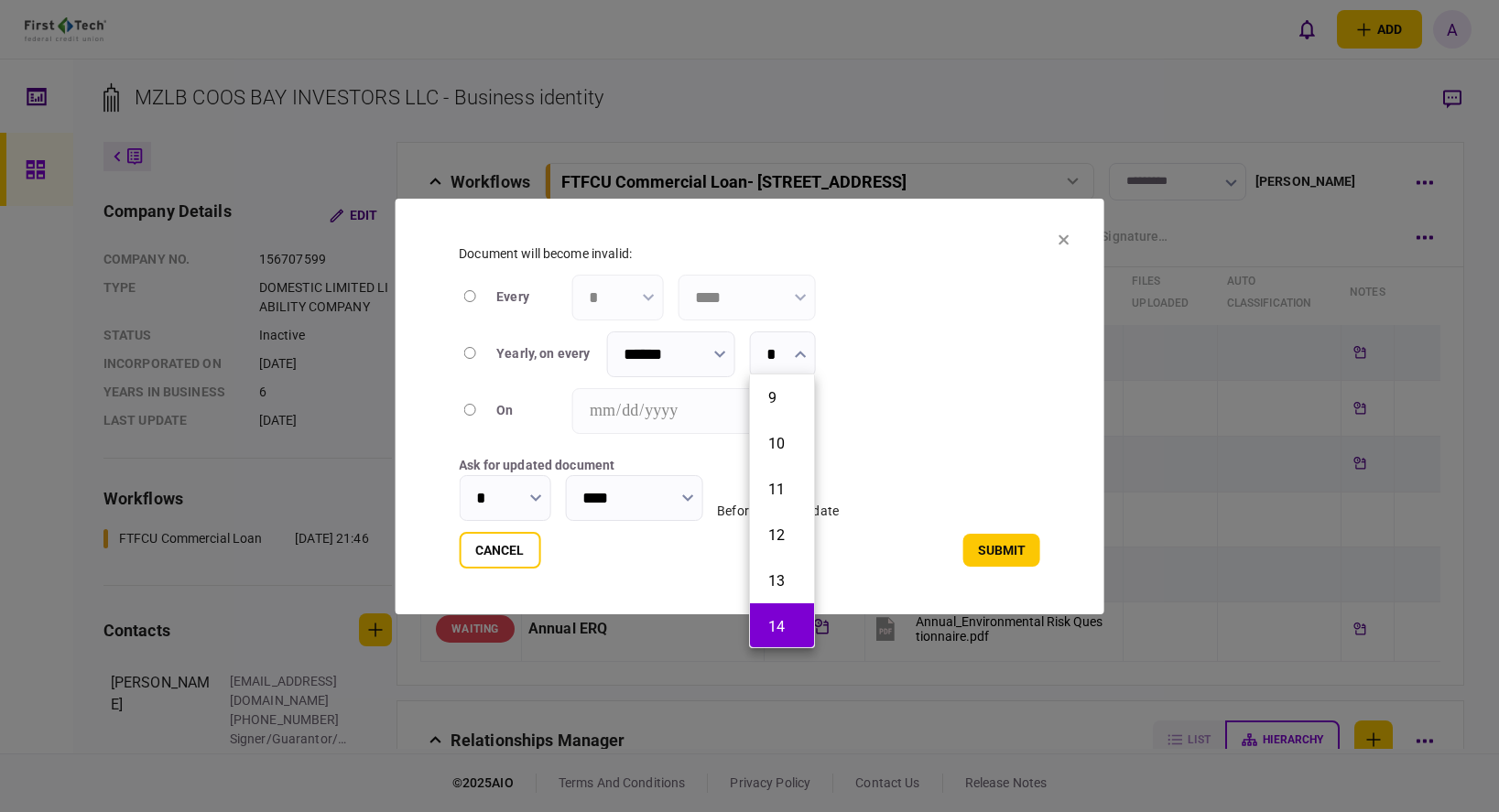 scroll, scrollTop: 458, scrollLeft: 0, axis: vertical 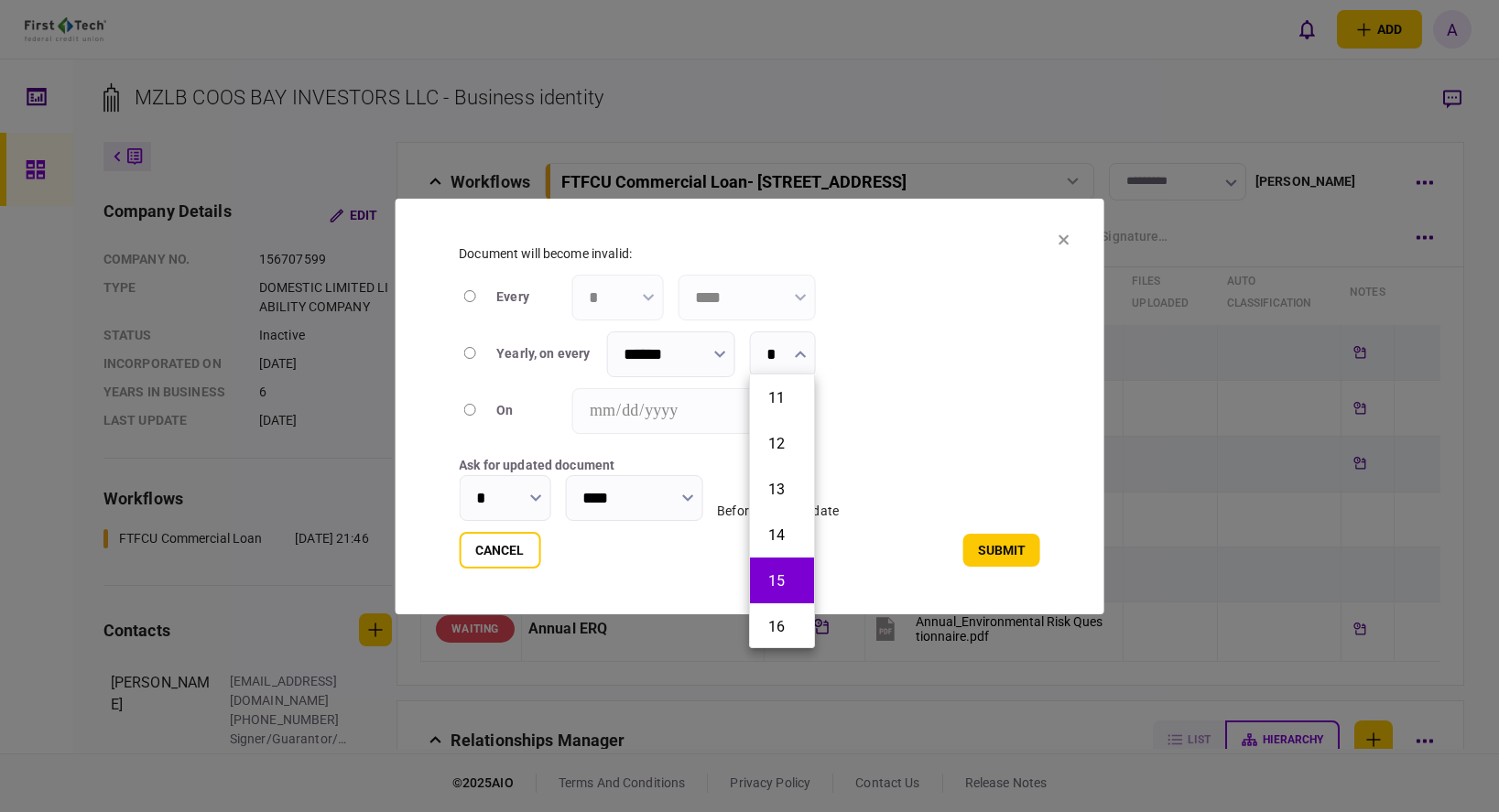 click on "15" at bounding box center (782, 580) 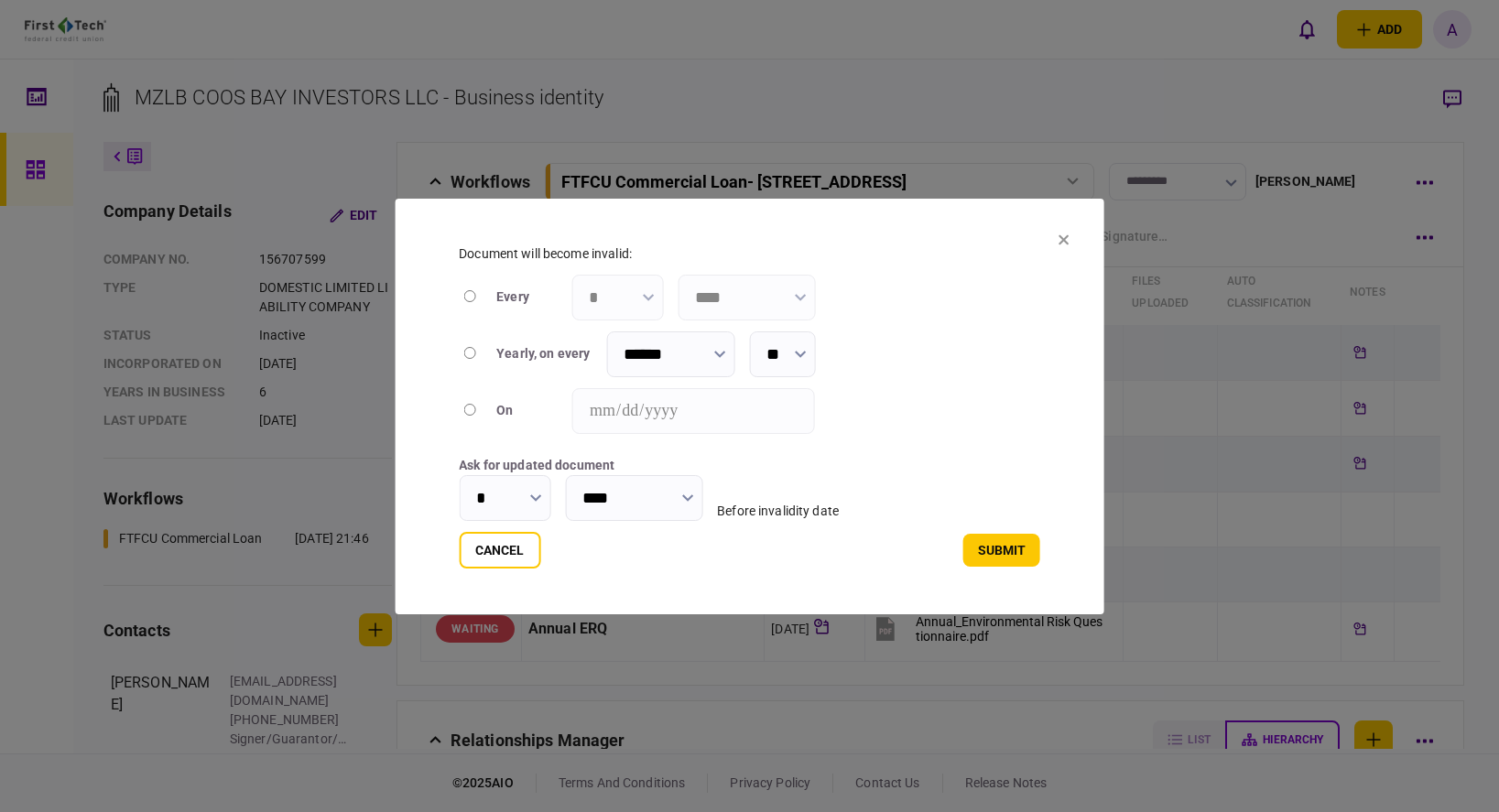 click 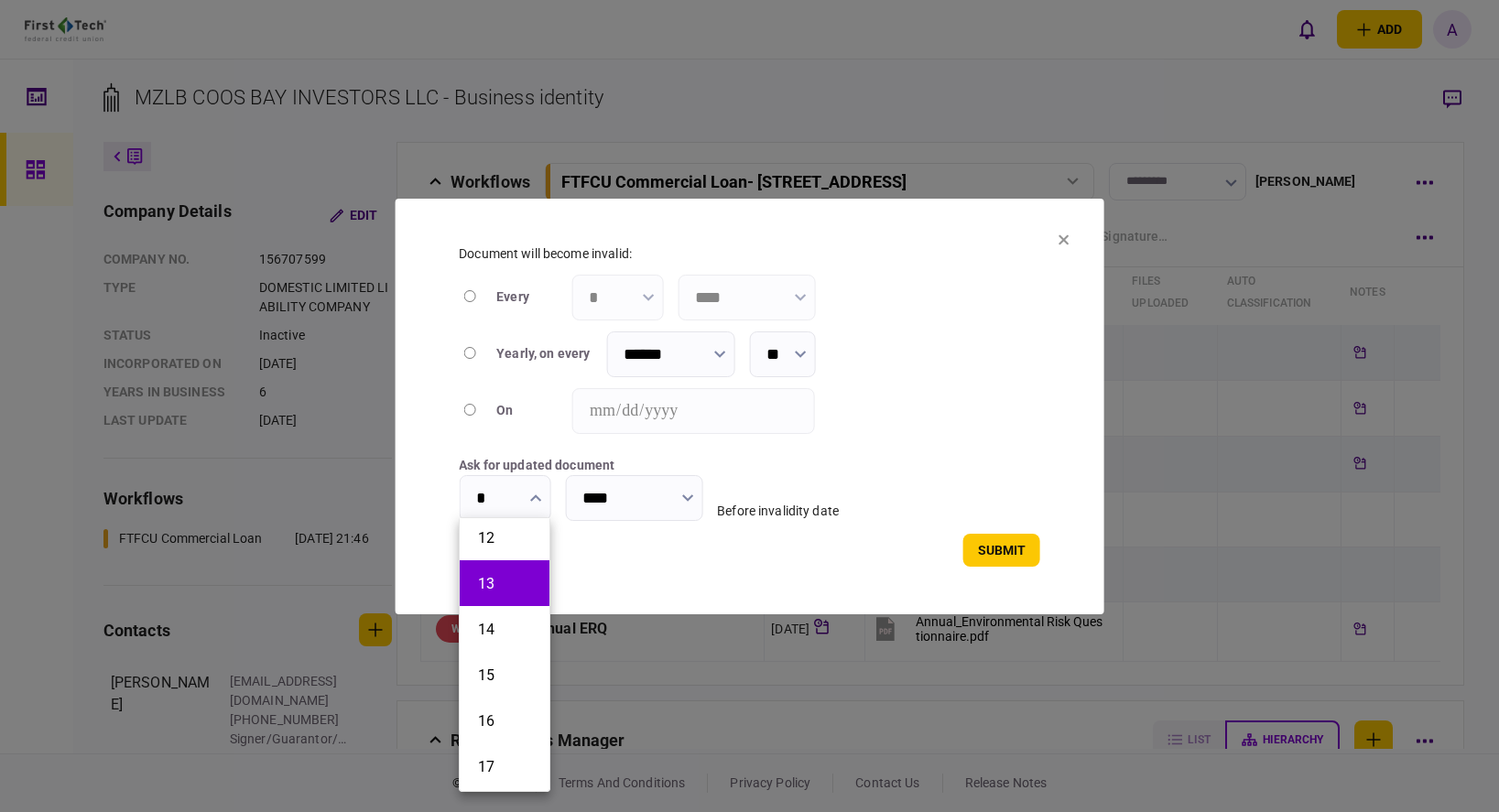 scroll, scrollTop: 549, scrollLeft: 0, axis: vertical 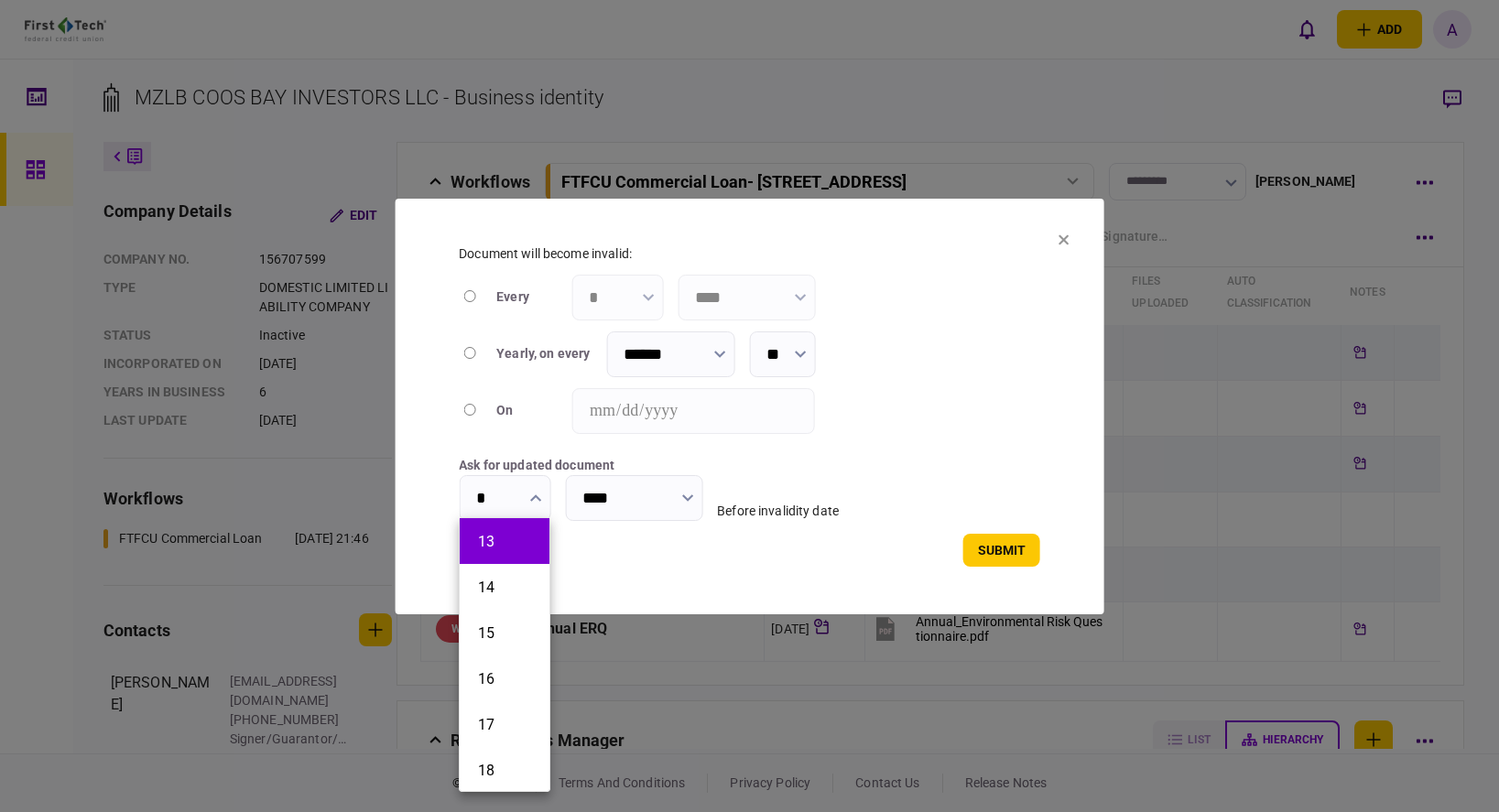click on "15" at bounding box center [505, 633] 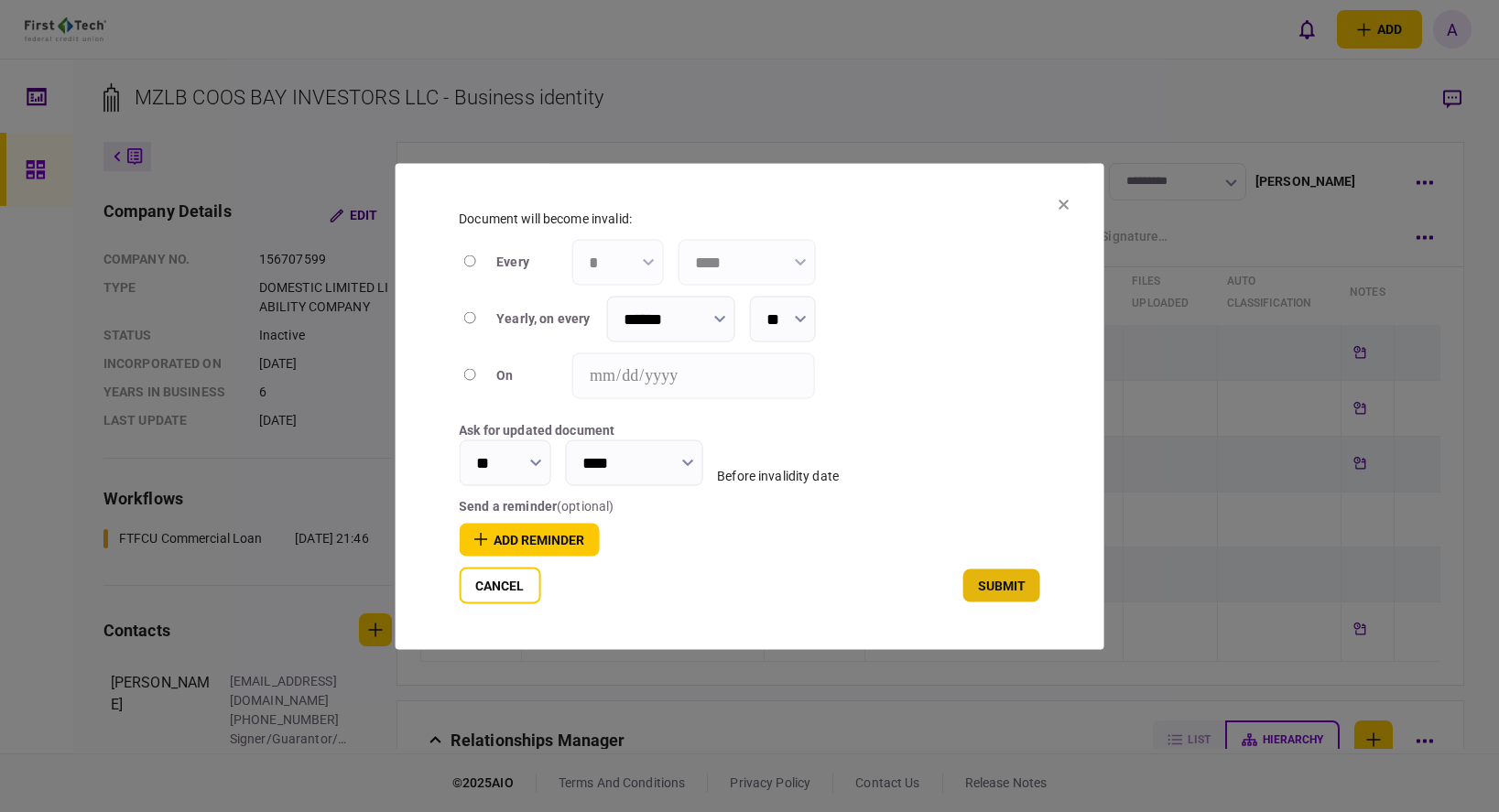 click on "submit" at bounding box center (1002, 585) 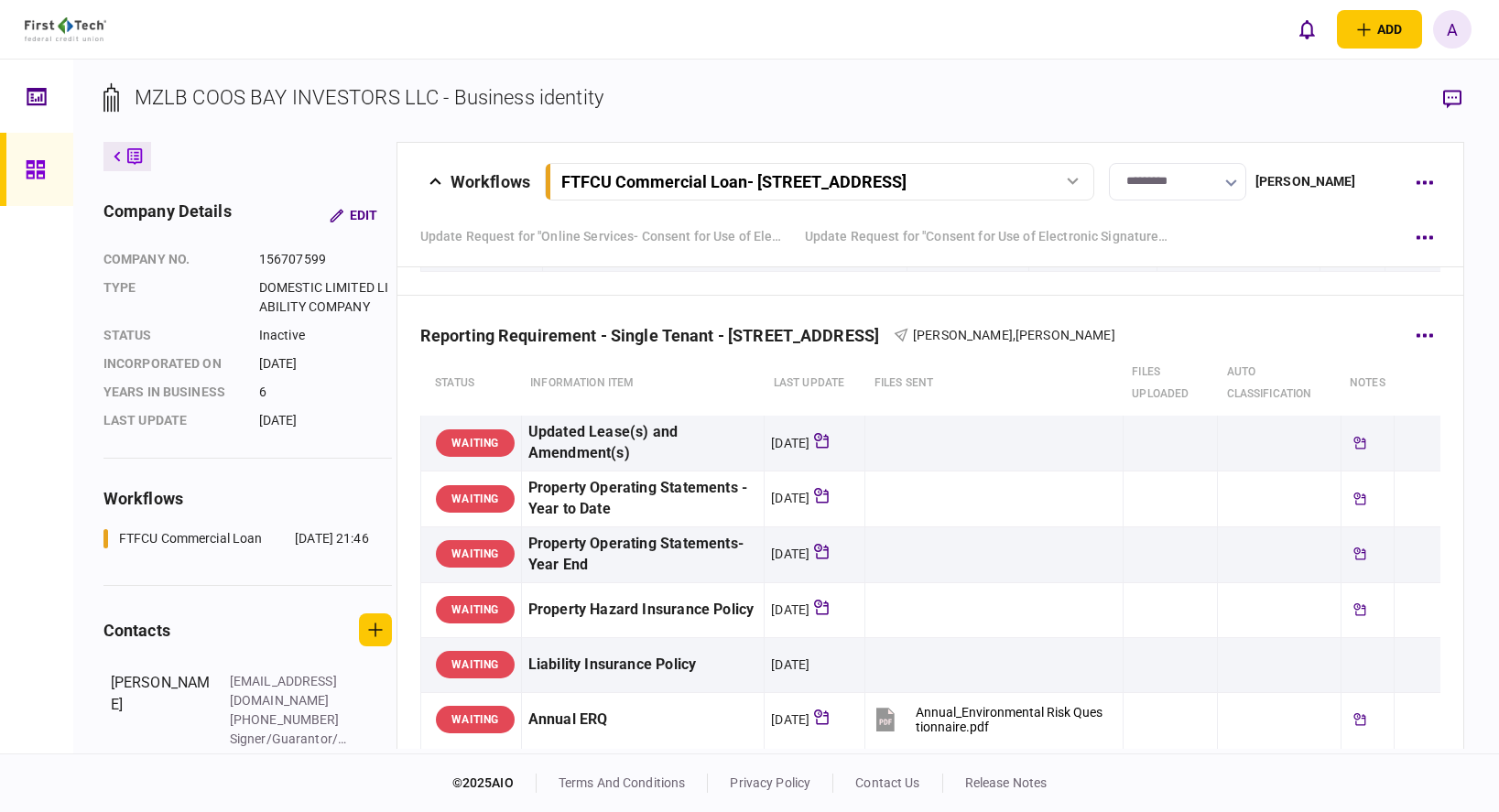 scroll, scrollTop: 1668, scrollLeft: 0, axis: vertical 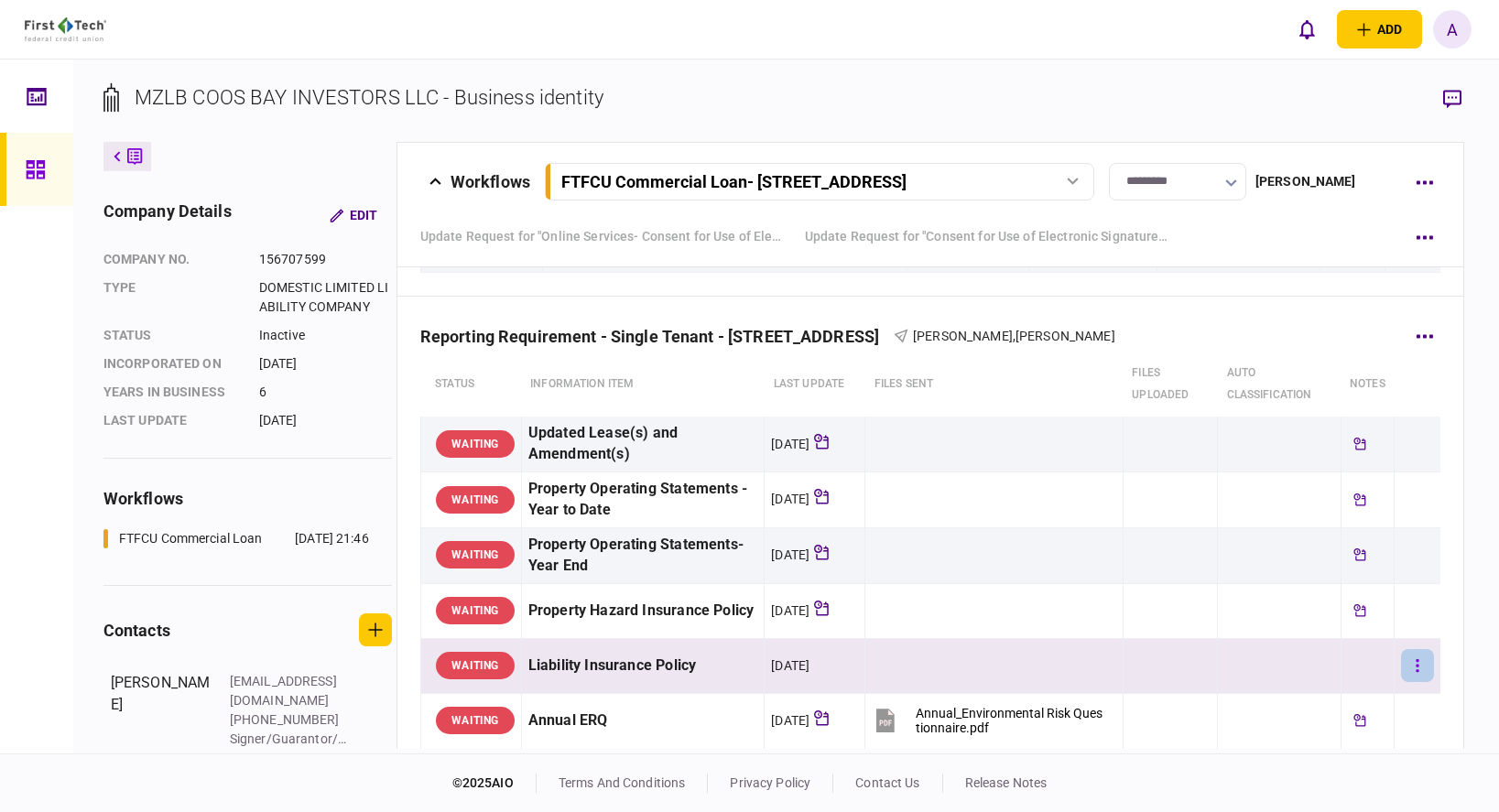 click at bounding box center (1418, 666) 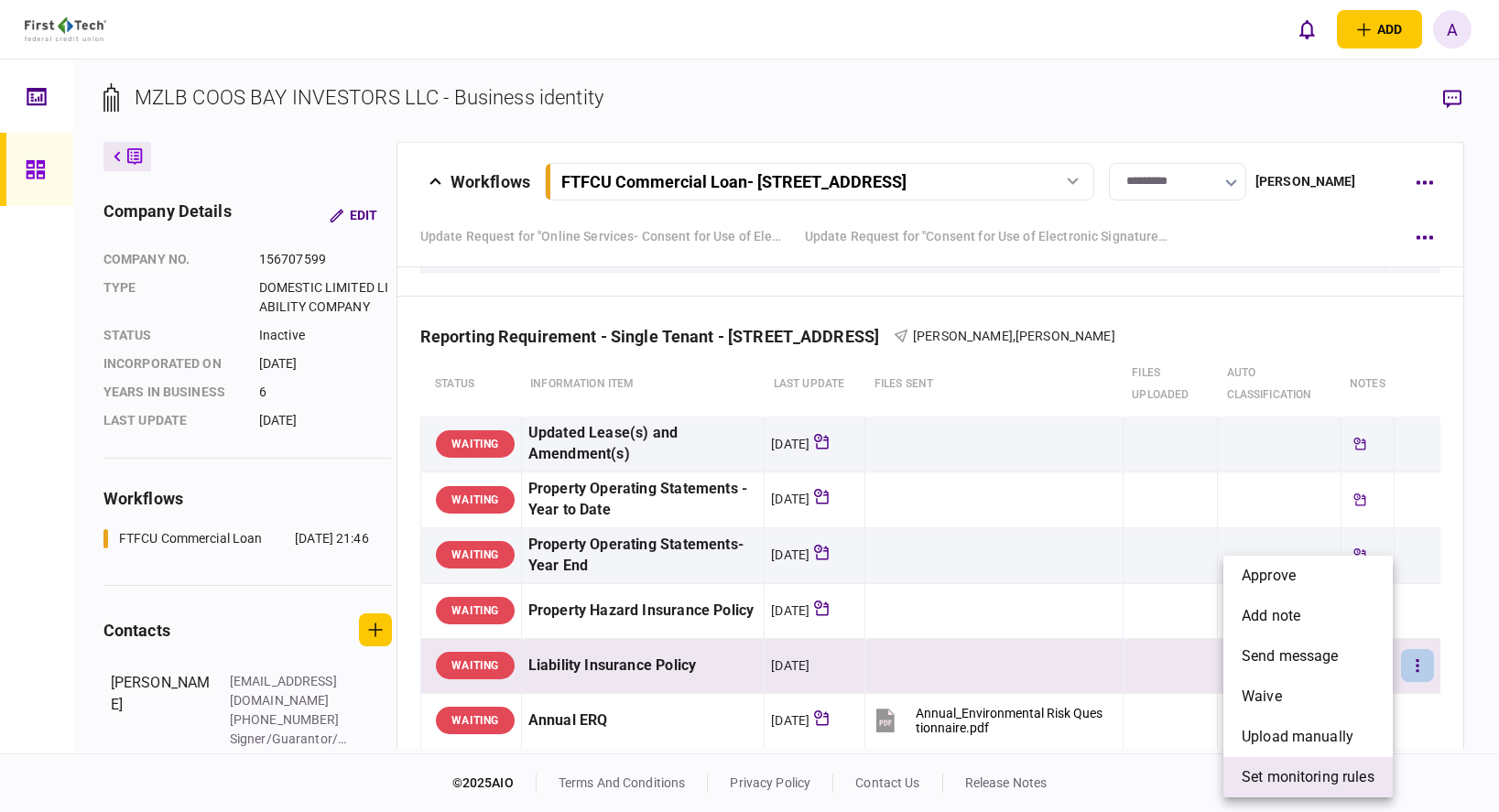 click on "set monitoring rules" at bounding box center [1308, 777] 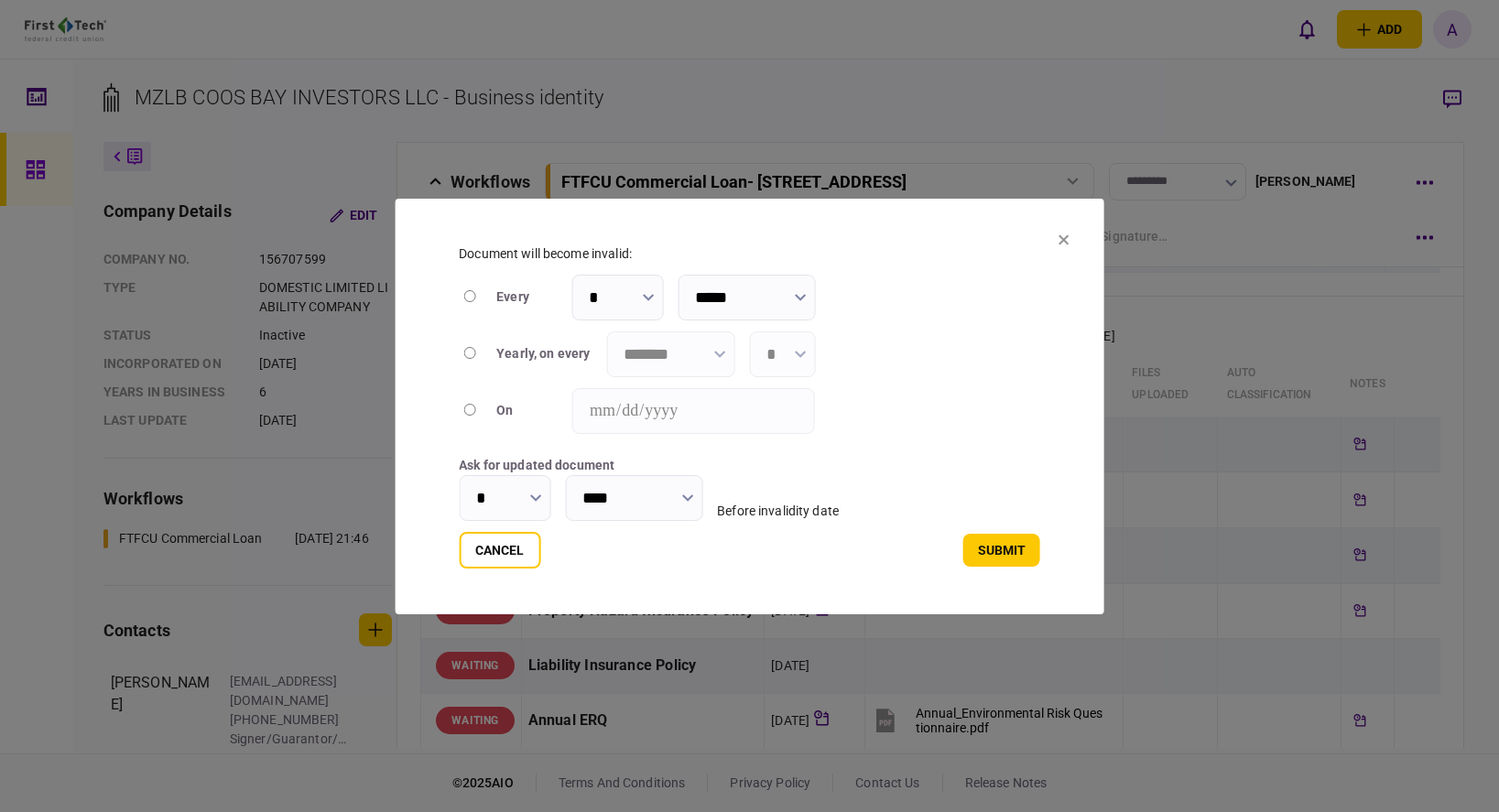 type on "****" 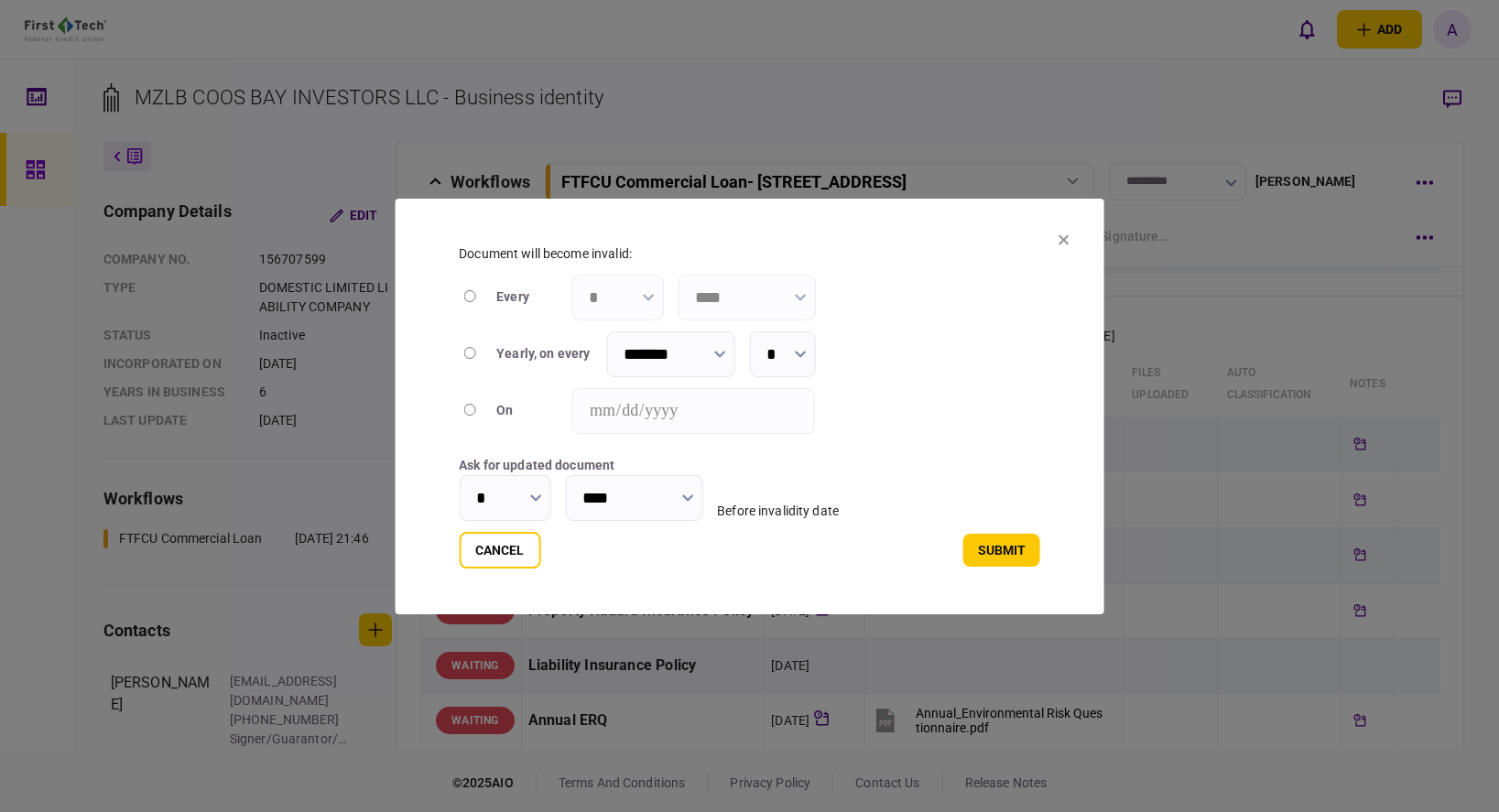 click at bounding box center [719, 353] 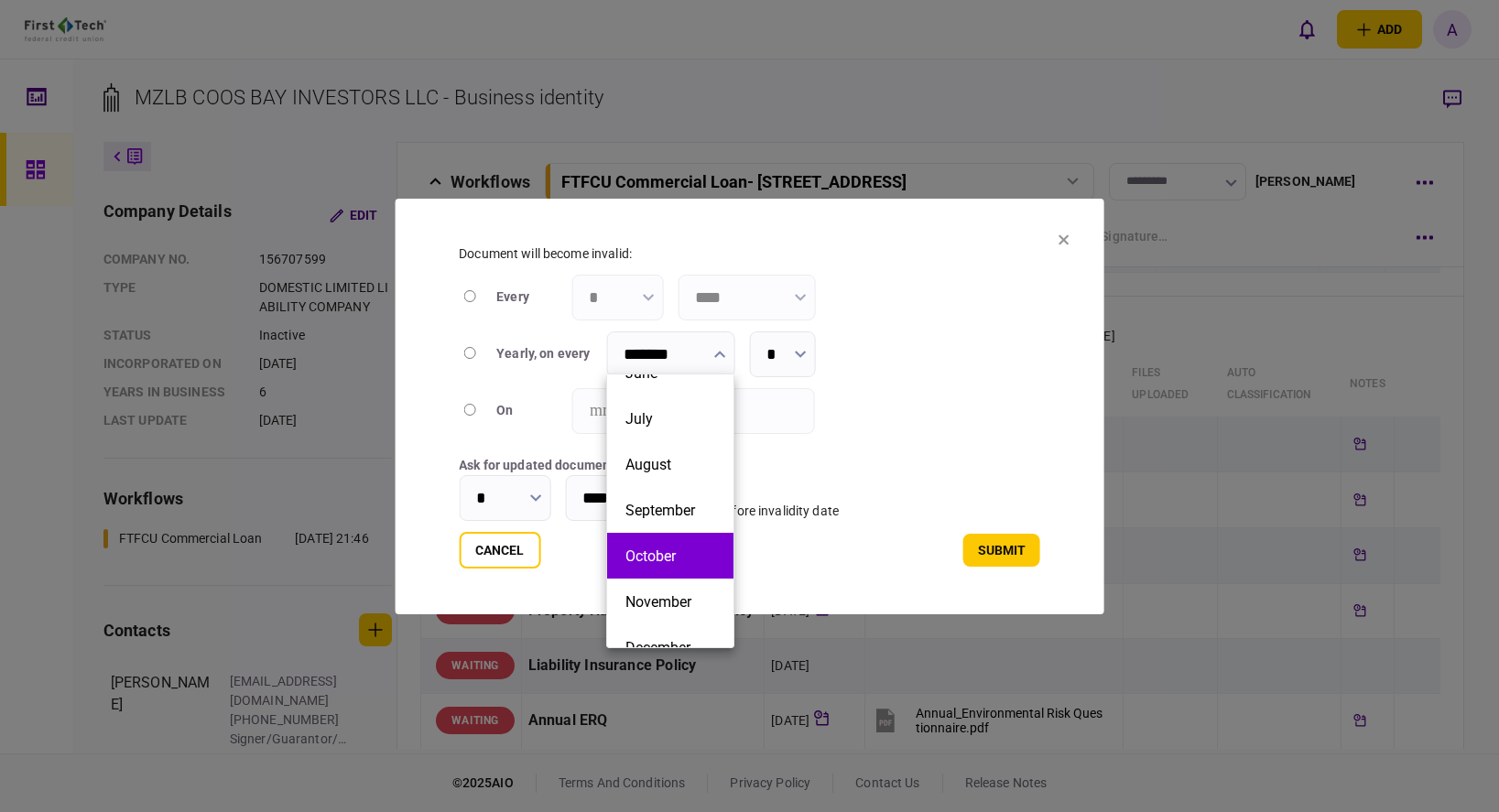 scroll, scrollTop: 275, scrollLeft: 0, axis: vertical 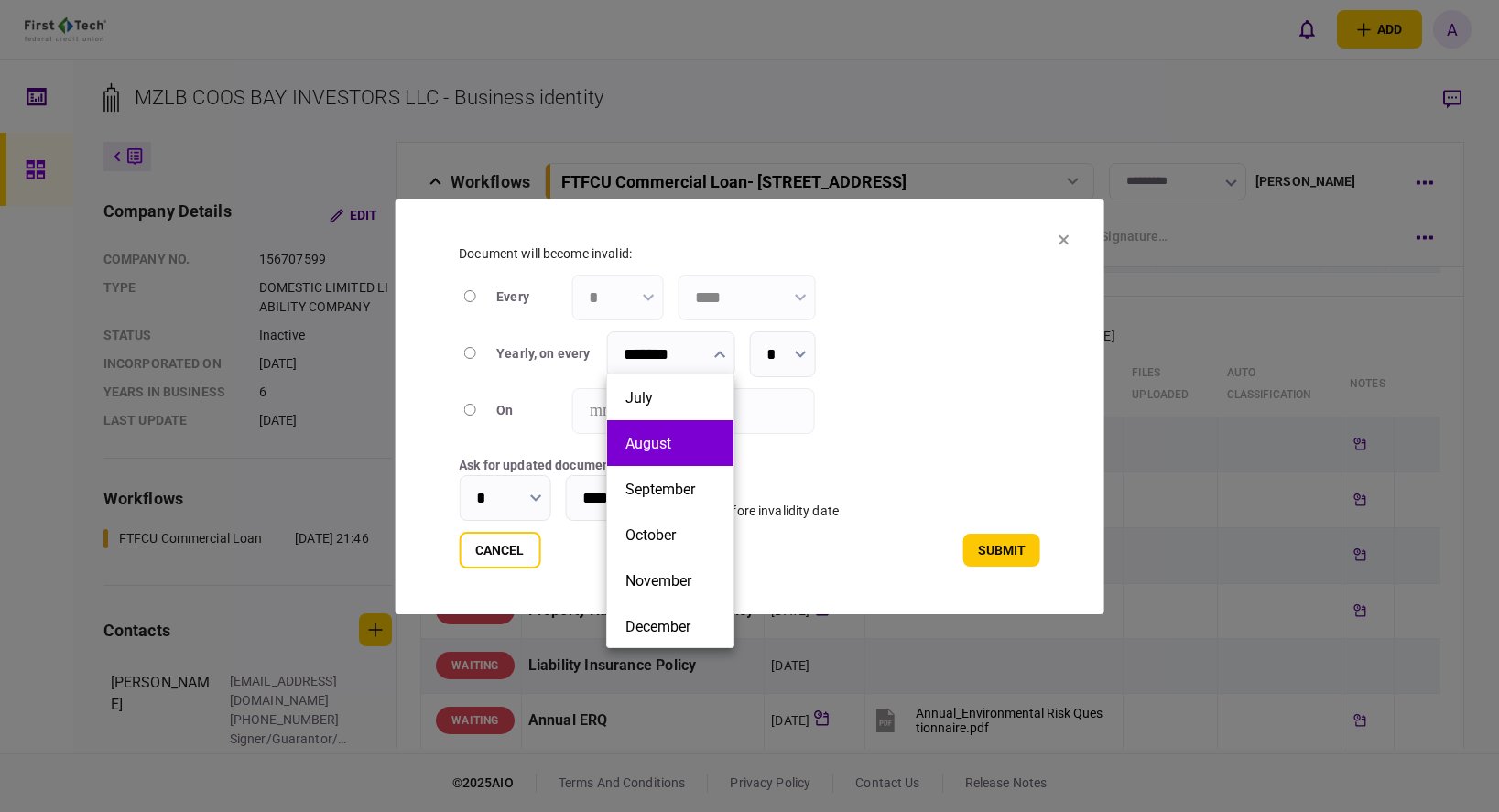 click on "August" at bounding box center [670, 443] 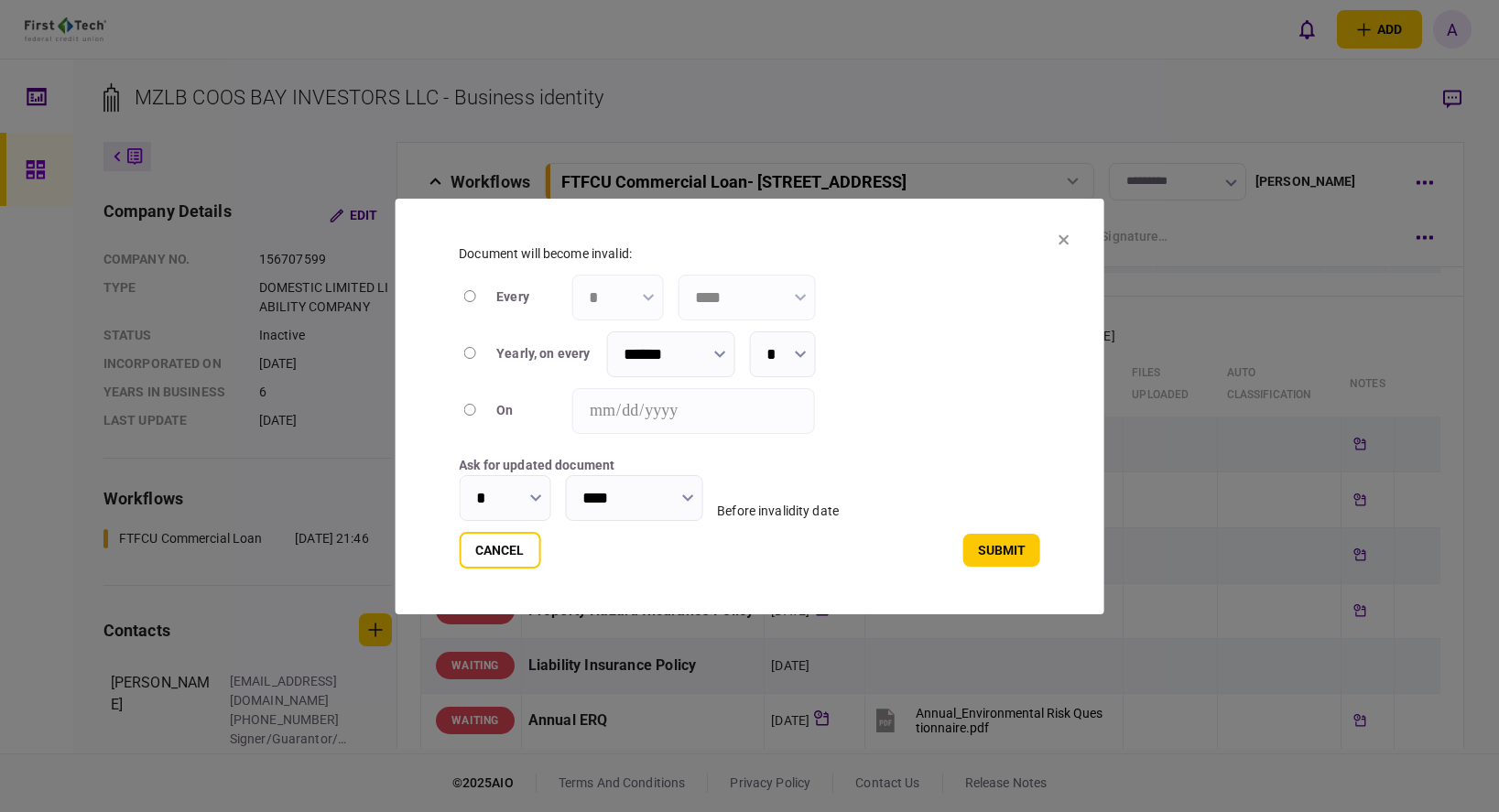 click 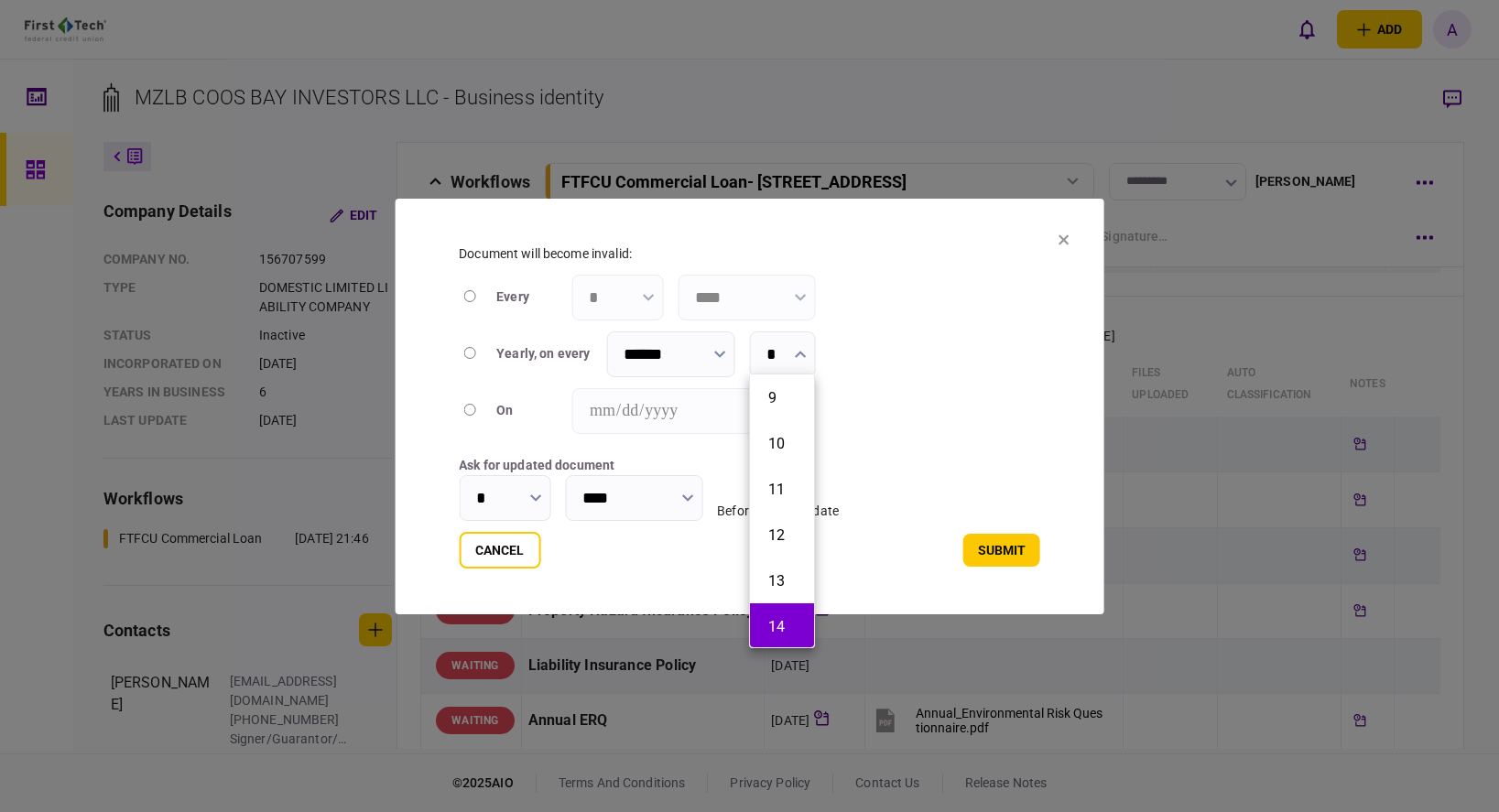 scroll, scrollTop: 458, scrollLeft: 0, axis: vertical 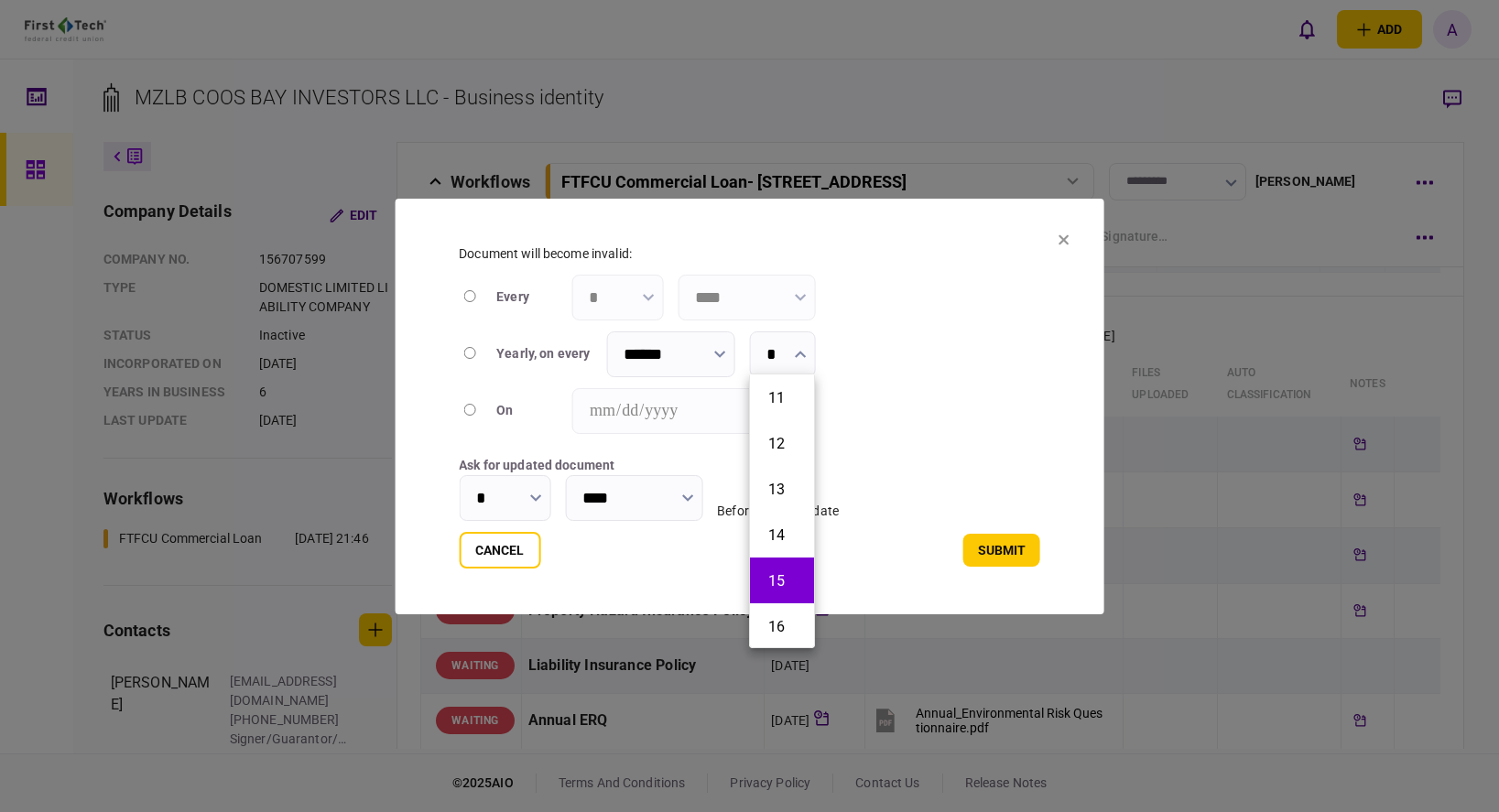 click on "15" at bounding box center [782, 580] 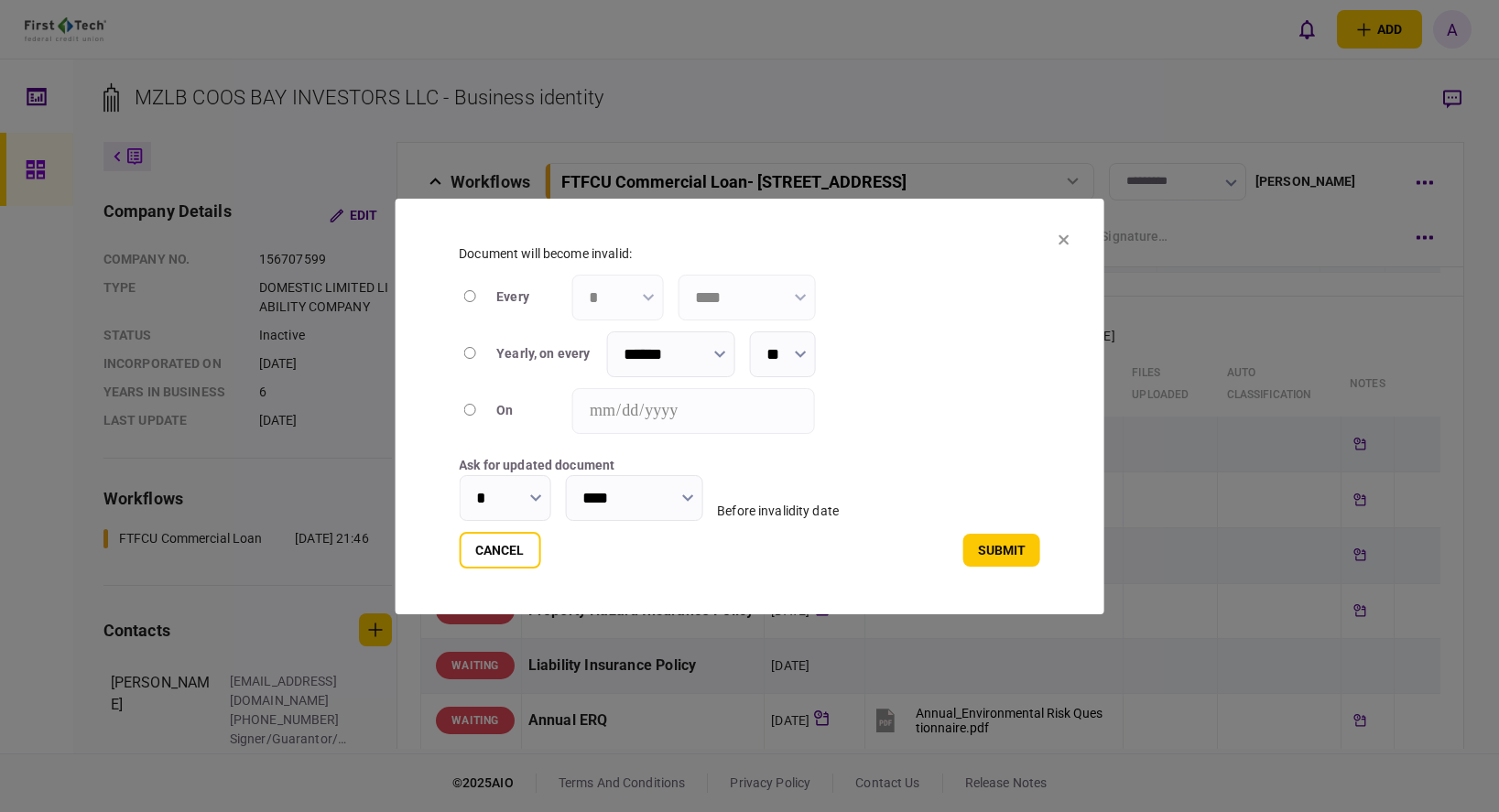 click on "*" at bounding box center [505, 498] 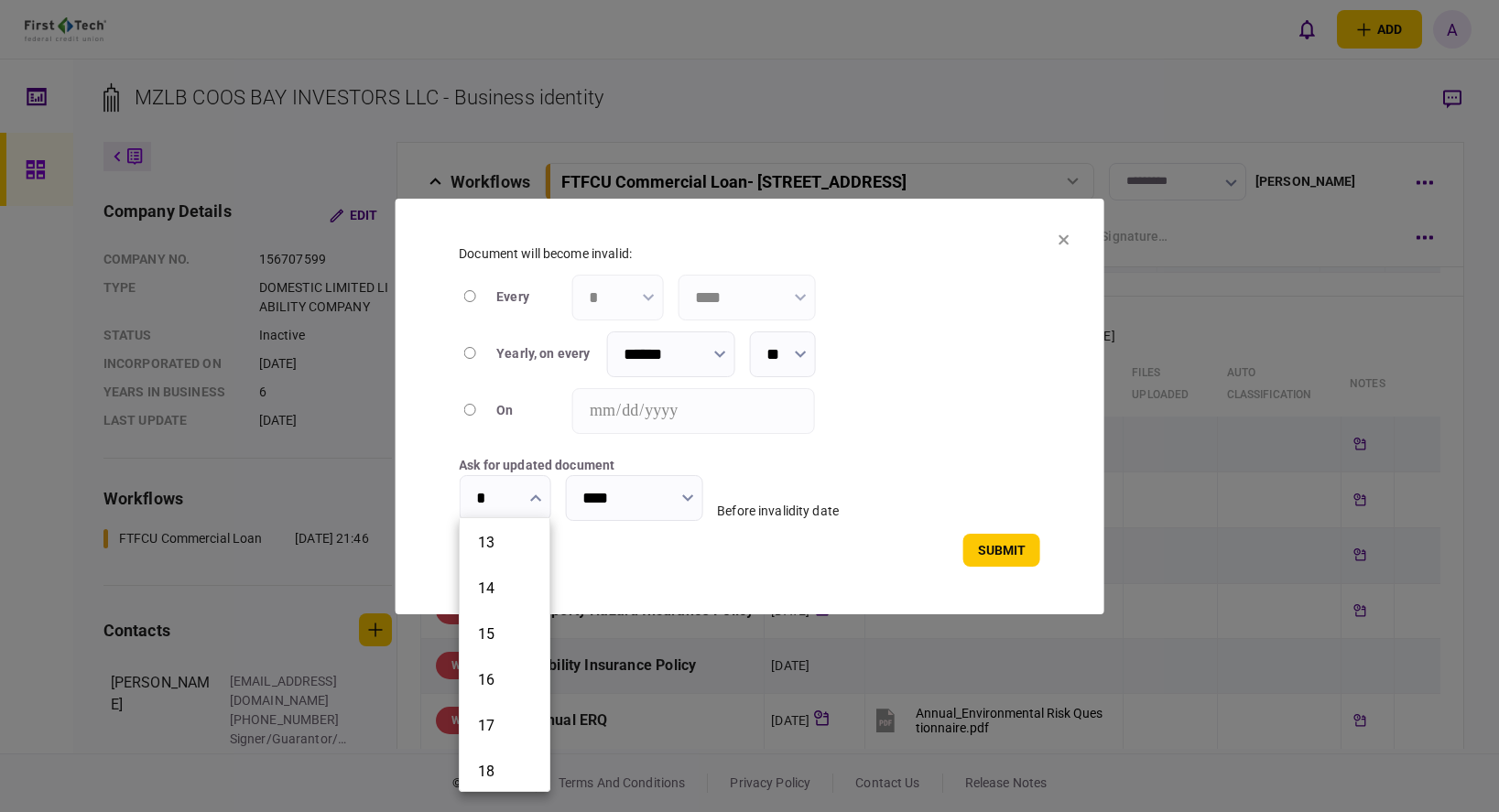 scroll, scrollTop: 549, scrollLeft: 0, axis: vertical 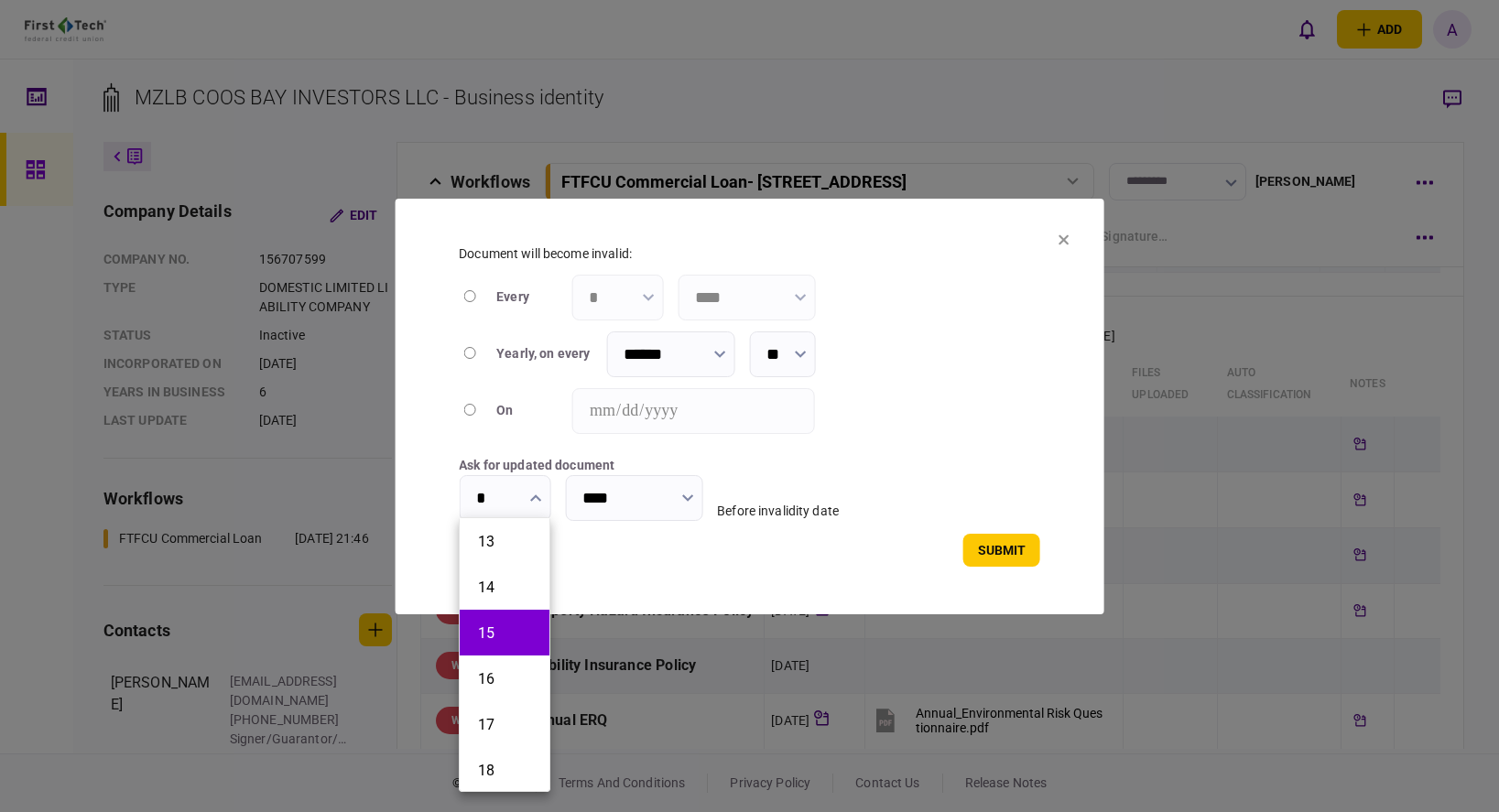click on "15" at bounding box center (505, 633) 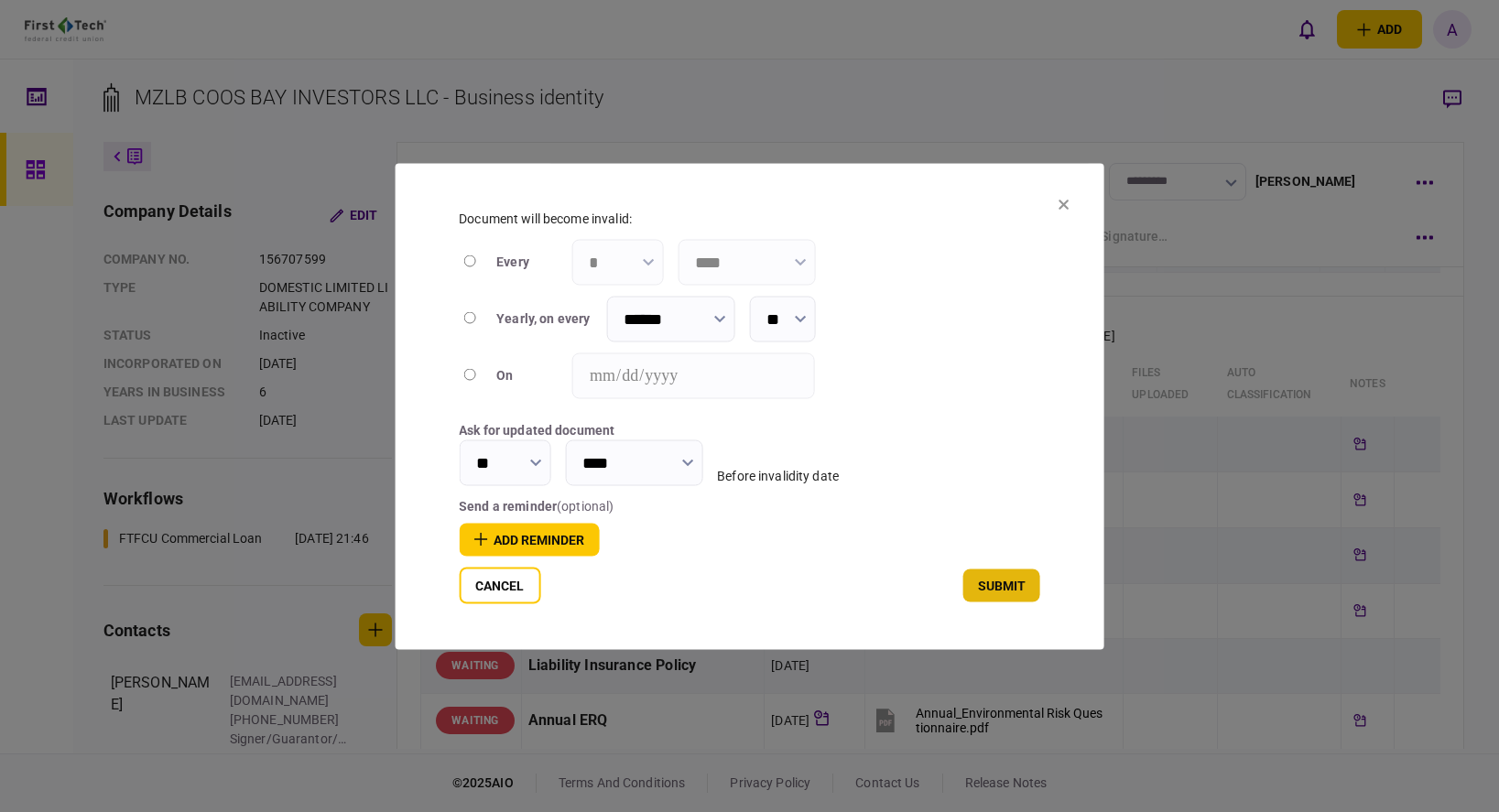 click on "submit" at bounding box center (1002, 585) 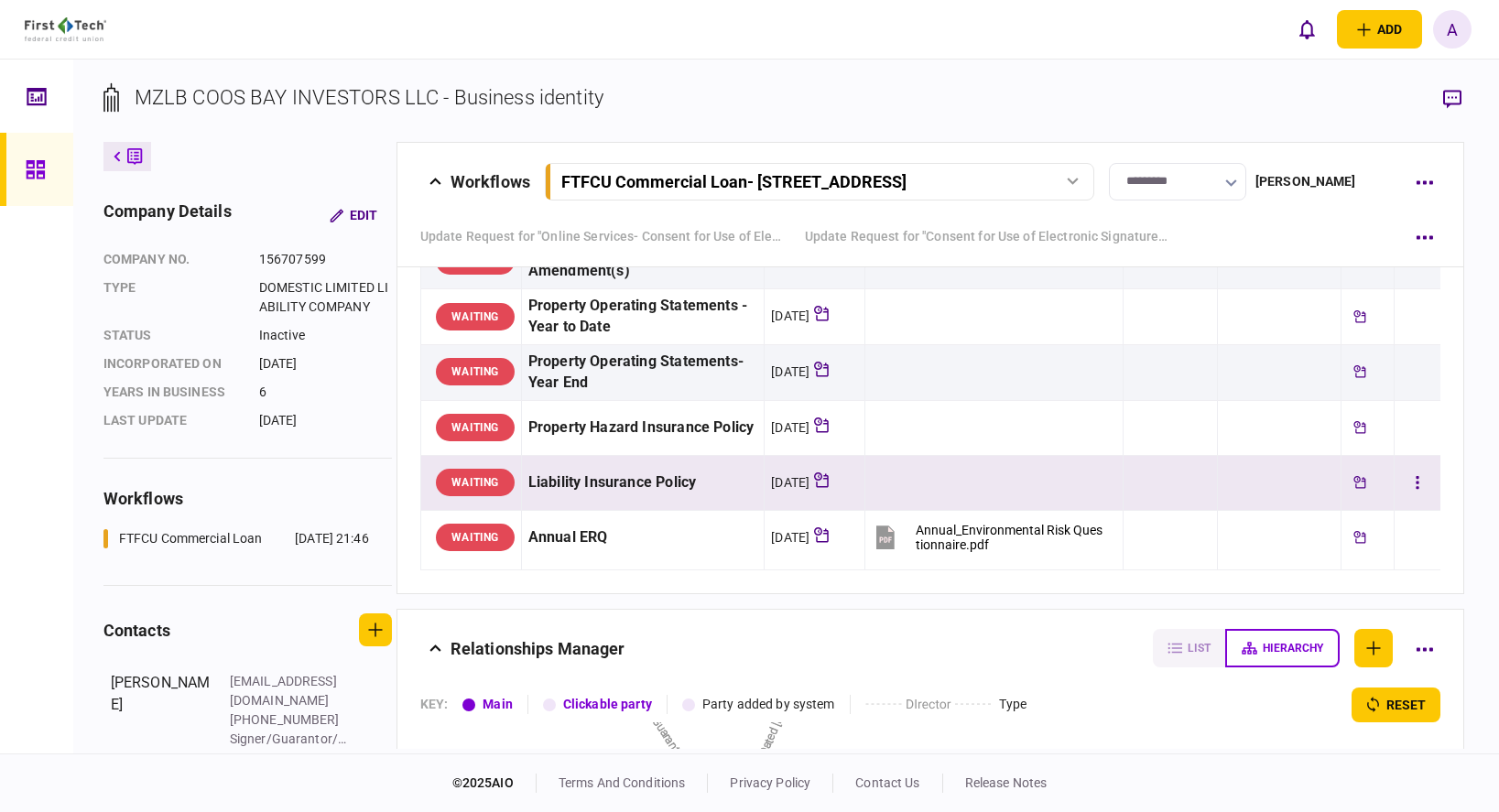 scroll, scrollTop: 1759, scrollLeft: 0, axis: vertical 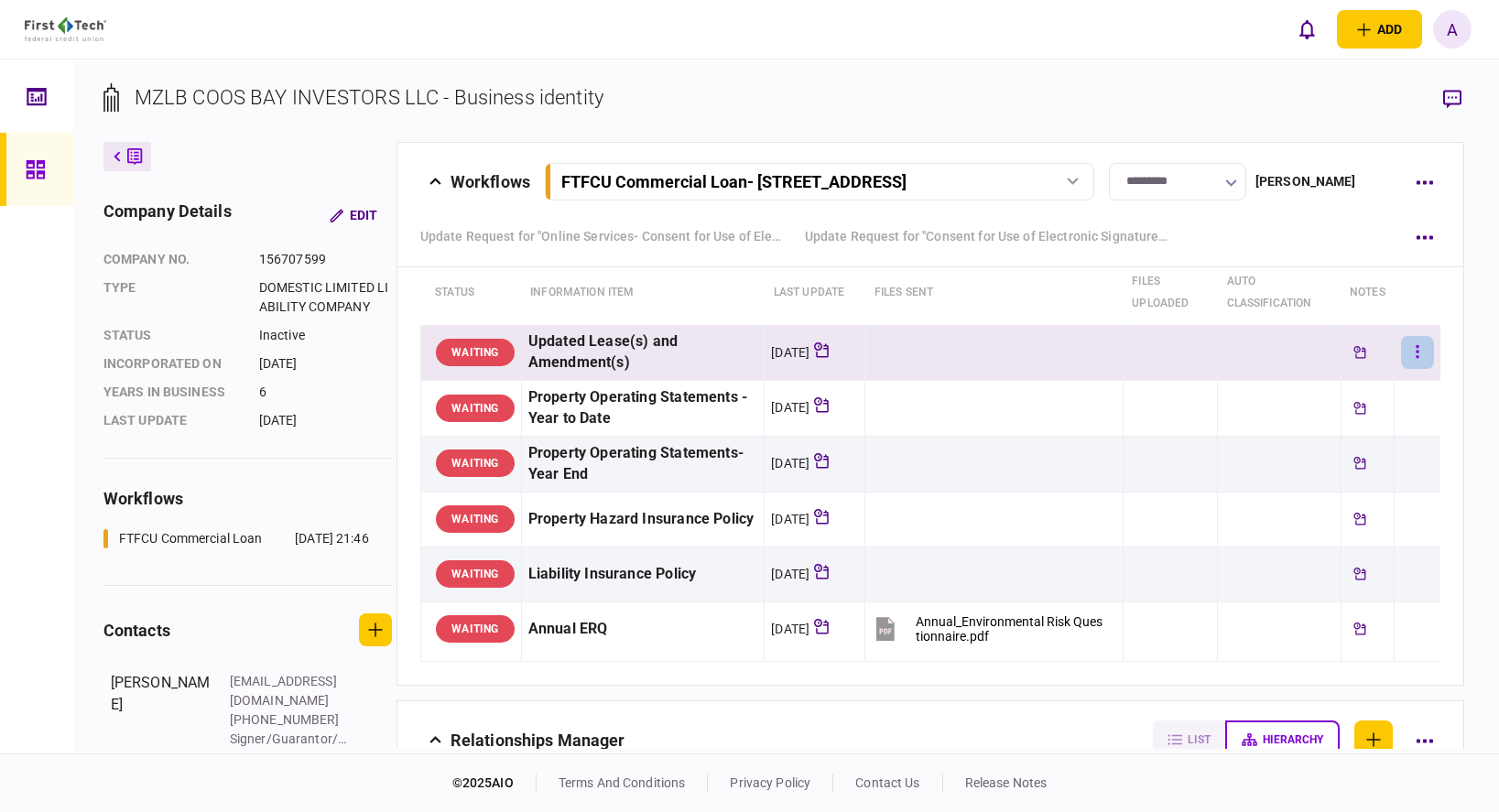 click 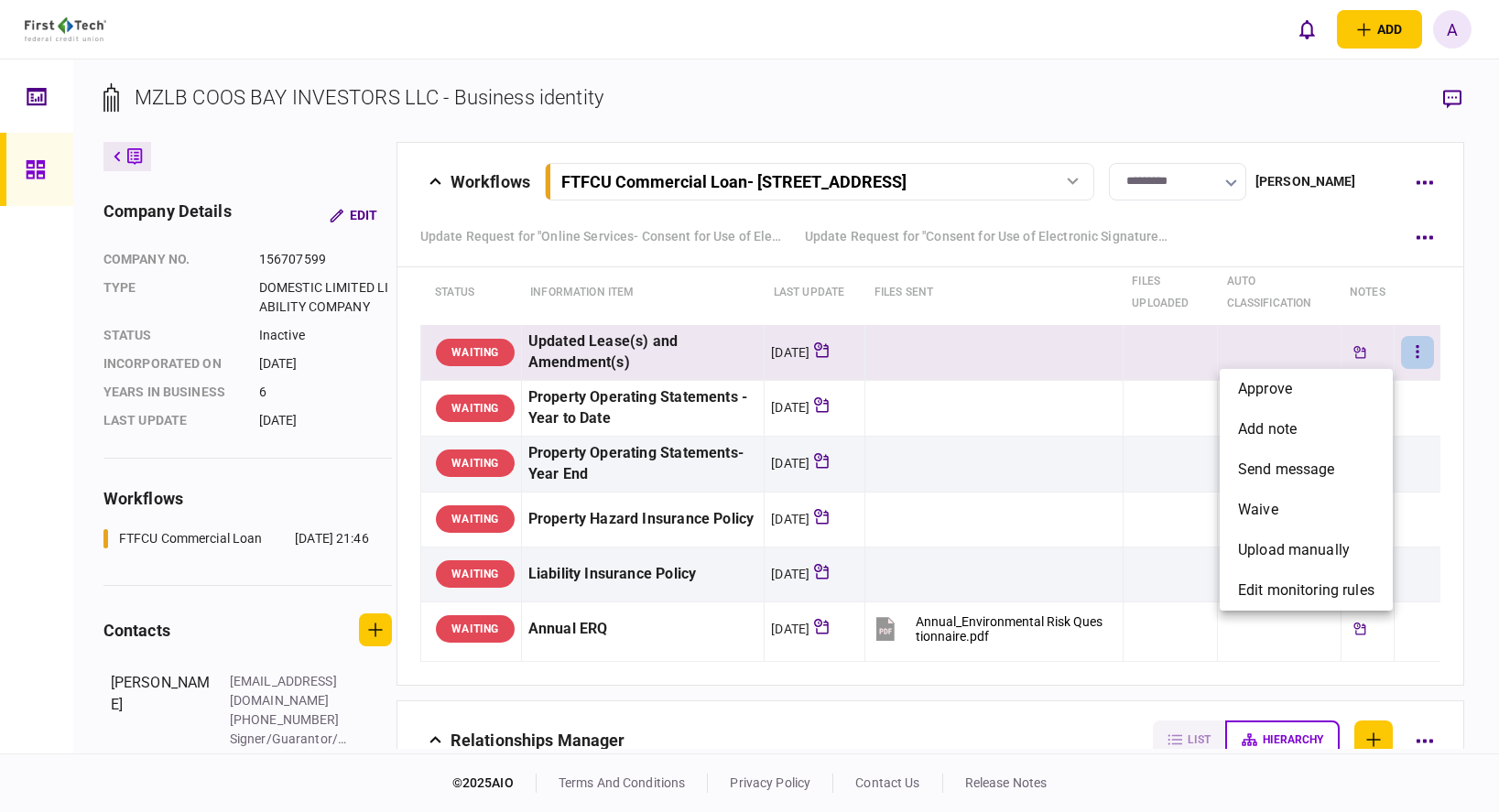 click at bounding box center [749, 406] 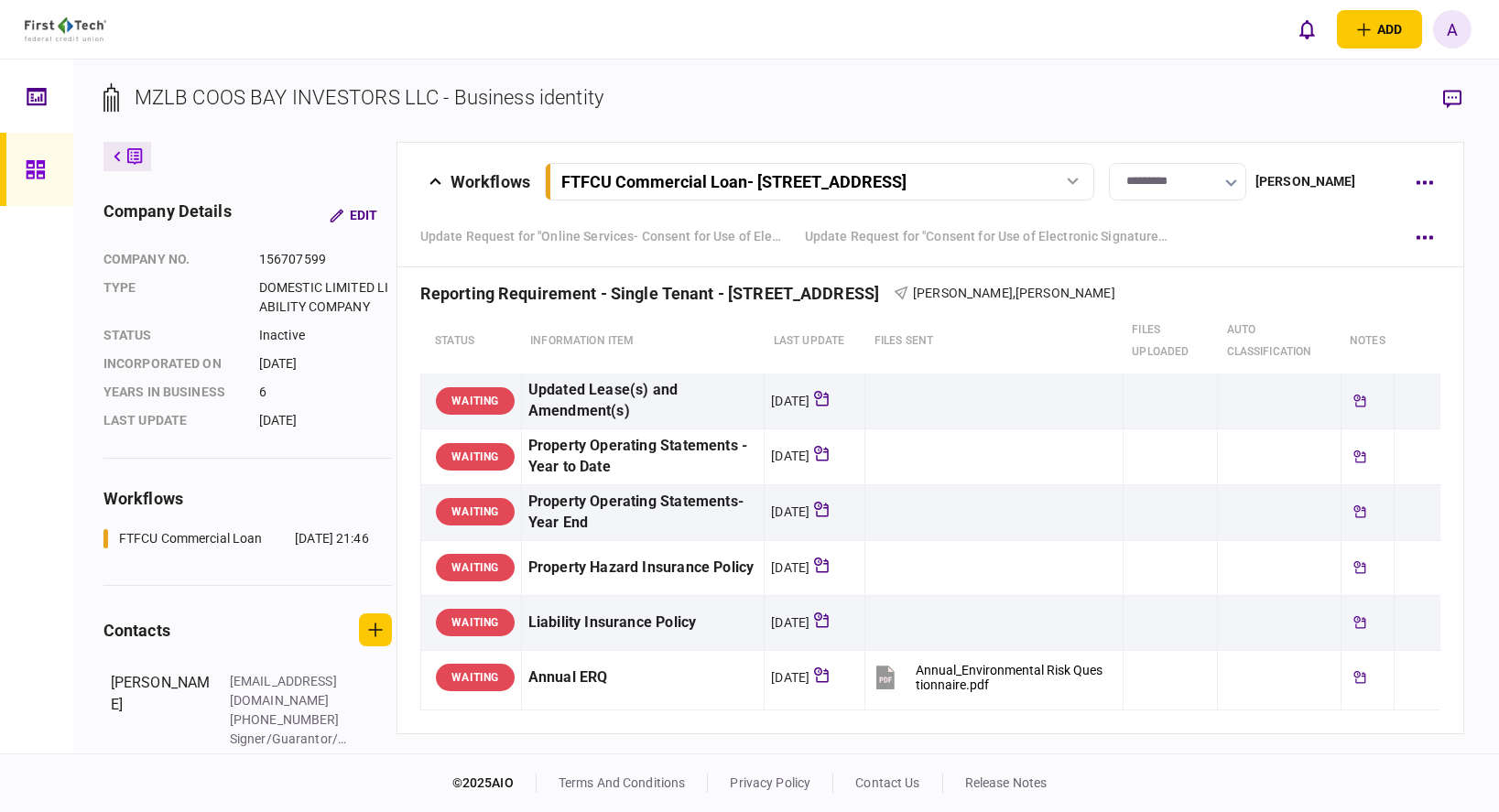 scroll, scrollTop: 1728, scrollLeft: 0, axis: vertical 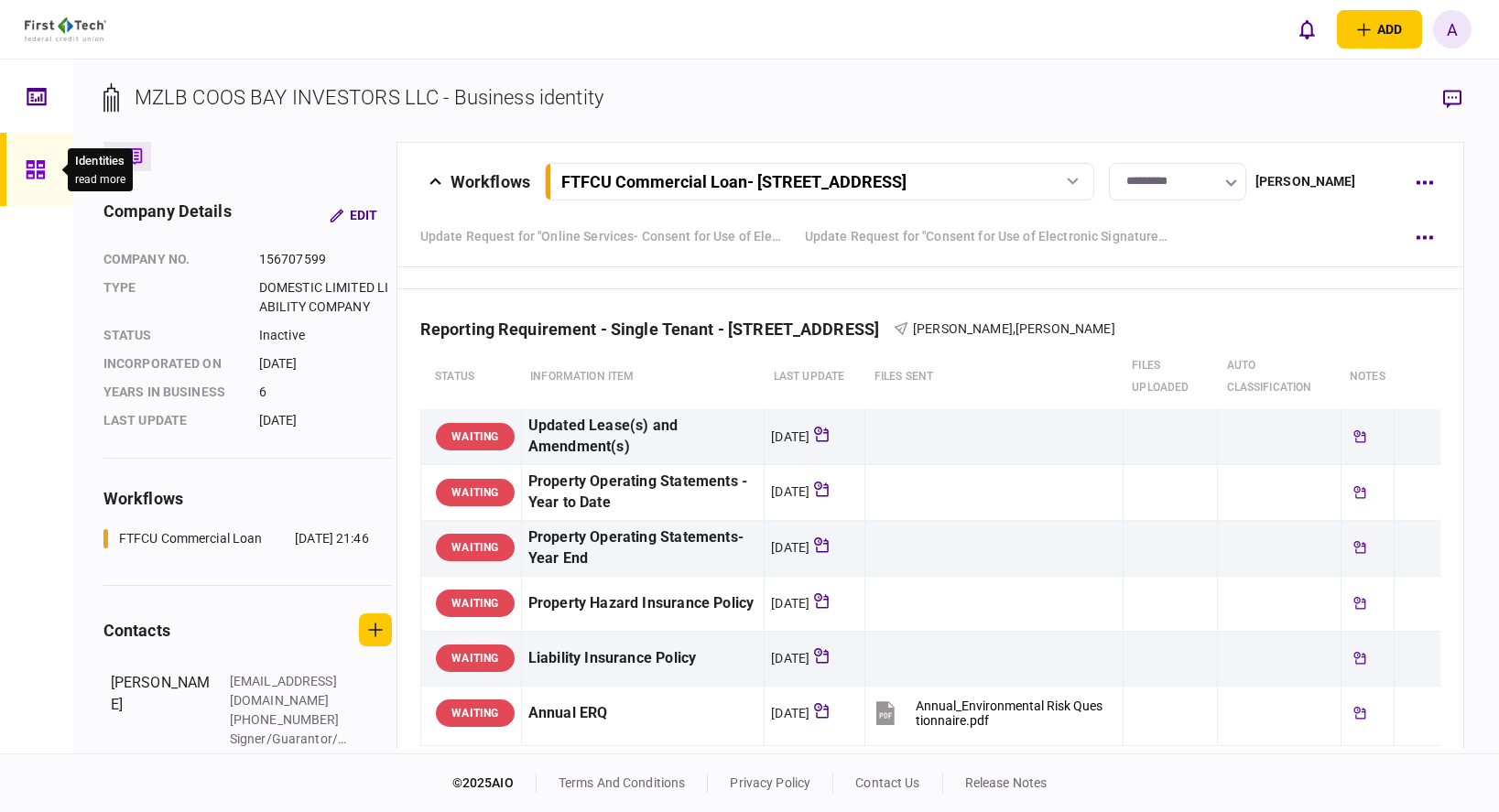 click at bounding box center [40, 169] 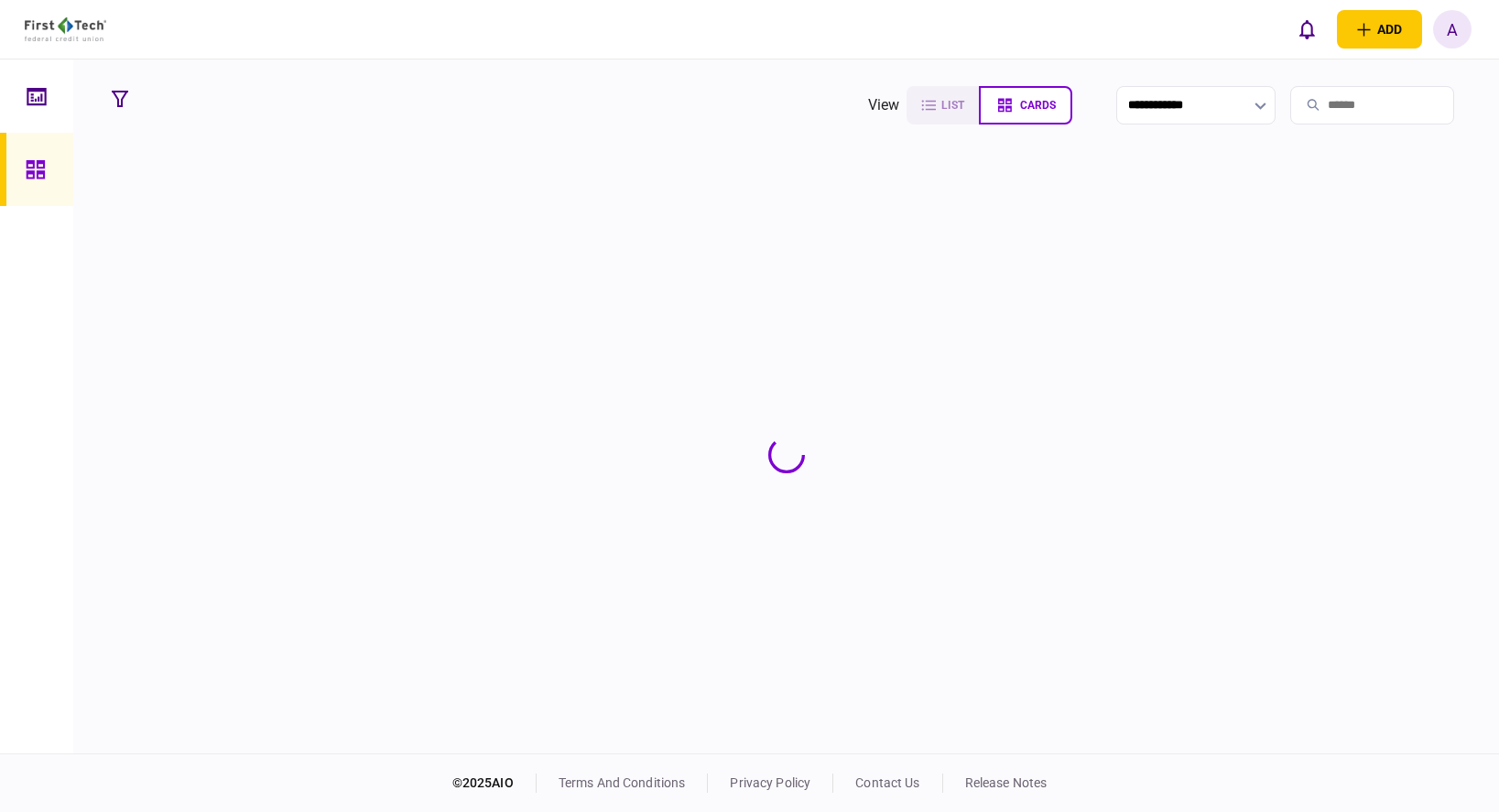 click at bounding box center (1372, 105) 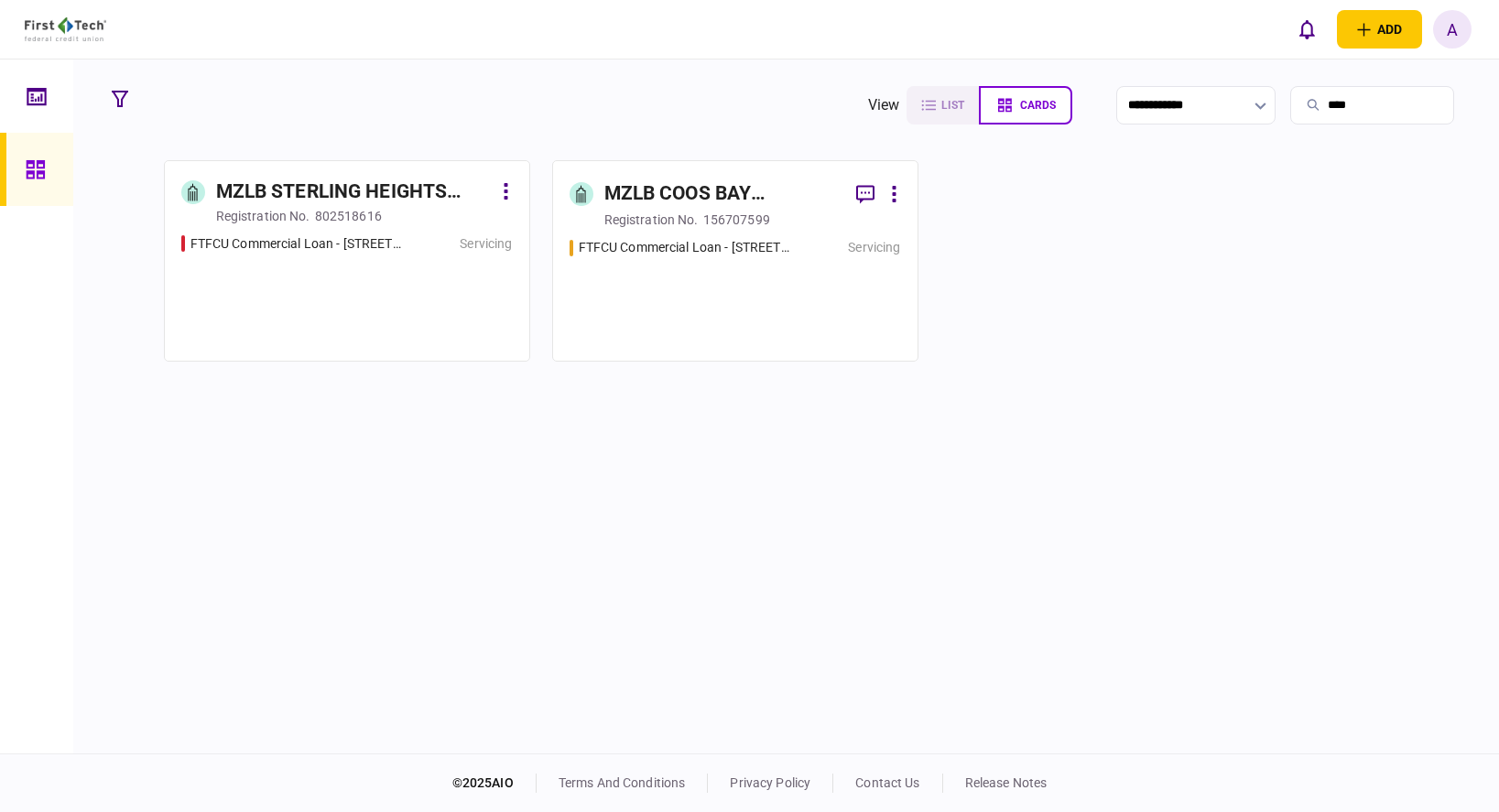 type on "****" 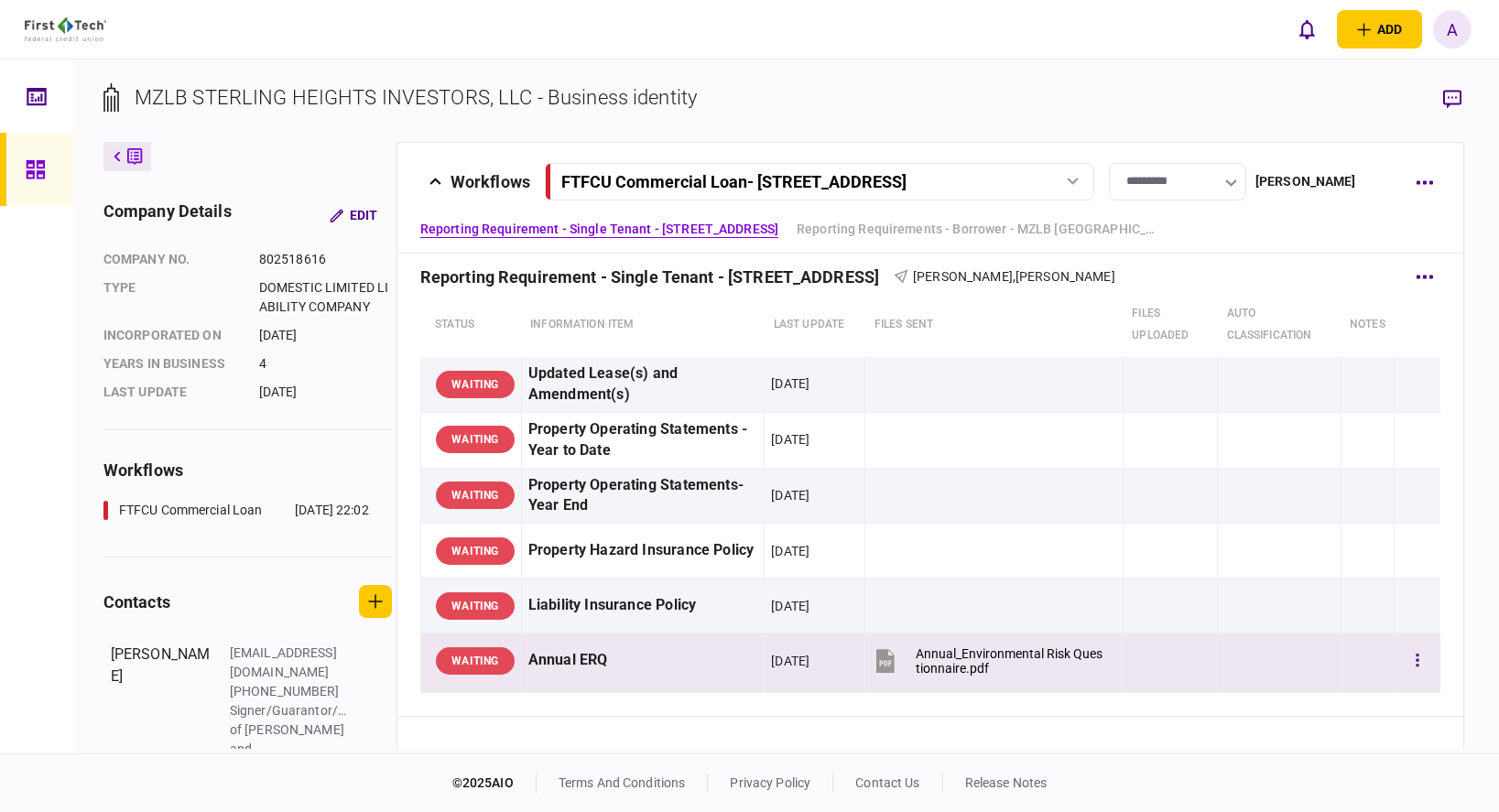 scroll, scrollTop: 0, scrollLeft: 0, axis: both 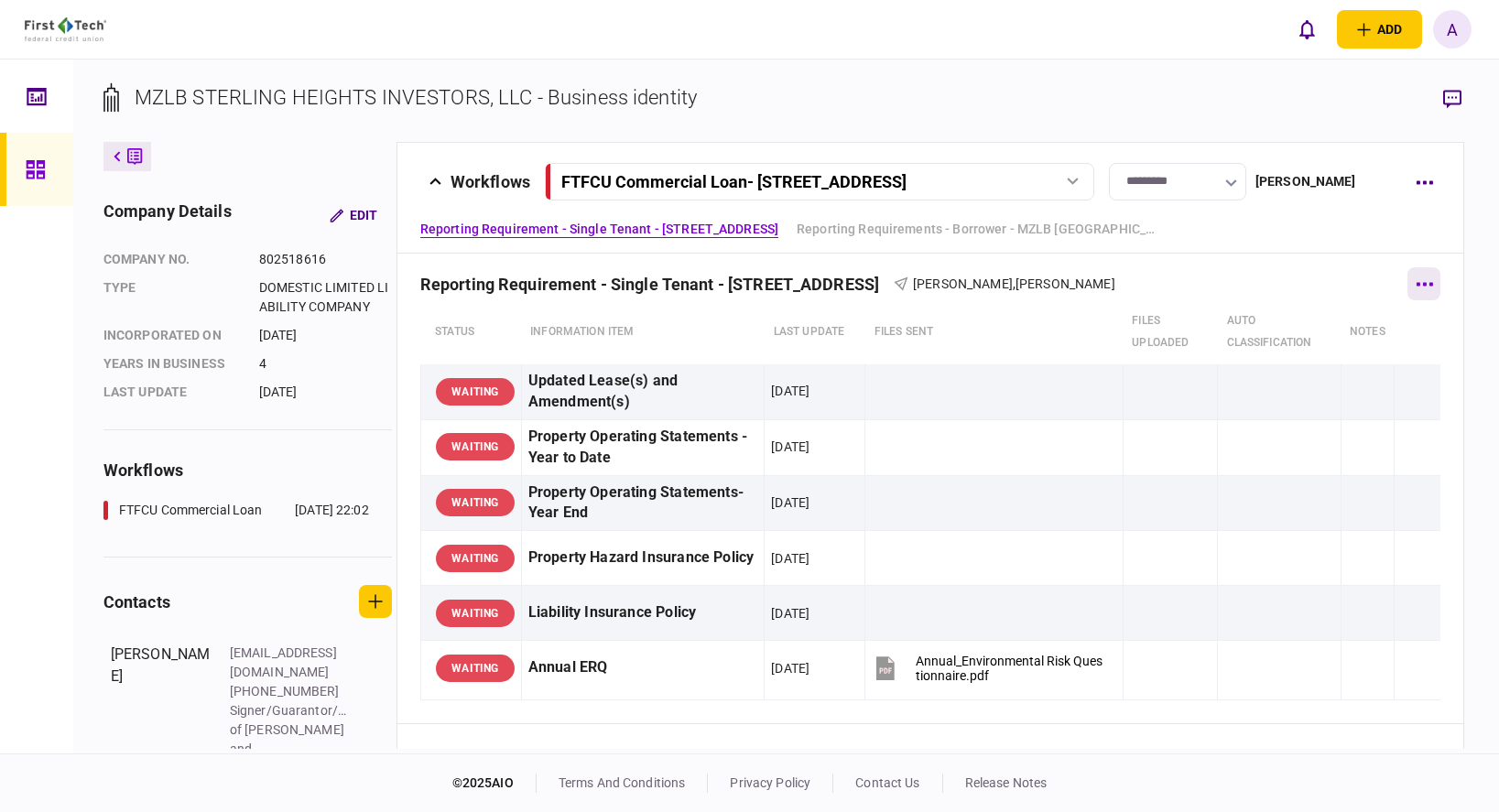 click 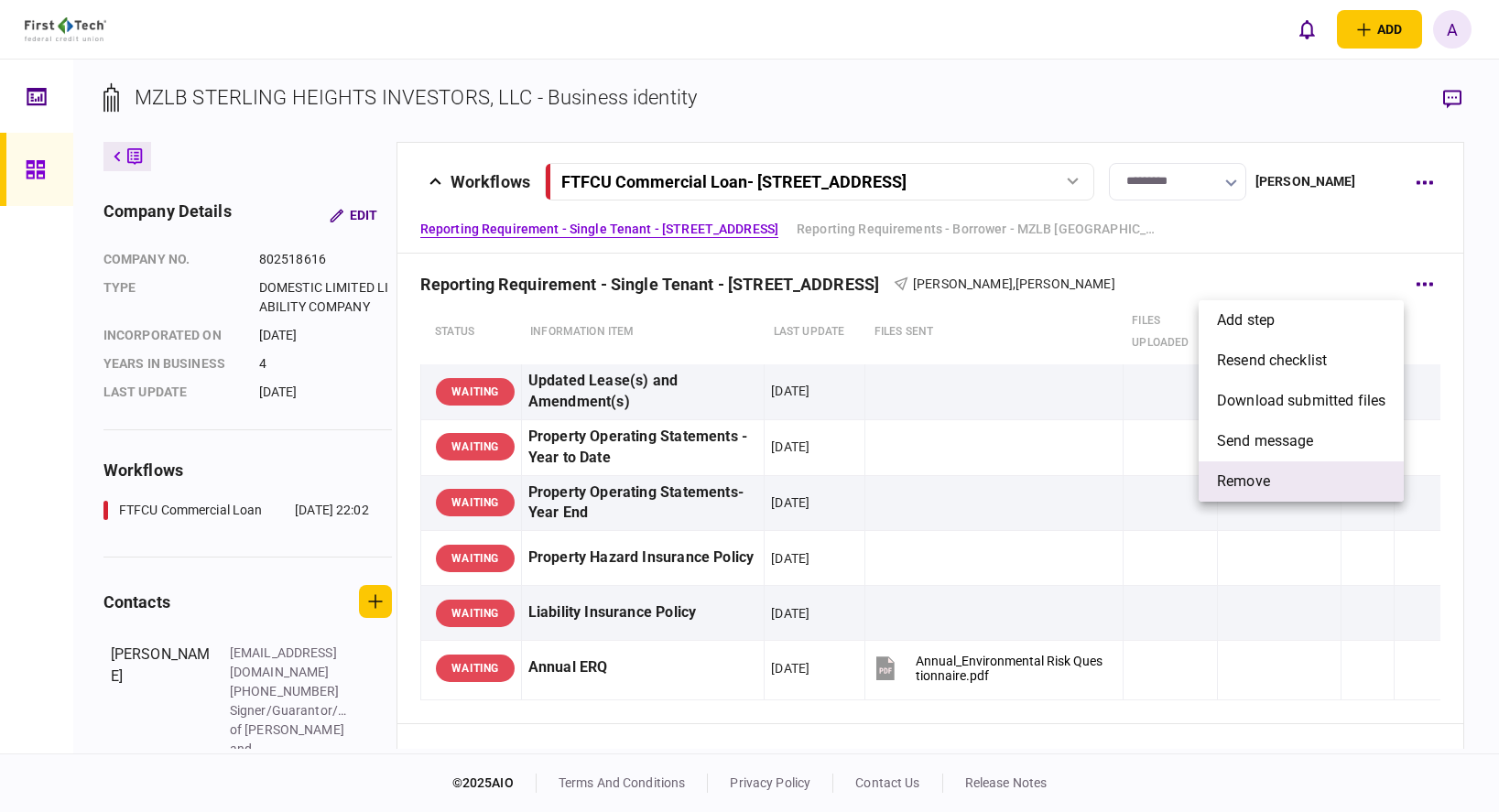 click on "remove" at bounding box center [1301, 482] 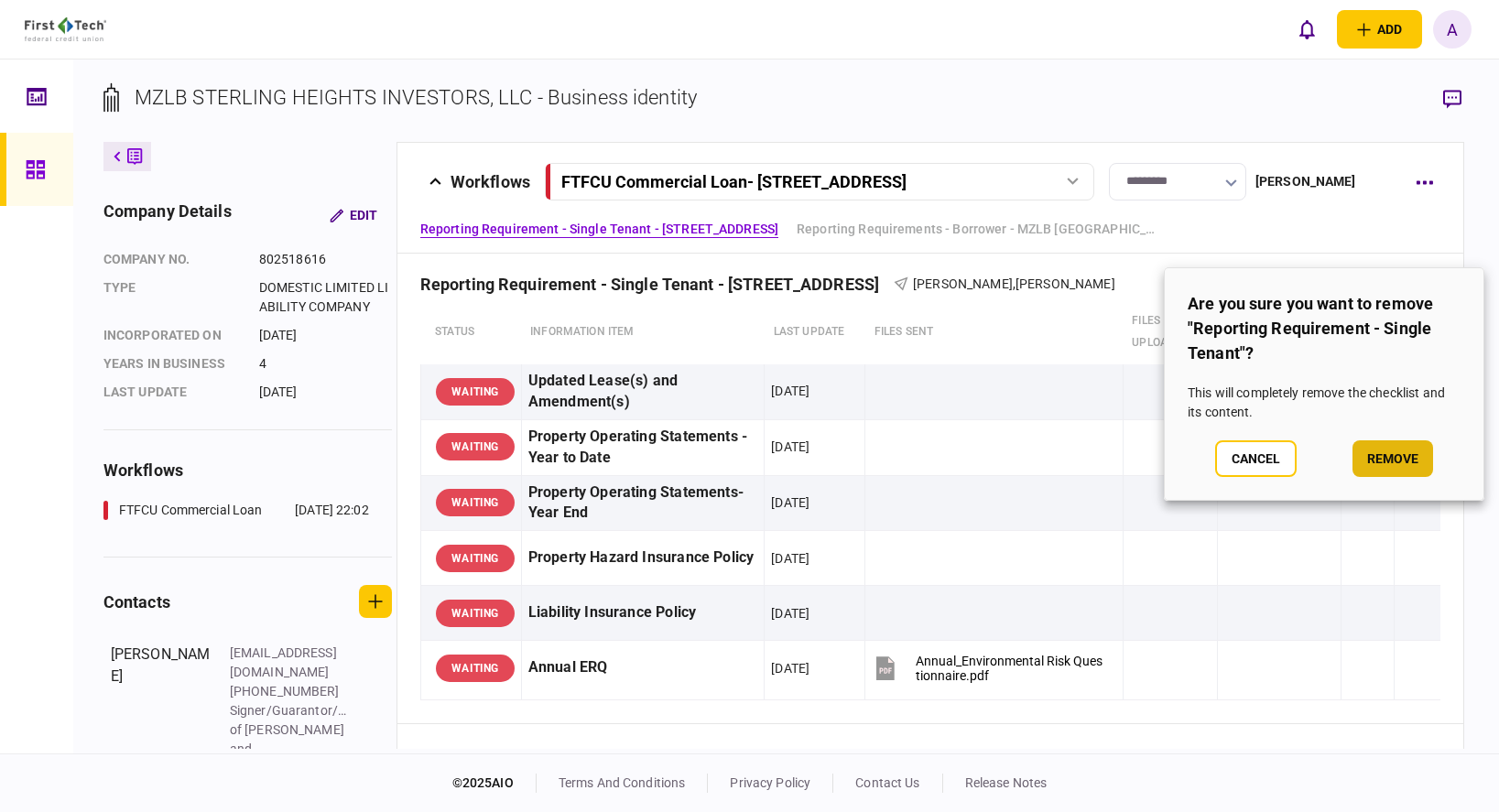 click on "remove" at bounding box center [1393, 459] 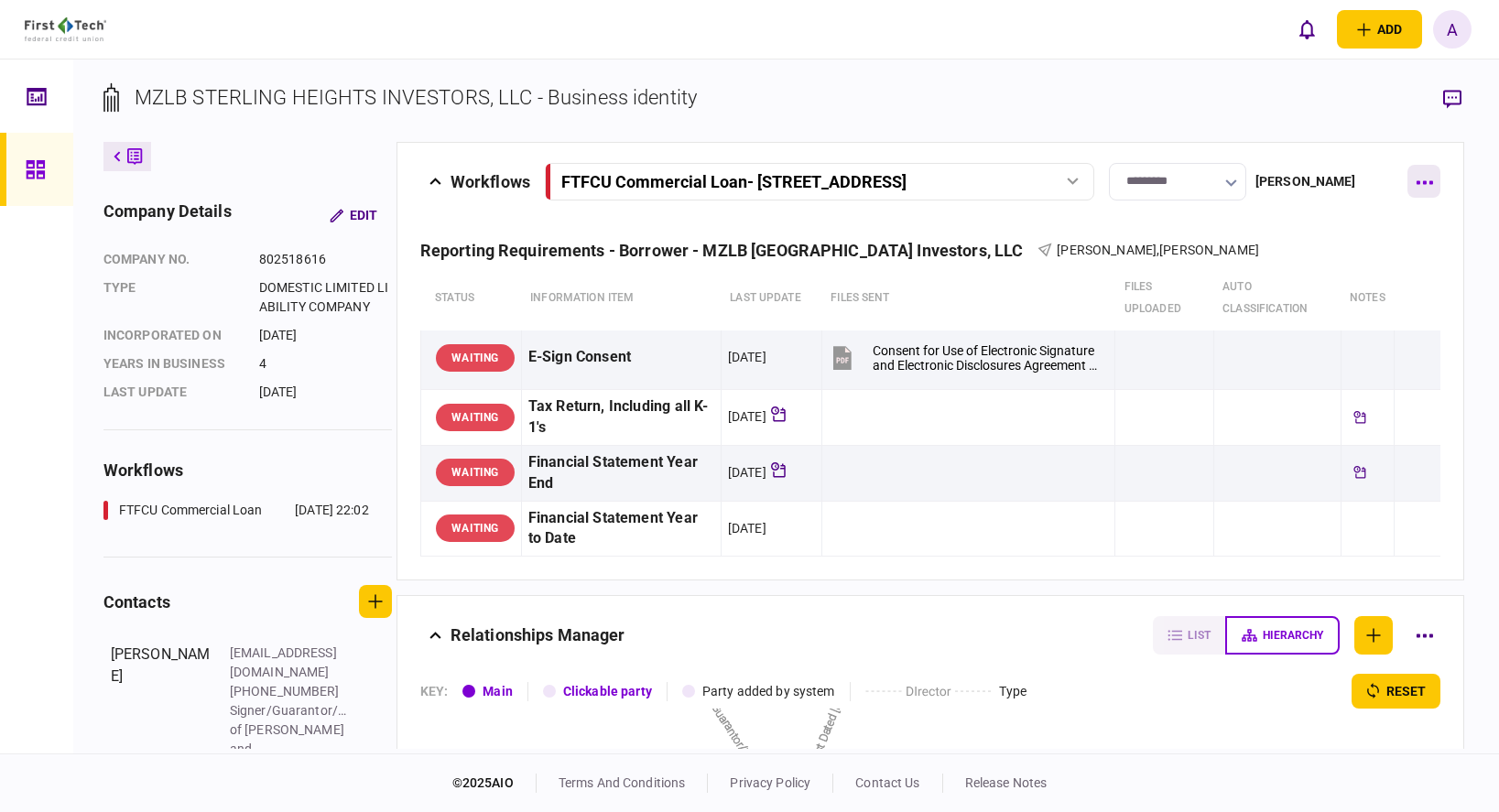 click 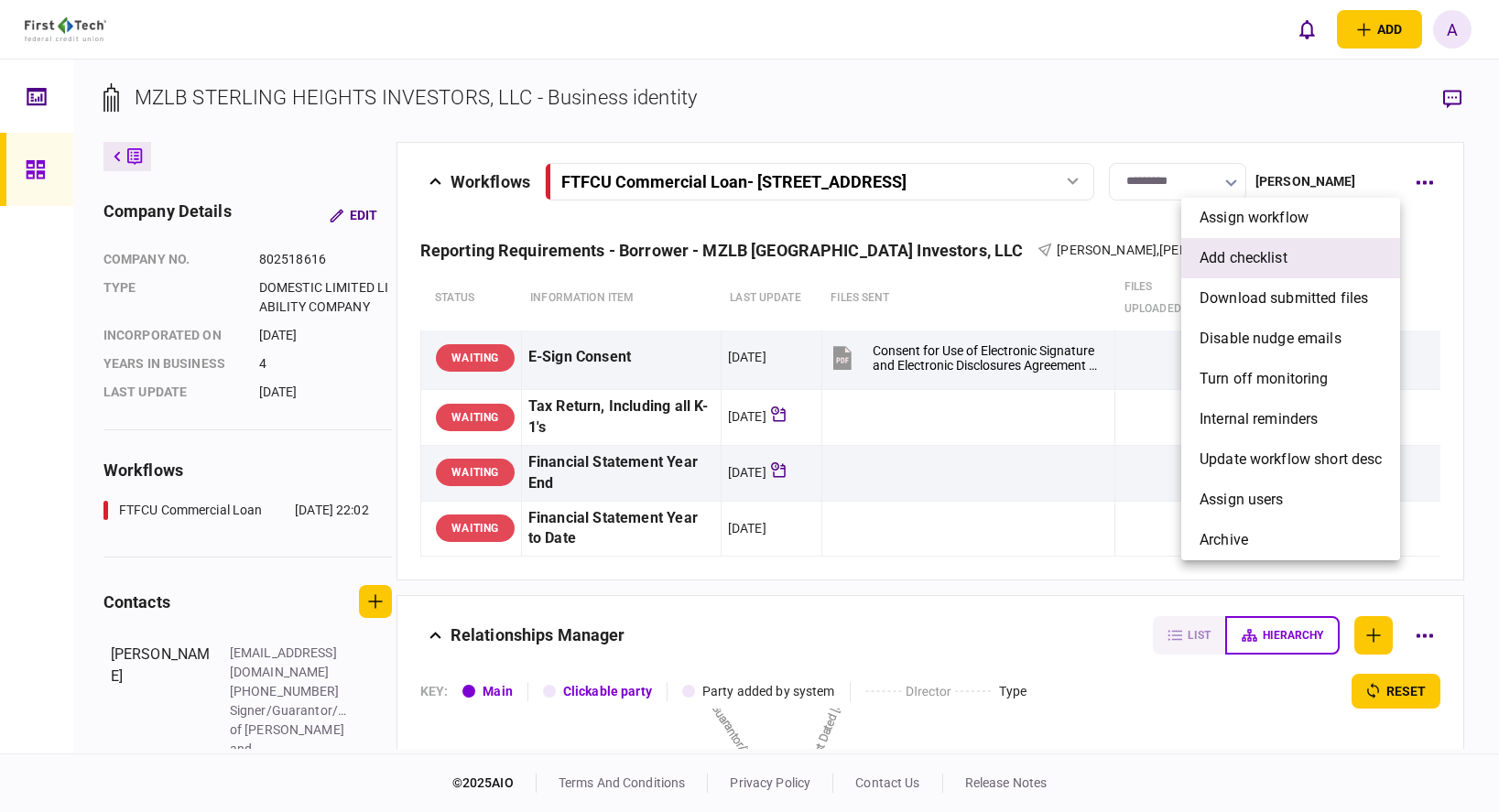 click on "add checklist" at bounding box center (1290, 258) 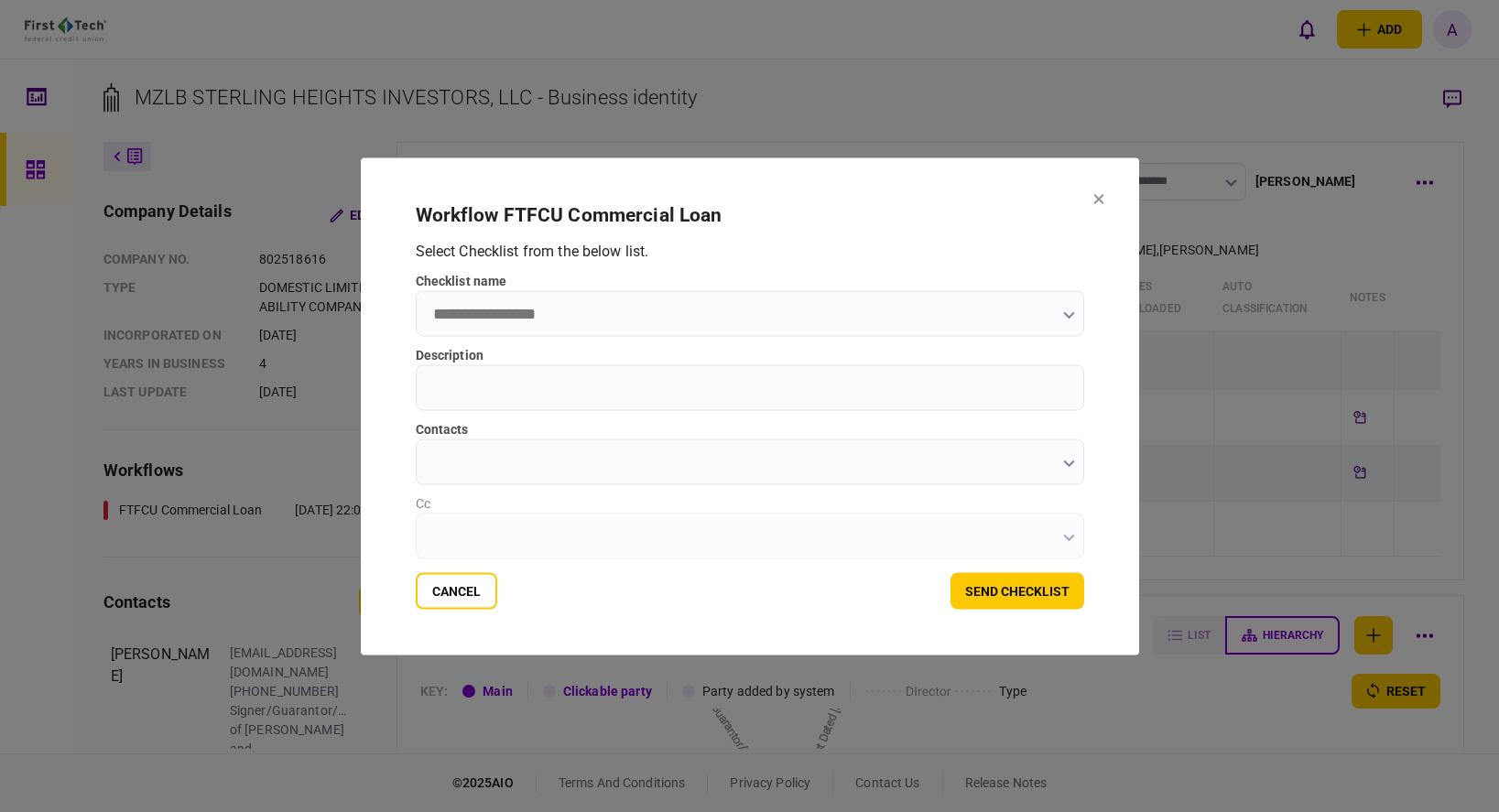 click on "checklist name" at bounding box center [750, 313] 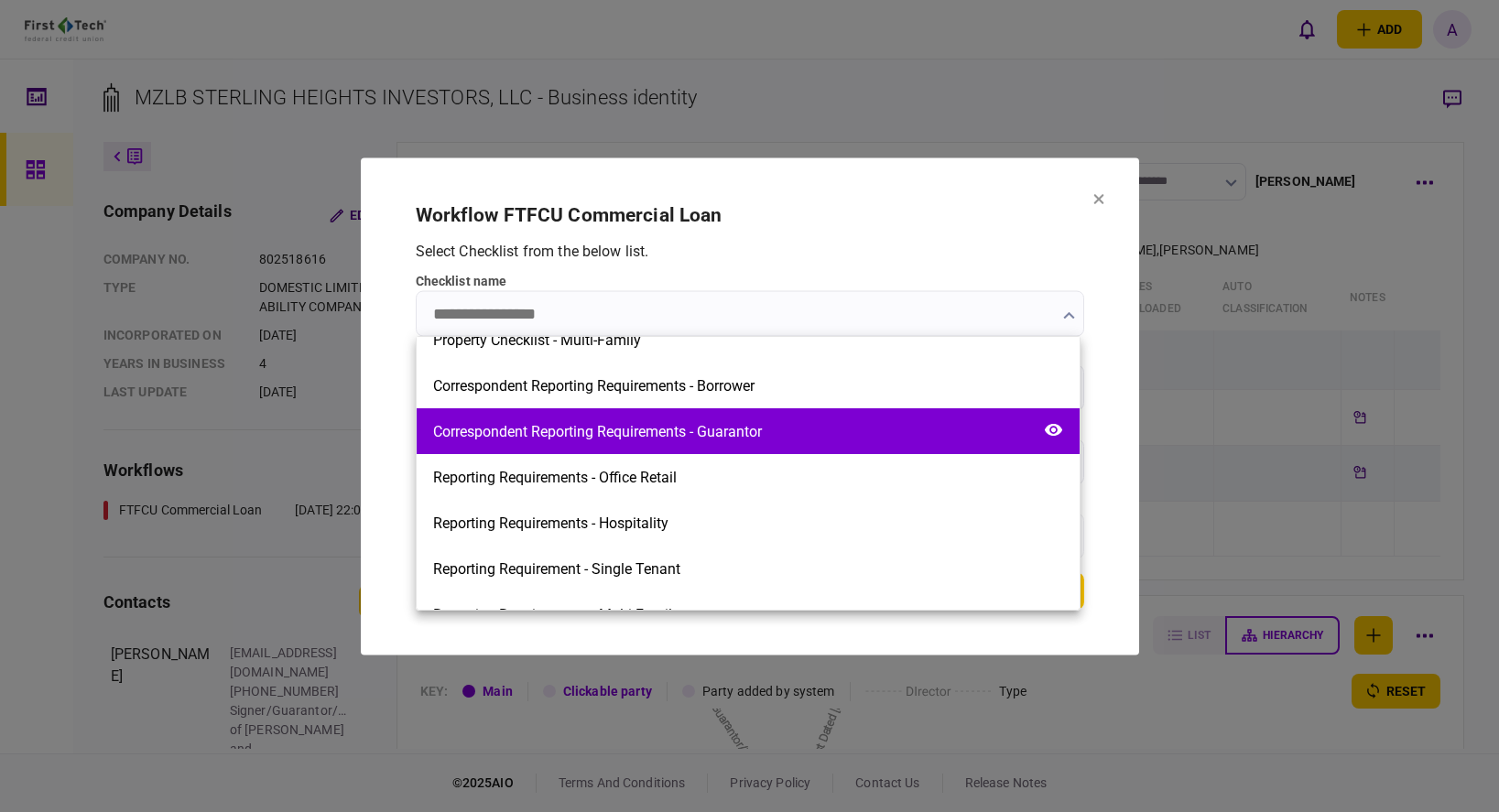 scroll, scrollTop: 780, scrollLeft: 0, axis: vertical 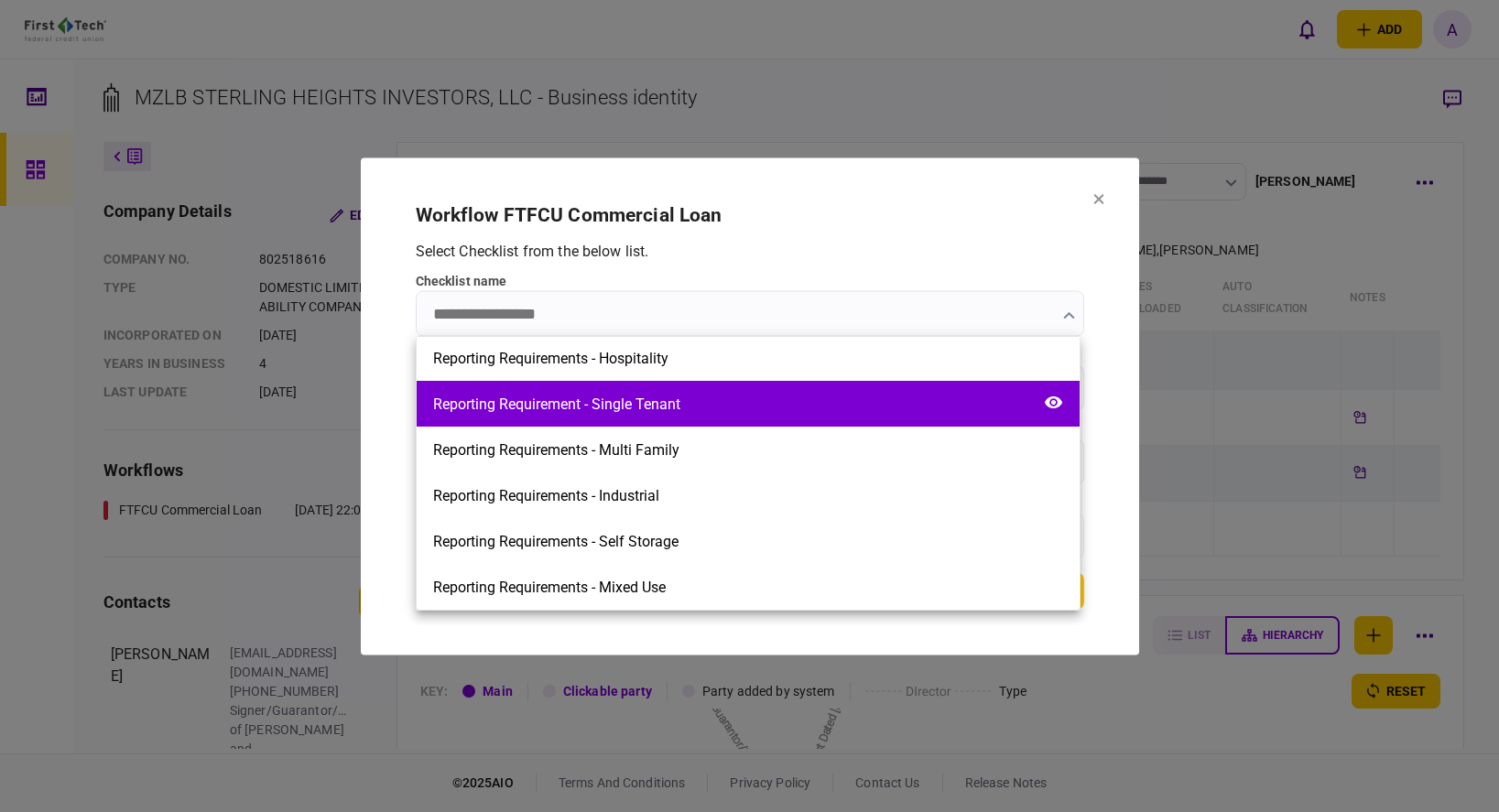 click on "Reporting Requirement - Single Tenant" at bounding box center [557, 404] 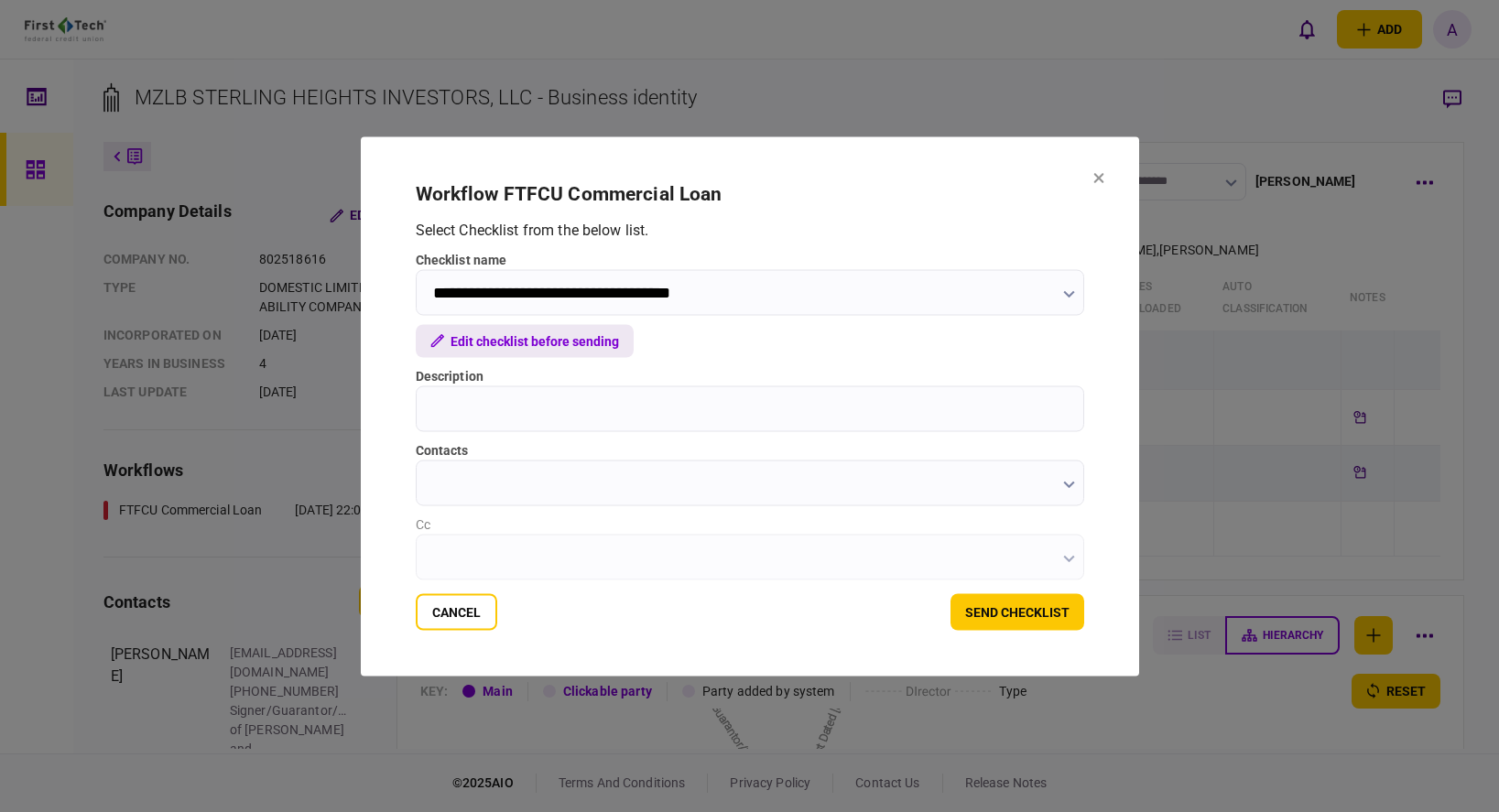 click on "Edit checklist before sending" at bounding box center (525, 341) 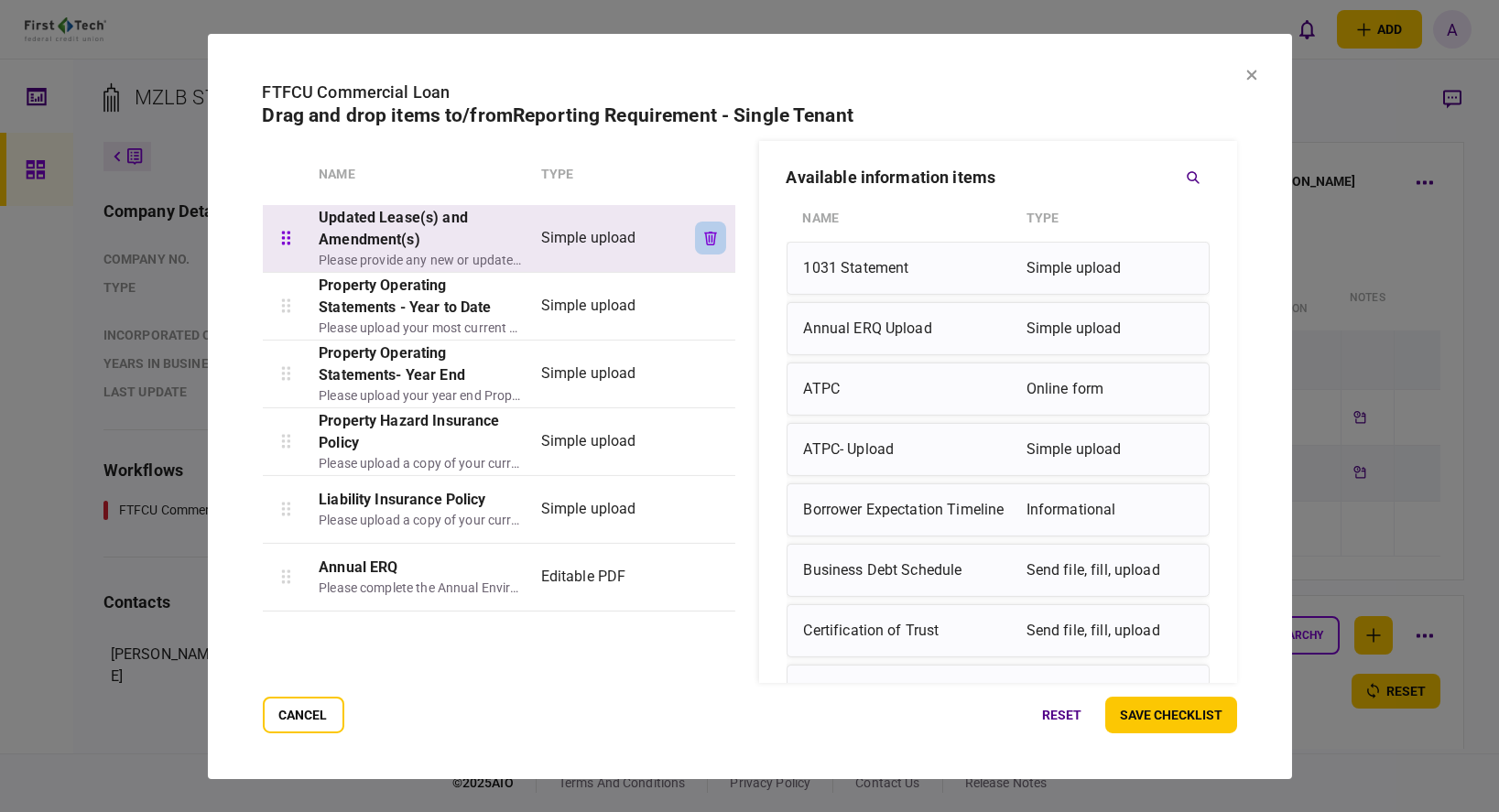 click 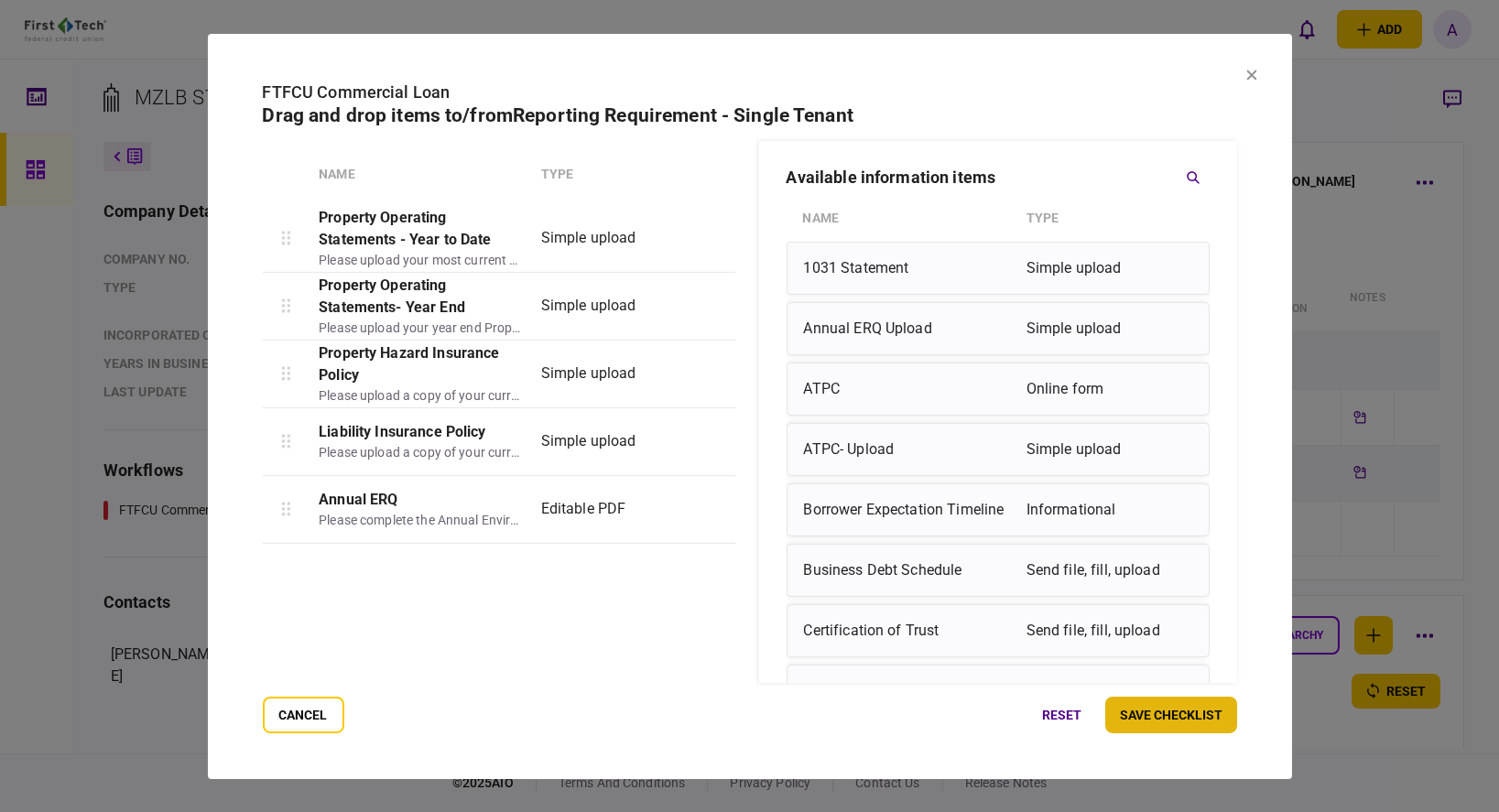 click on "save checklist" at bounding box center [1171, 715] 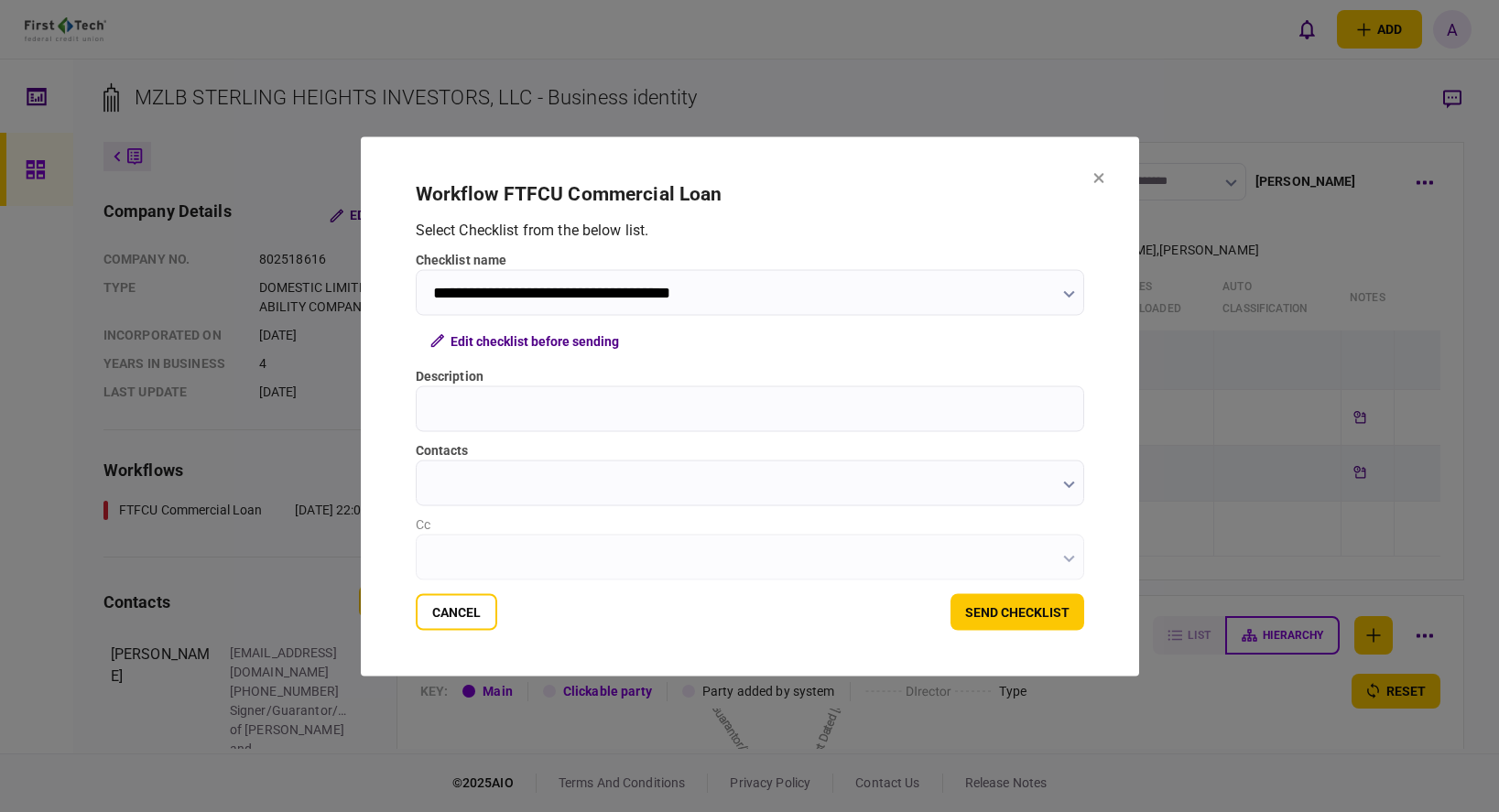 click on "Description" at bounding box center [750, 408] 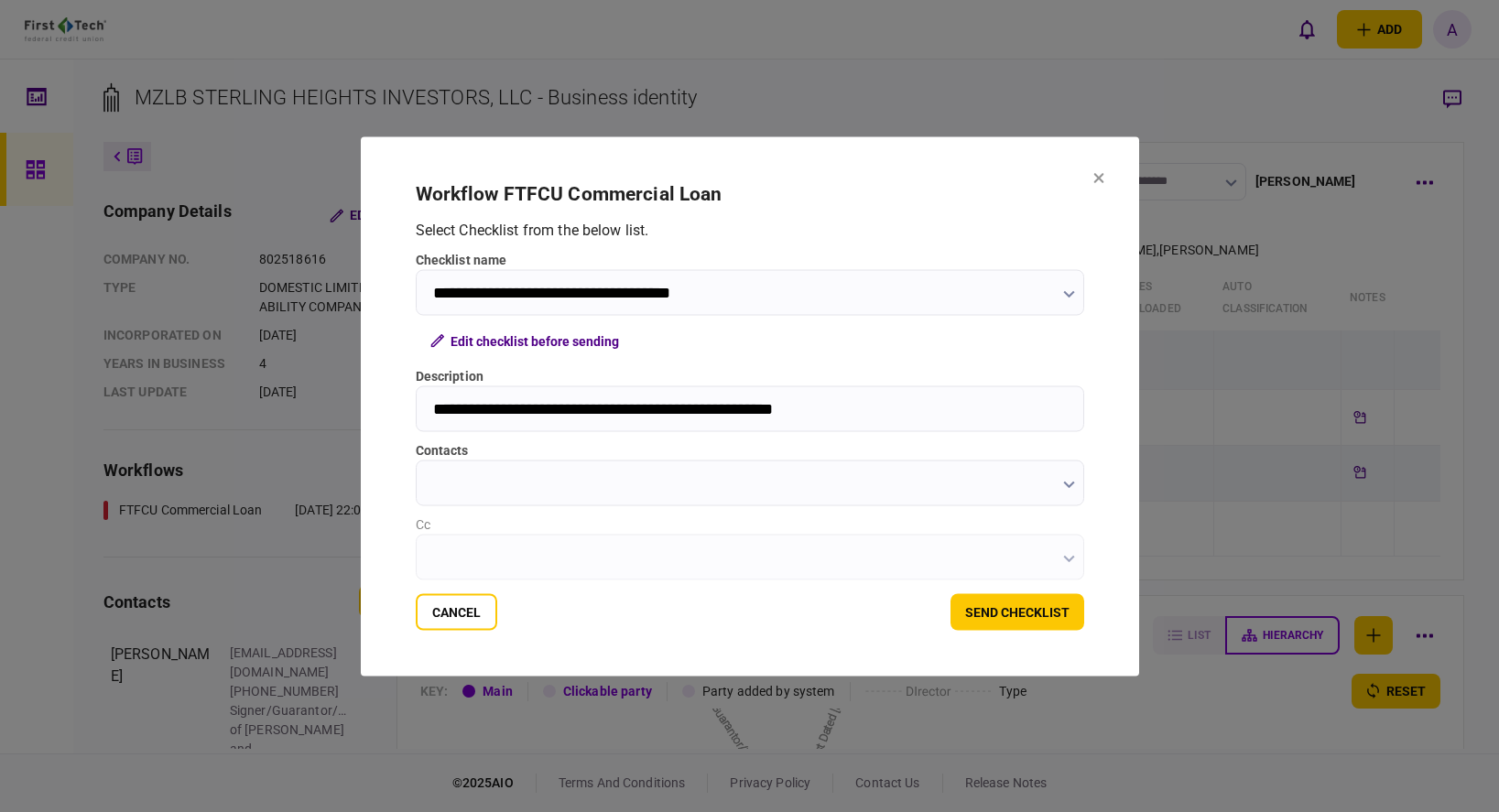 type on "**********" 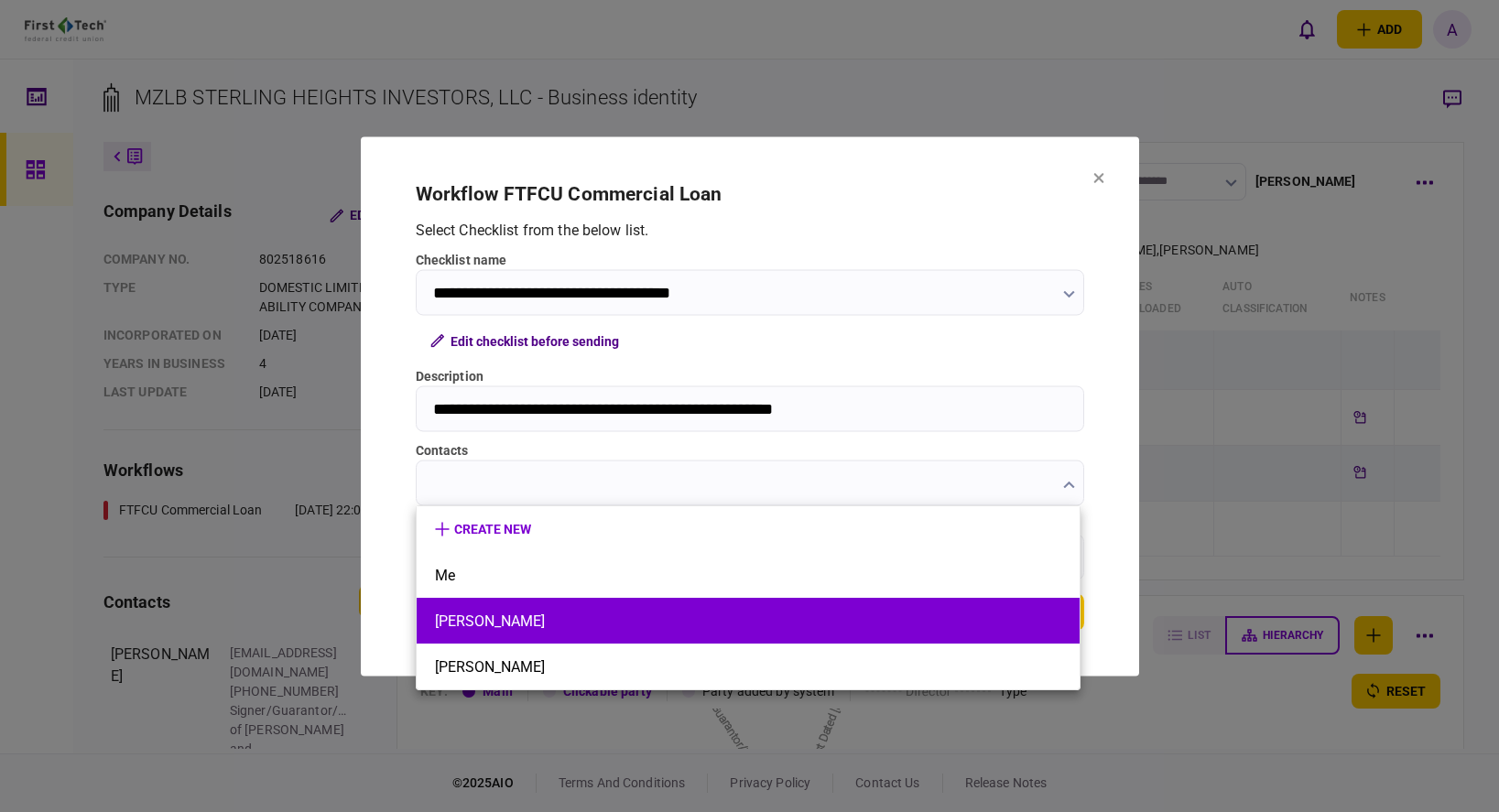 click on "[PERSON_NAME]" at bounding box center [748, 621] 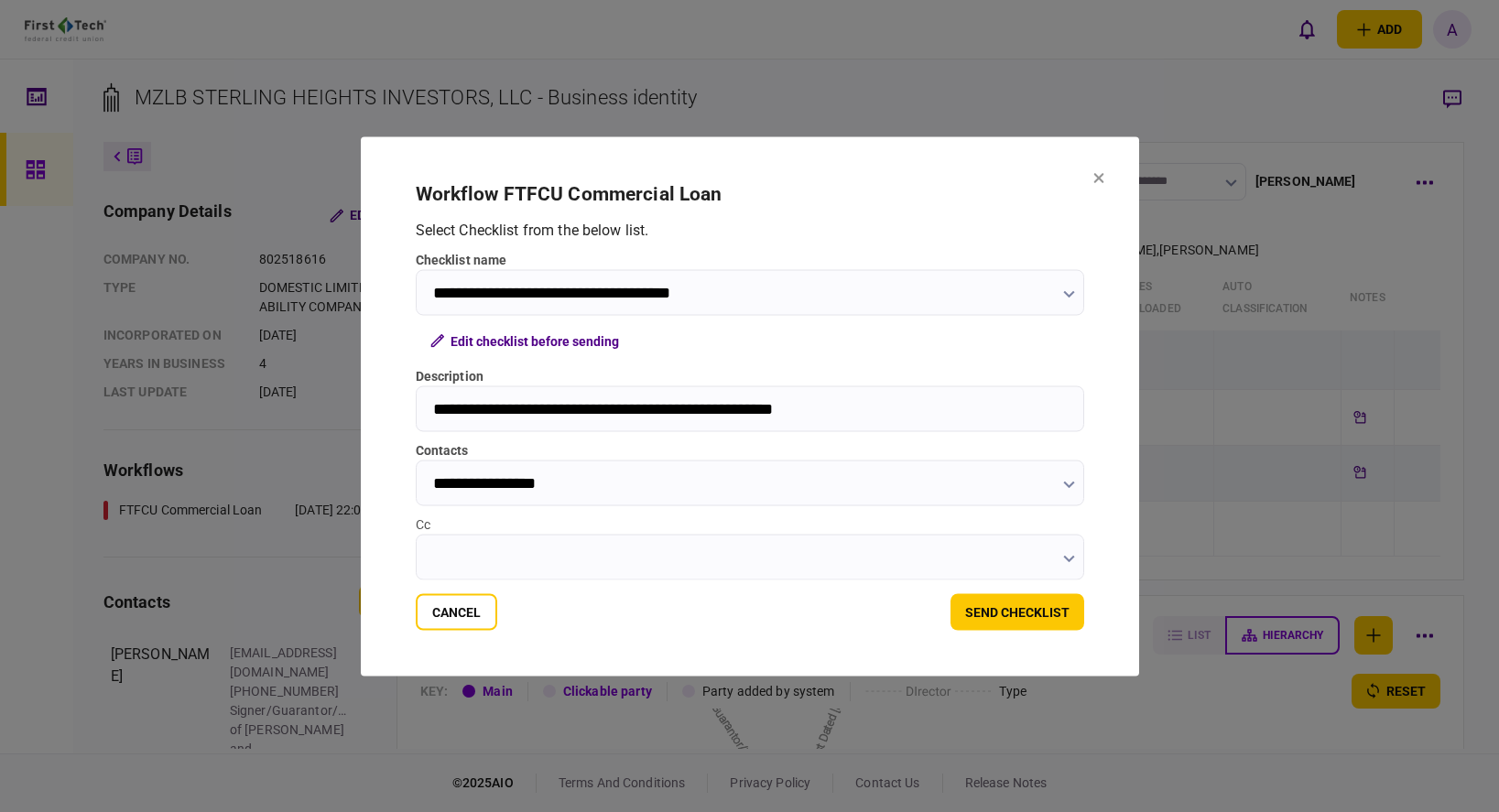 click on "Cc" at bounding box center (750, 557) 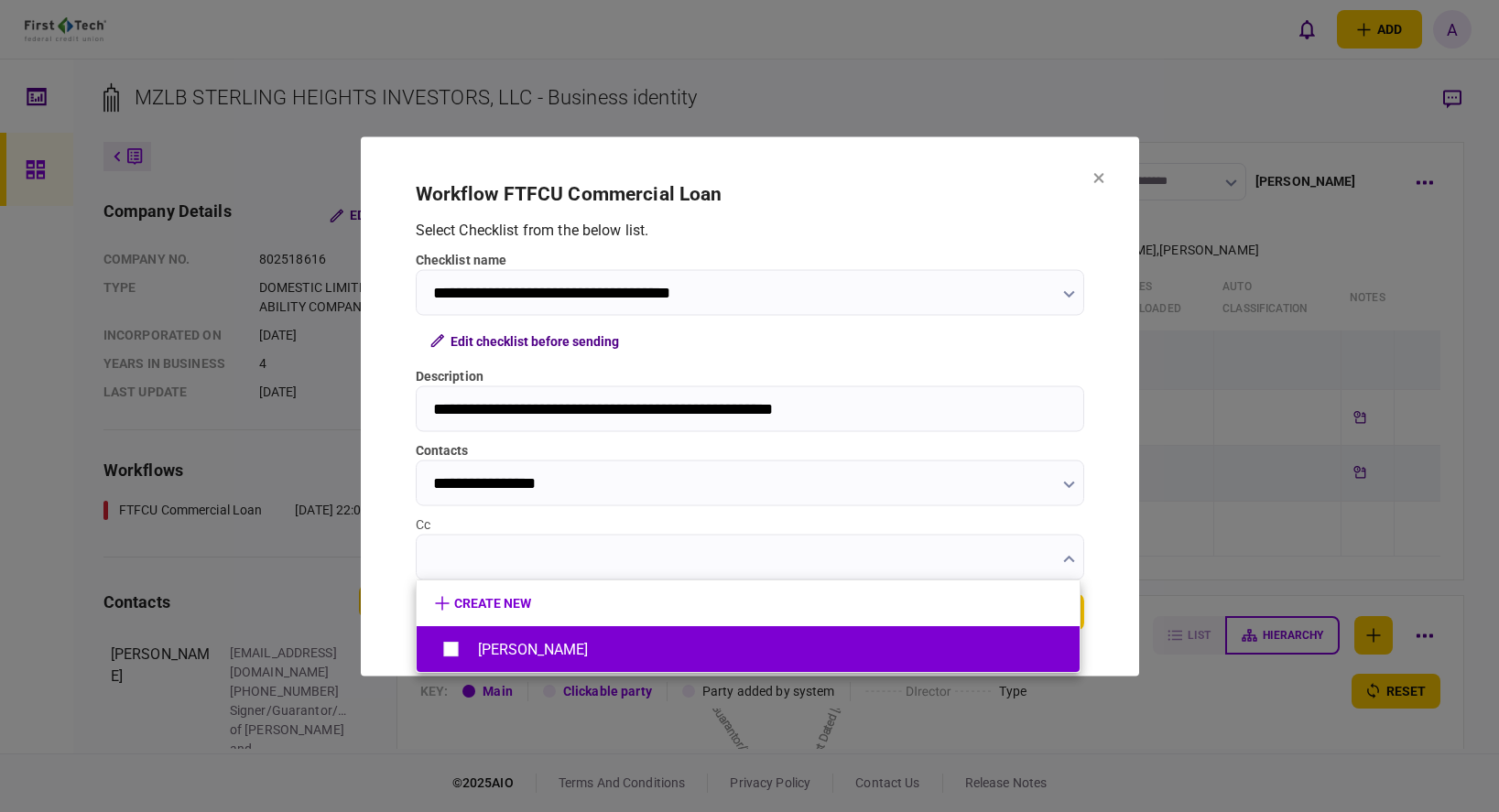type on "**********" 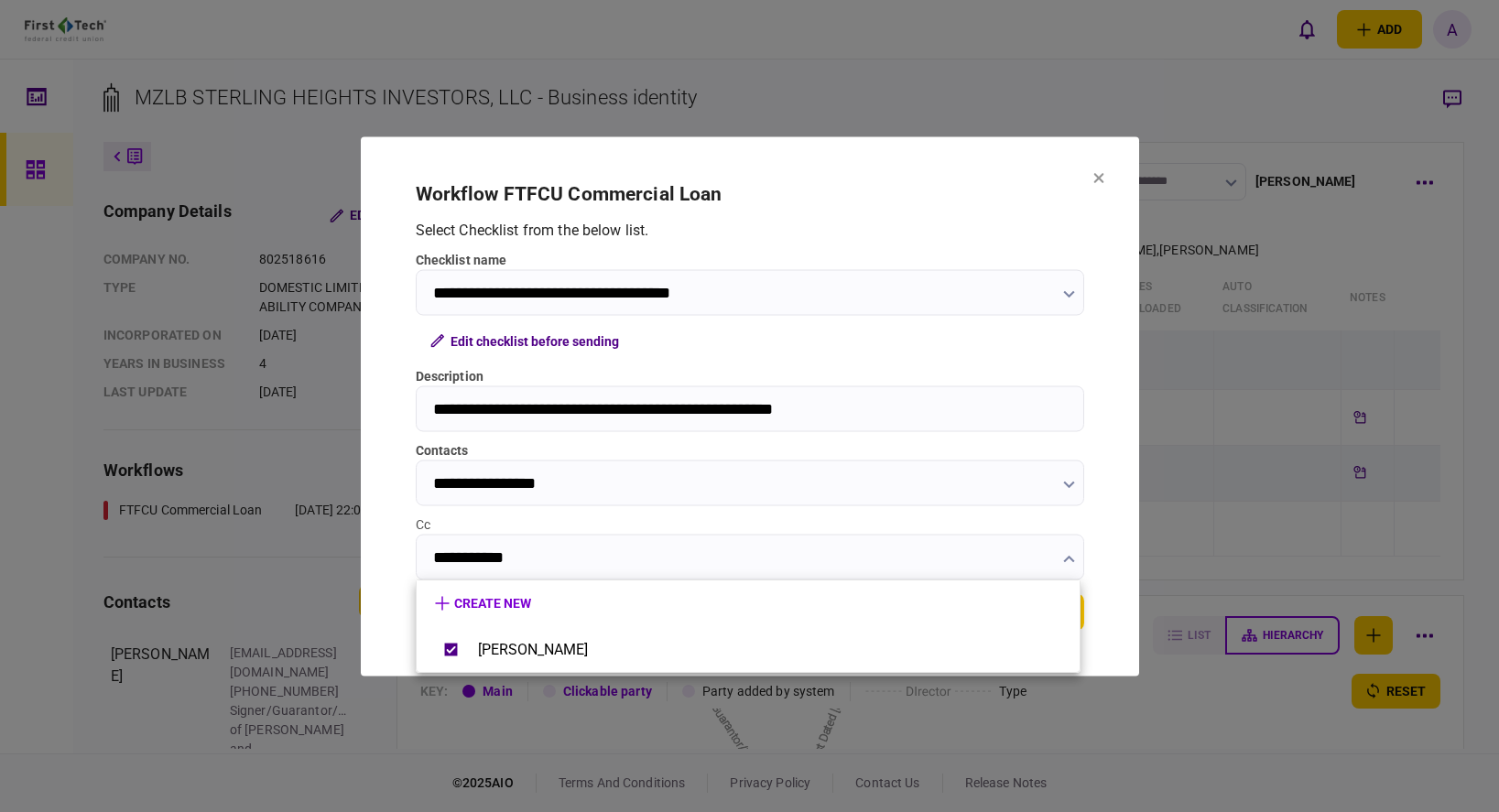 click at bounding box center [749, 406] 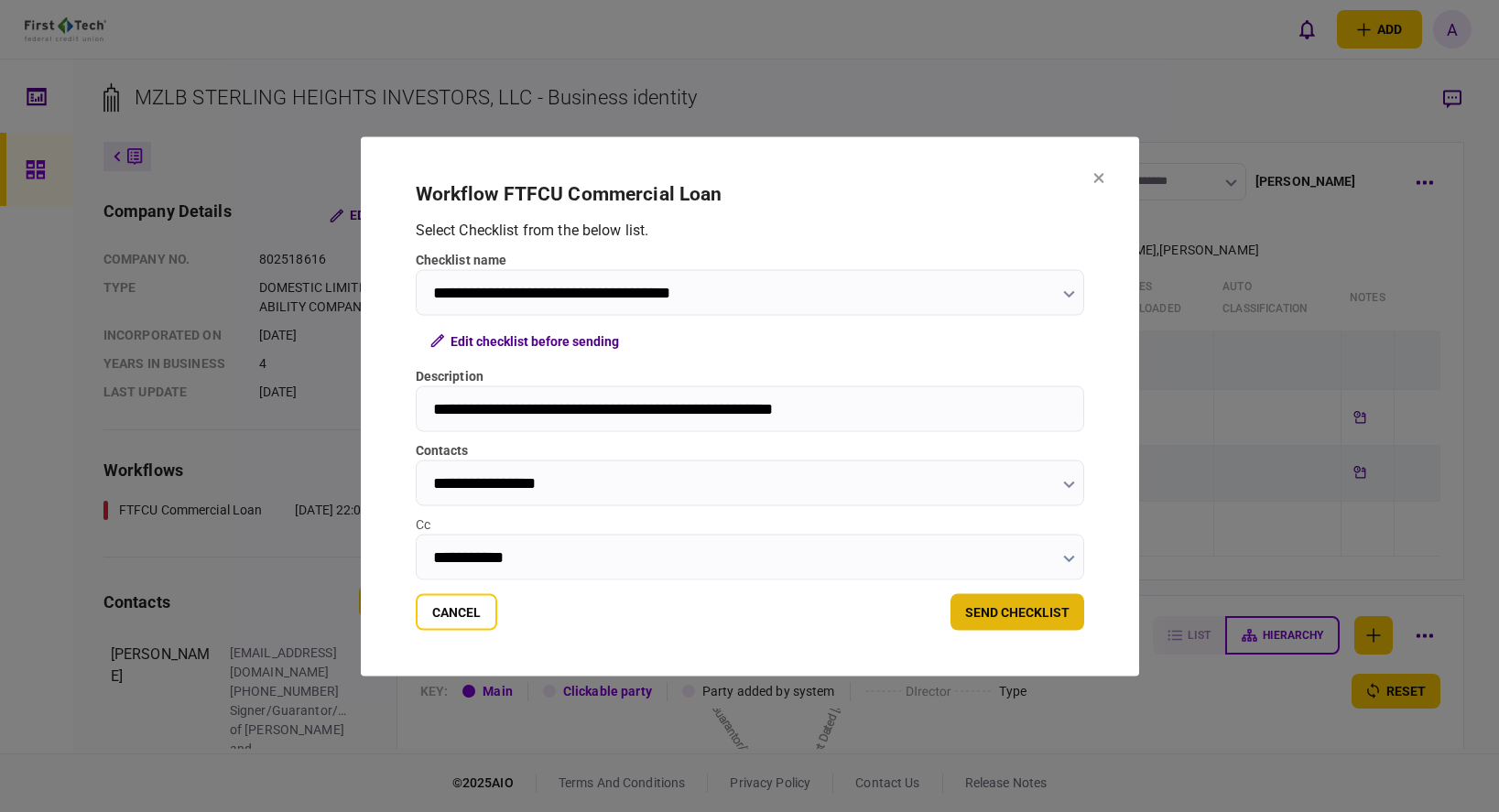 click on "send checklist" at bounding box center (1017, 612) 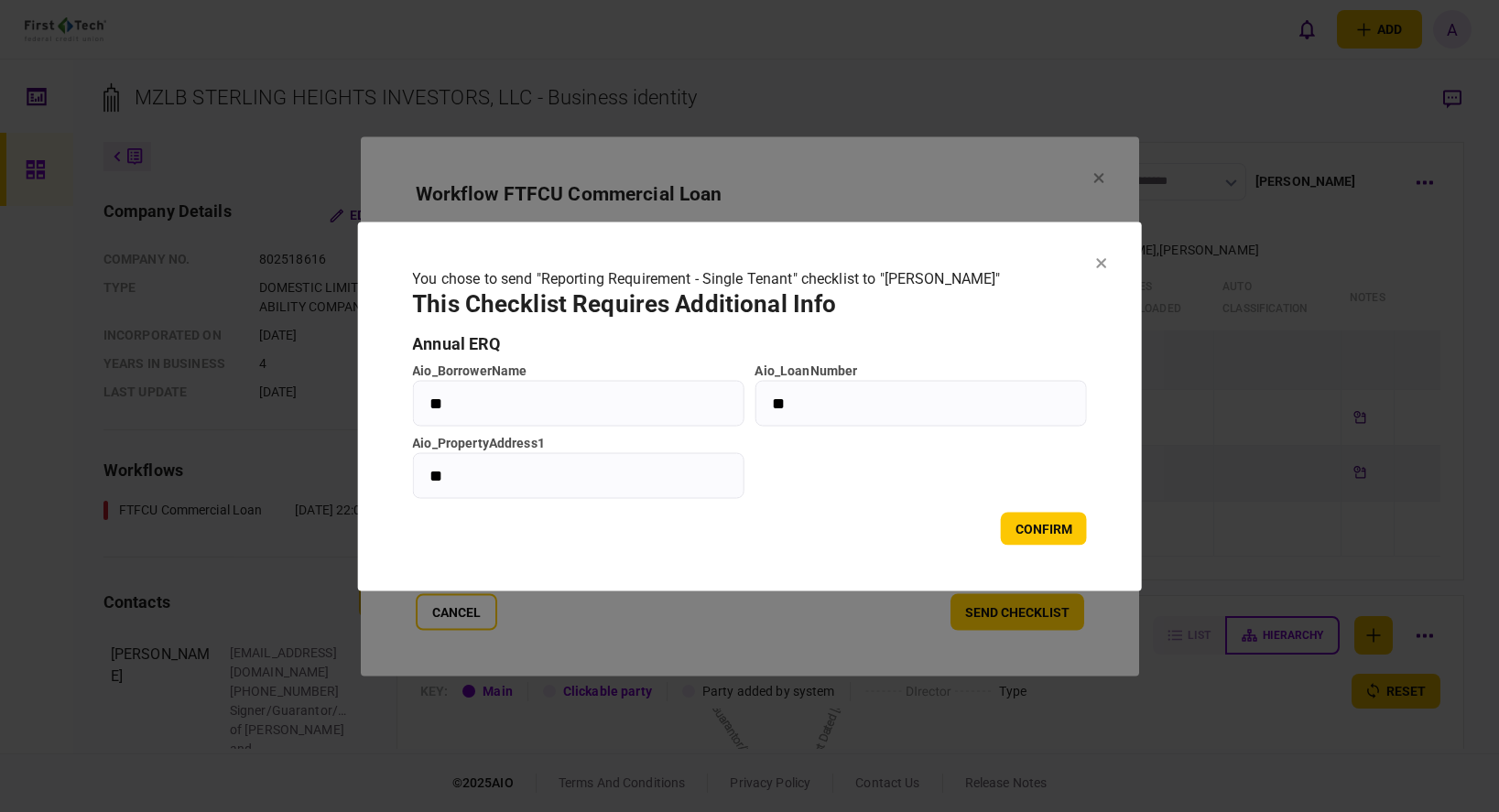 drag, startPoint x: 538, startPoint y: 428, endPoint x: 522, endPoint y: 412, distance: 22.627417 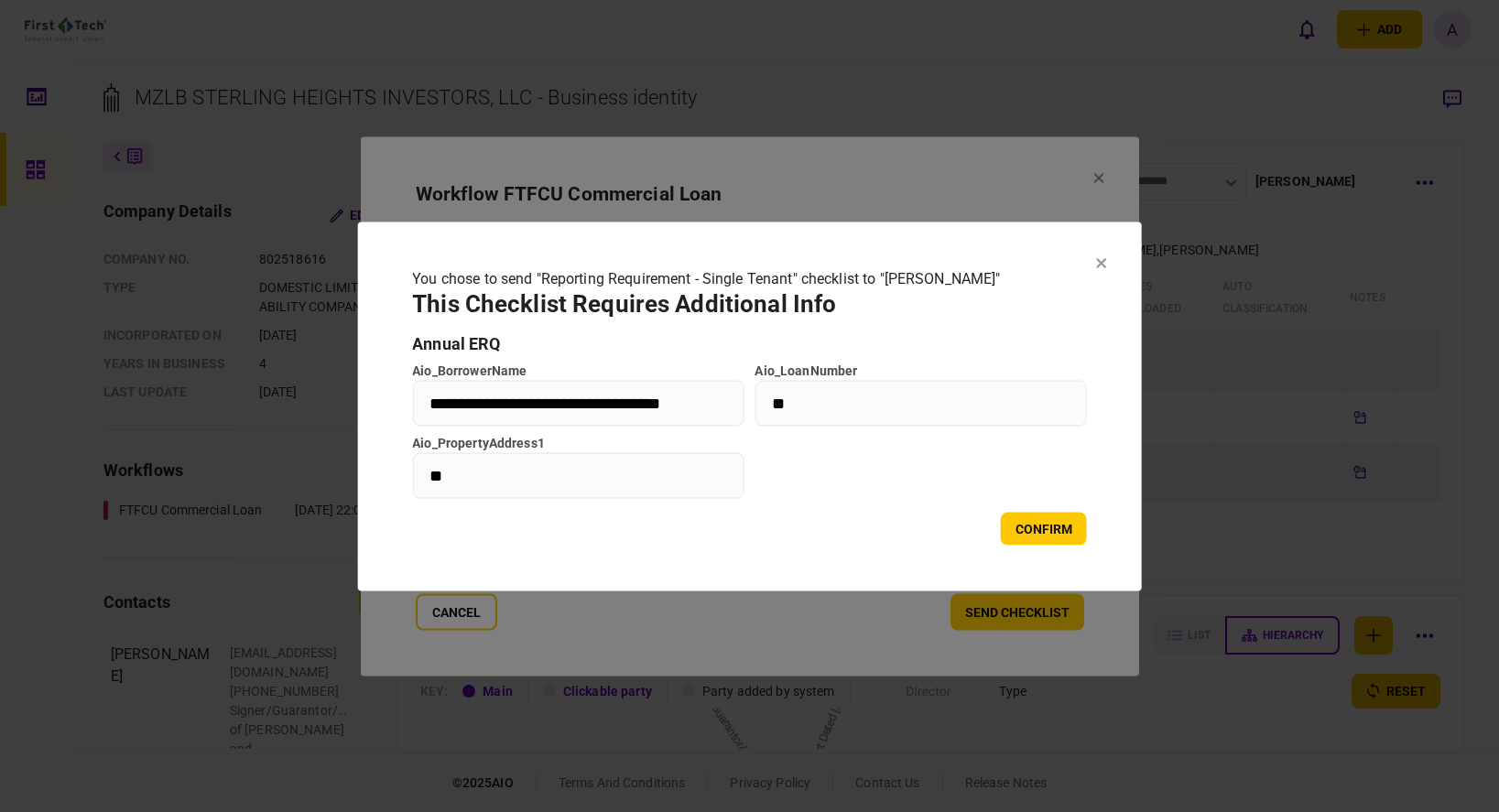 type on "**********" 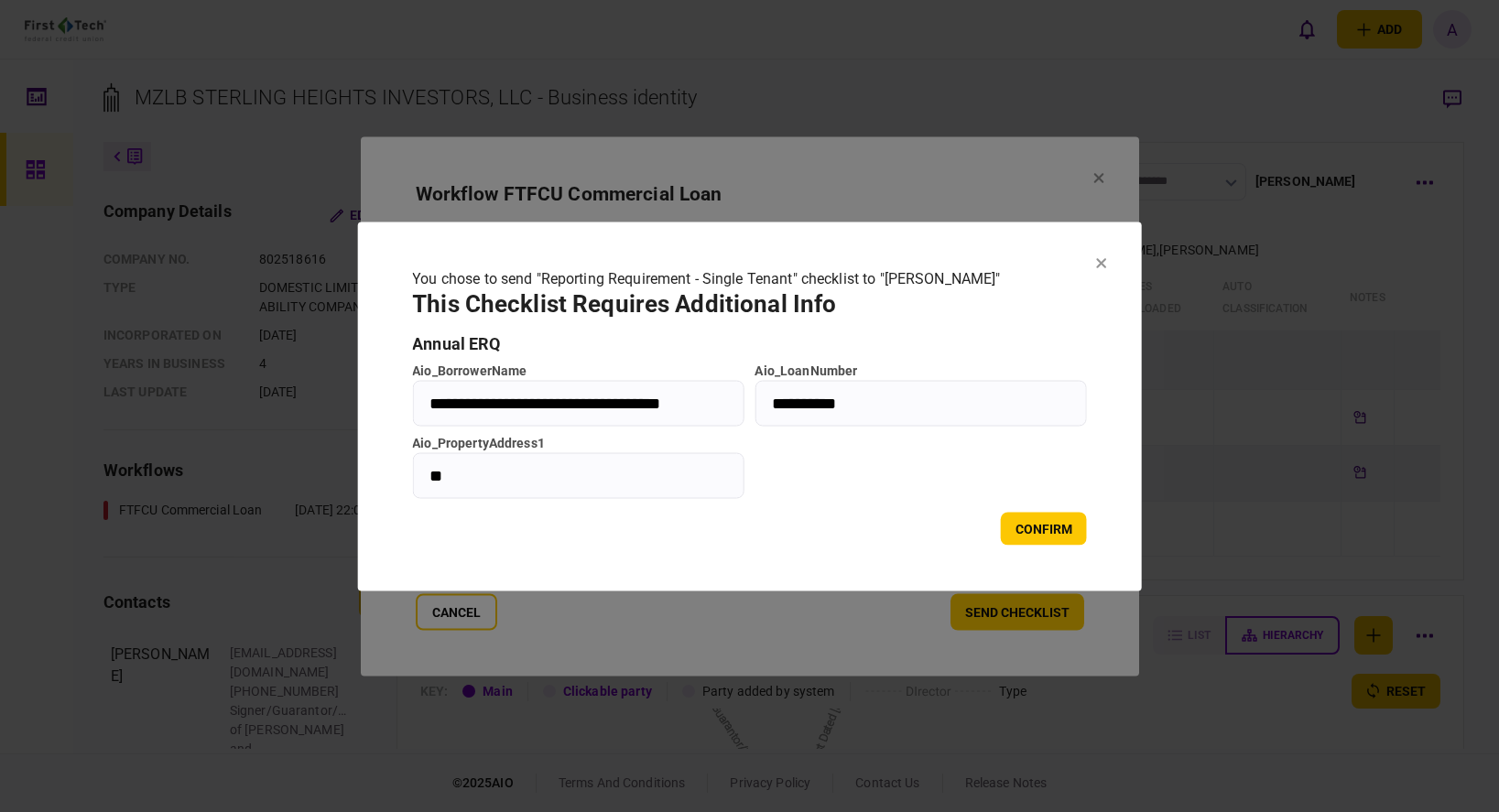 type on "**********" 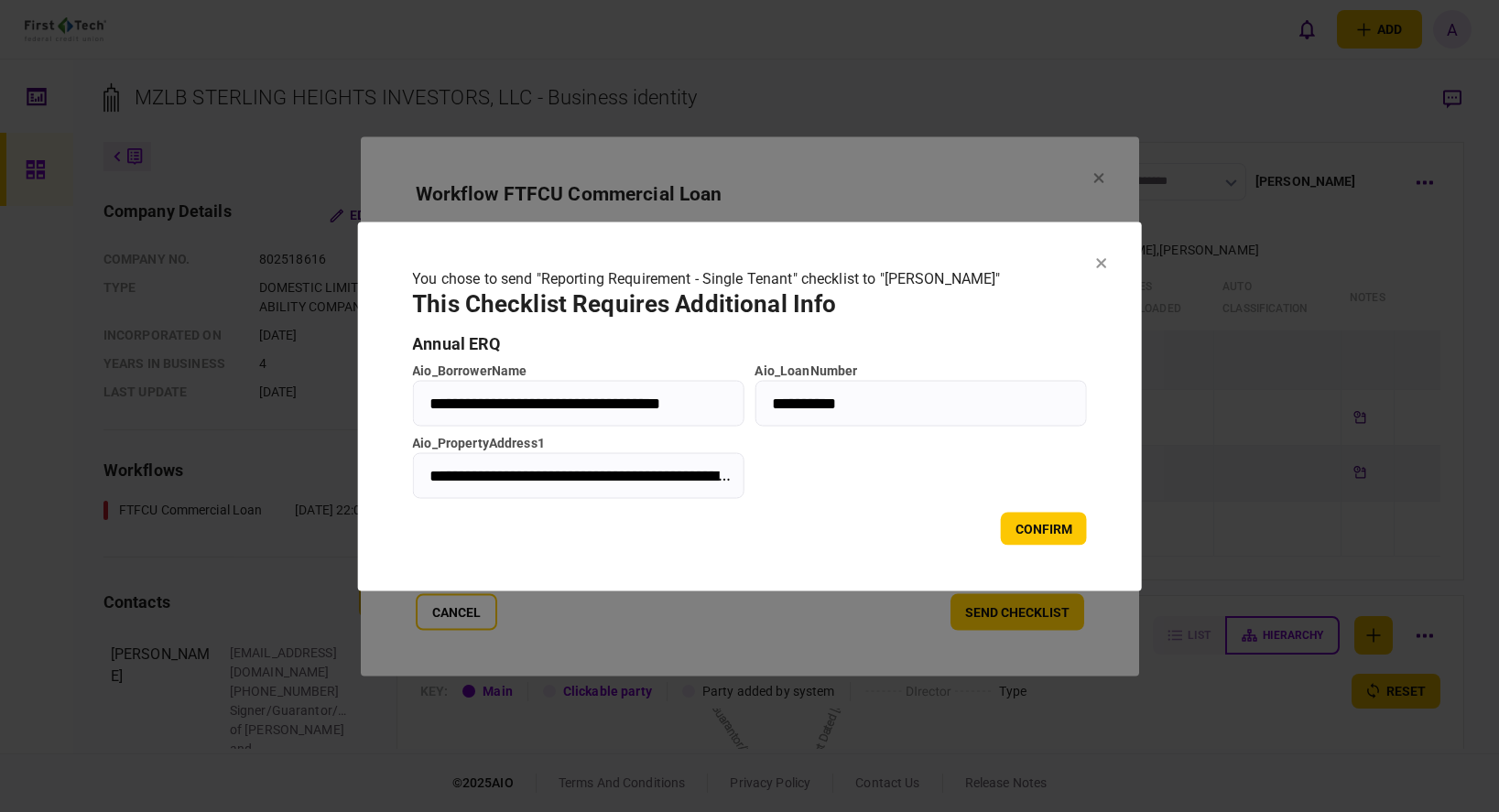 scroll, scrollTop: 0, scrollLeft: 95, axis: horizontal 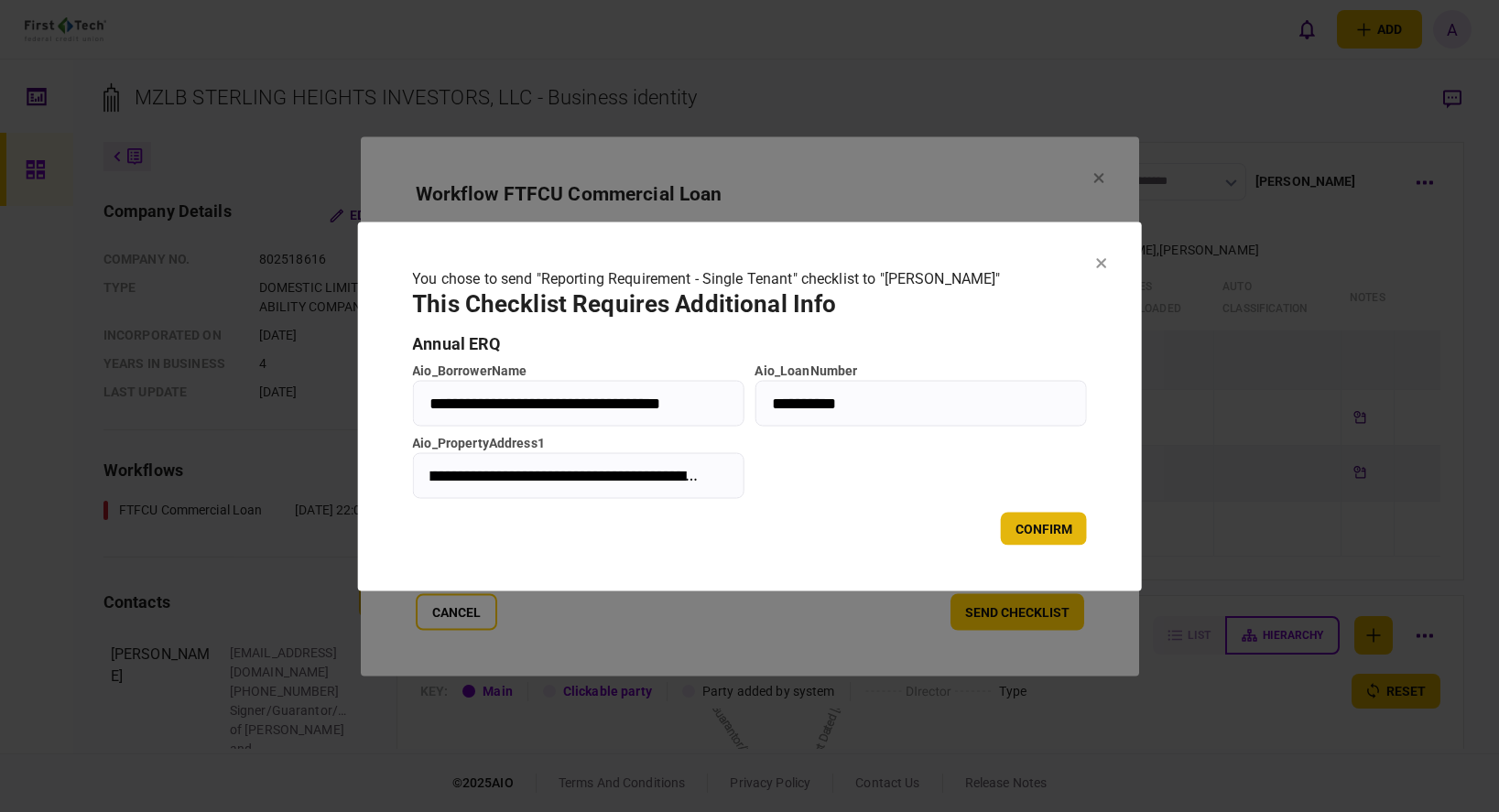 type on "**********" 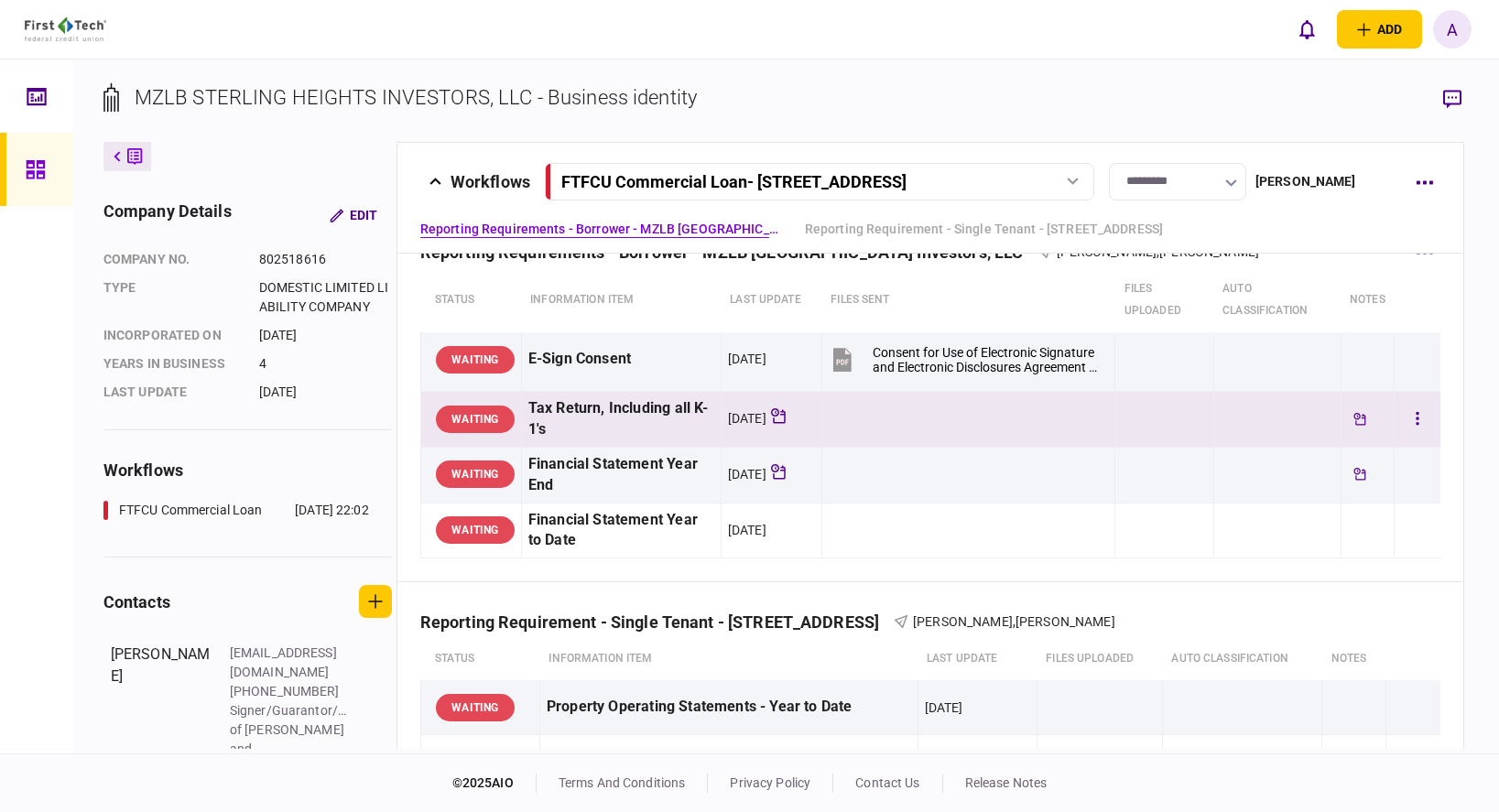 scroll, scrollTop: 0, scrollLeft: 0, axis: both 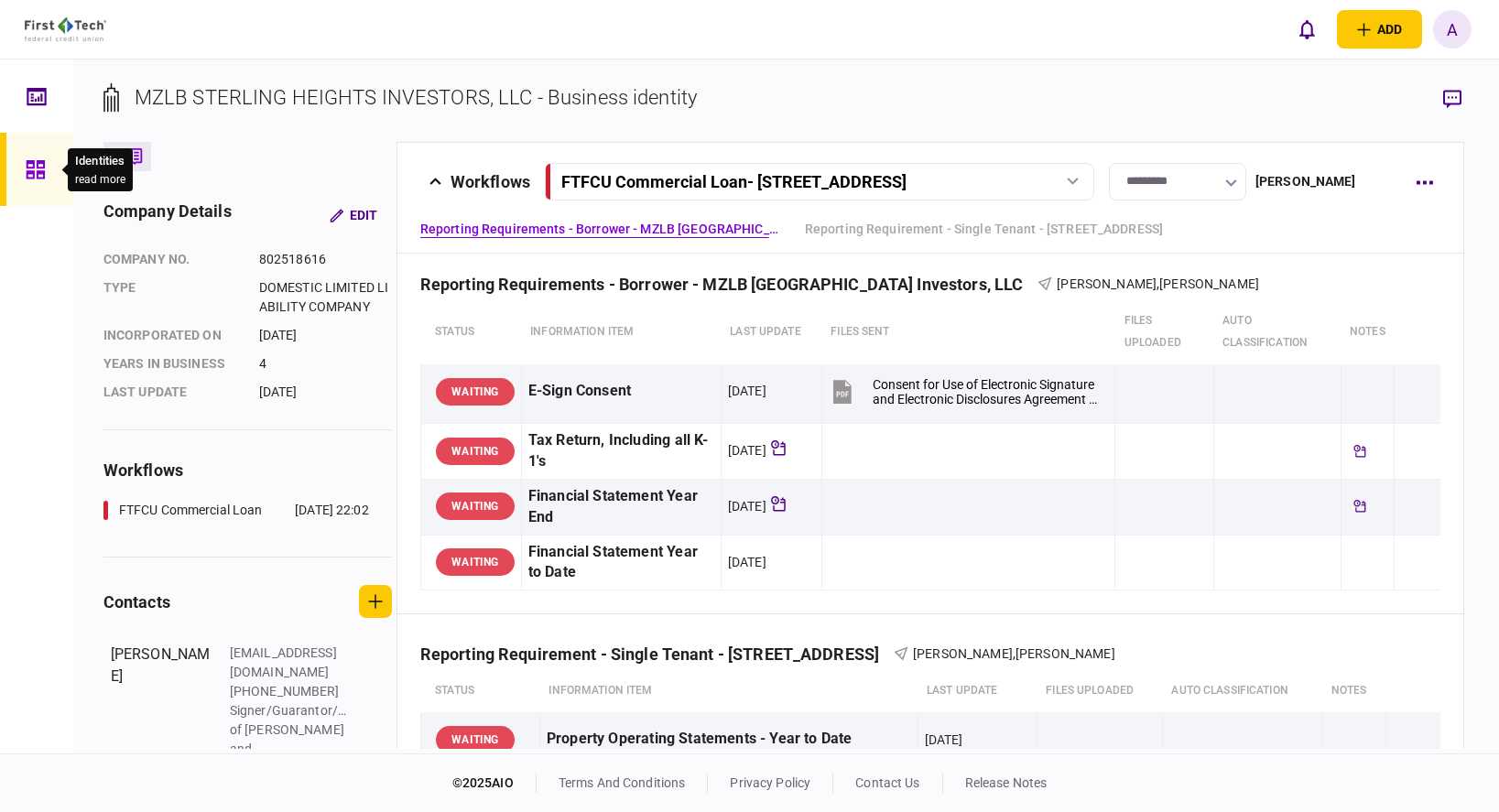 click 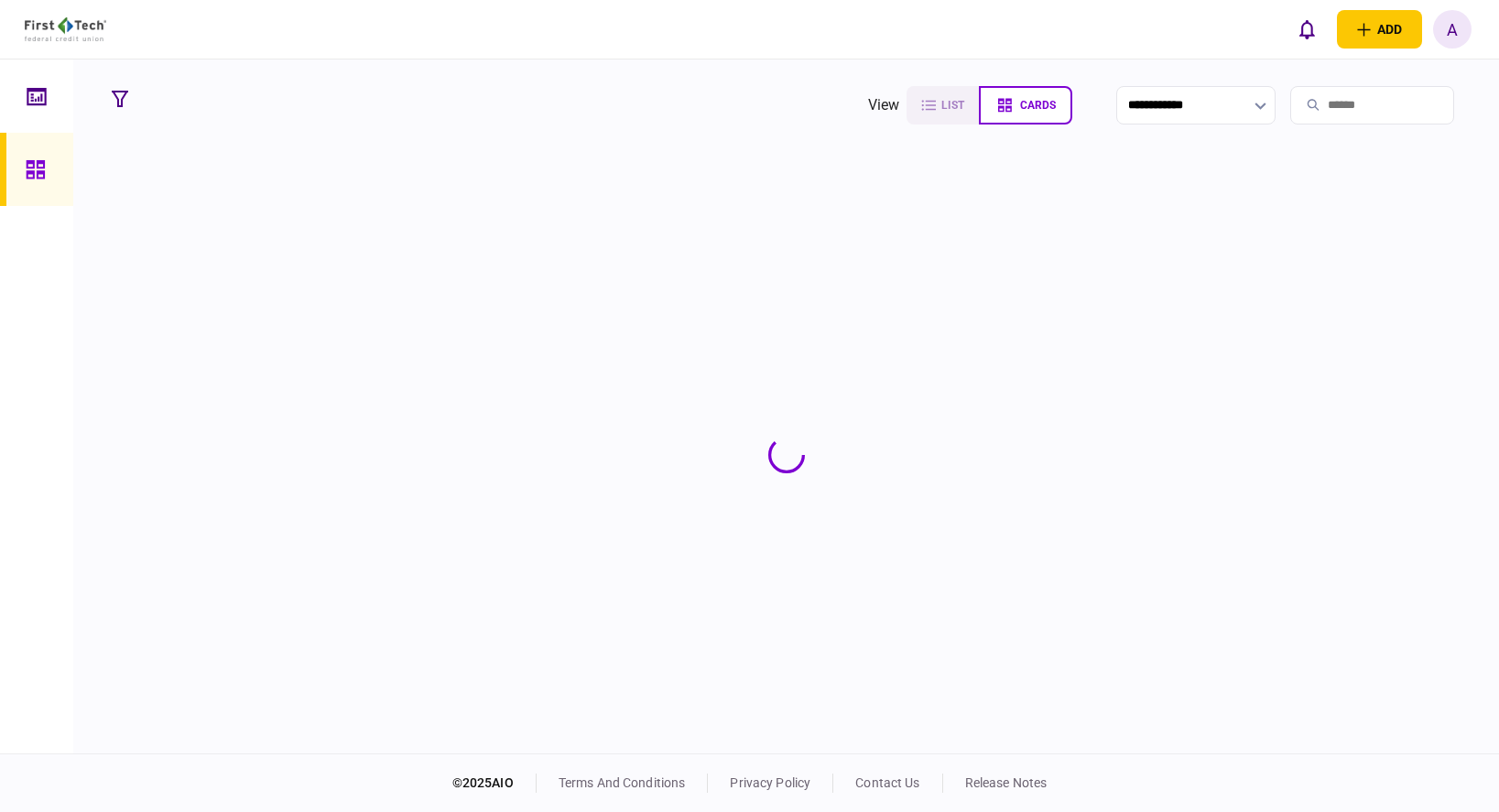 click at bounding box center [1372, 105] 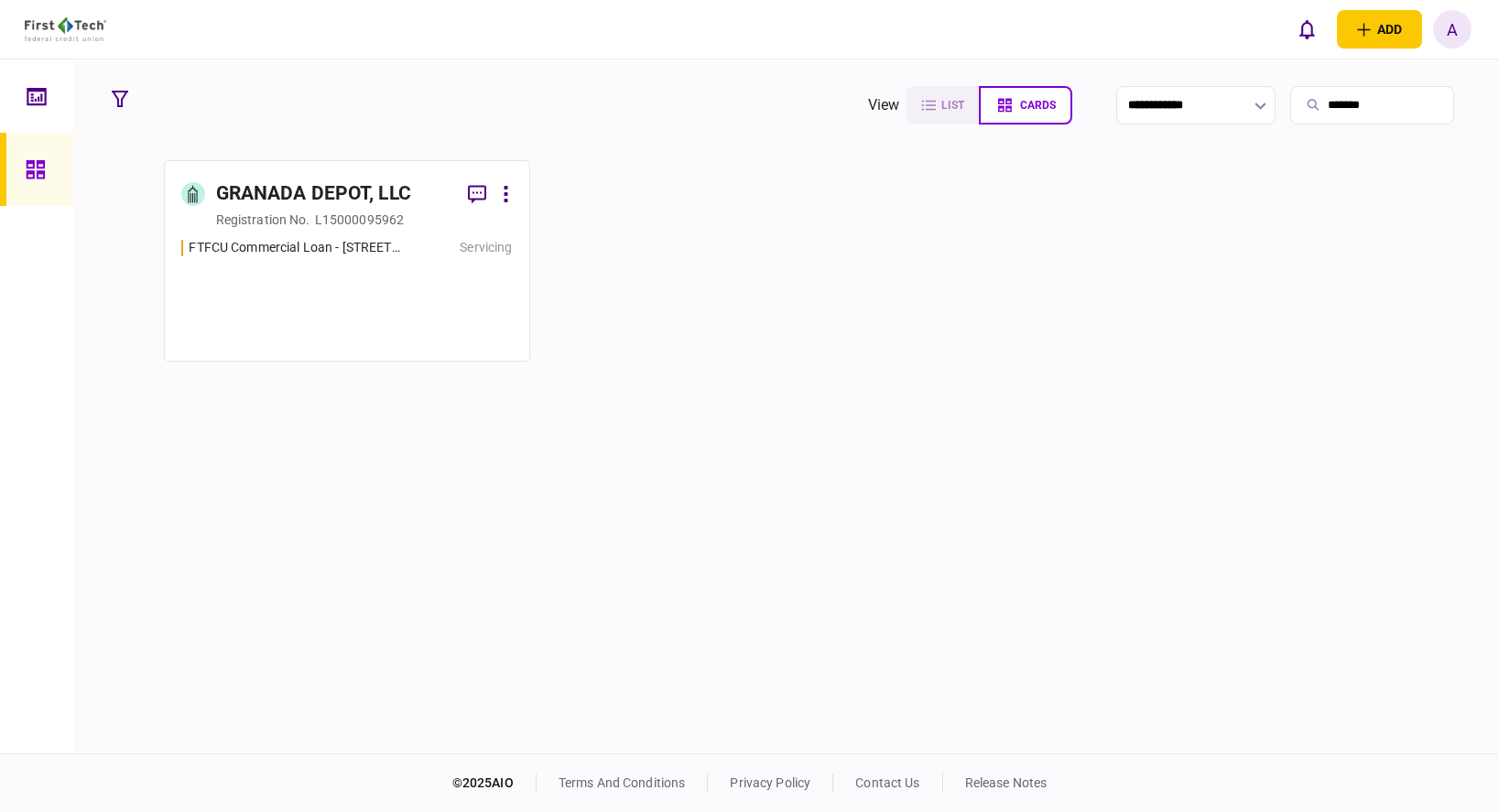 type on "*******" 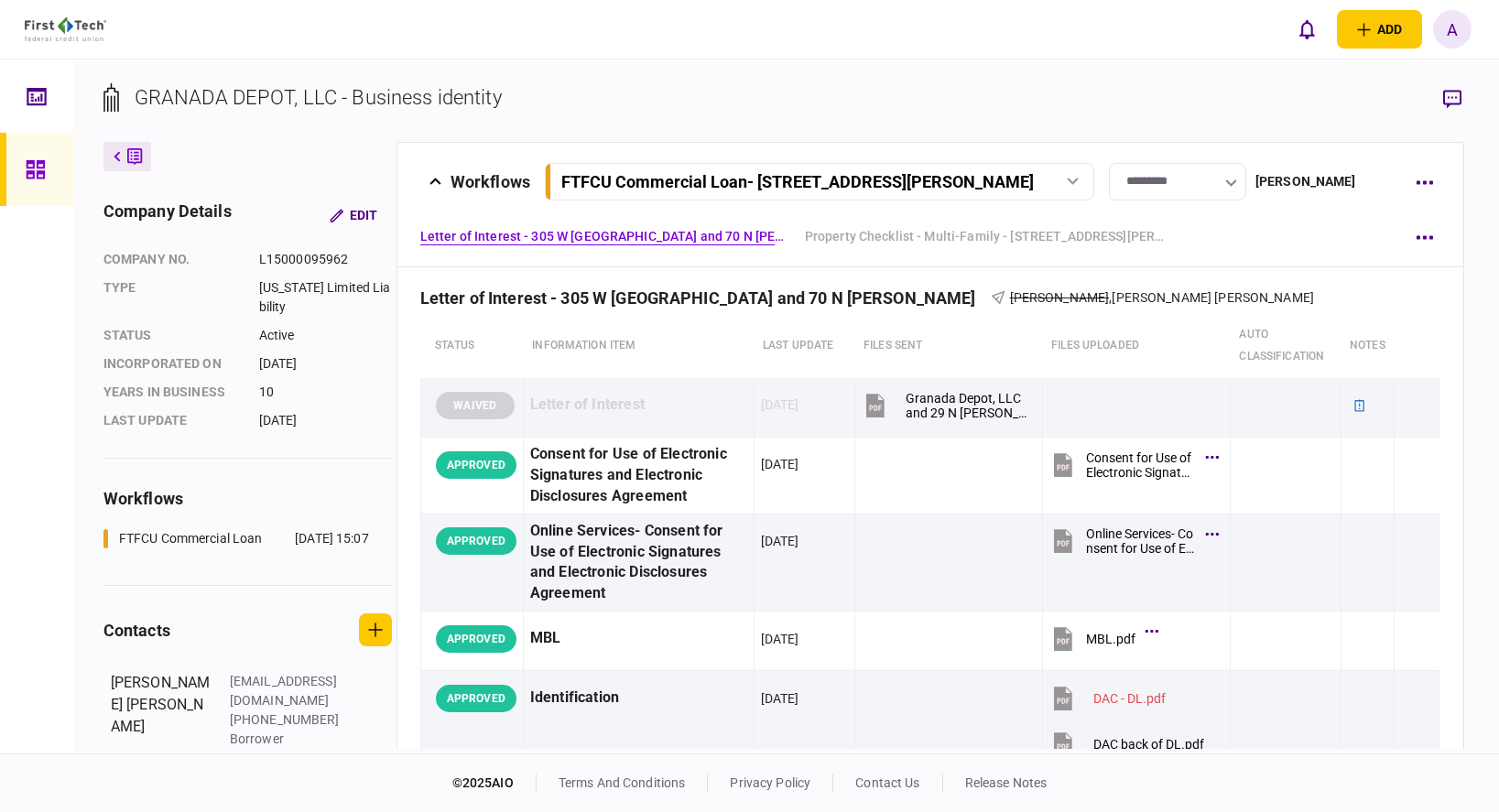 click 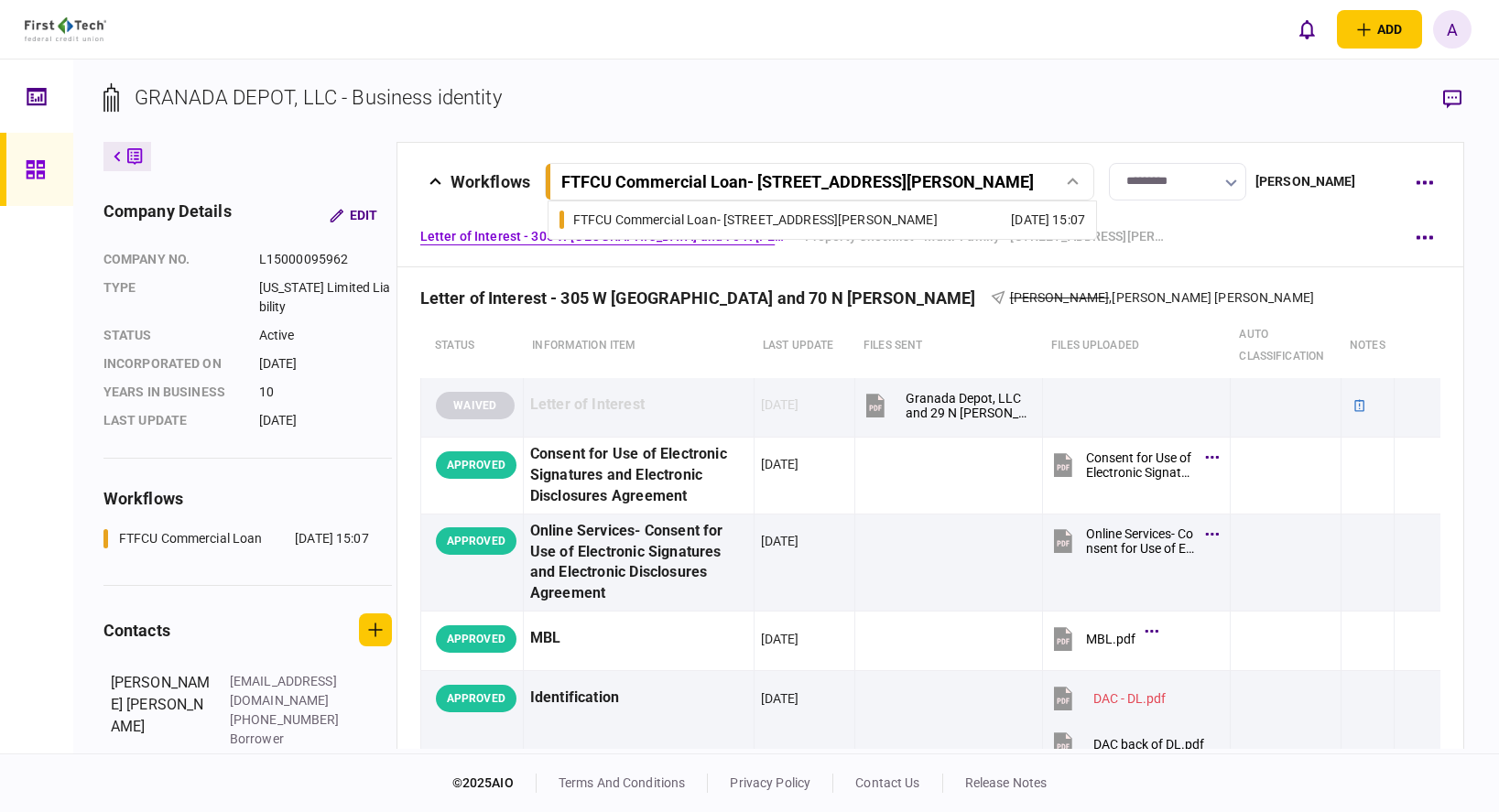 click 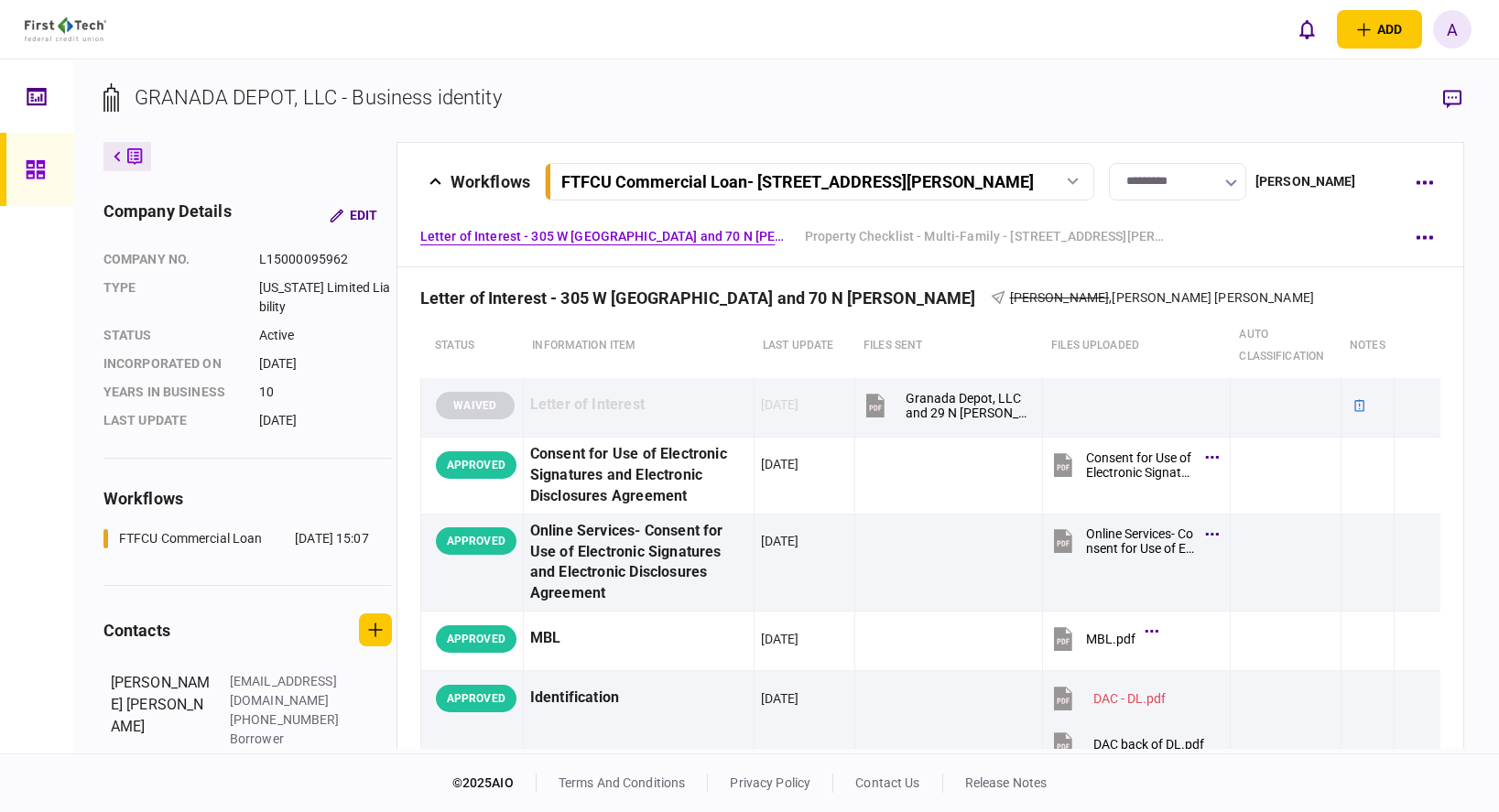 click on "GRANADA DEPOT, LLC - Business identity" at bounding box center (787, 112) 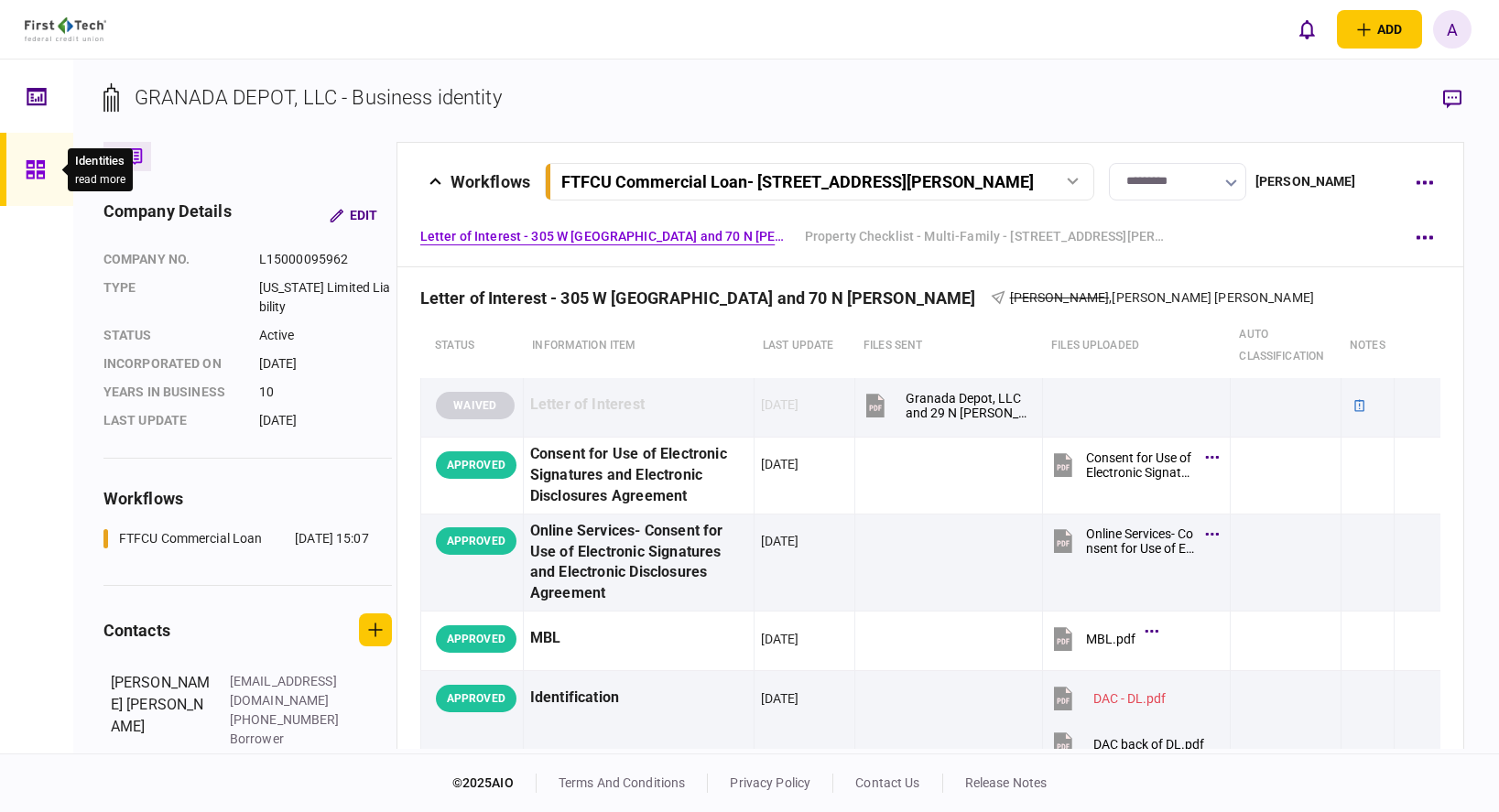 click at bounding box center (40, 169) 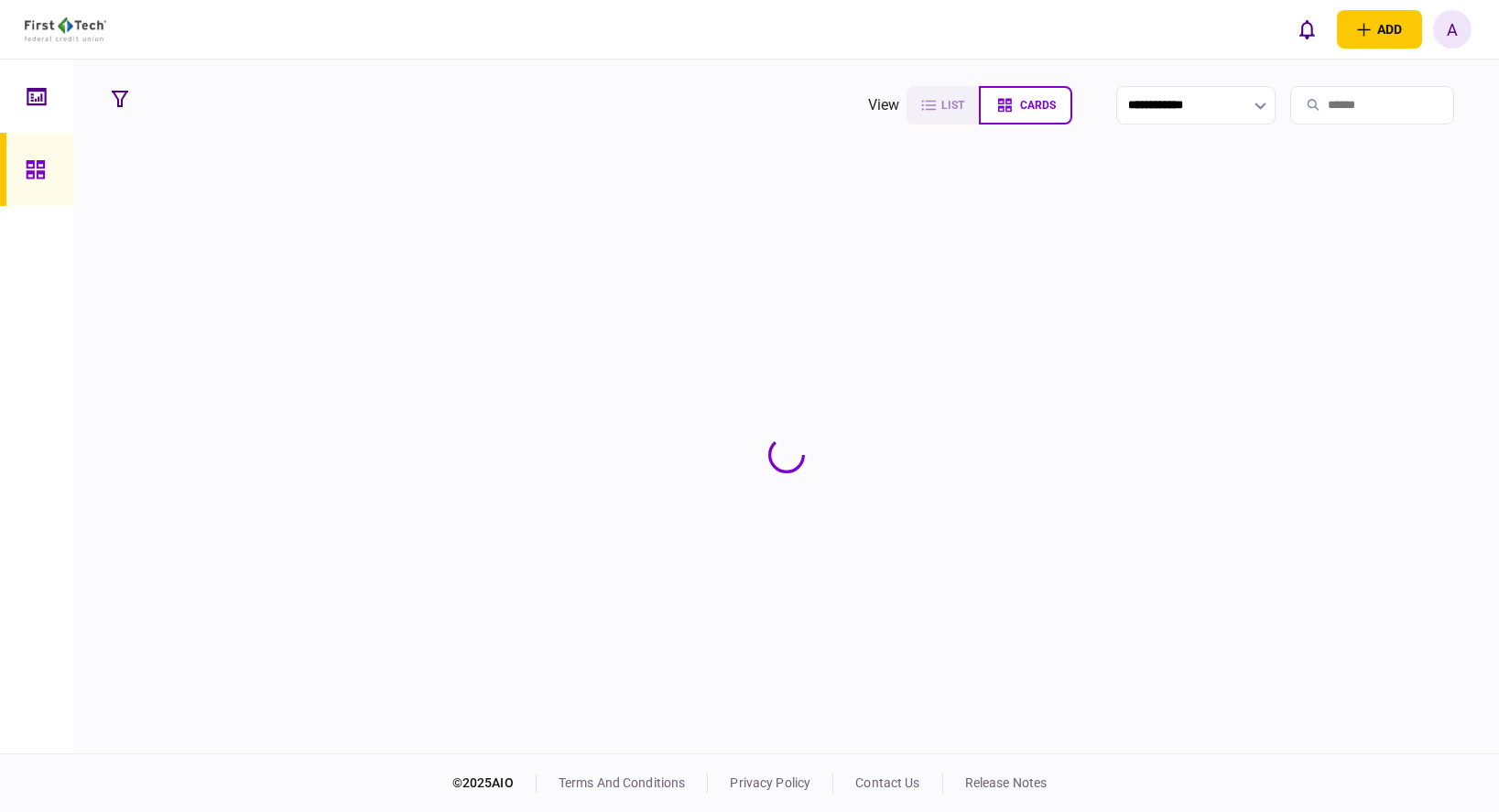 click at bounding box center (1372, 105) 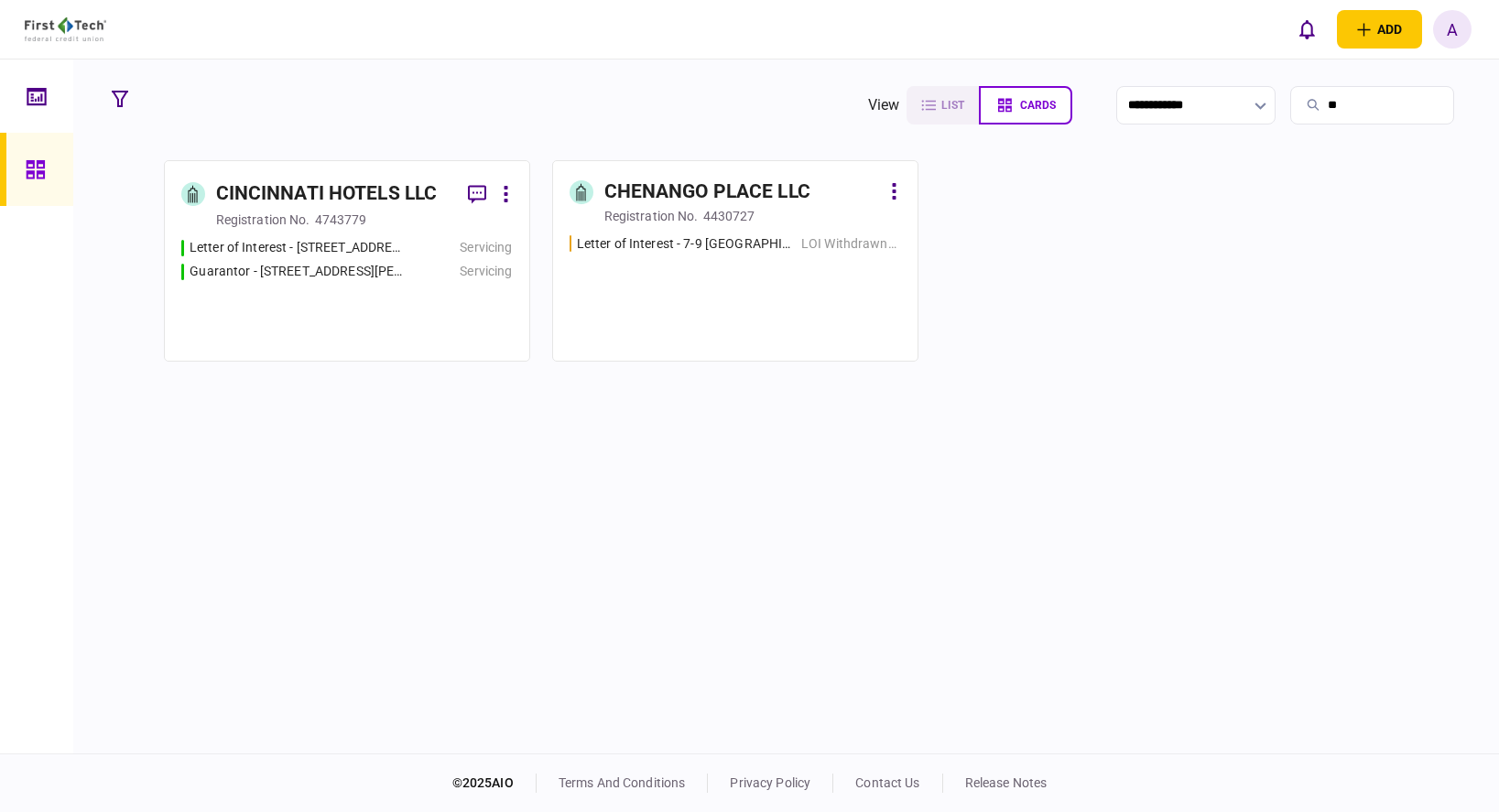 type on "*" 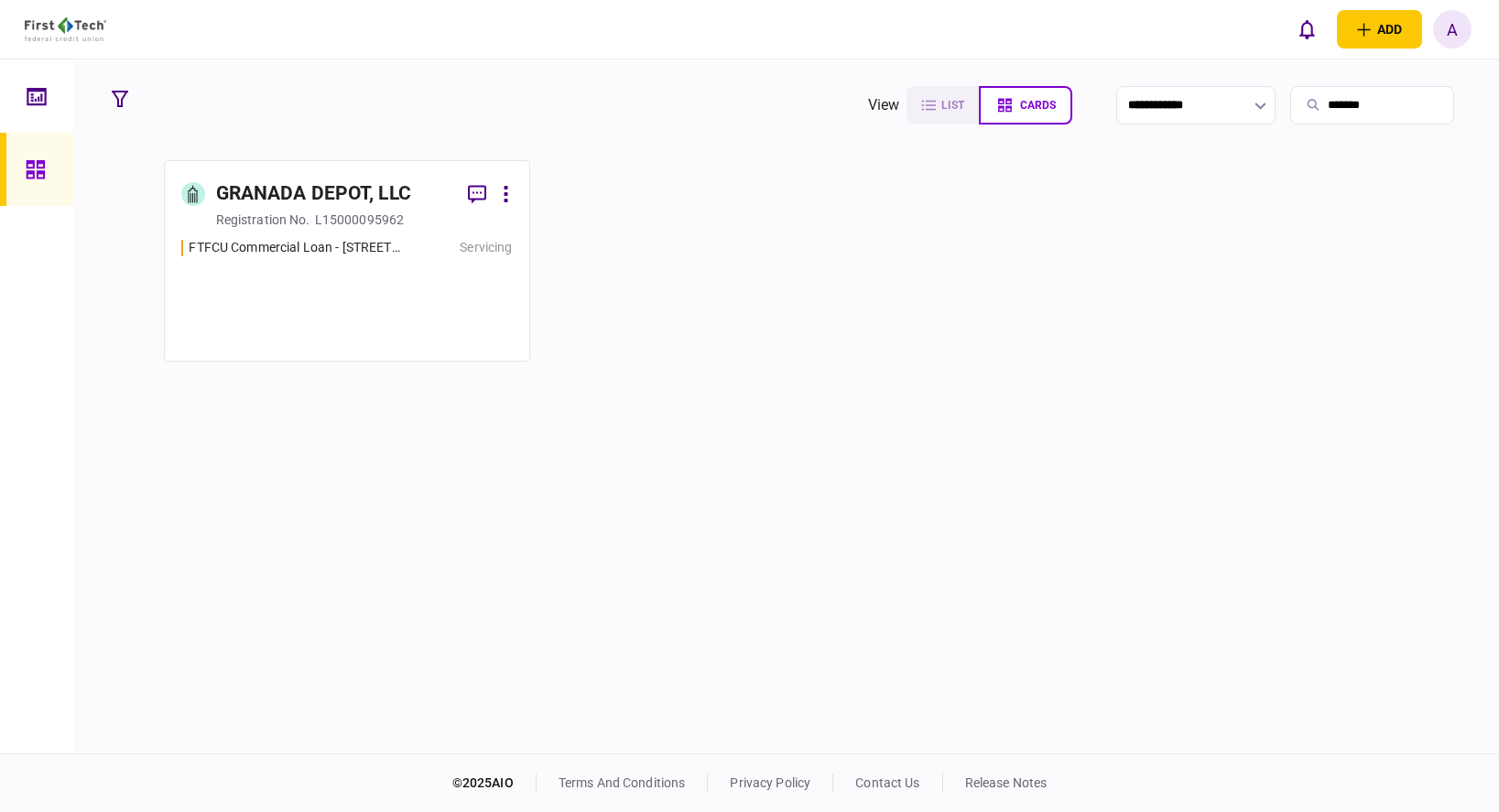 type on "*******" 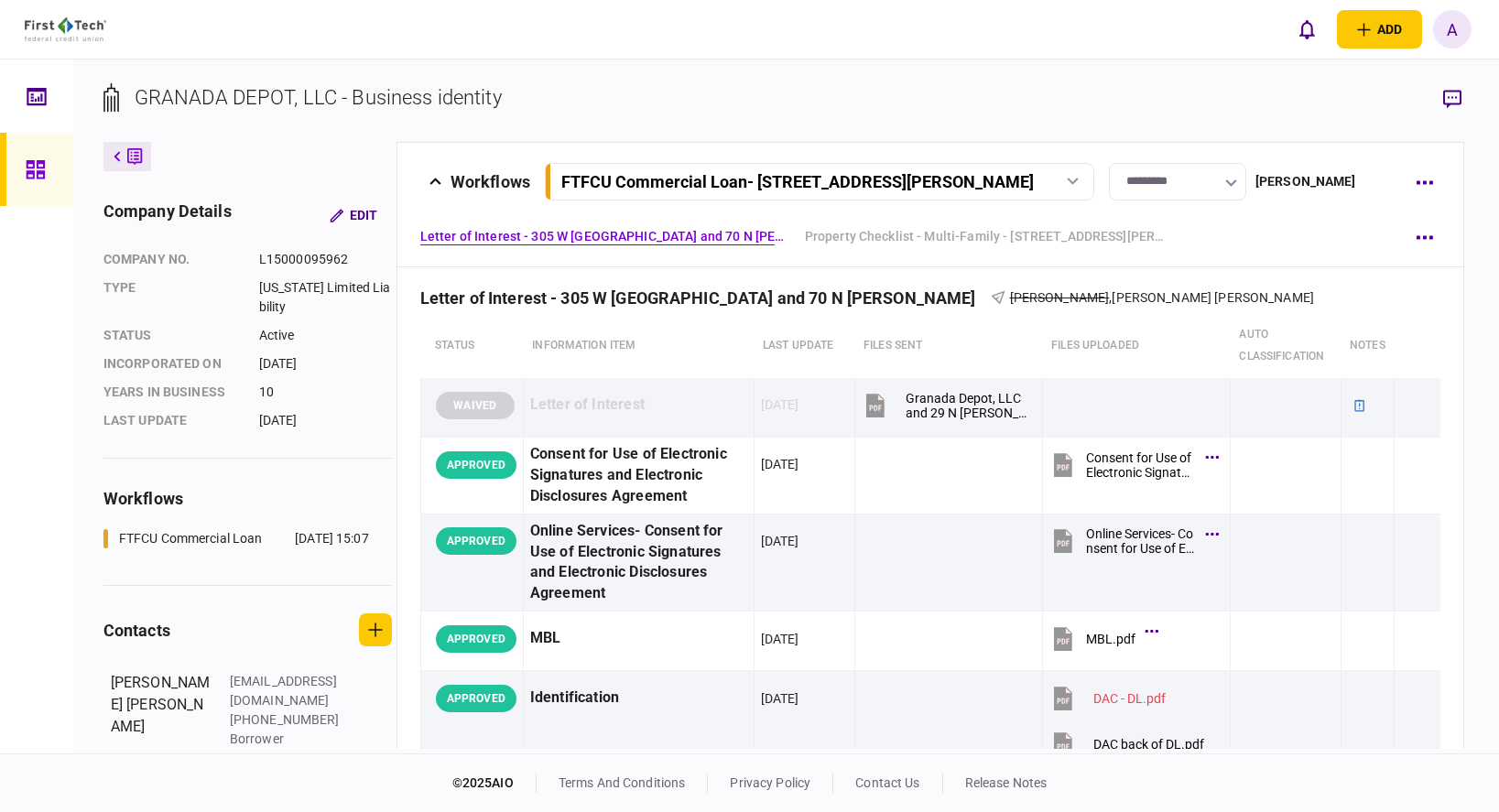 click 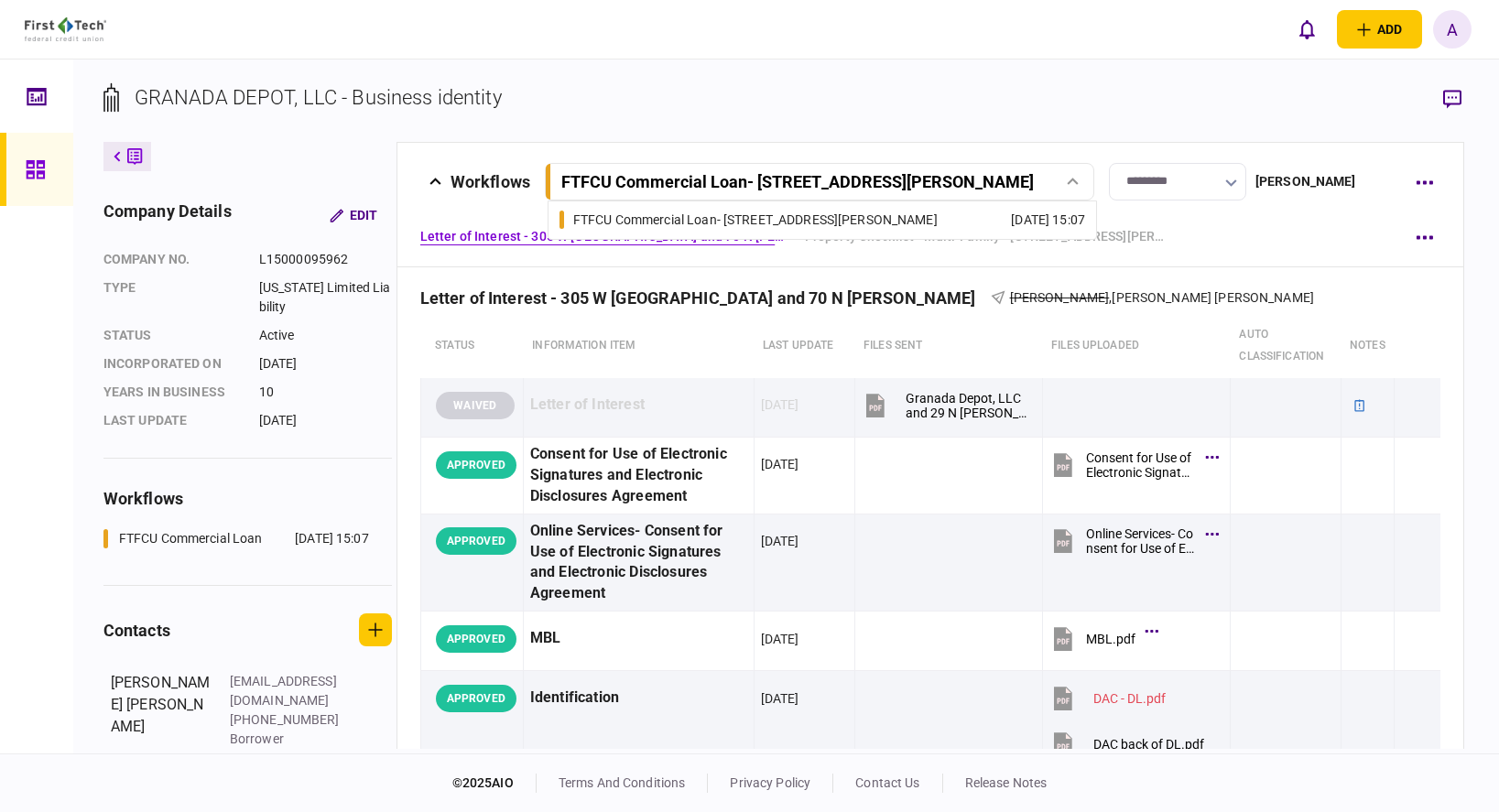 click 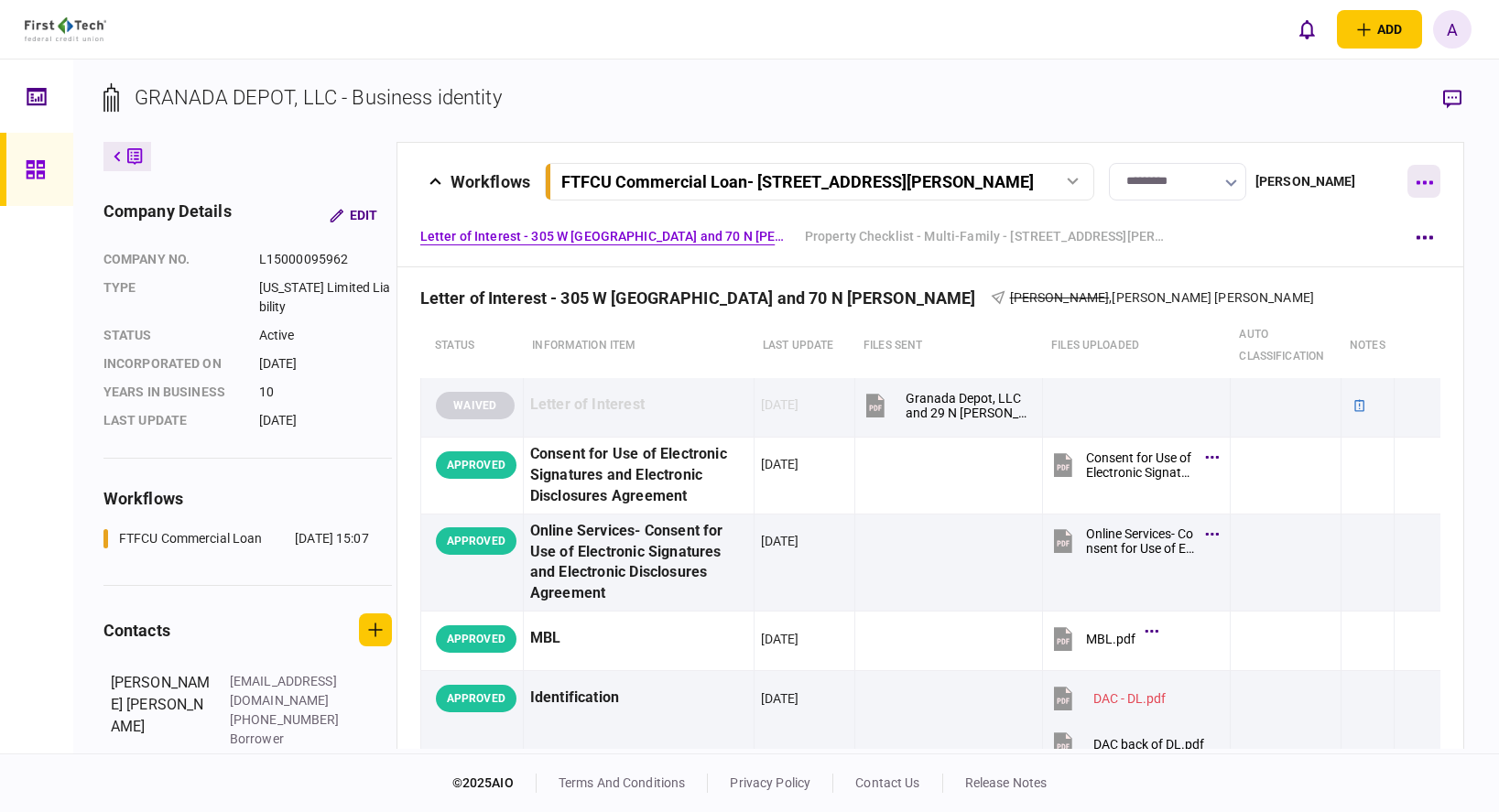 click 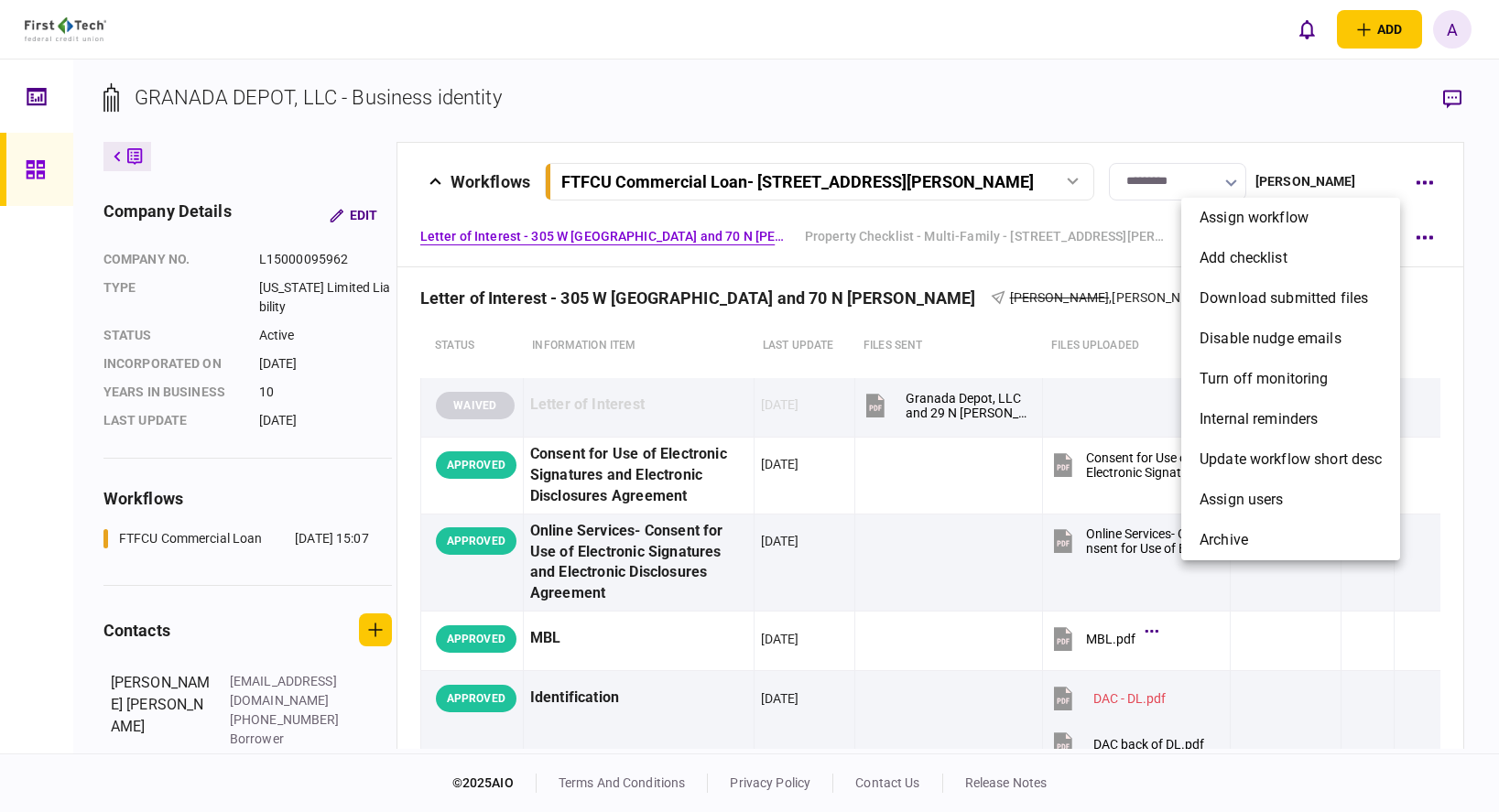 click at bounding box center (749, 406) 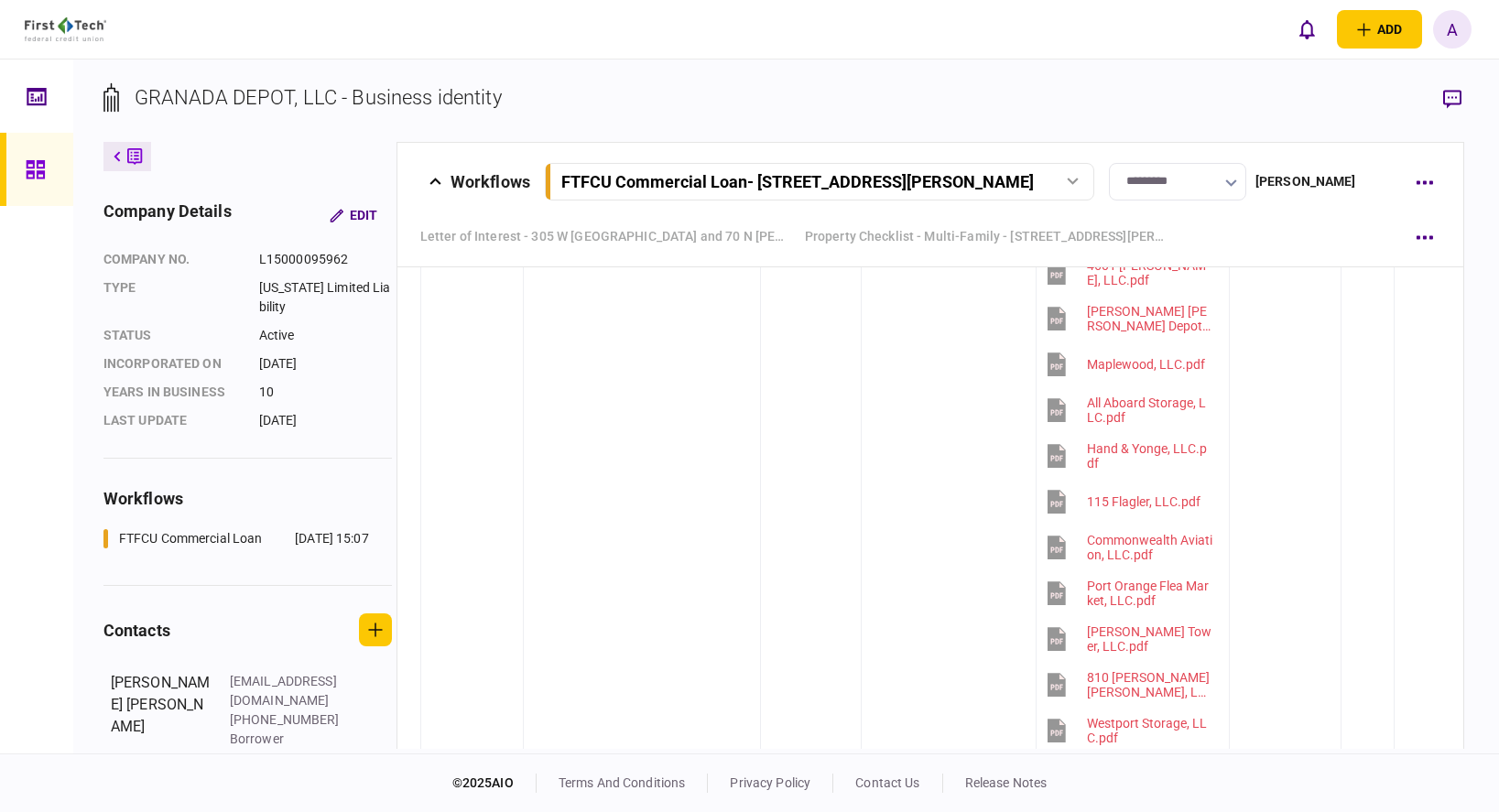 scroll, scrollTop: 8331, scrollLeft: 0, axis: vertical 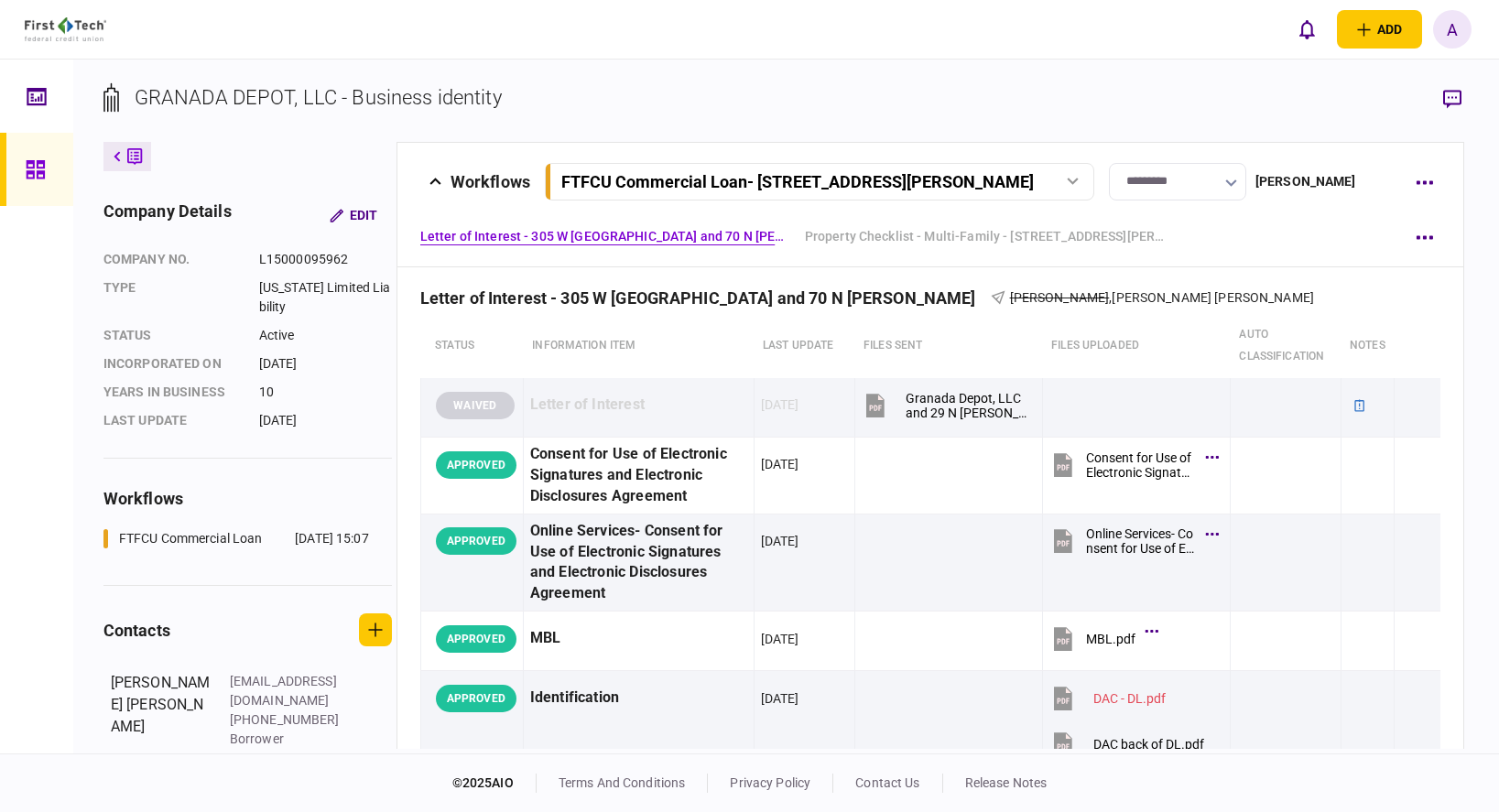 click on "add business identity individual identity A A [PERSON_NAME] [PERSON_NAME][EMAIL_ADDRESS][PERSON_NAME][DOMAIN_NAME] English English Profile log out Last login :   [DATE] 23:17" at bounding box center (749, 29) 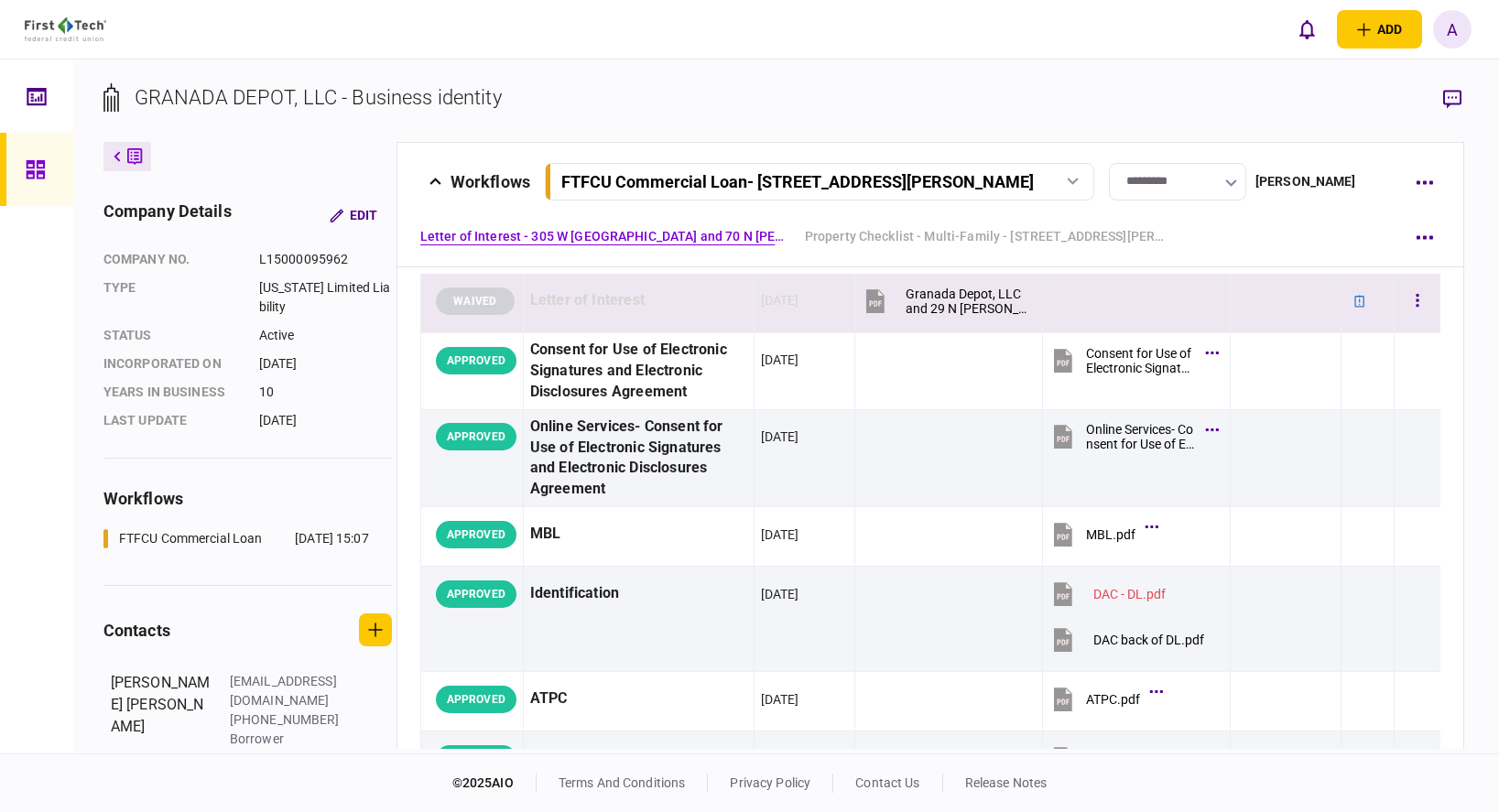 scroll, scrollTop: 0, scrollLeft: 0, axis: both 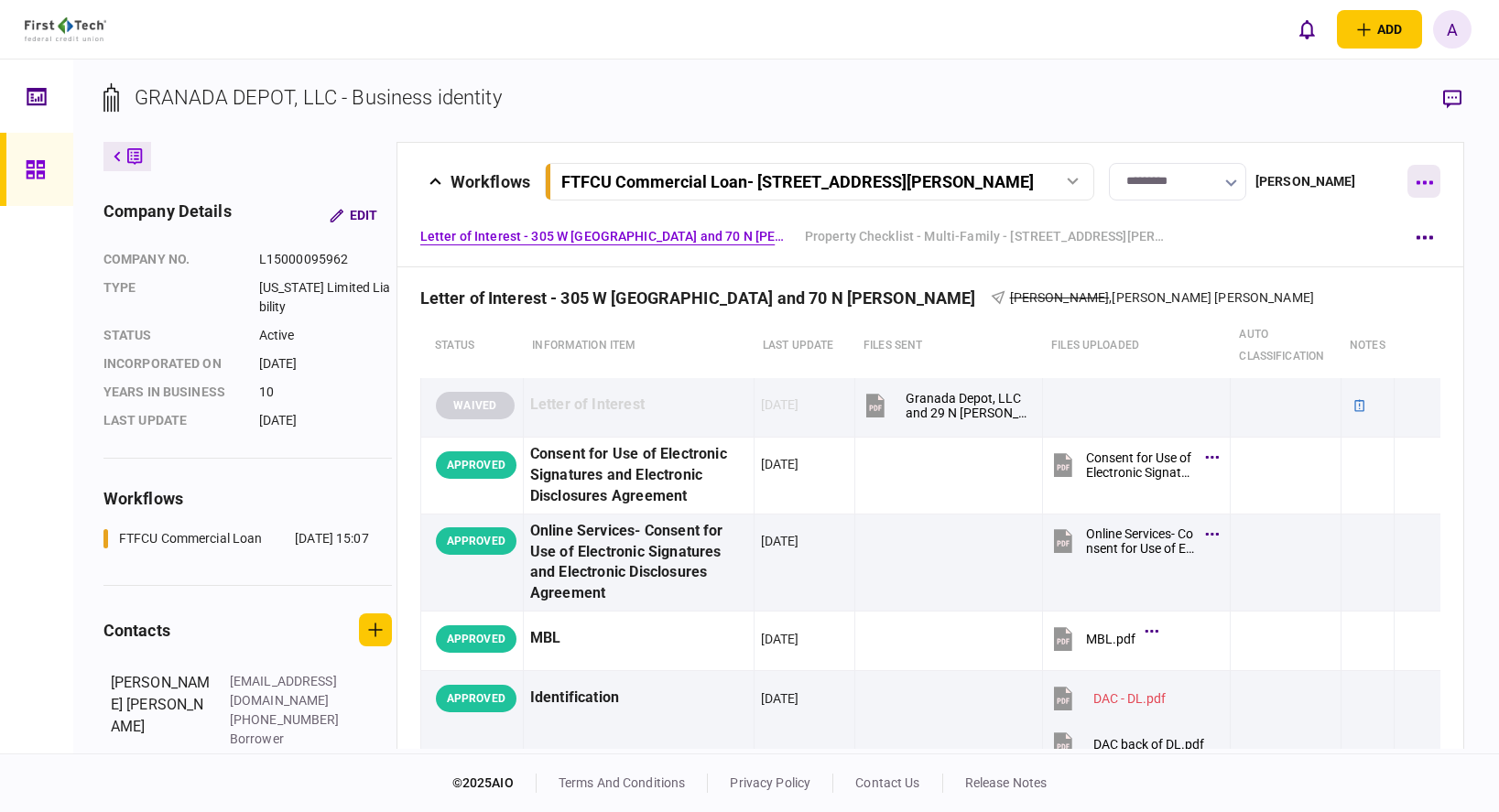 click at bounding box center (1424, 181) 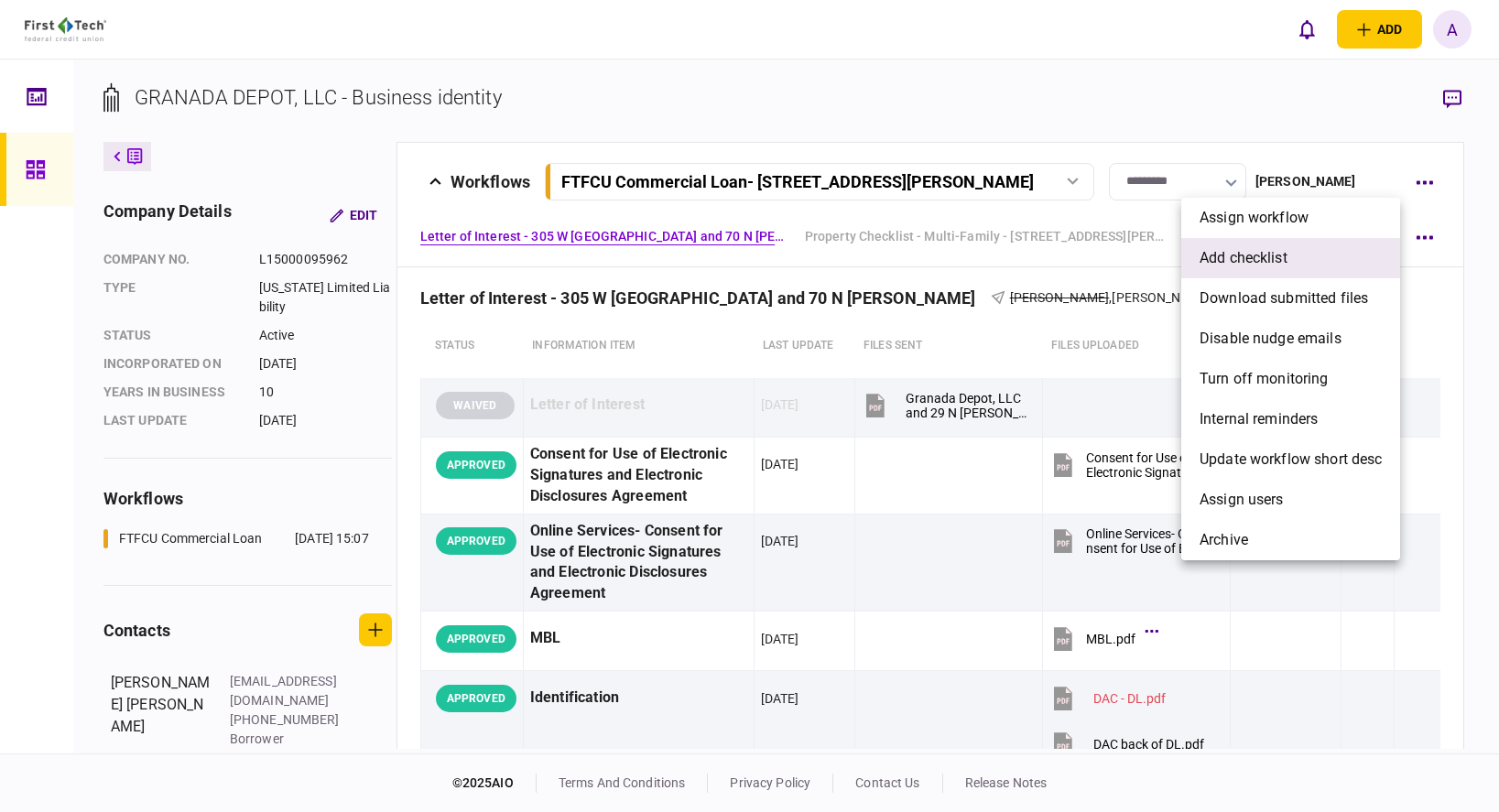 click on "add checklist" at bounding box center (1290, 258) 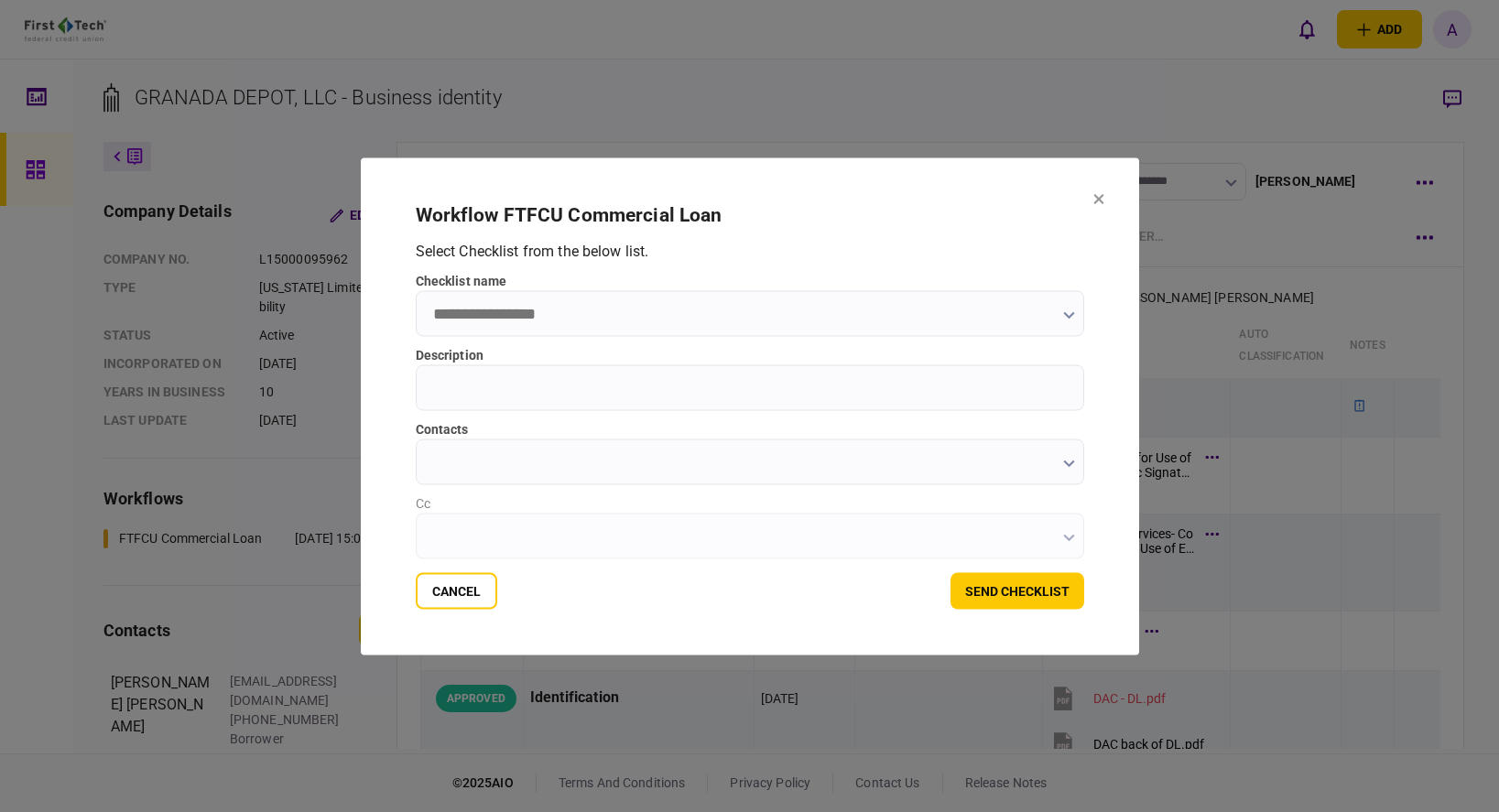 click on "checklist name" at bounding box center (750, 313) 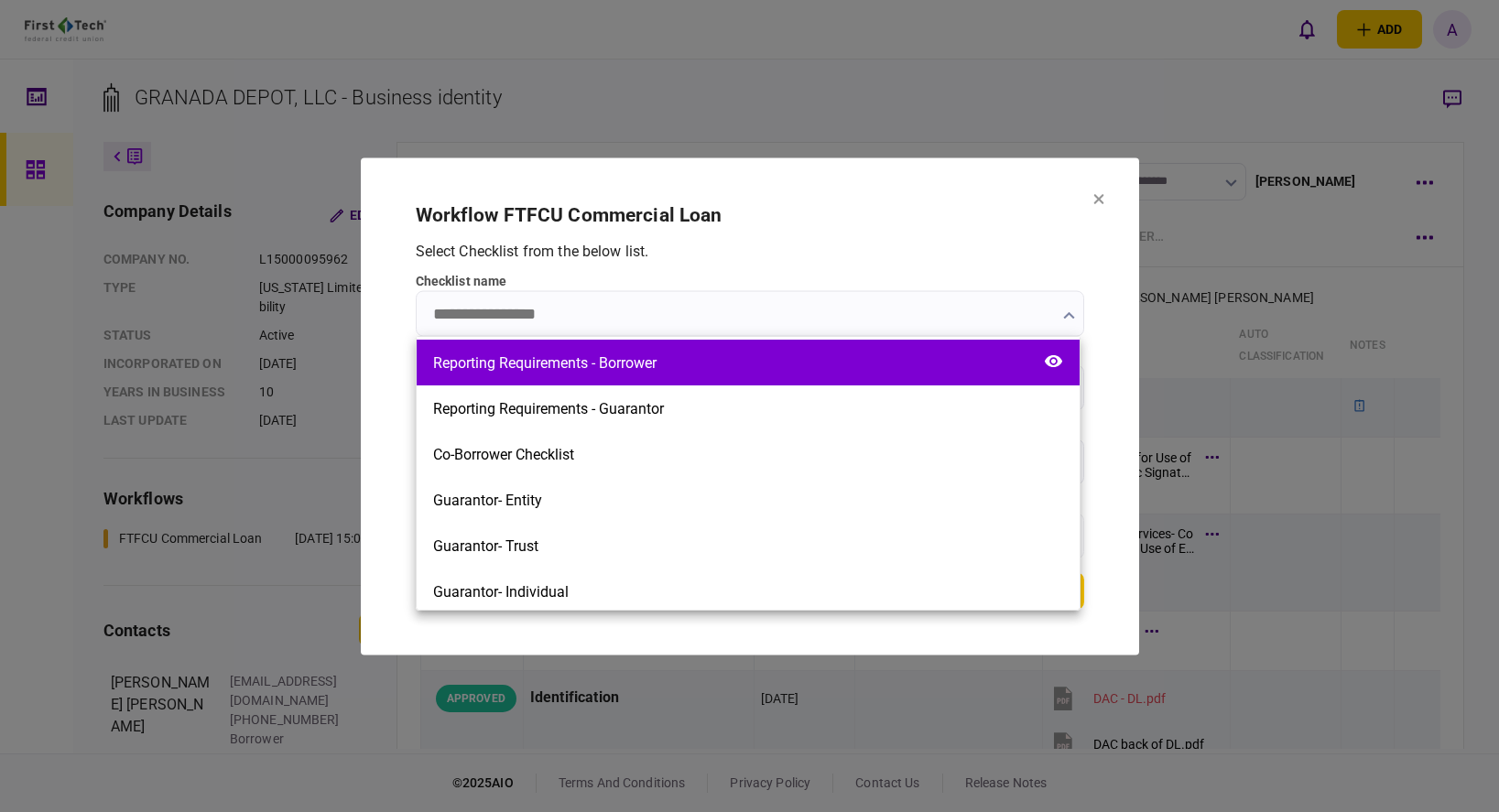 scroll, scrollTop: 0, scrollLeft: 0, axis: both 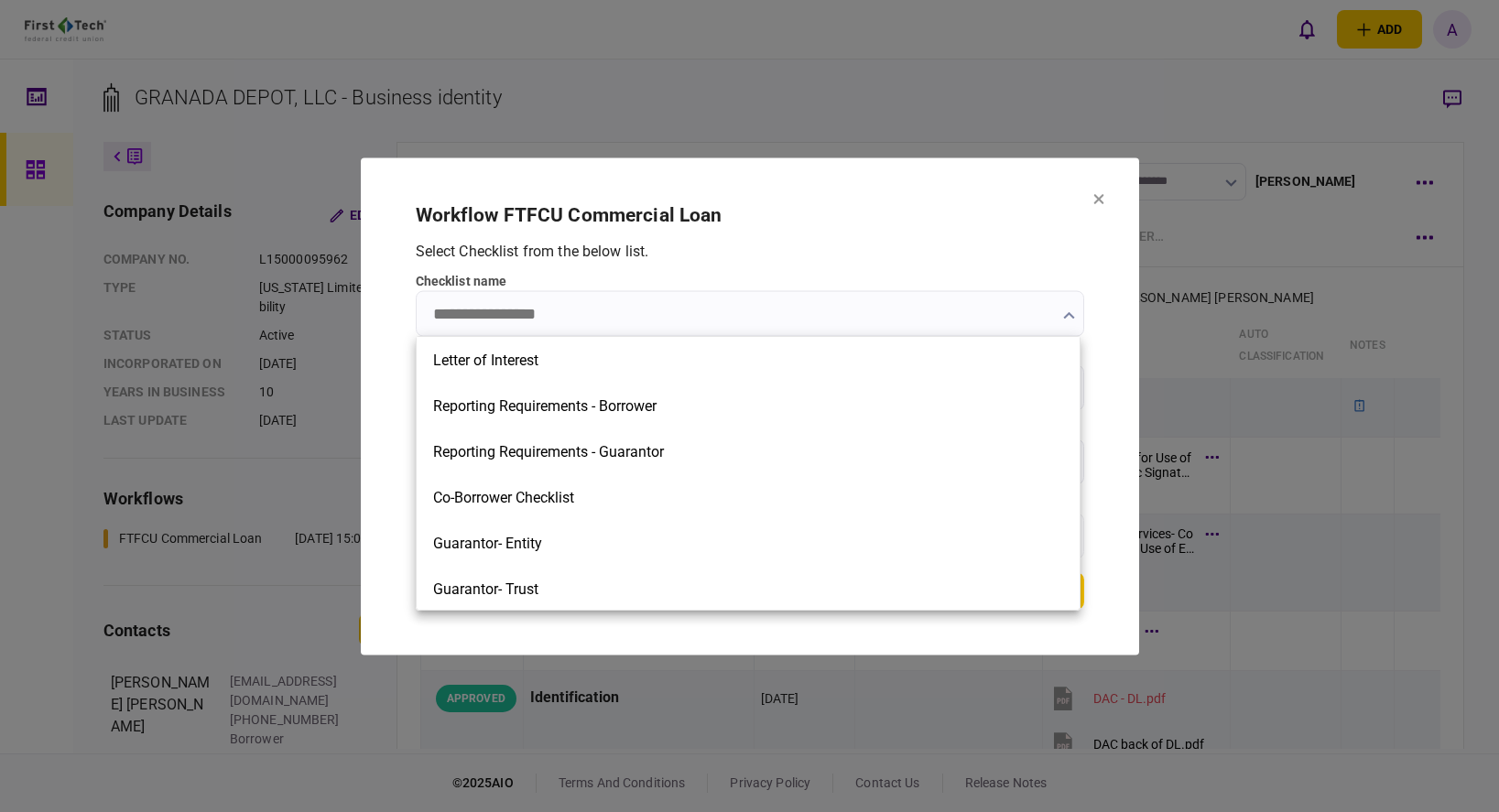 click at bounding box center (749, 406) 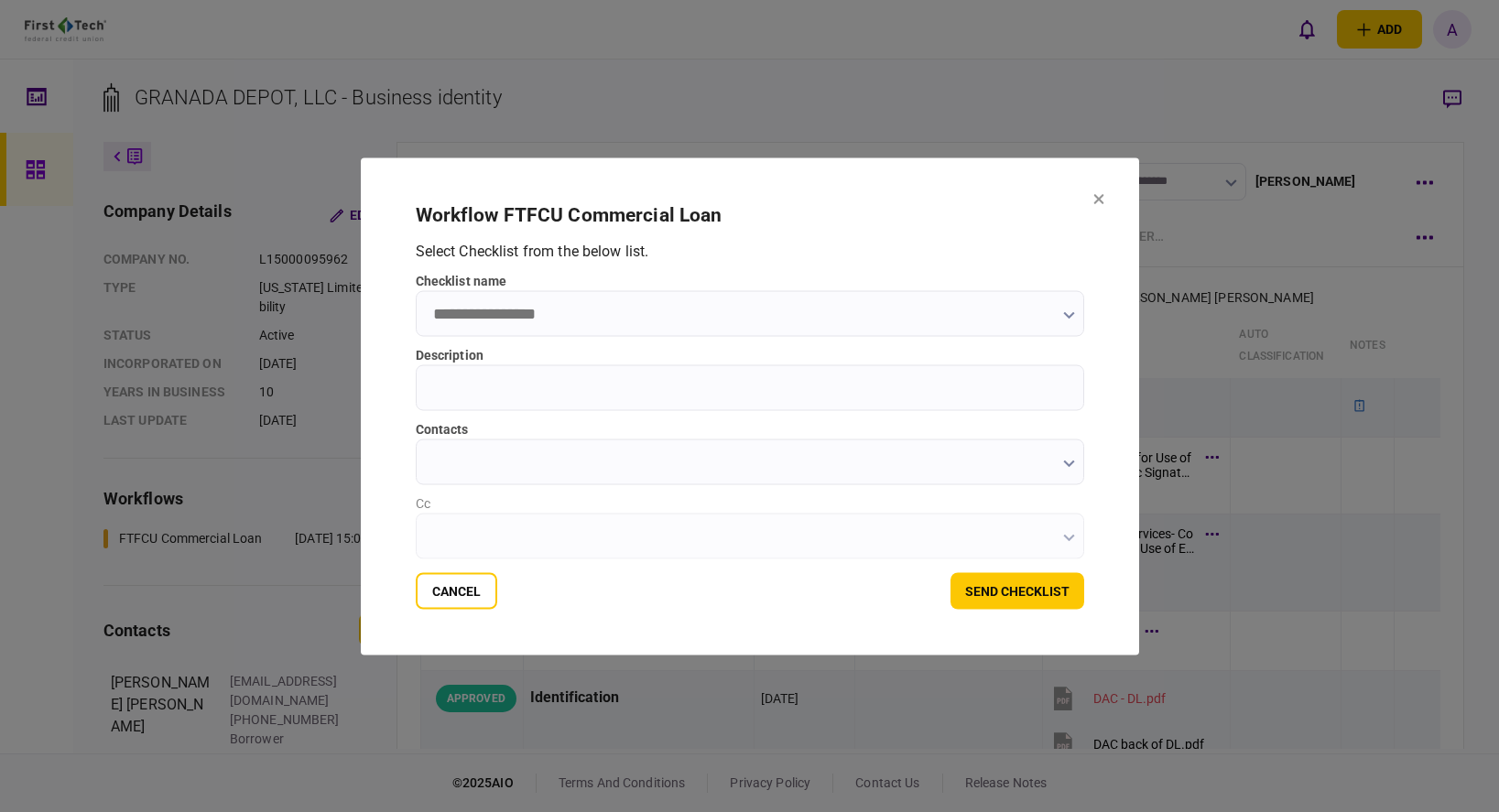 click 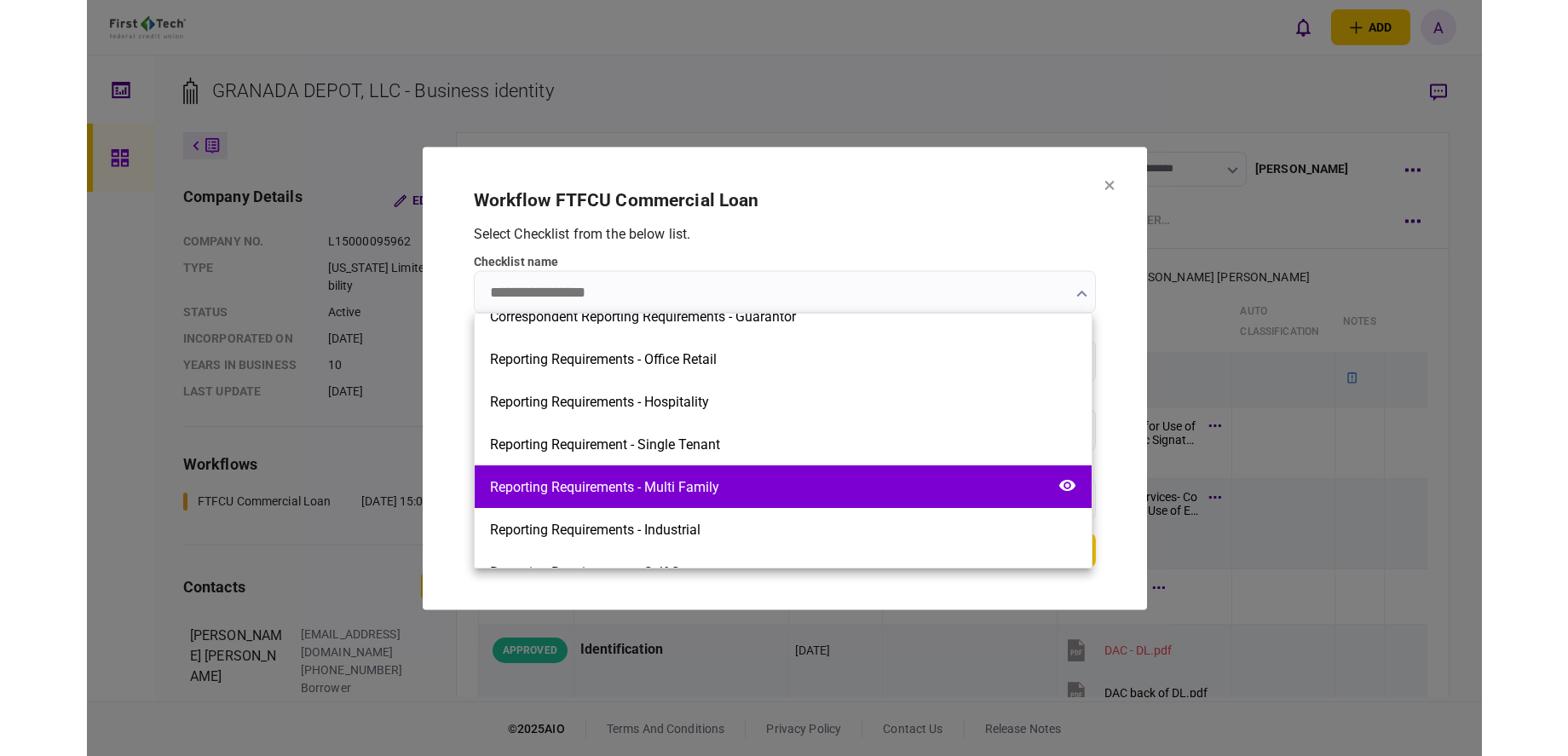 scroll, scrollTop: 726, scrollLeft: 0, axis: vertical 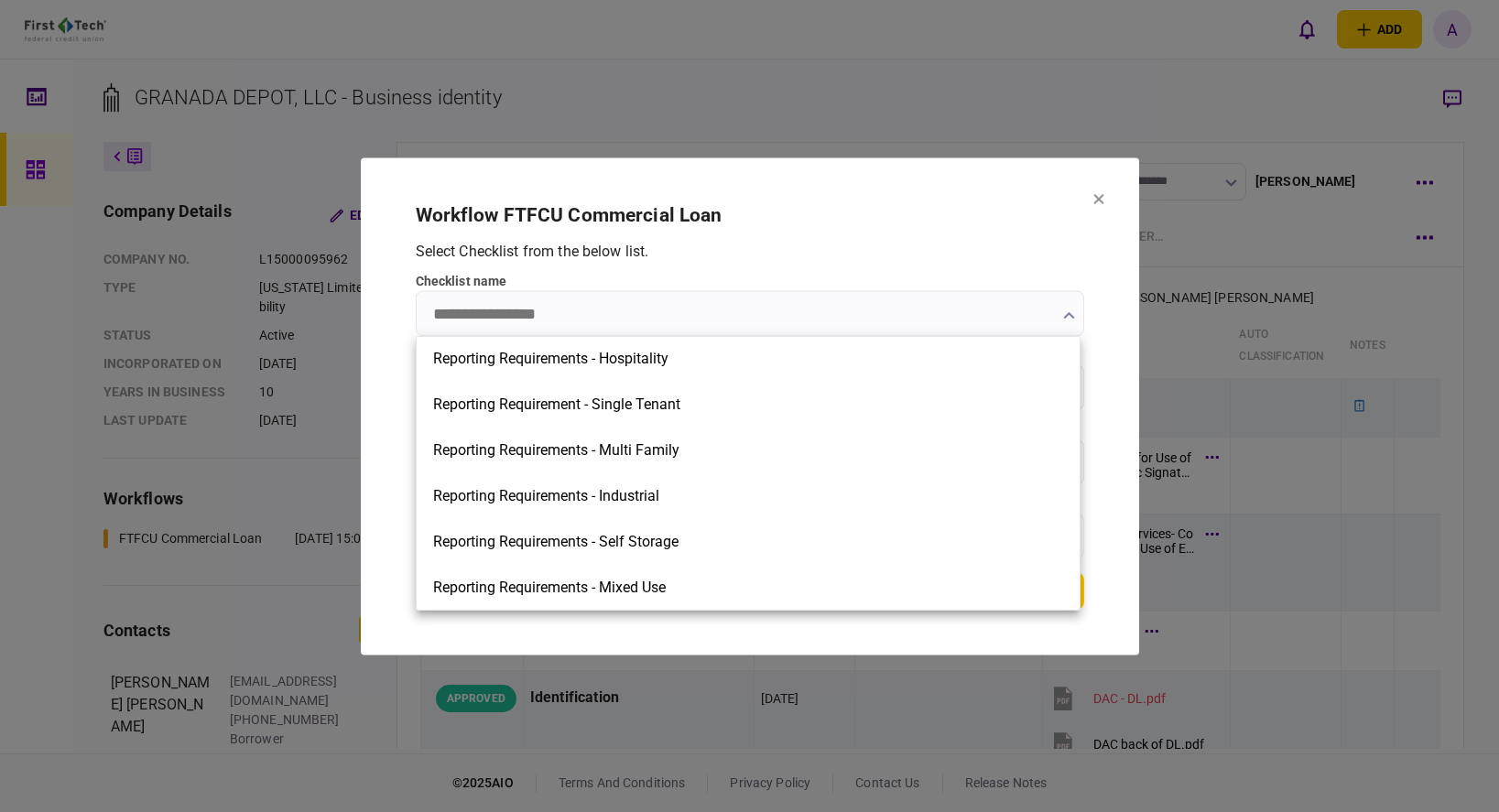 click at bounding box center (749, 406) 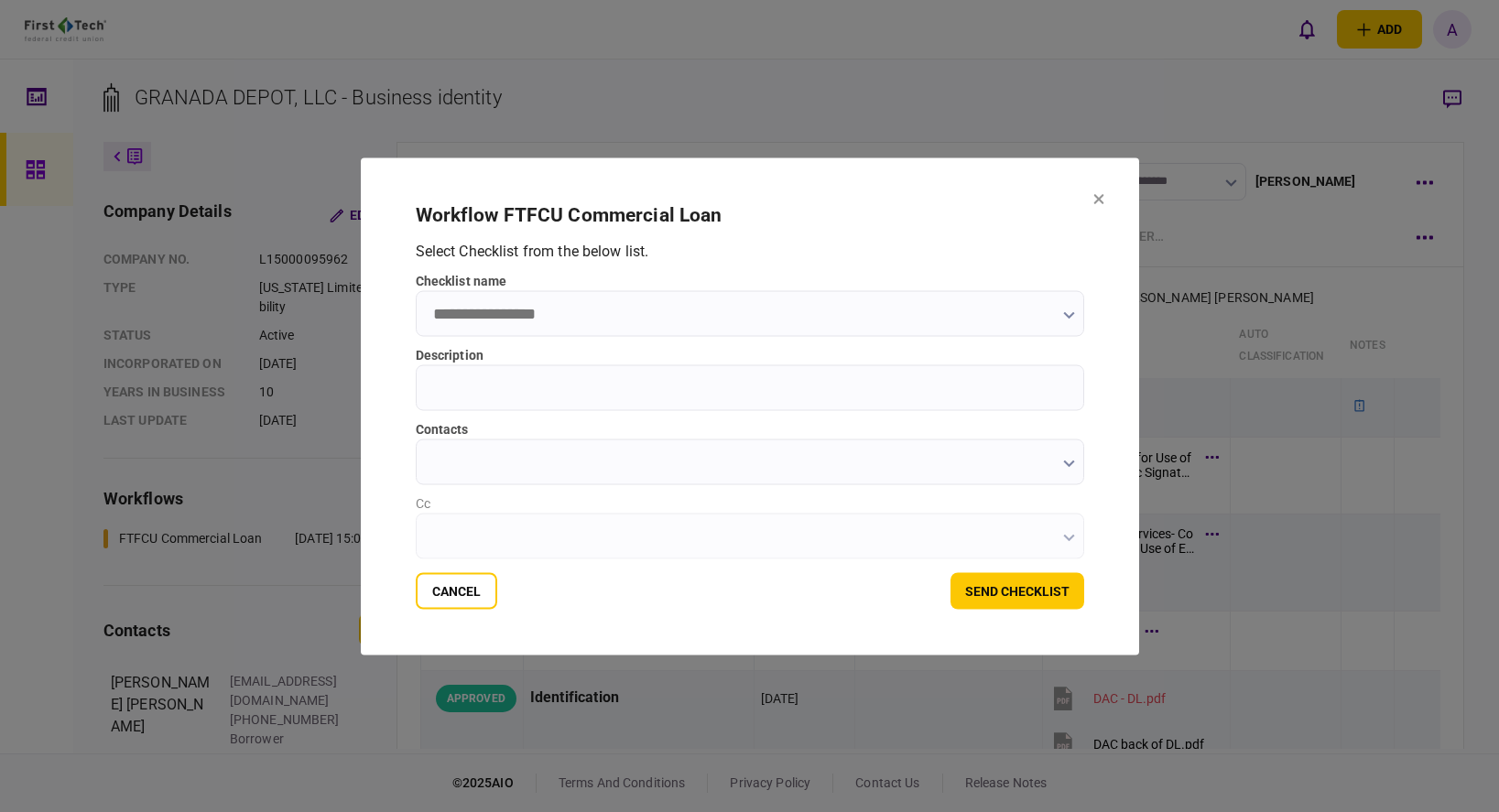 click on "workflow   FTFCU Commercial Loan Select Checklist from the below list . checklist name Description contacts Cc Cancel send checklist" at bounding box center [750, 406] 